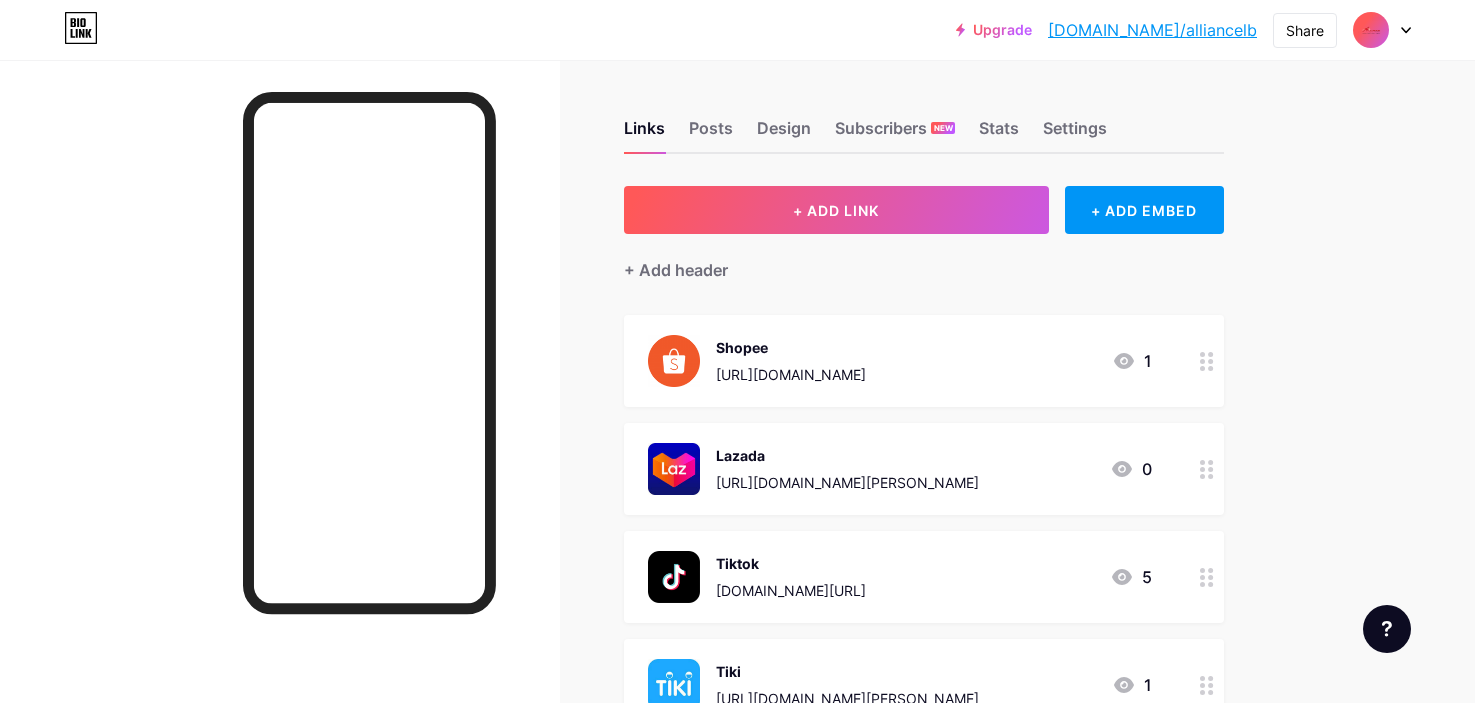 scroll, scrollTop: 0, scrollLeft: 0, axis: both 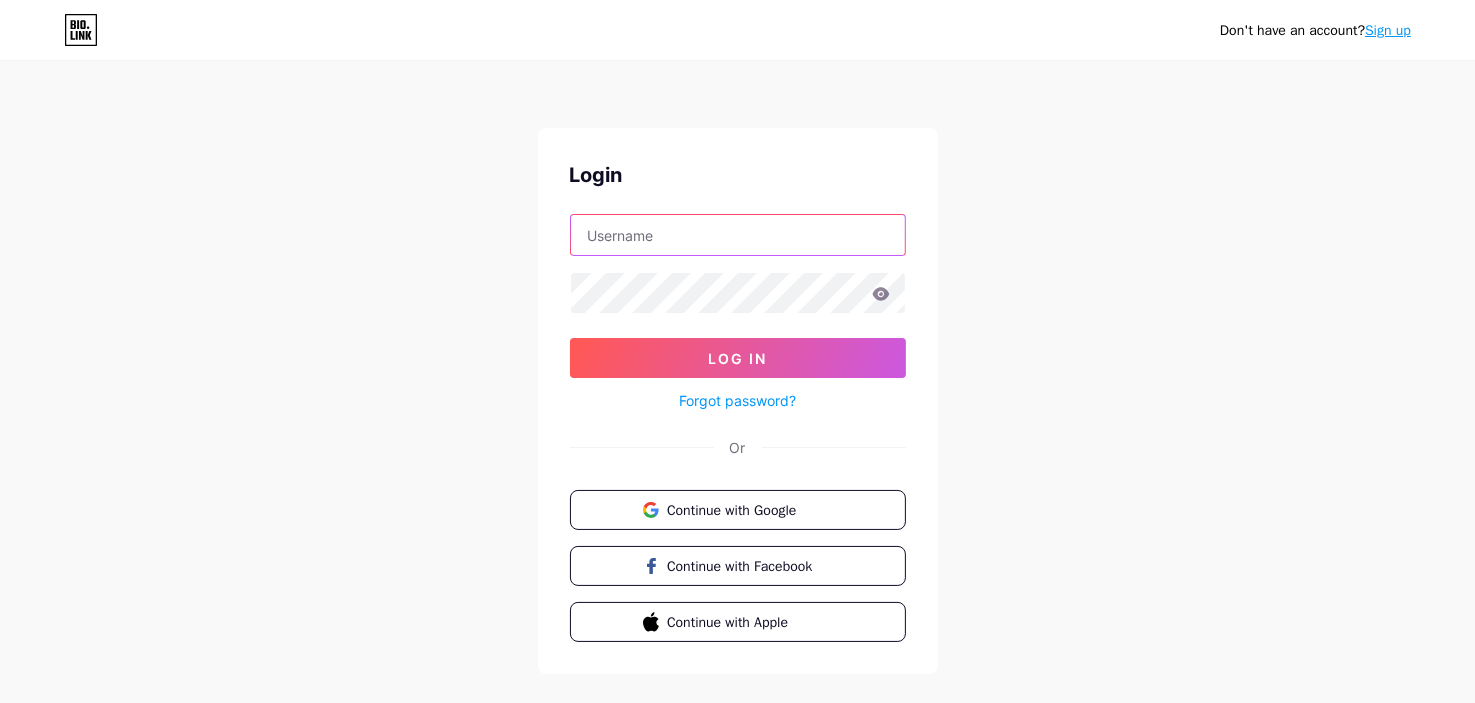 click at bounding box center (738, 235) 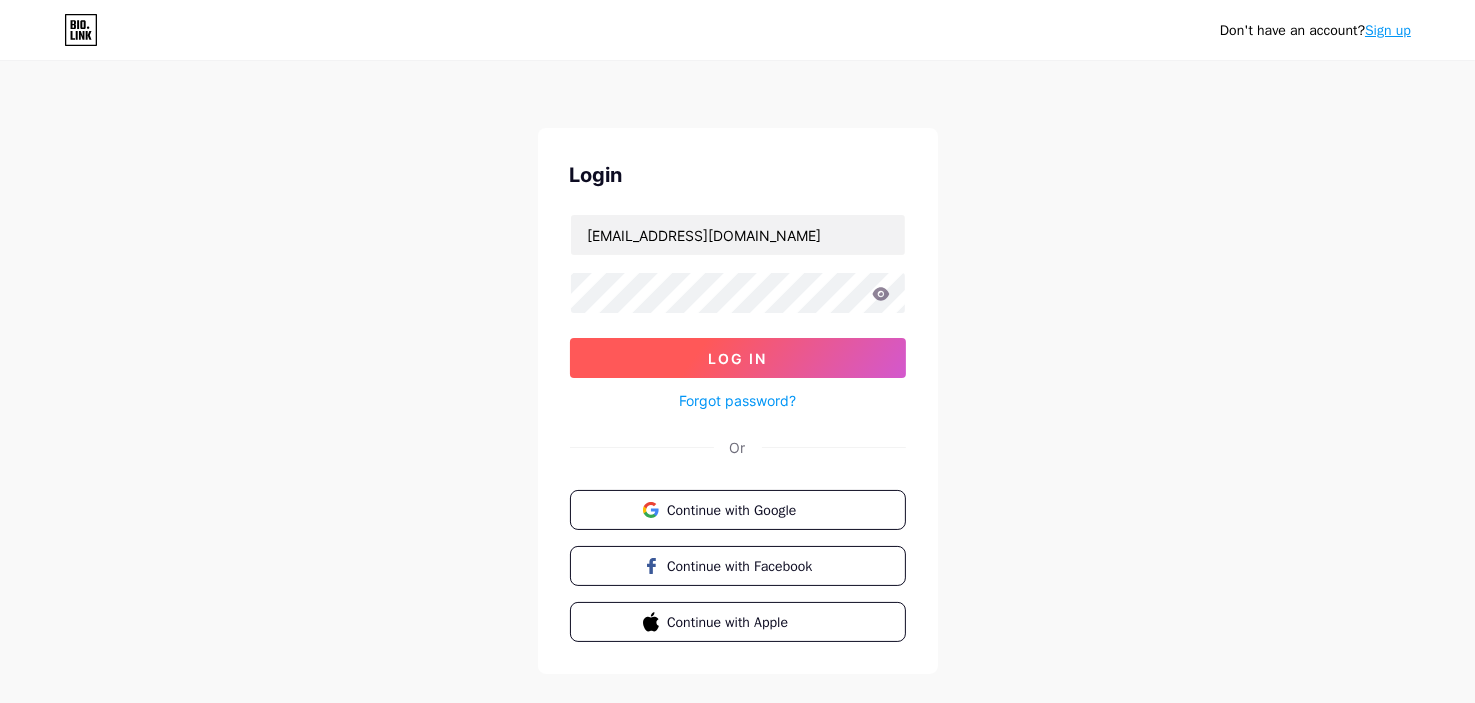 click on "Log In" at bounding box center [738, 358] 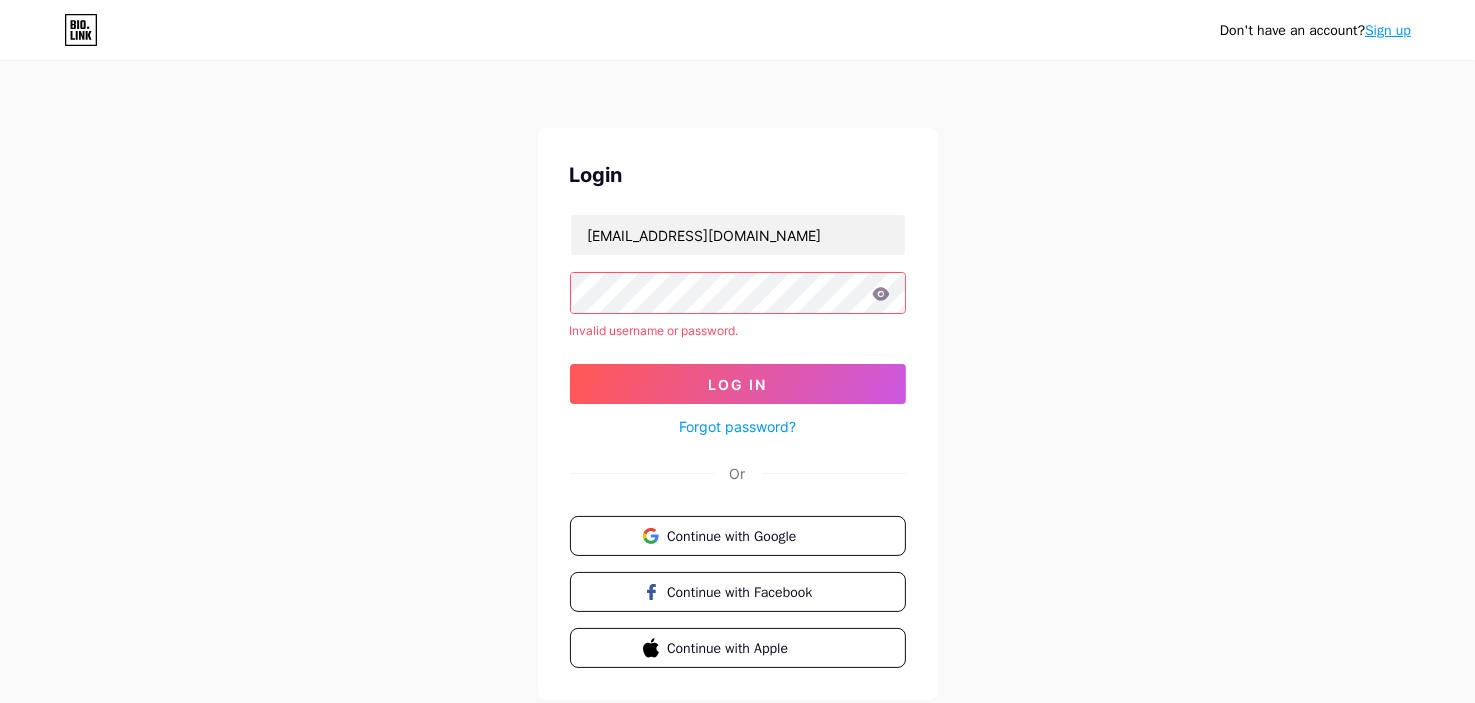 click 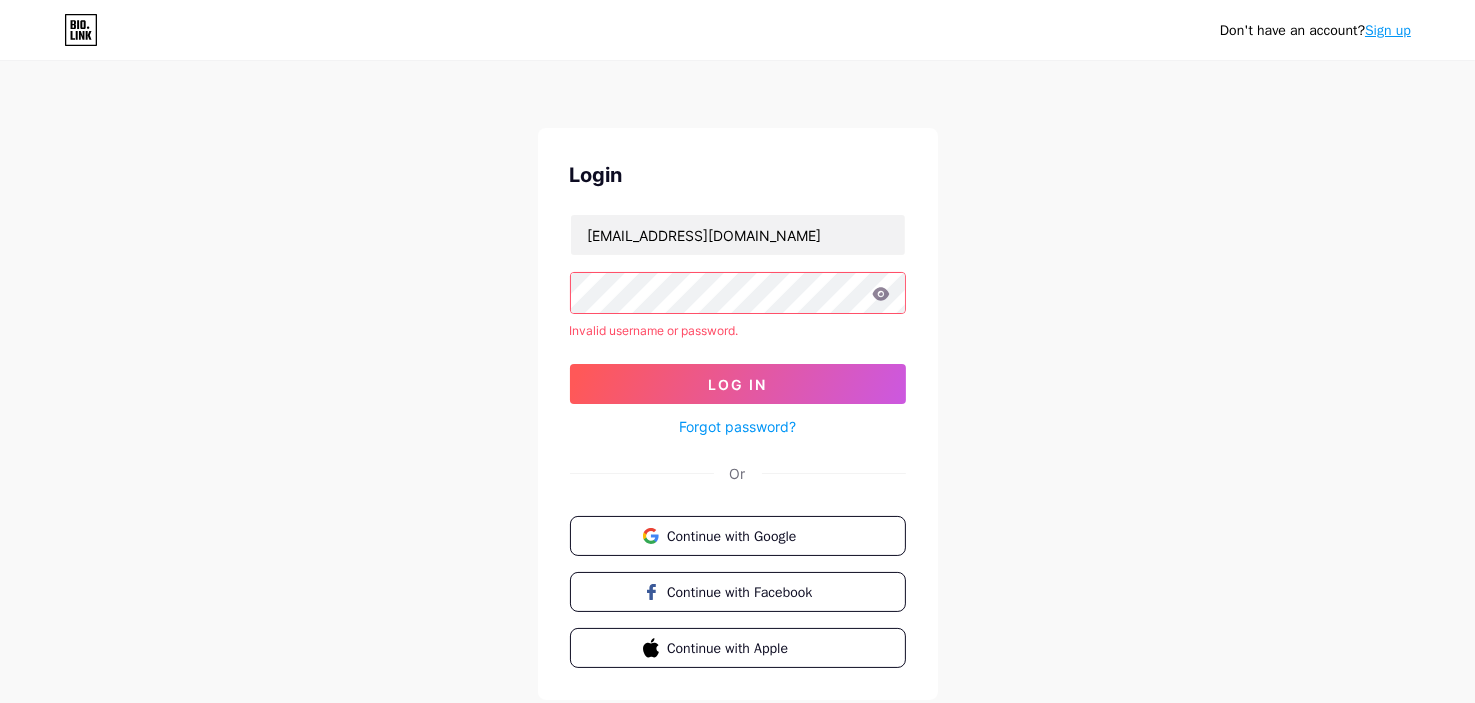 click 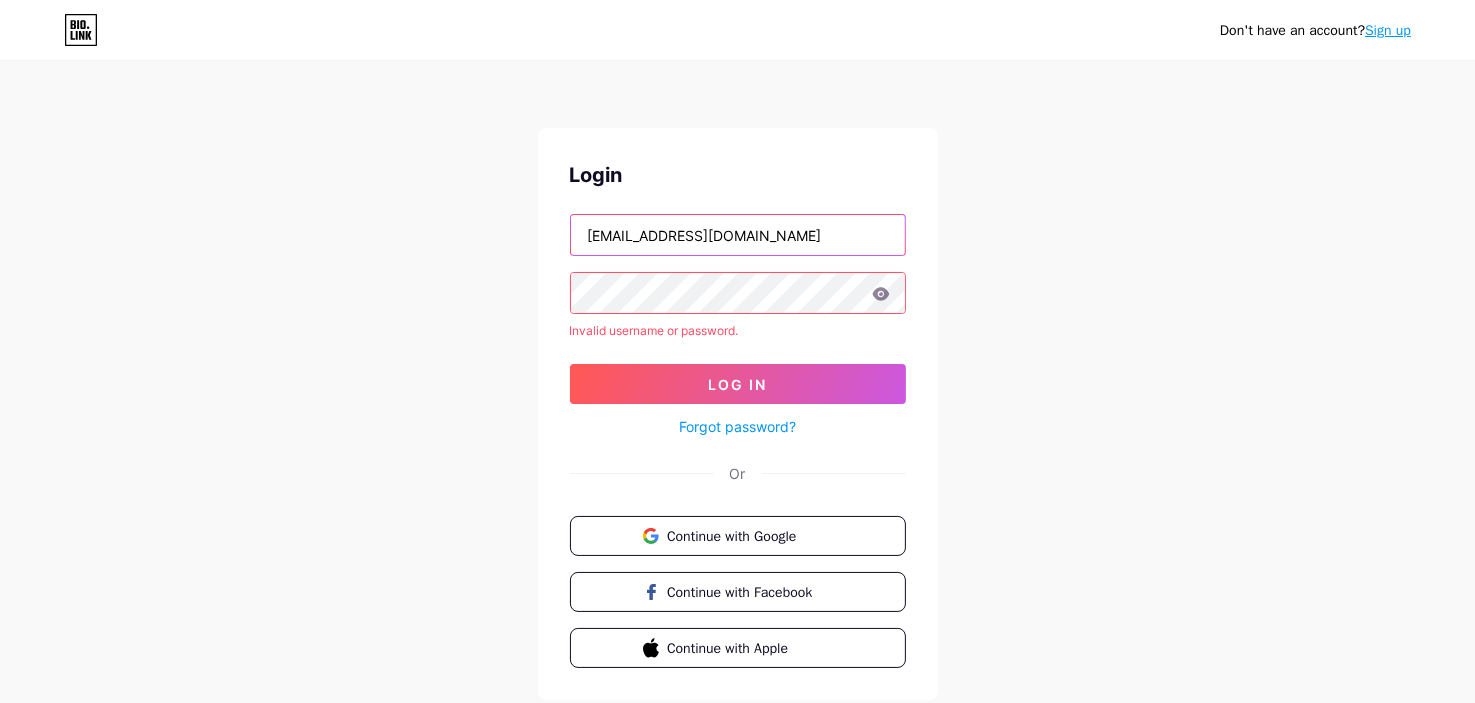 click on "[EMAIL_ADDRESS][DOMAIN_NAME]" at bounding box center (738, 235) 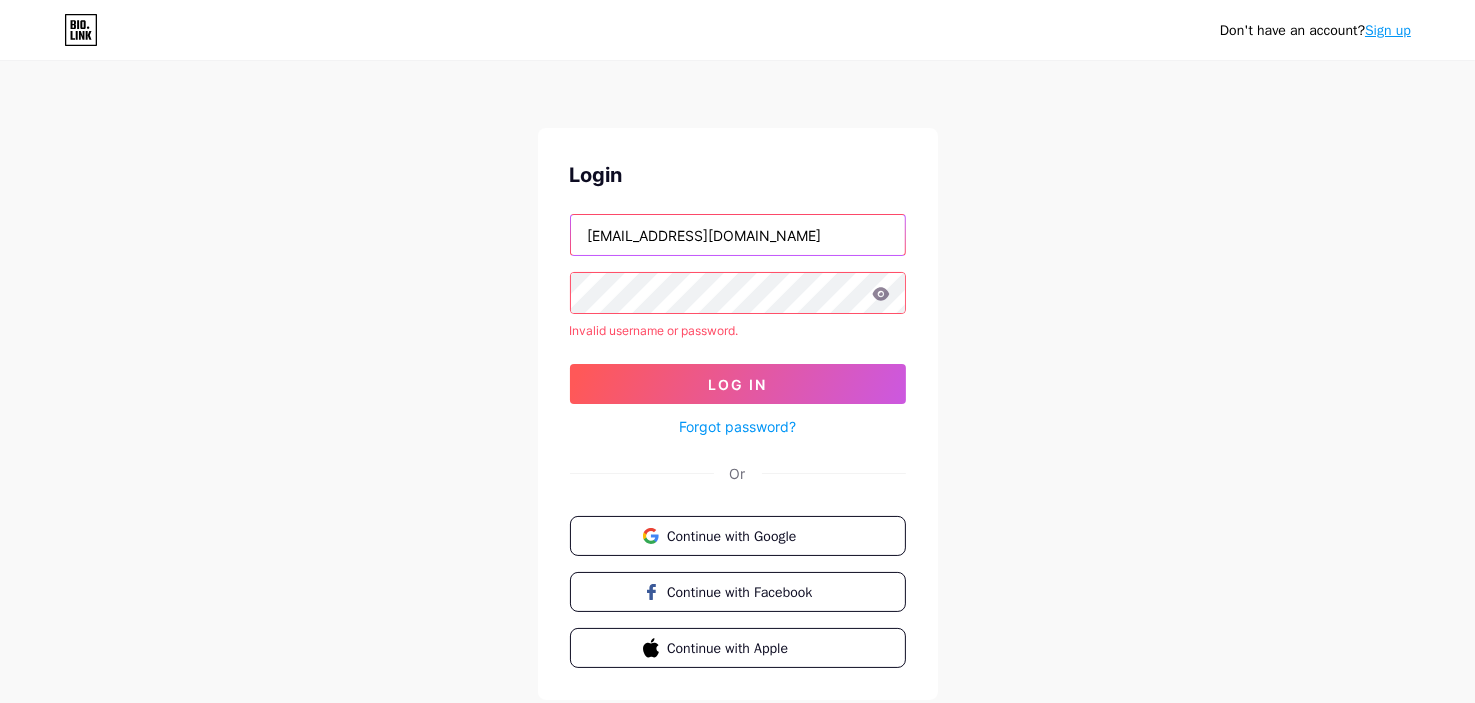 click on "[EMAIL_ADDRESS][DOMAIN_NAME]" at bounding box center (738, 235) 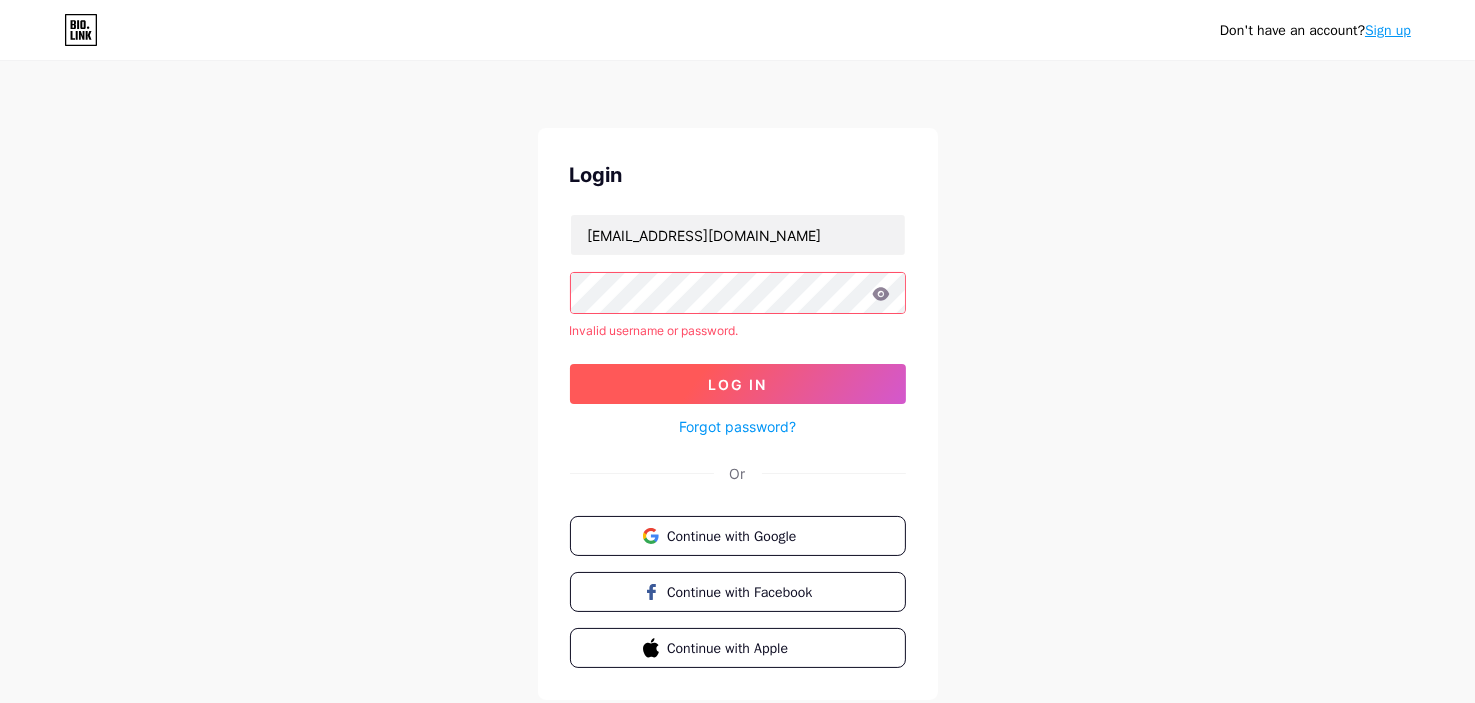 click on "Log In" at bounding box center [738, 384] 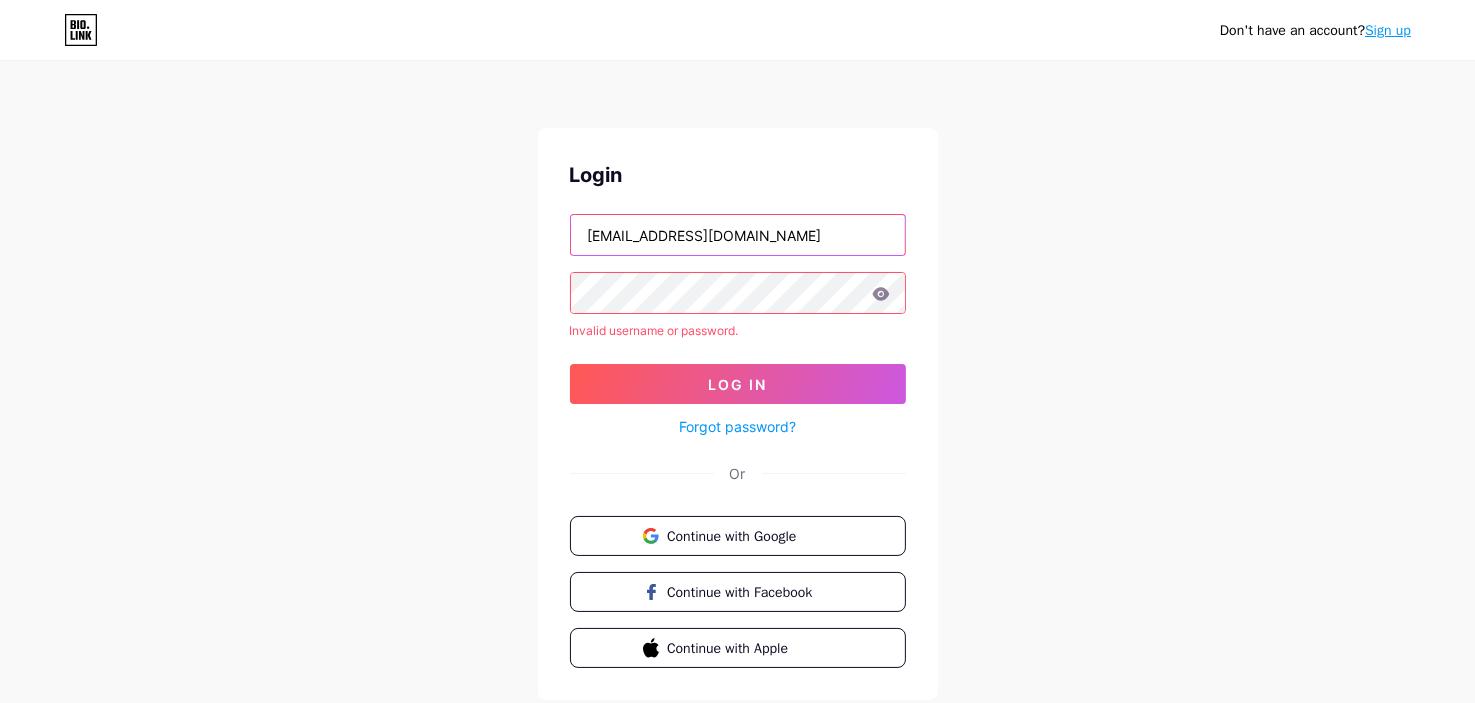 click on "[EMAIL_ADDRESS][DOMAIN_NAME]" at bounding box center (738, 235) 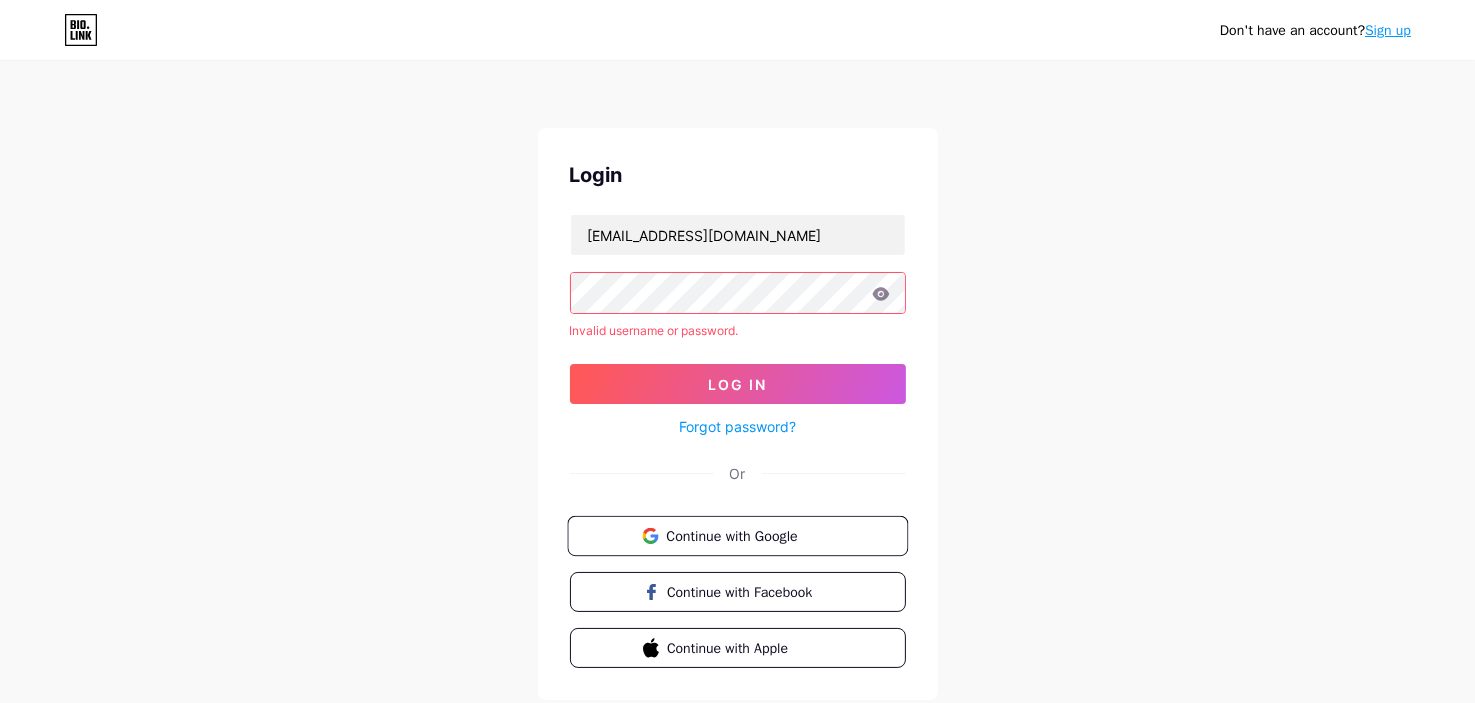 click on "Continue with Google" at bounding box center (749, 535) 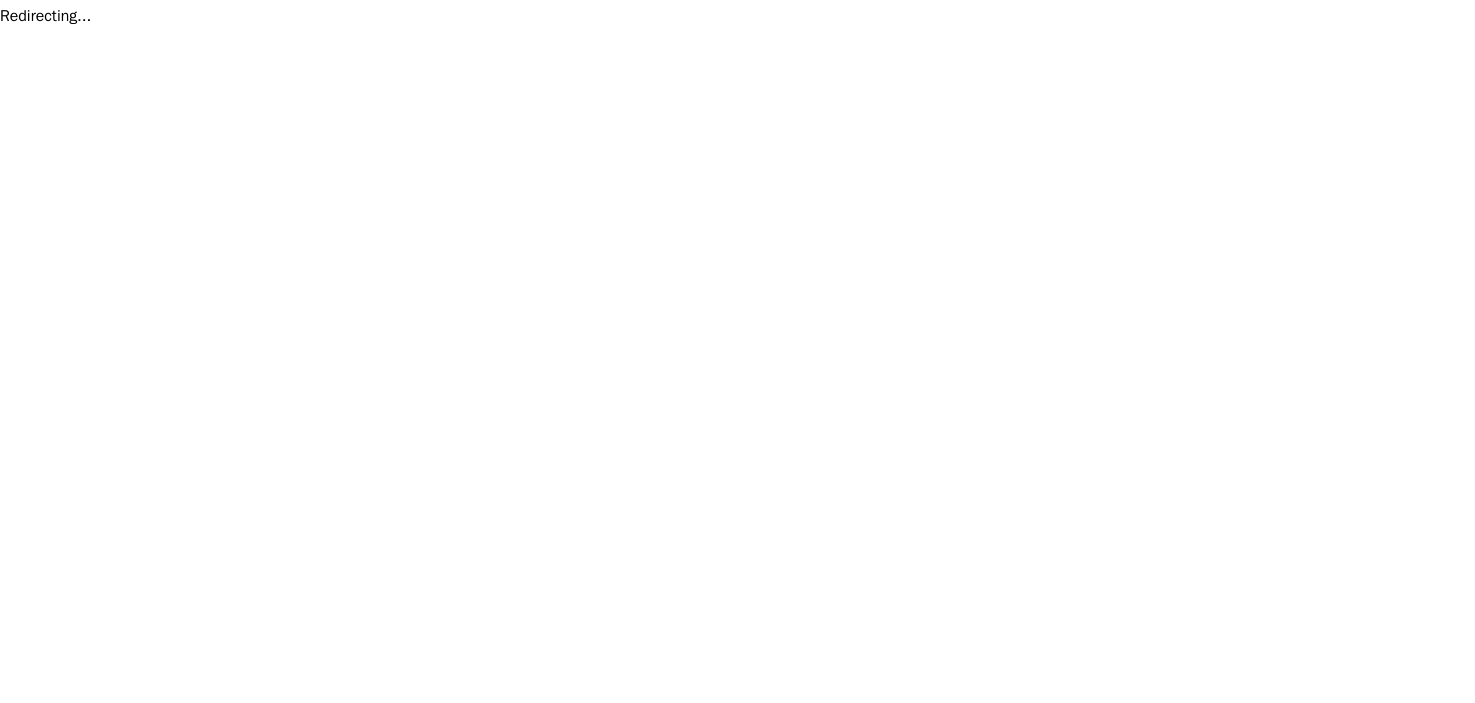 scroll, scrollTop: 0, scrollLeft: 0, axis: both 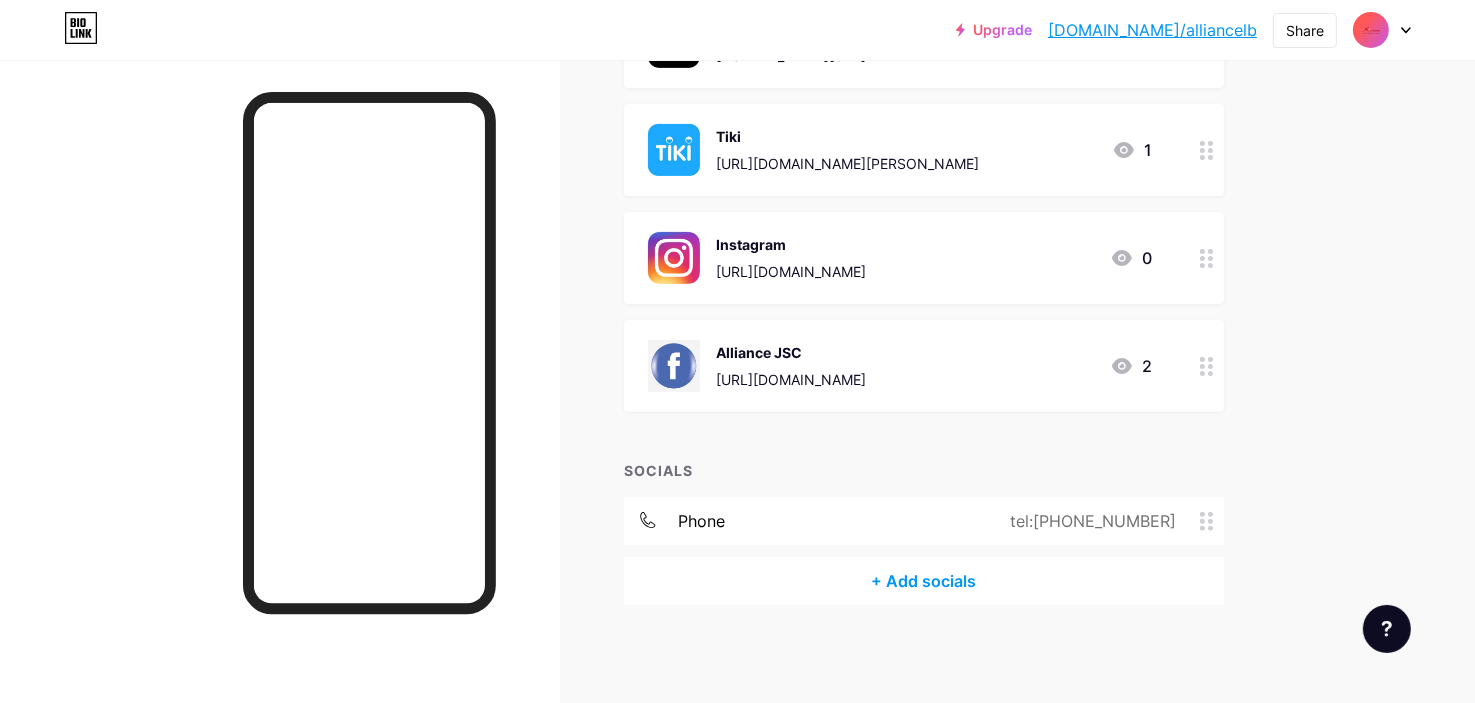 click 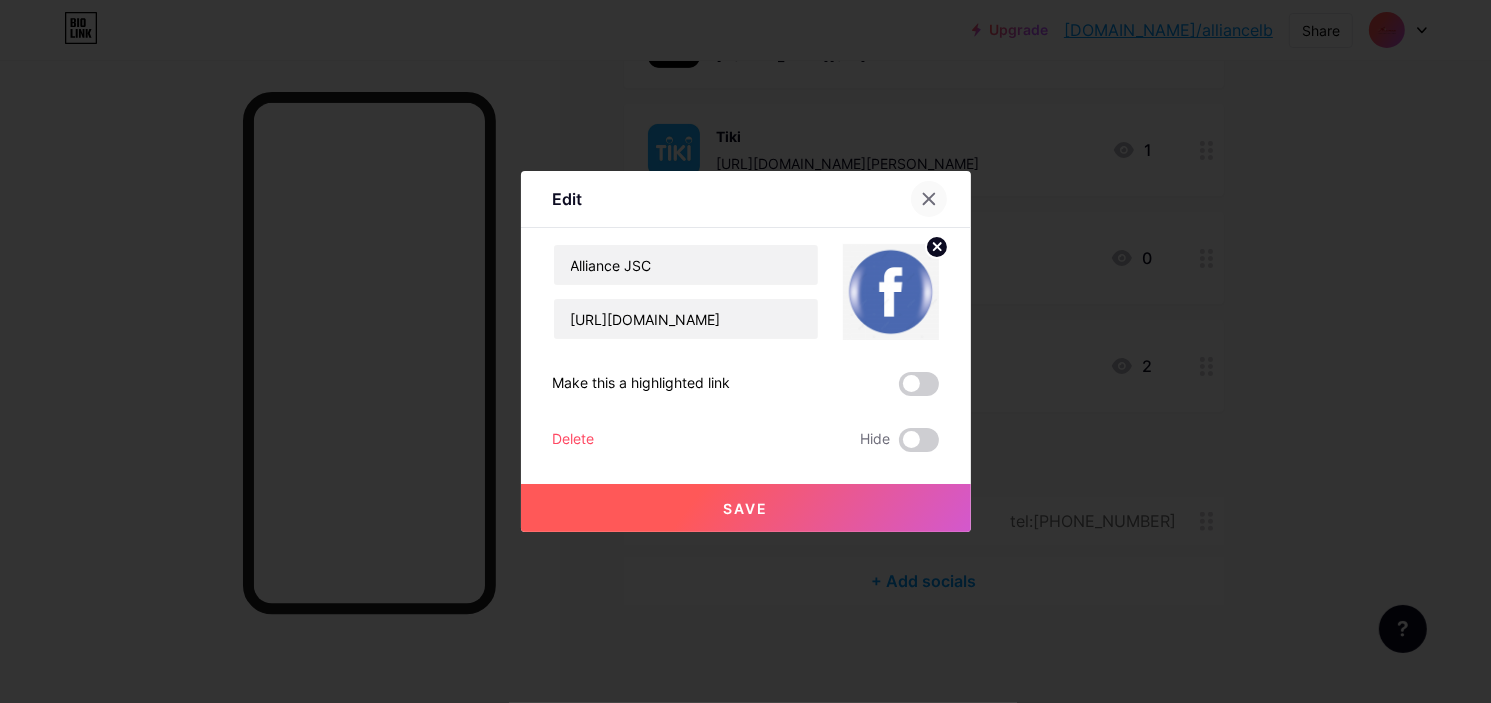 click at bounding box center [929, 199] 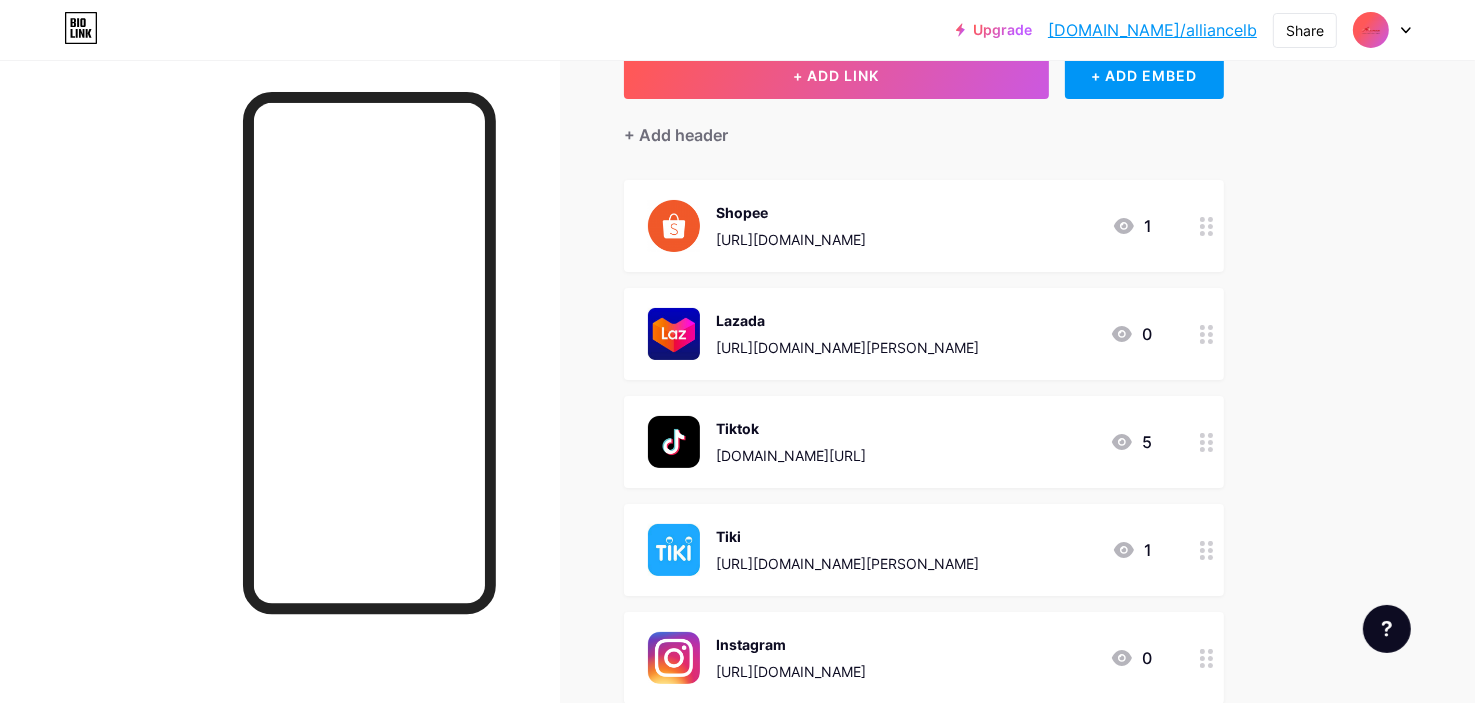 scroll, scrollTop: 35, scrollLeft: 0, axis: vertical 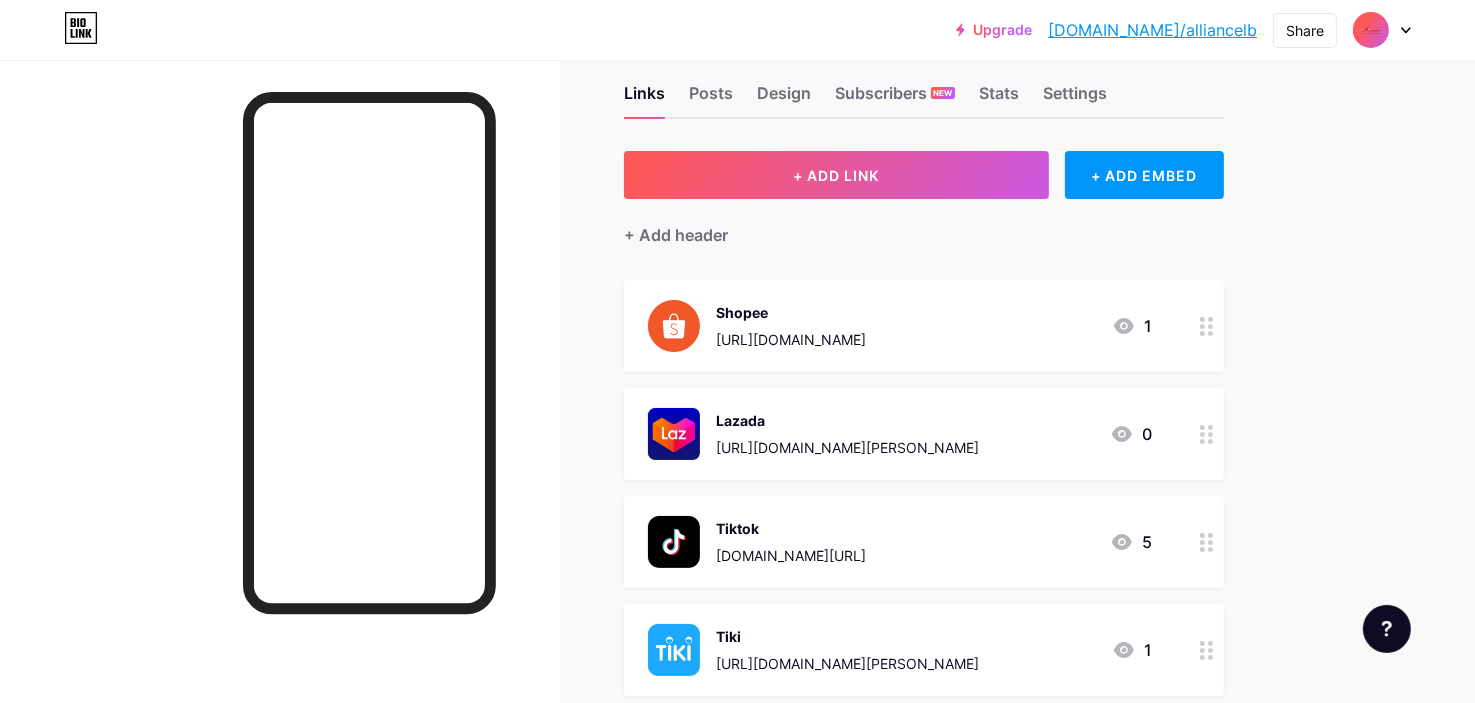 drag, startPoint x: 819, startPoint y: 435, endPoint x: 836, endPoint y: 349, distance: 87.66413 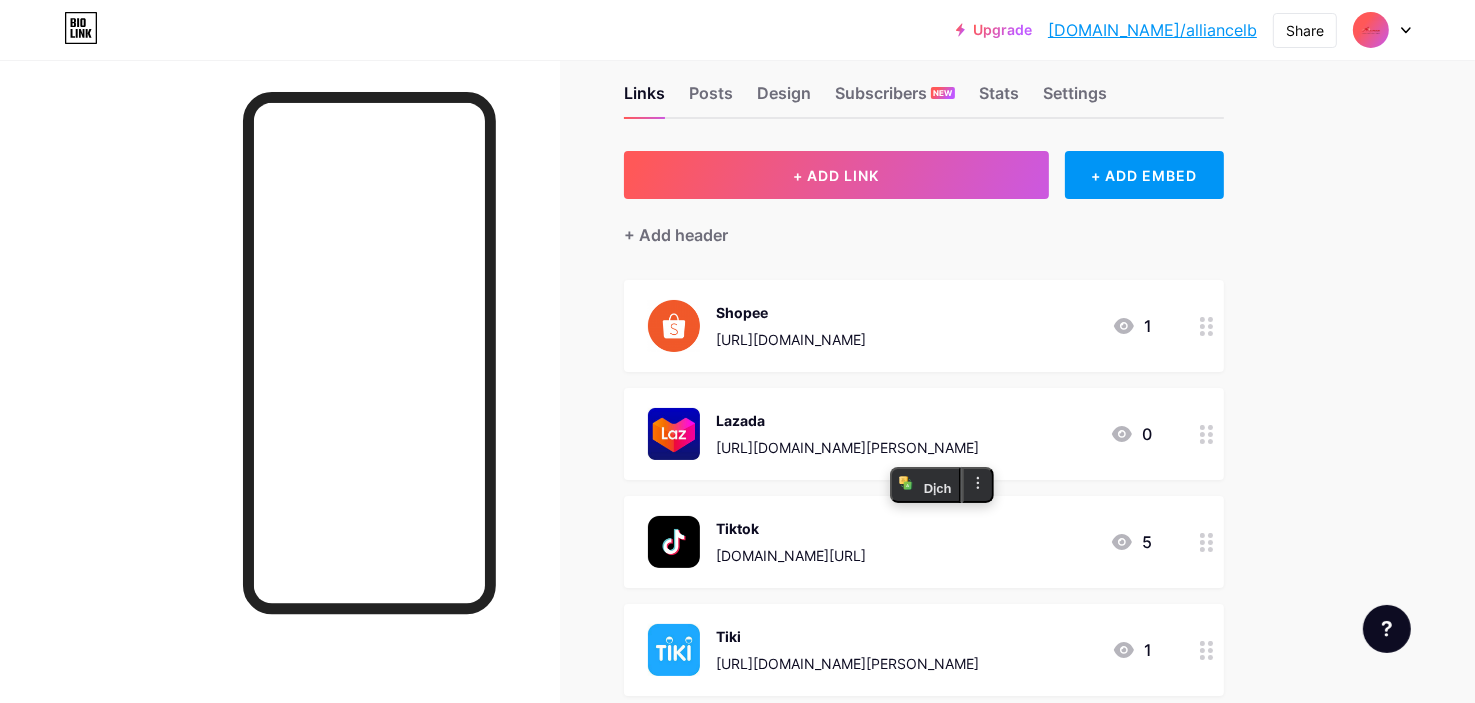 click on "Links
Posts
Design
Subscribers
NEW
Stats
Settings       + ADD LINK     + ADD EMBED
+ Add header
Shopee
https://shopee.vn/yoha_store
1
Lazada
https://www.lazada.vn/shop/yoha-store/?spm=a2o4n.pdp_revamp.seller.1.1e2478eamYchMY&itemId=444840561&channelSource=pdp
0
Tiktok
www.tiktok.com/@allyofficialstore
5
Tiki
https://tiki.vn/cua-hang/lien-minh?source_screen=product_detail&source_engine=organic
1
Instagram
https://www.instagram.com/allydelights/
0
Alliance JSC" at bounding box center (654, 615) 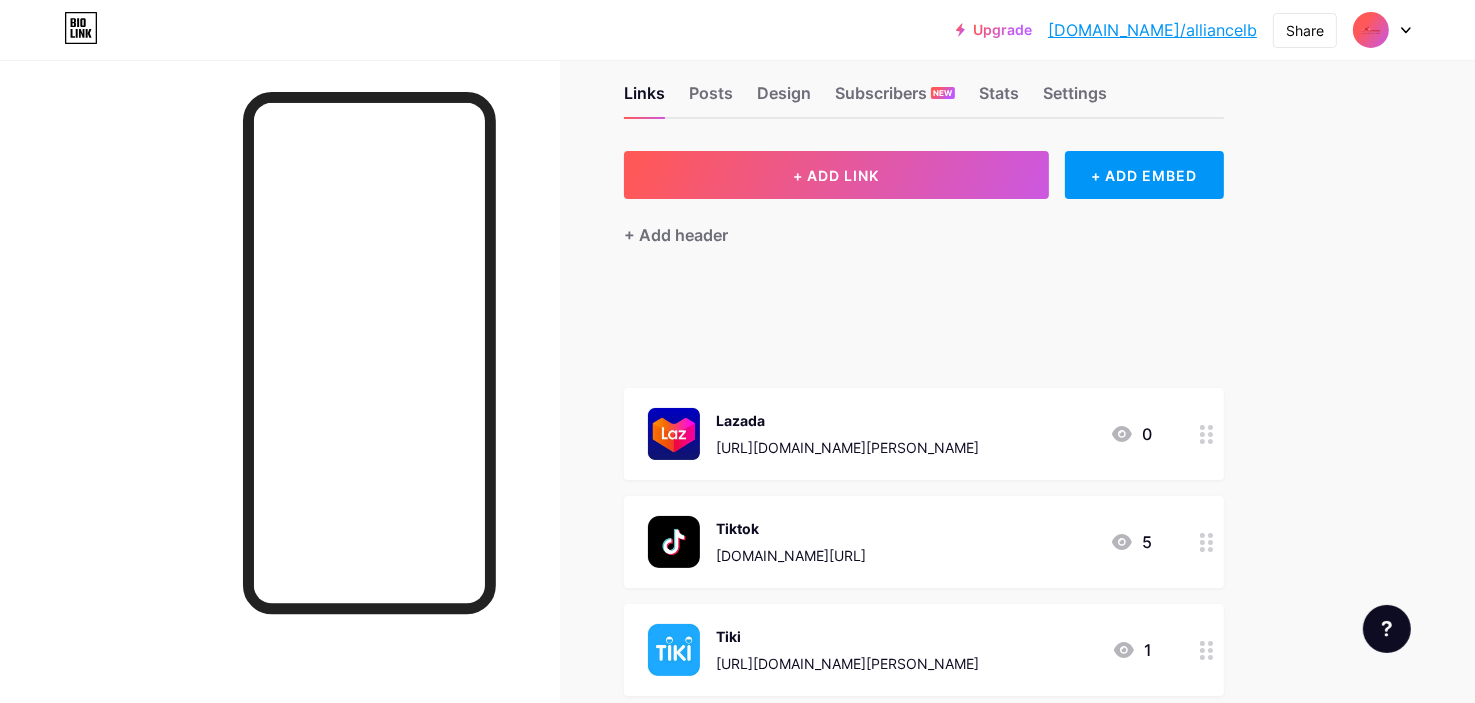 type 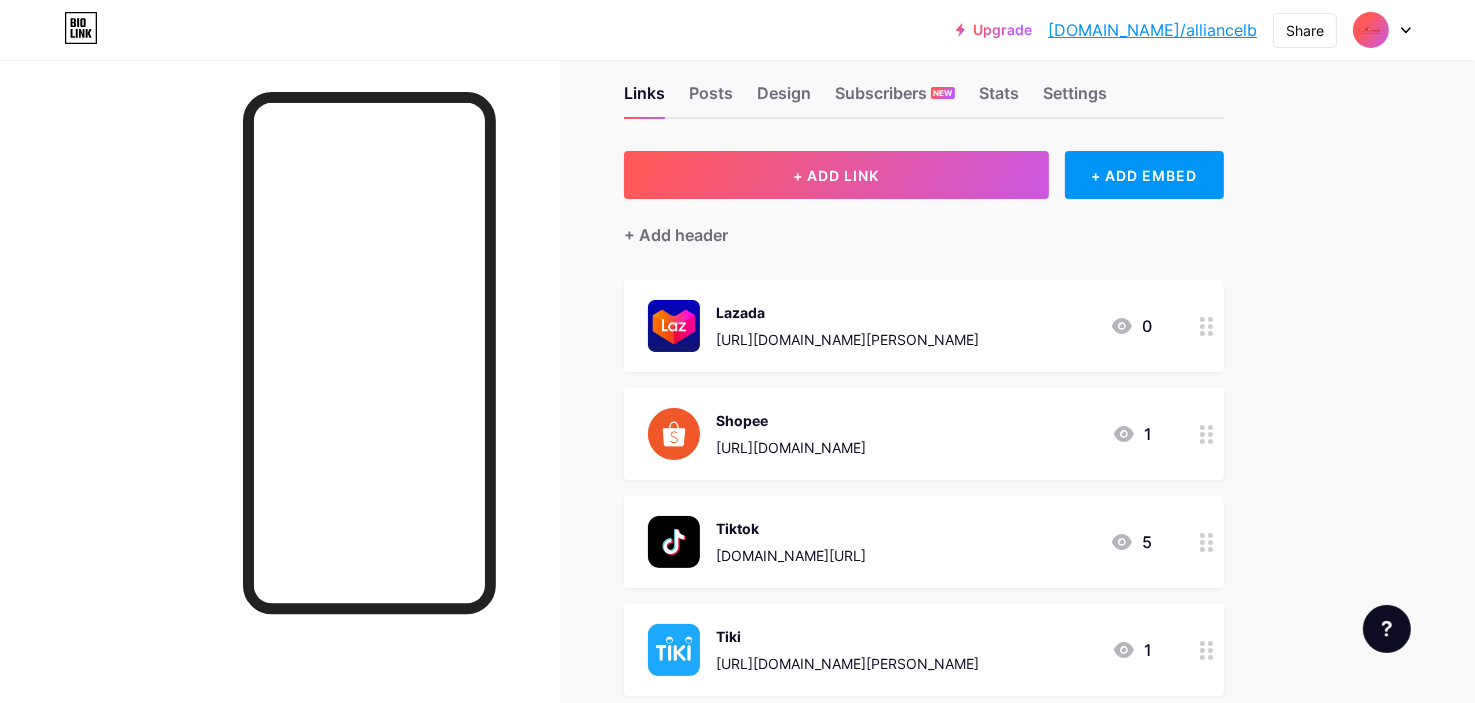 drag, startPoint x: 886, startPoint y: 324, endPoint x: 910, endPoint y: 400, distance: 79.69943 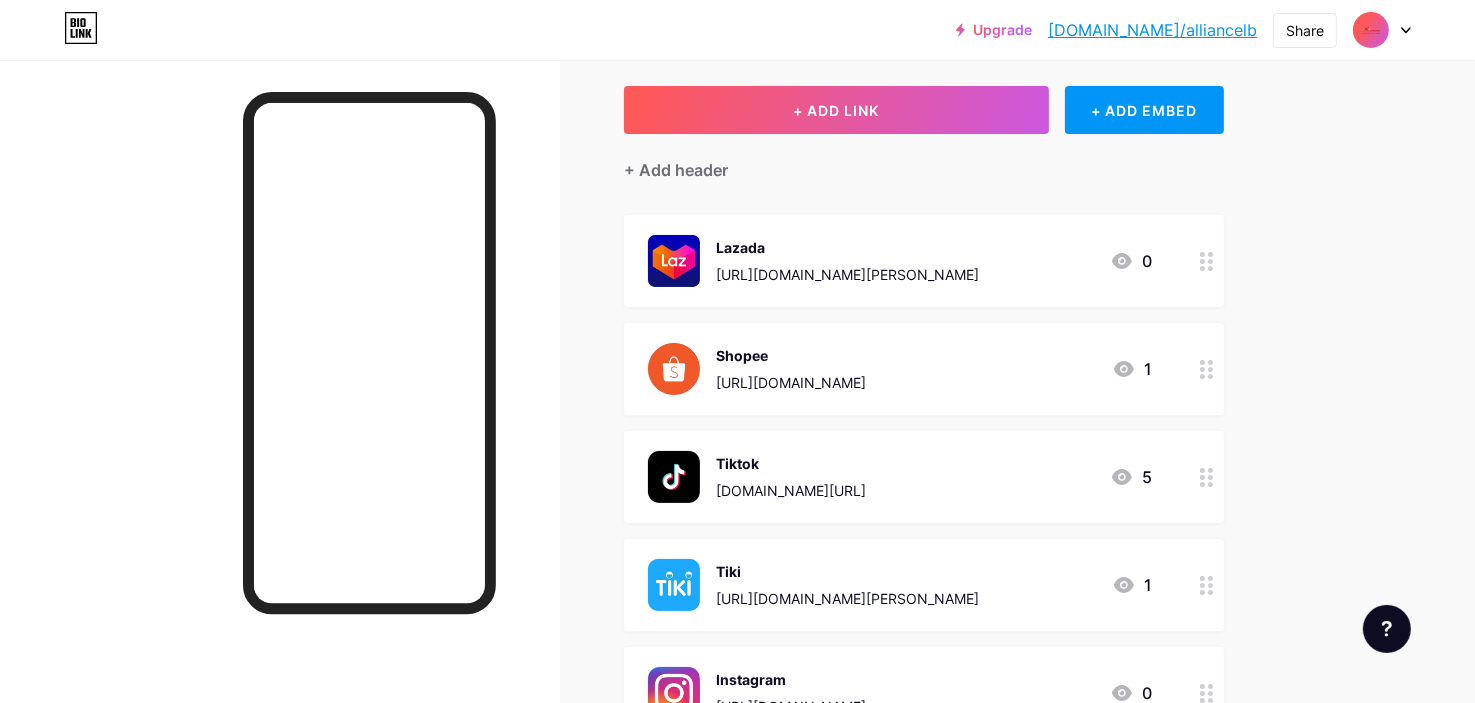 scroll, scrollTop: 135, scrollLeft: 0, axis: vertical 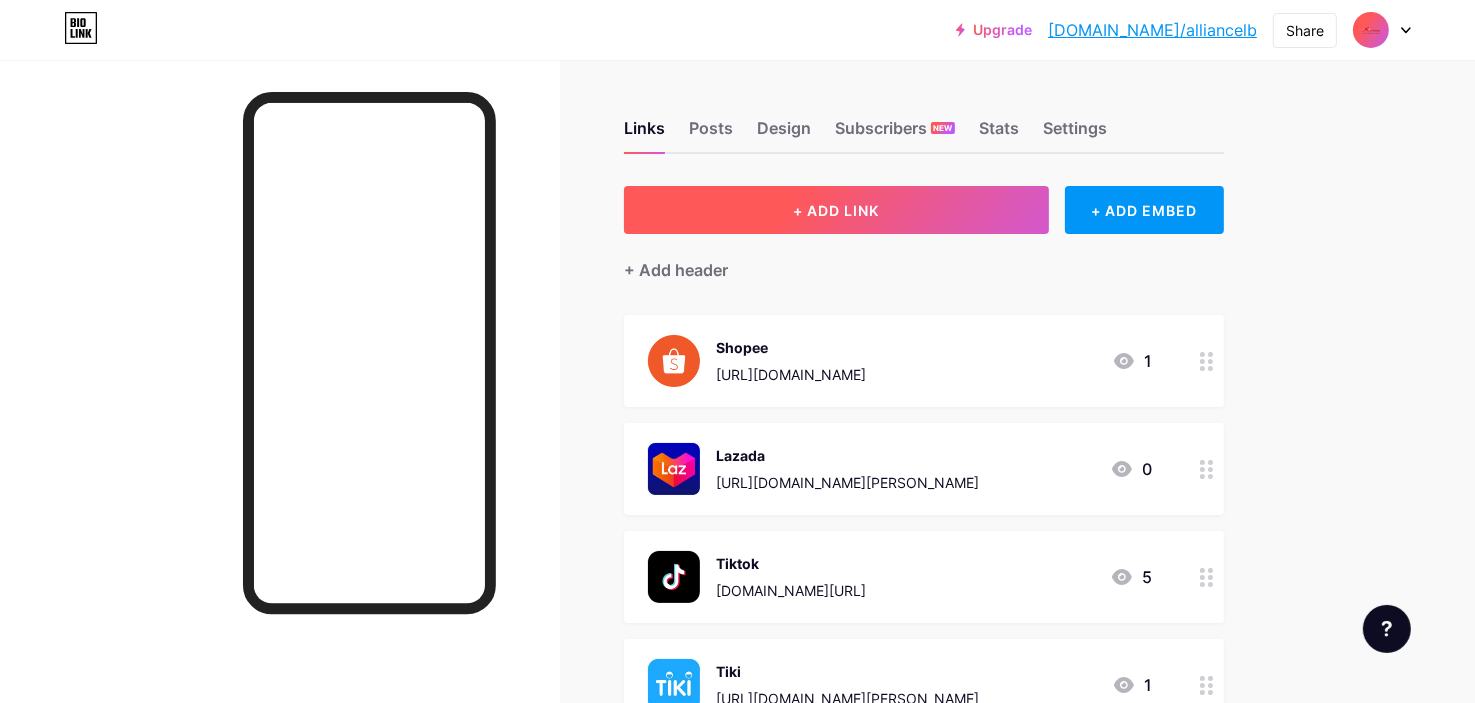 click on "+ ADD LINK" at bounding box center [836, 210] 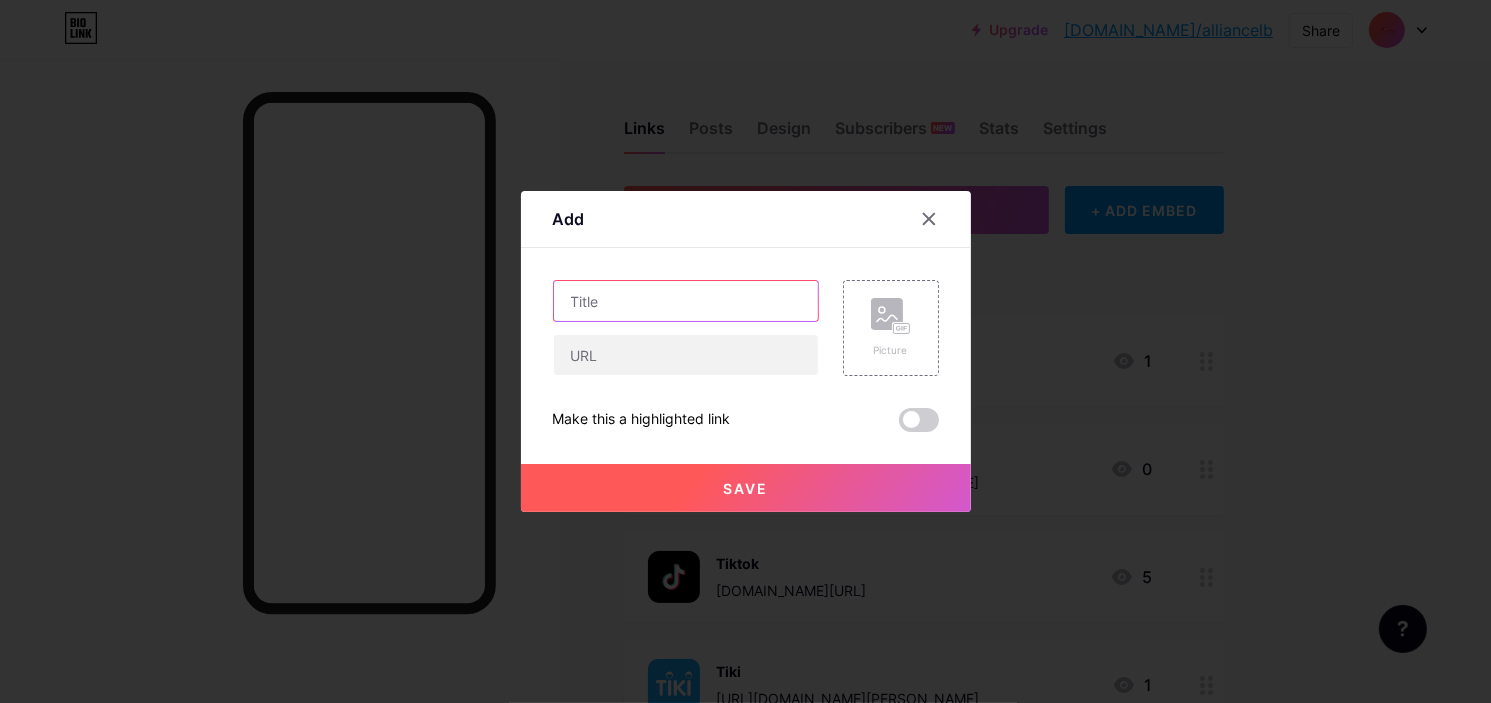 click at bounding box center (686, 301) 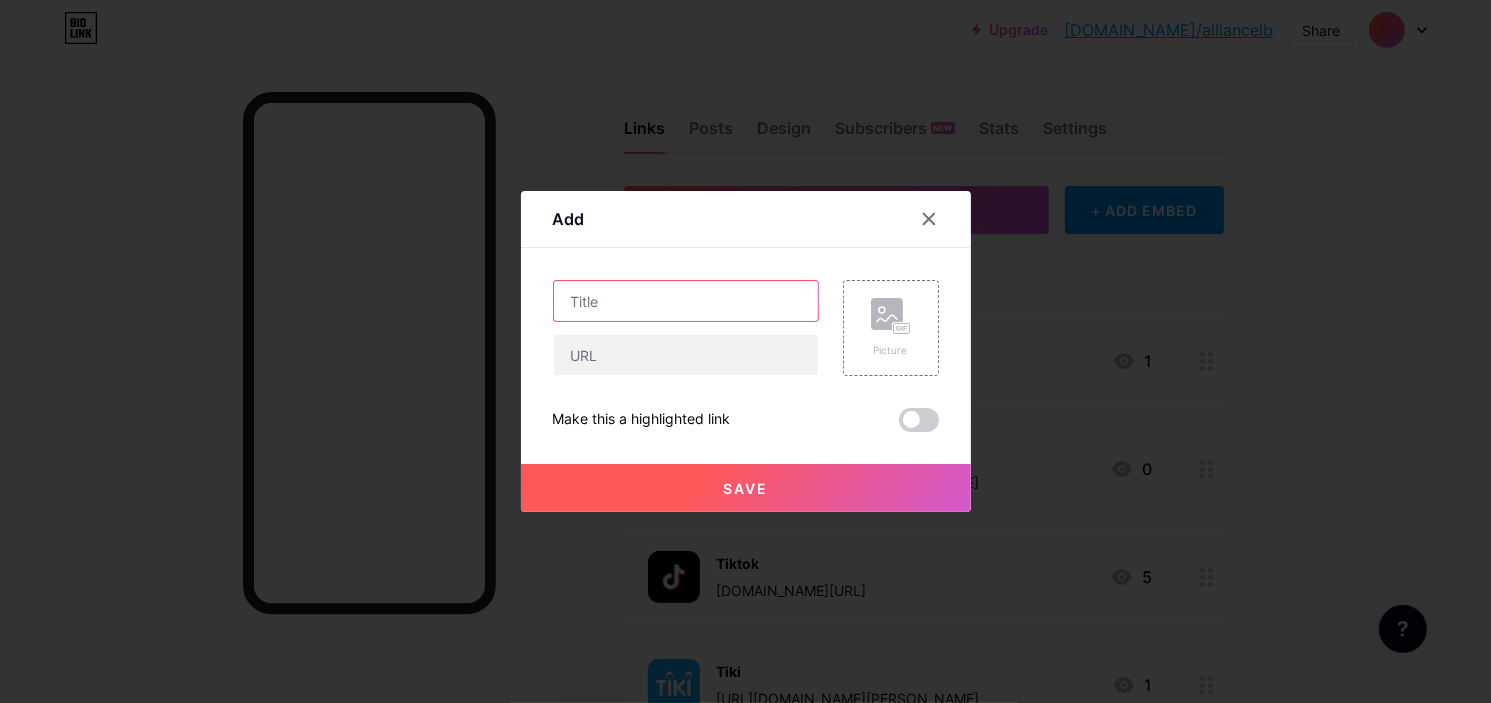 type on "#" 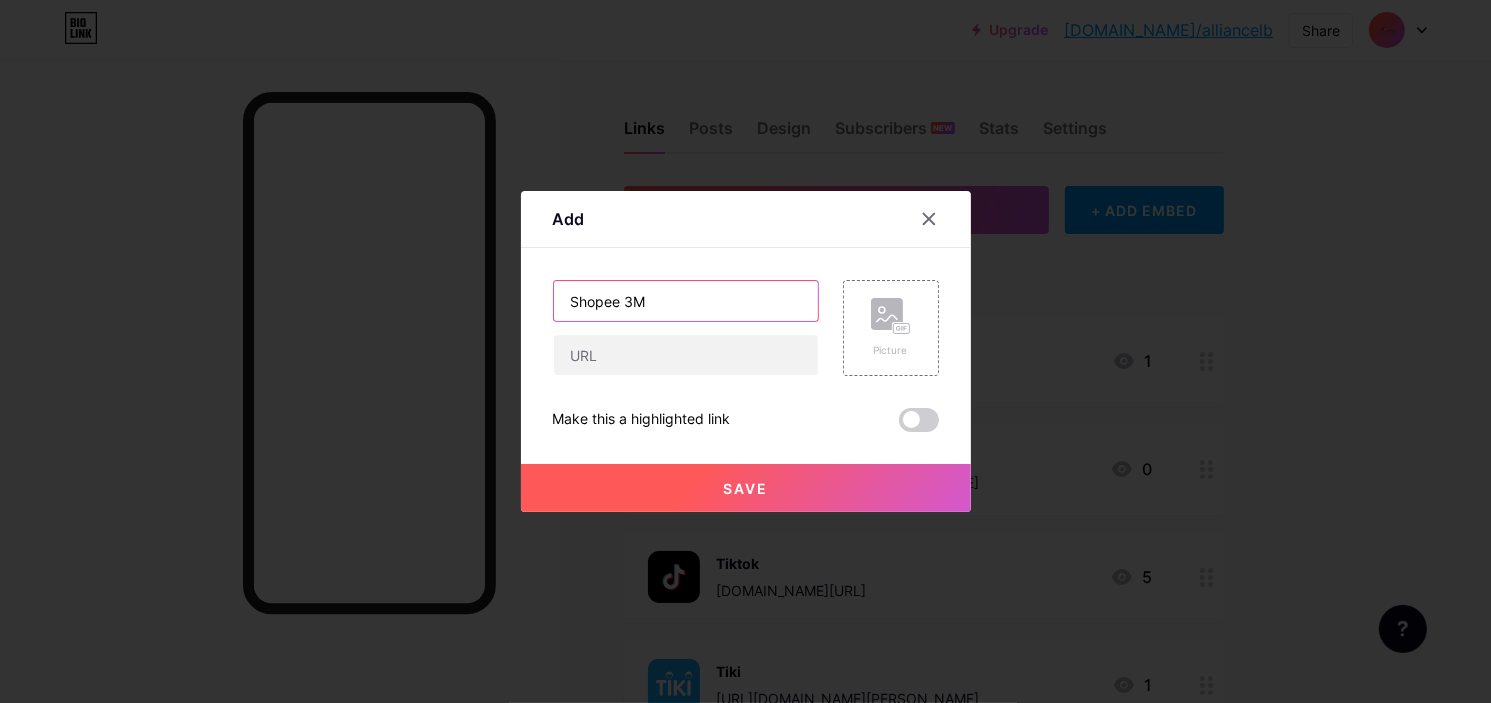 drag, startPoint x: 716, startPoint y: 303, endPoint x: 483, endPoint y: 306, distance: 233.01932 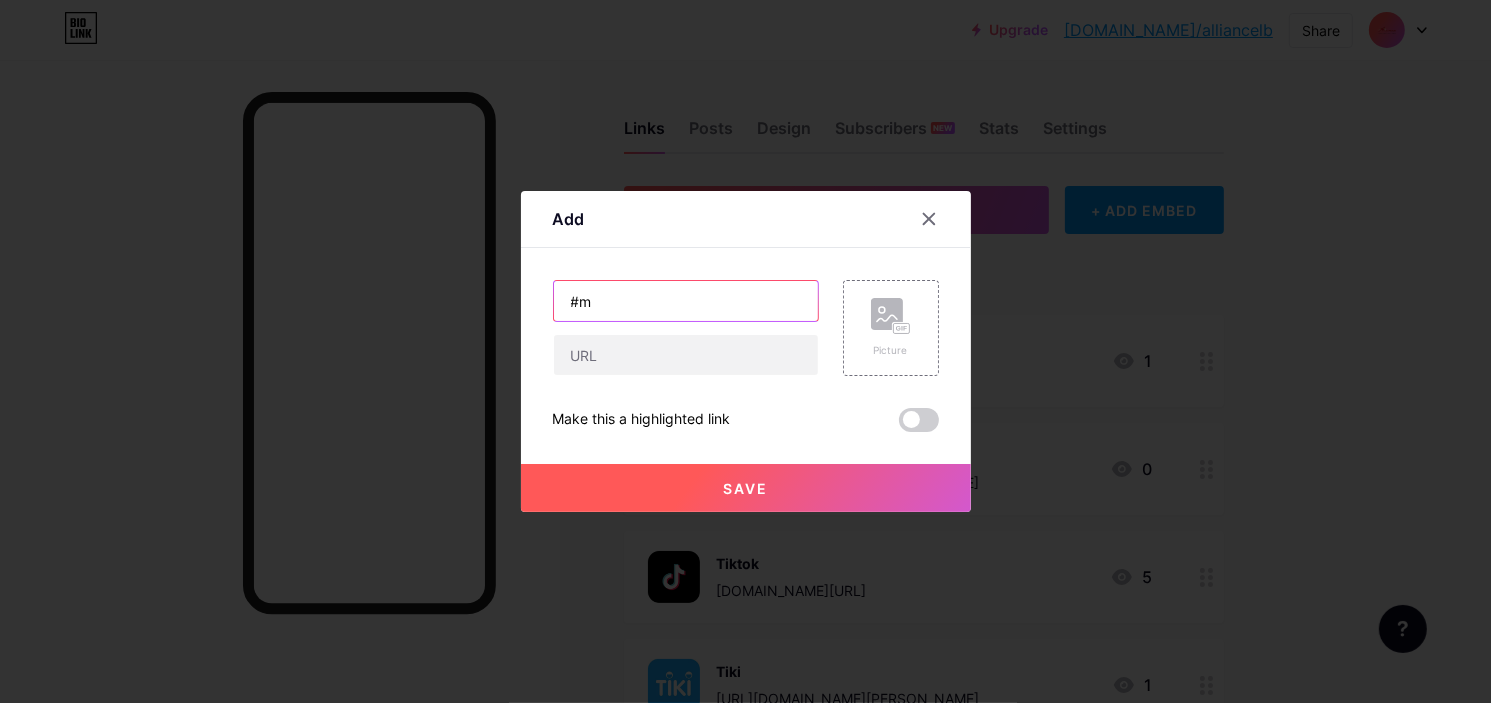 type on "#" 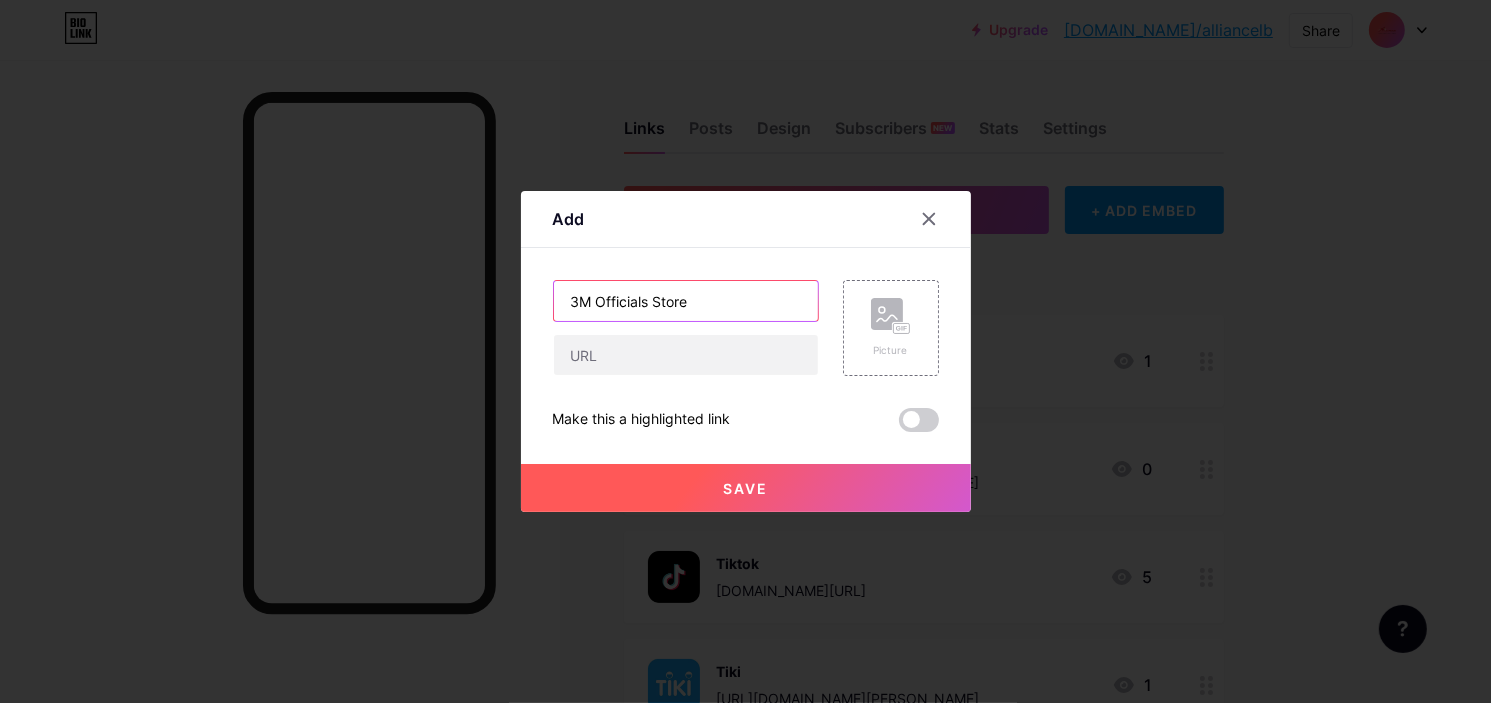 click on "3M Officials Store" at bounding box center [686, 301] 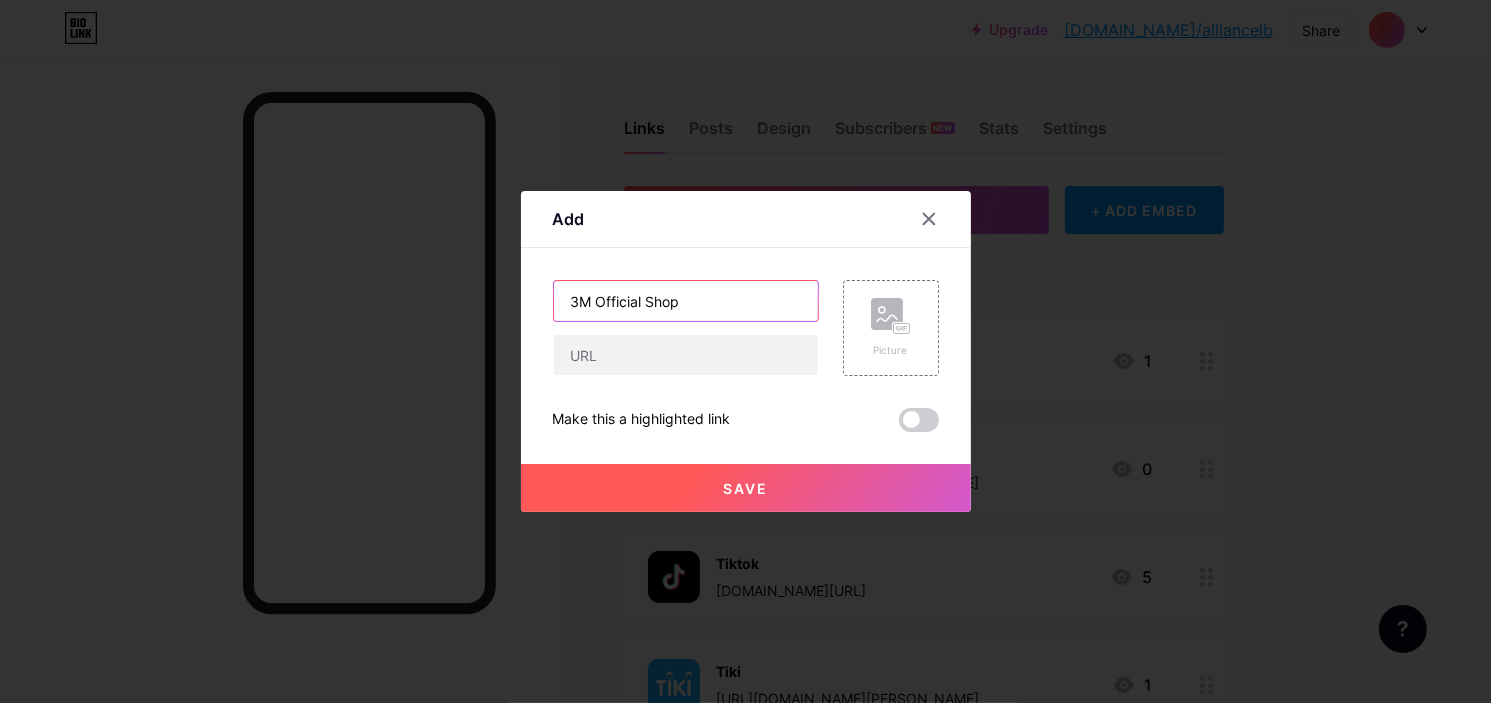 type on "3M Official Shop" 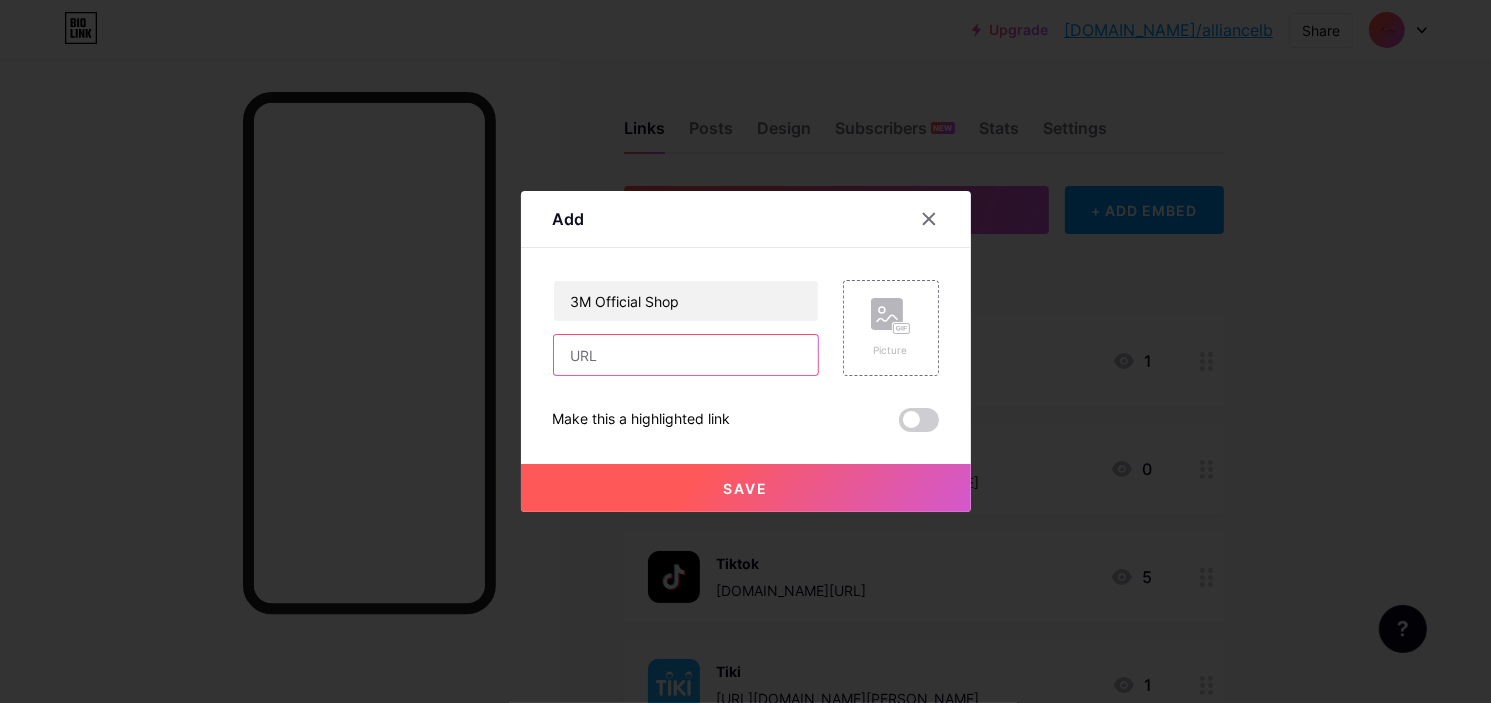 click at bounding box center (686, 355) 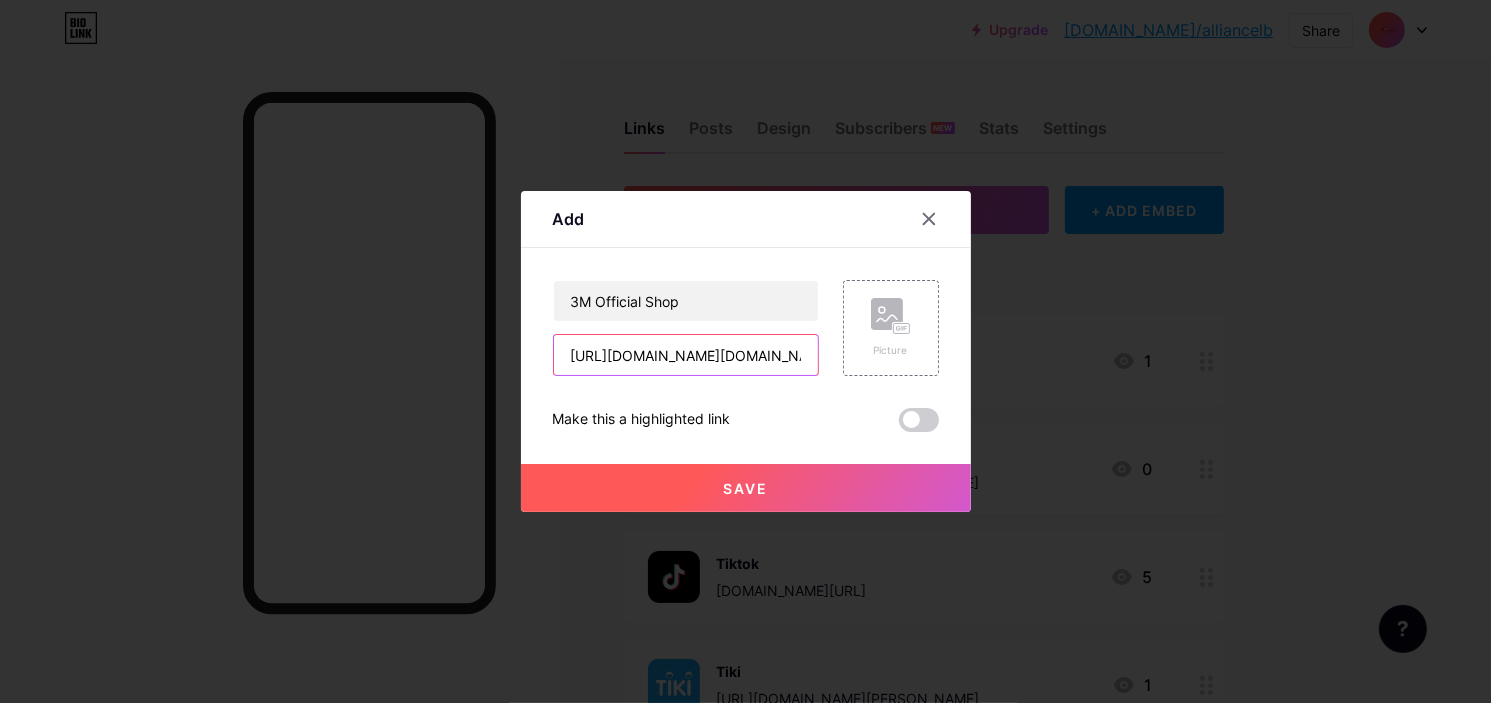 scroll, scrollTop: 0, scrollLeft: 444, axis: horizontal 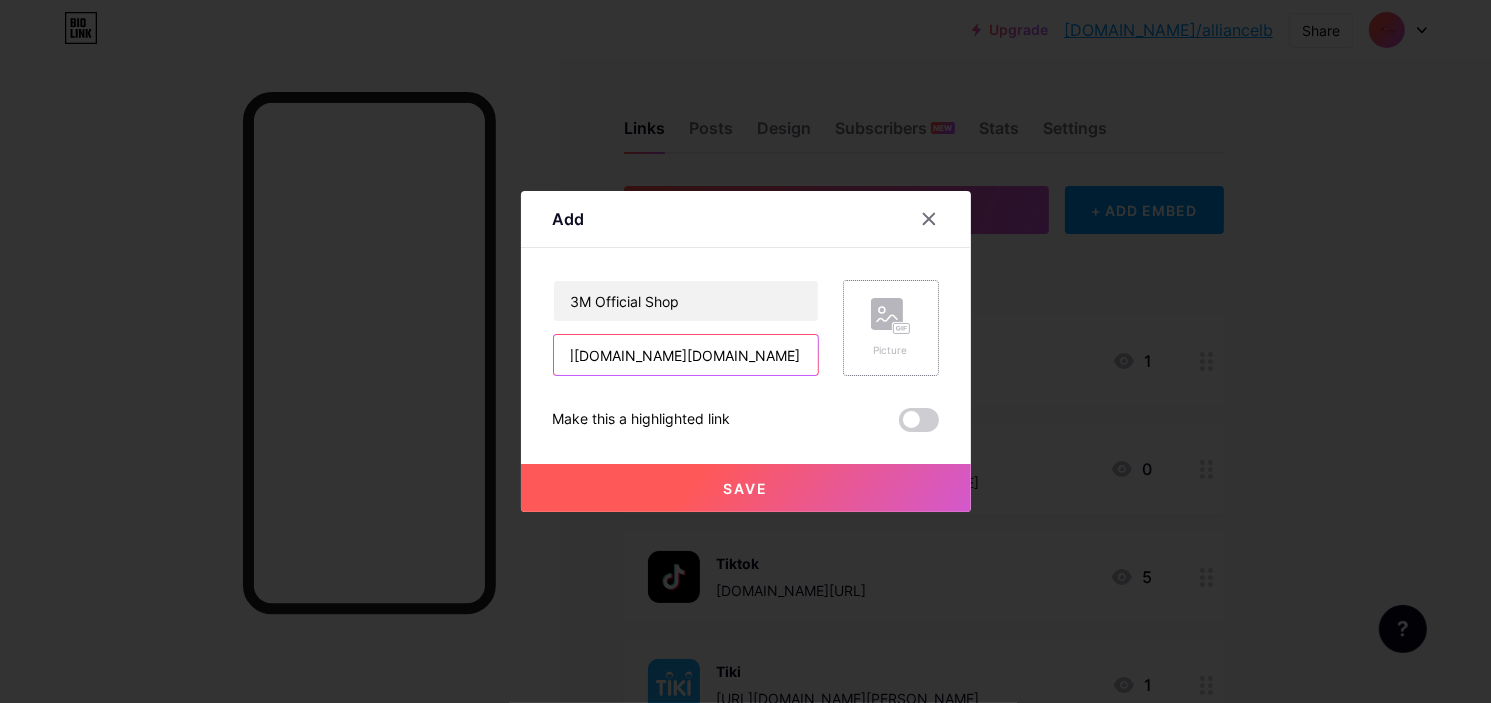 type on "https://shopee.vn/3m.official.store?categoryId=100636&entryPoint=ShopByPDP&itemId=6357807443" 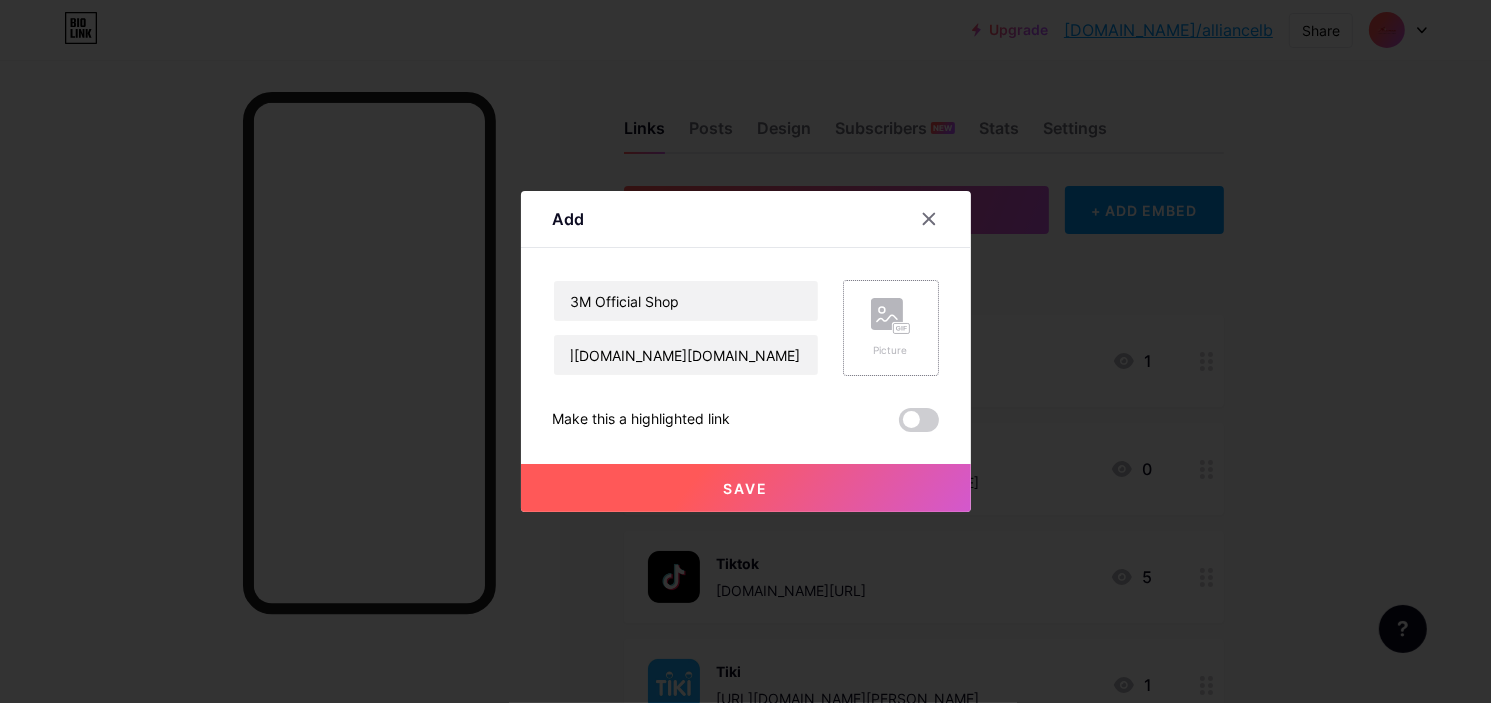 click 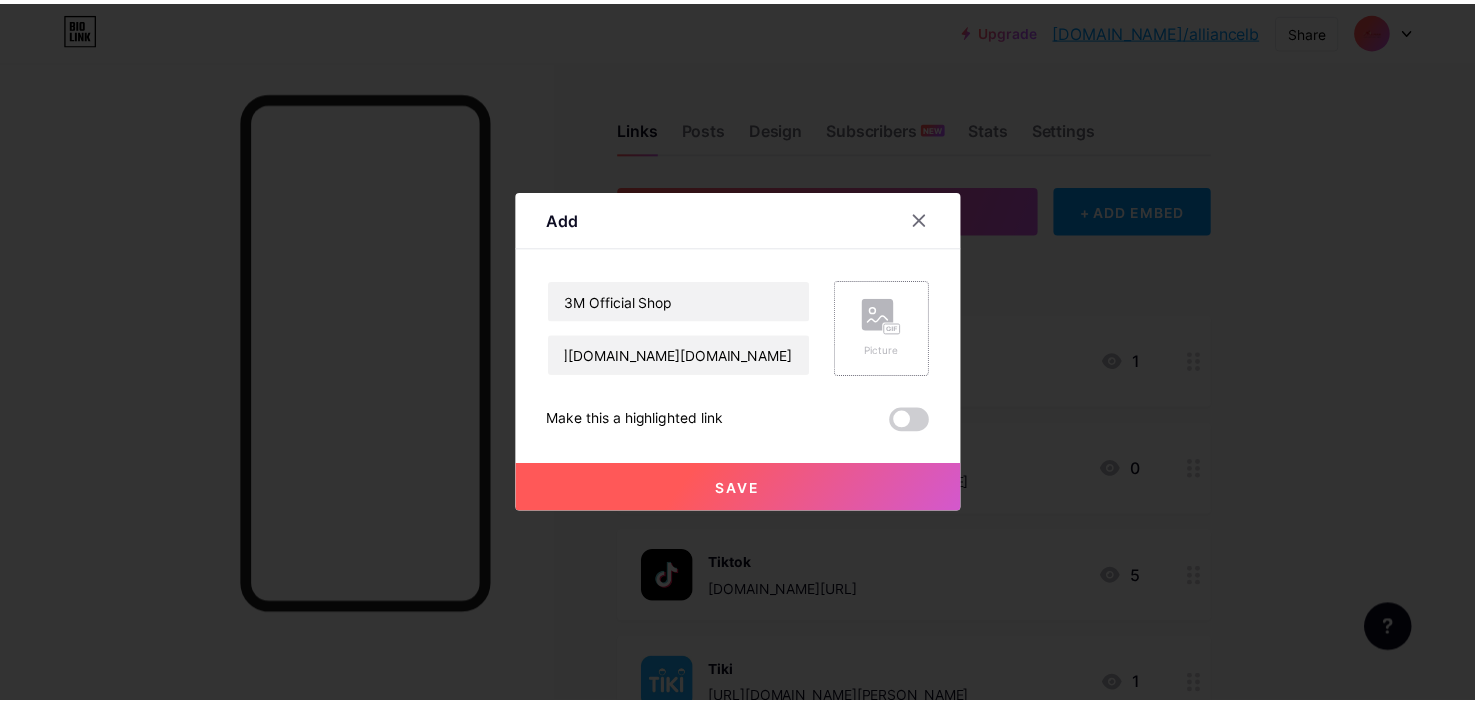 scroll, scrollTop: 0, scrollLeft: 0, axis: both 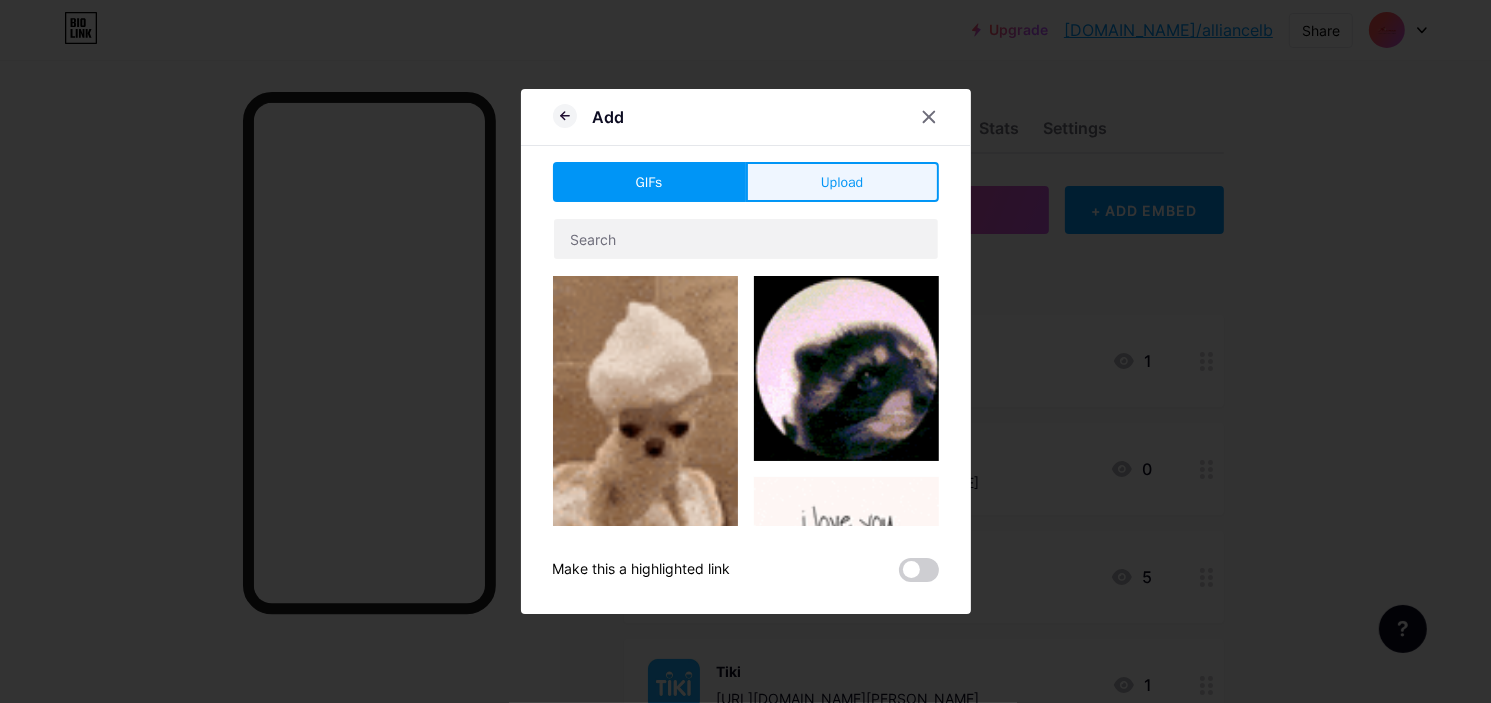 click on "Upload" at bounding box center [842, 182] 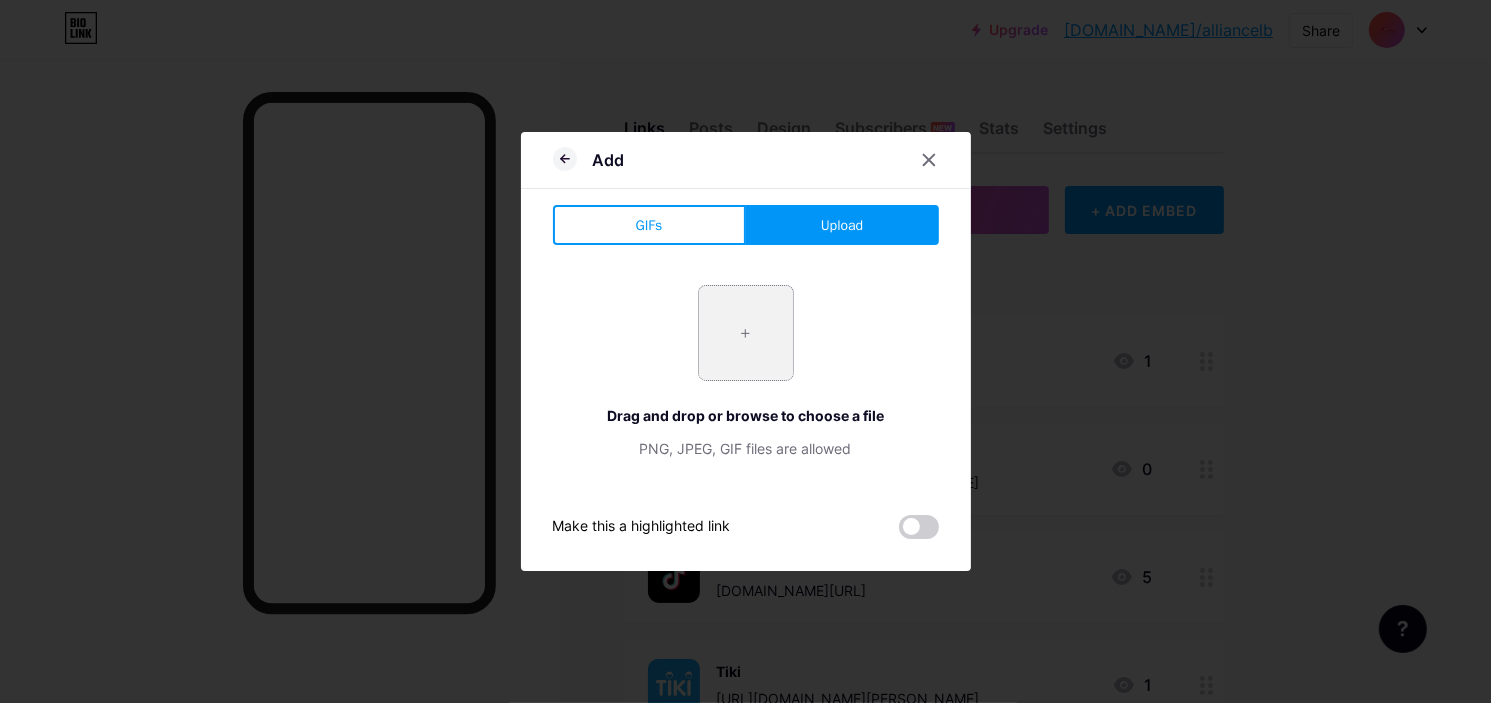 click at bounding box center (746, 333) 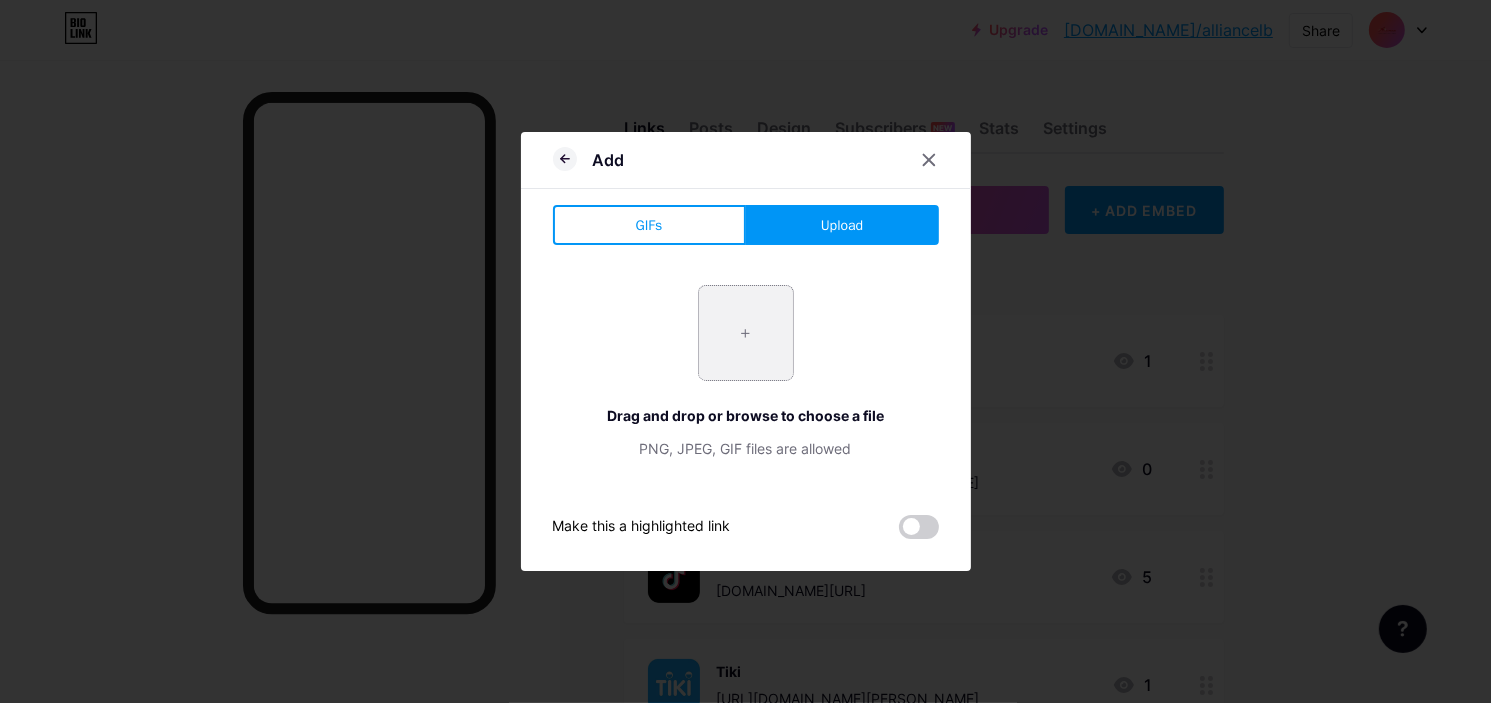 type on "C:\fakepath\16420abf2709798ffc5b5fe715c42538.png" 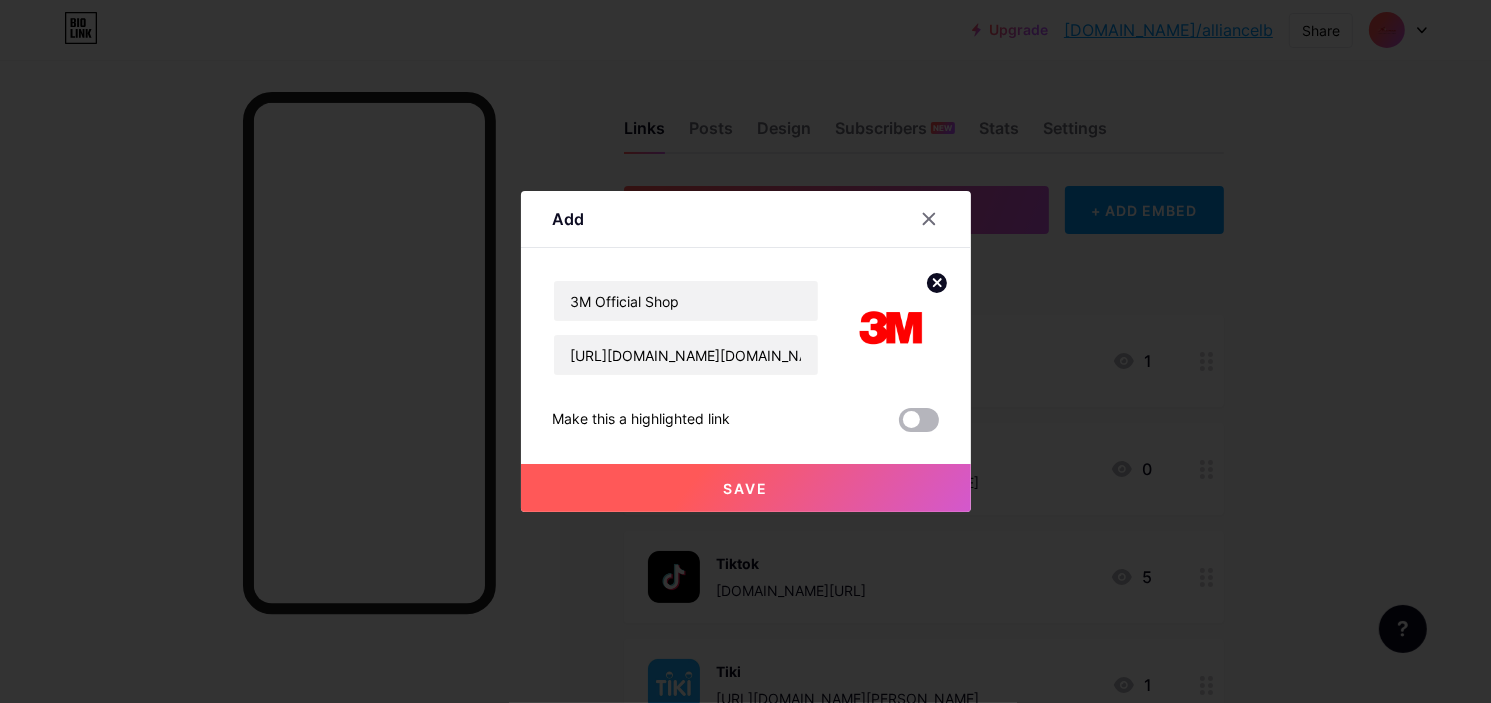 click at bounding box center [919, 420] 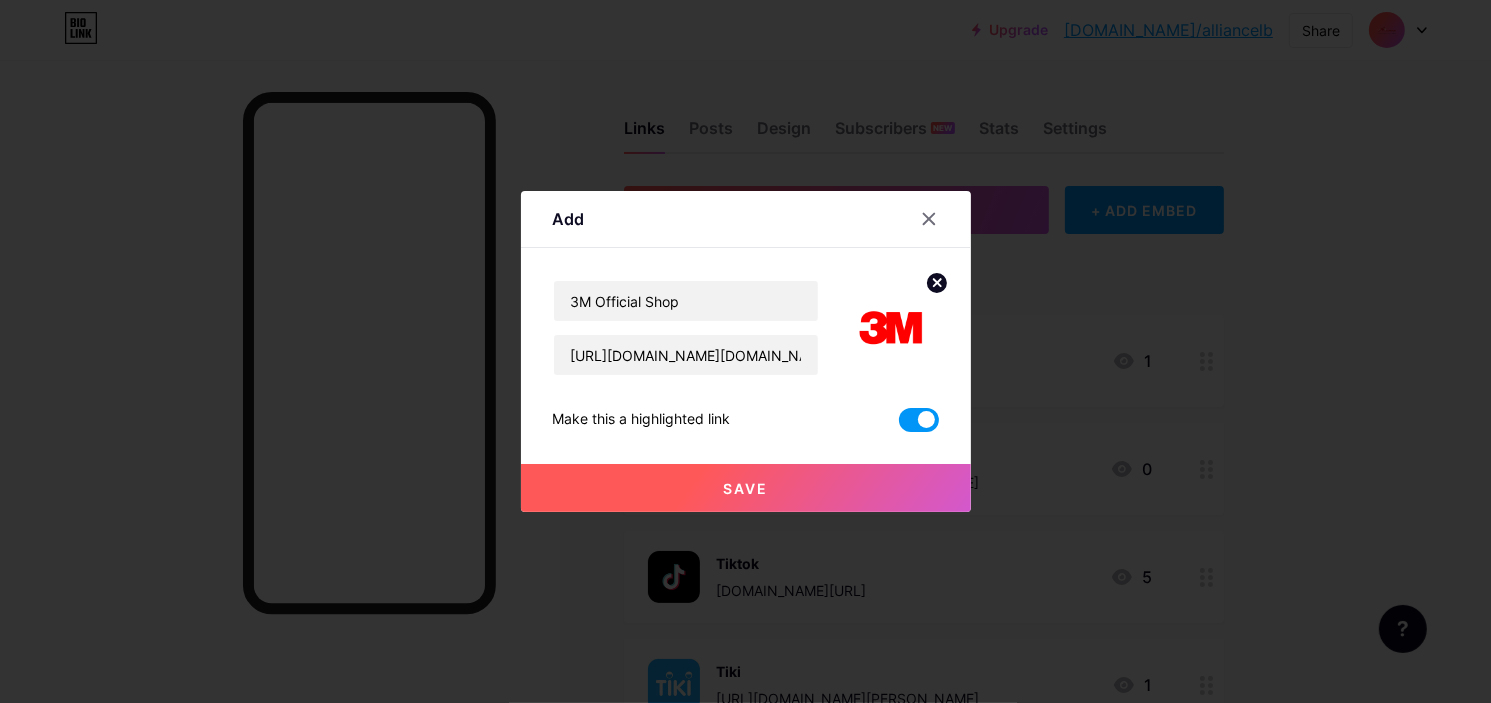 click on "Save" at bounding box center [746, 488] 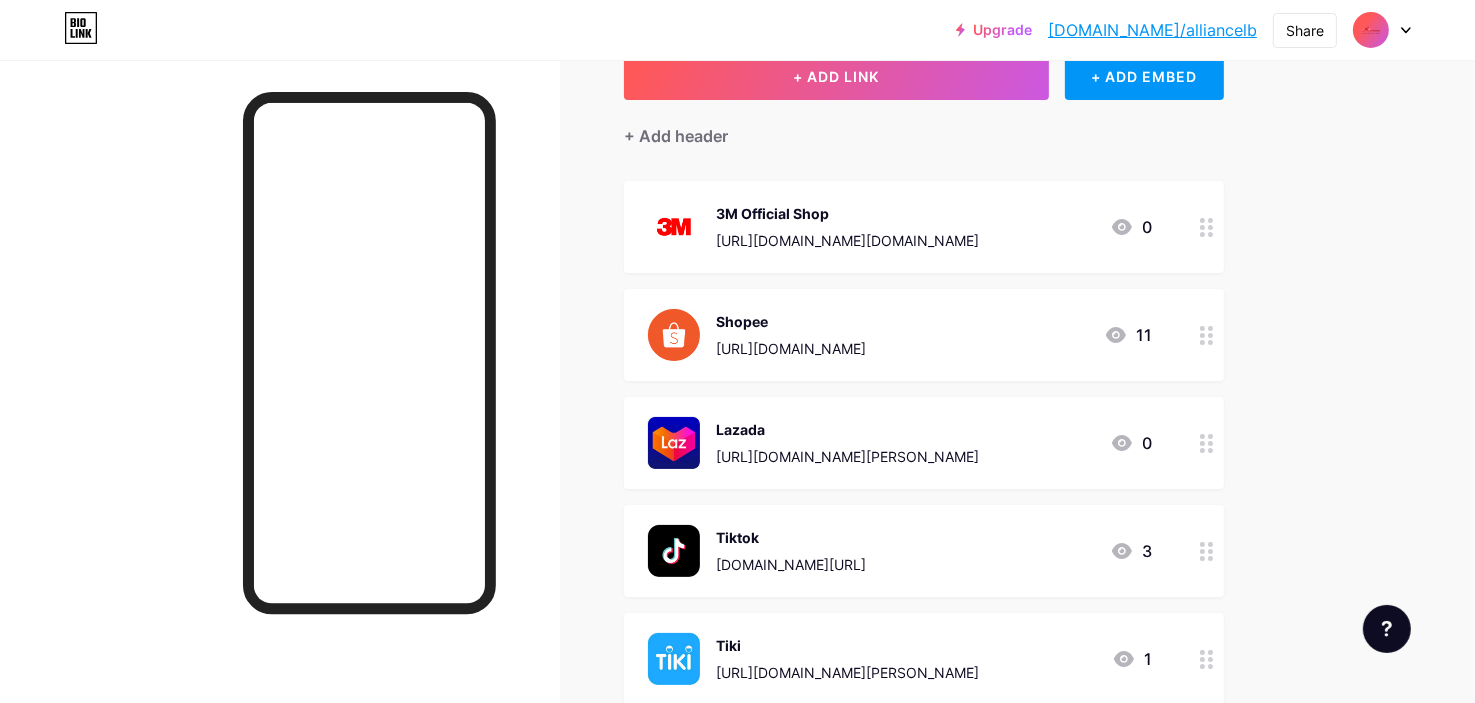 scroll, scrollTop: 100, scrollLeft: 0, axis: vertical 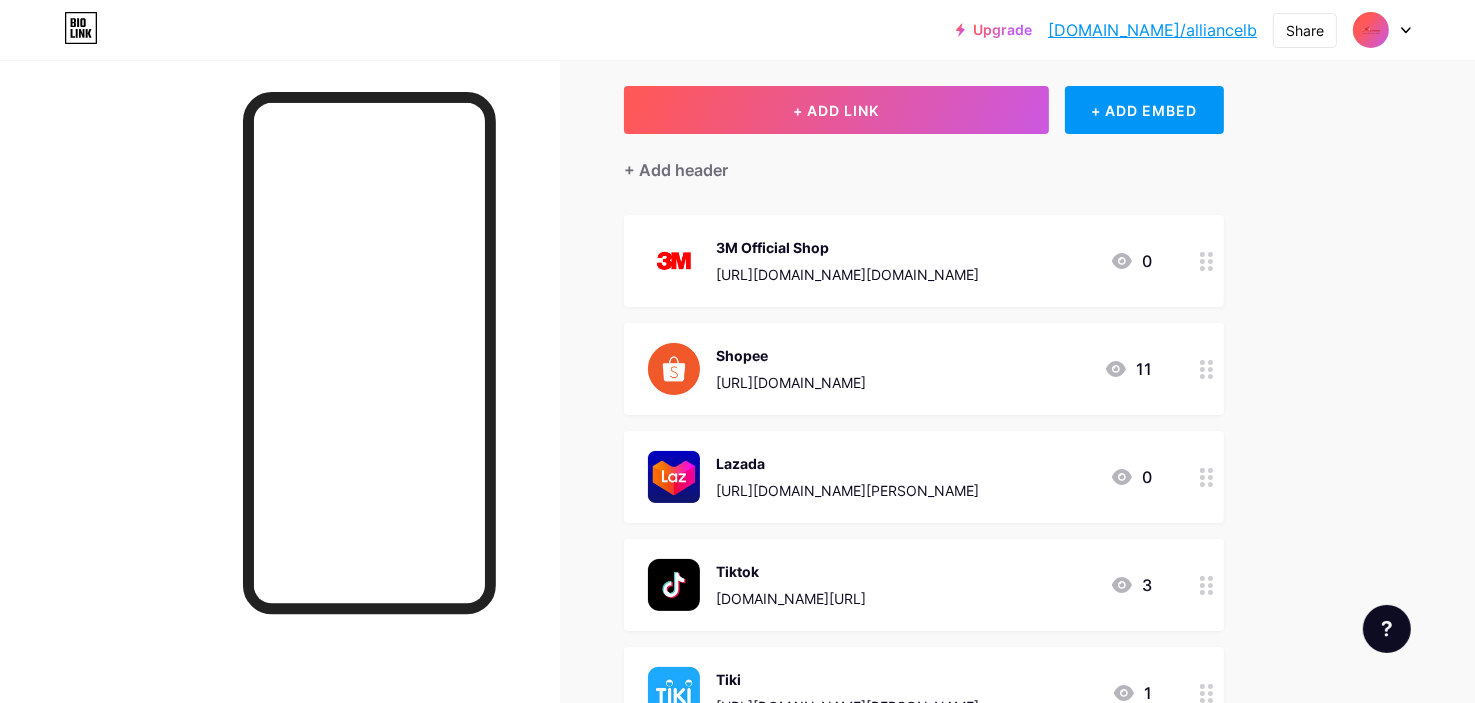 click 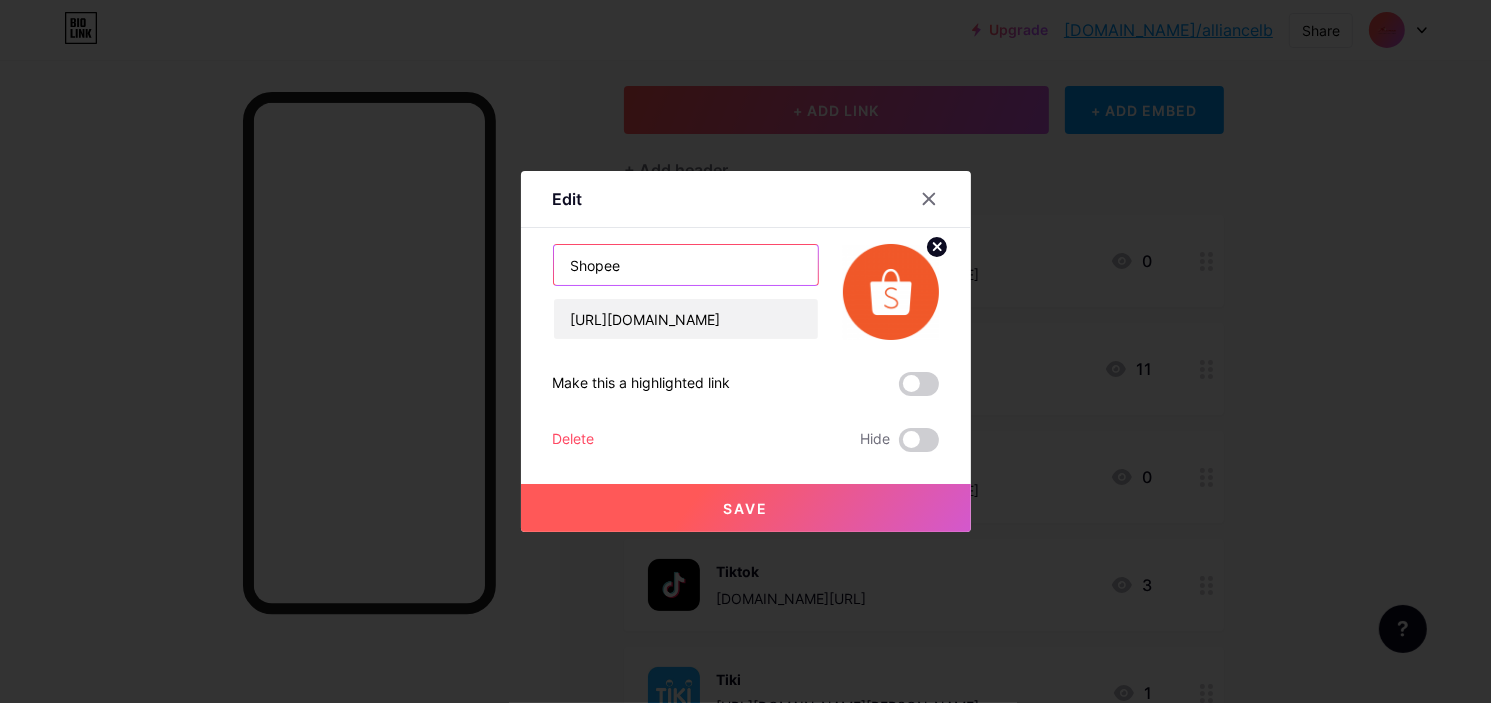 drag, startPoint x: 631, startPoint y: 270, endPoint x: 545, endPoint y: 258, distance: 86.833176 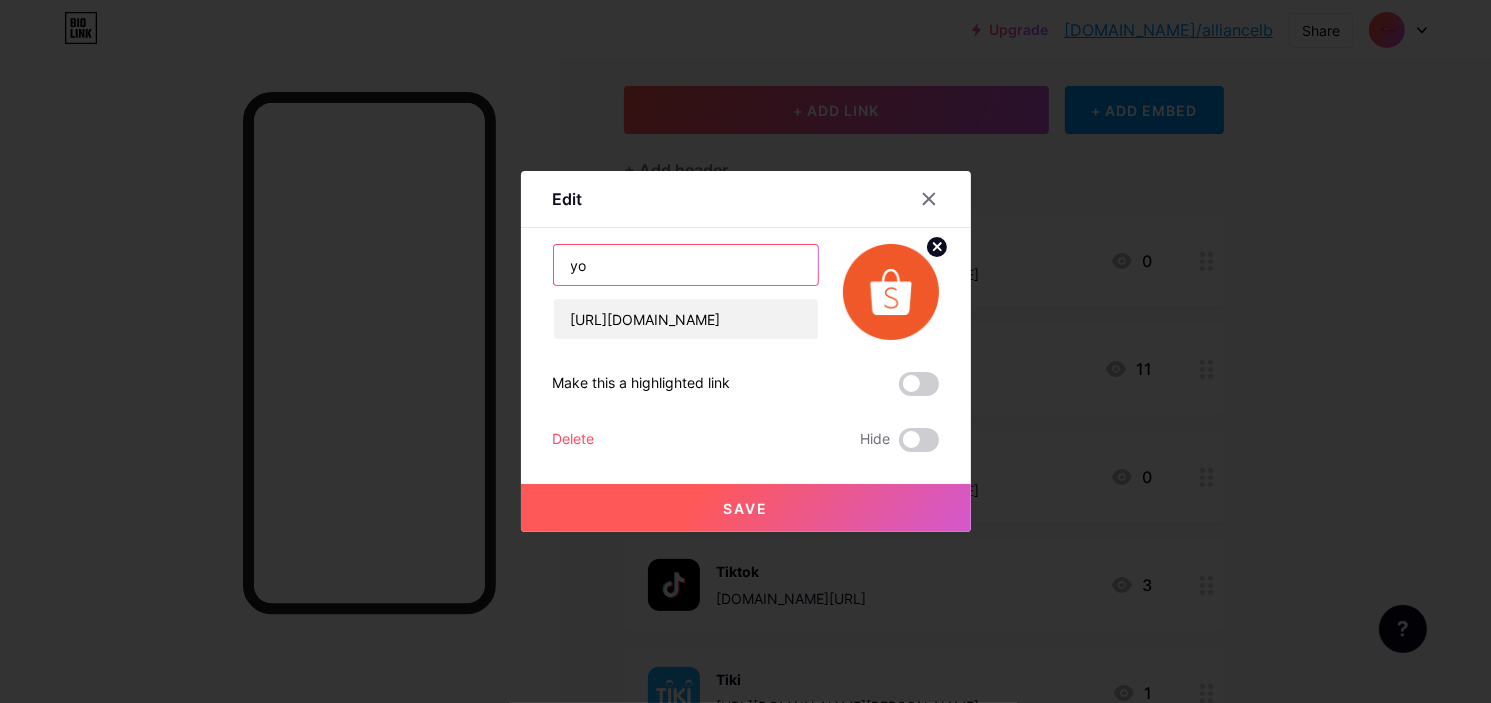 type on "y" 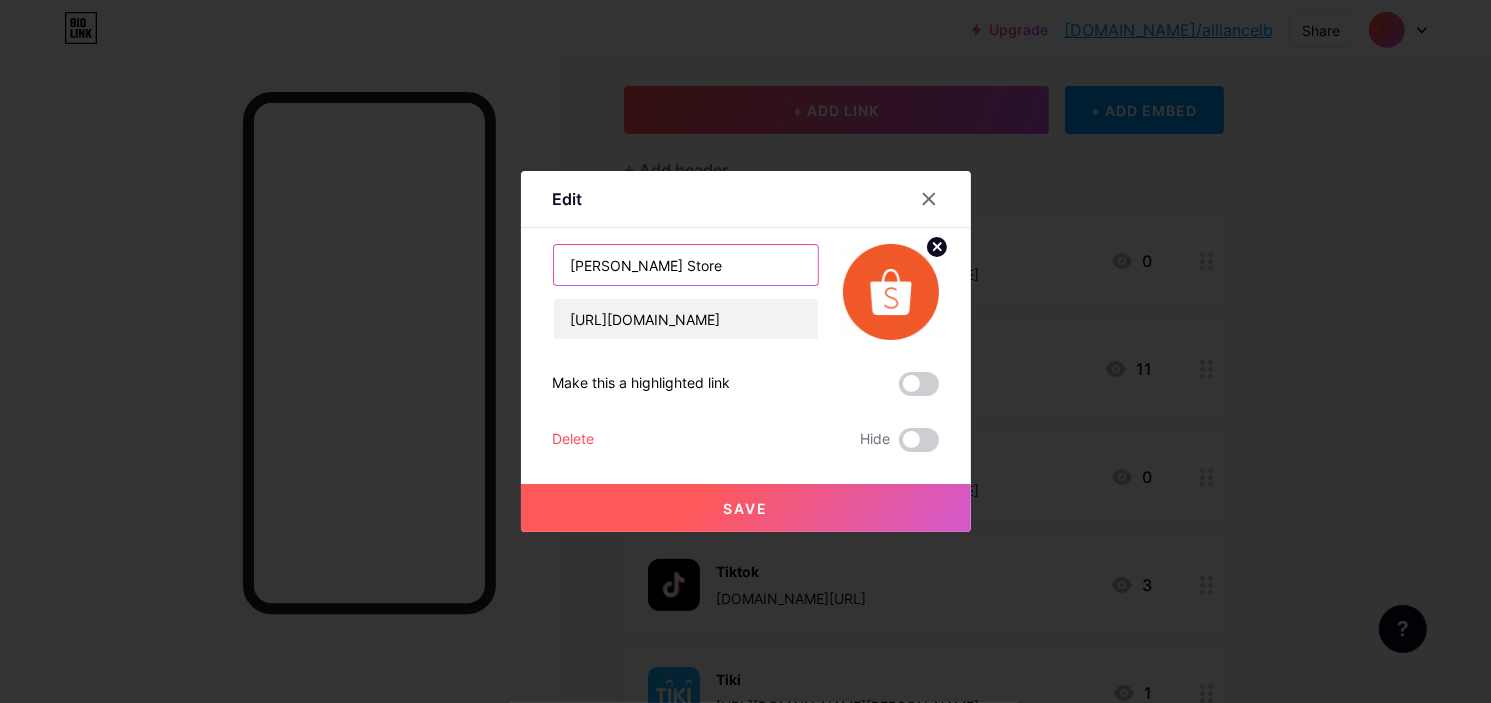 type on "Yoha Store" 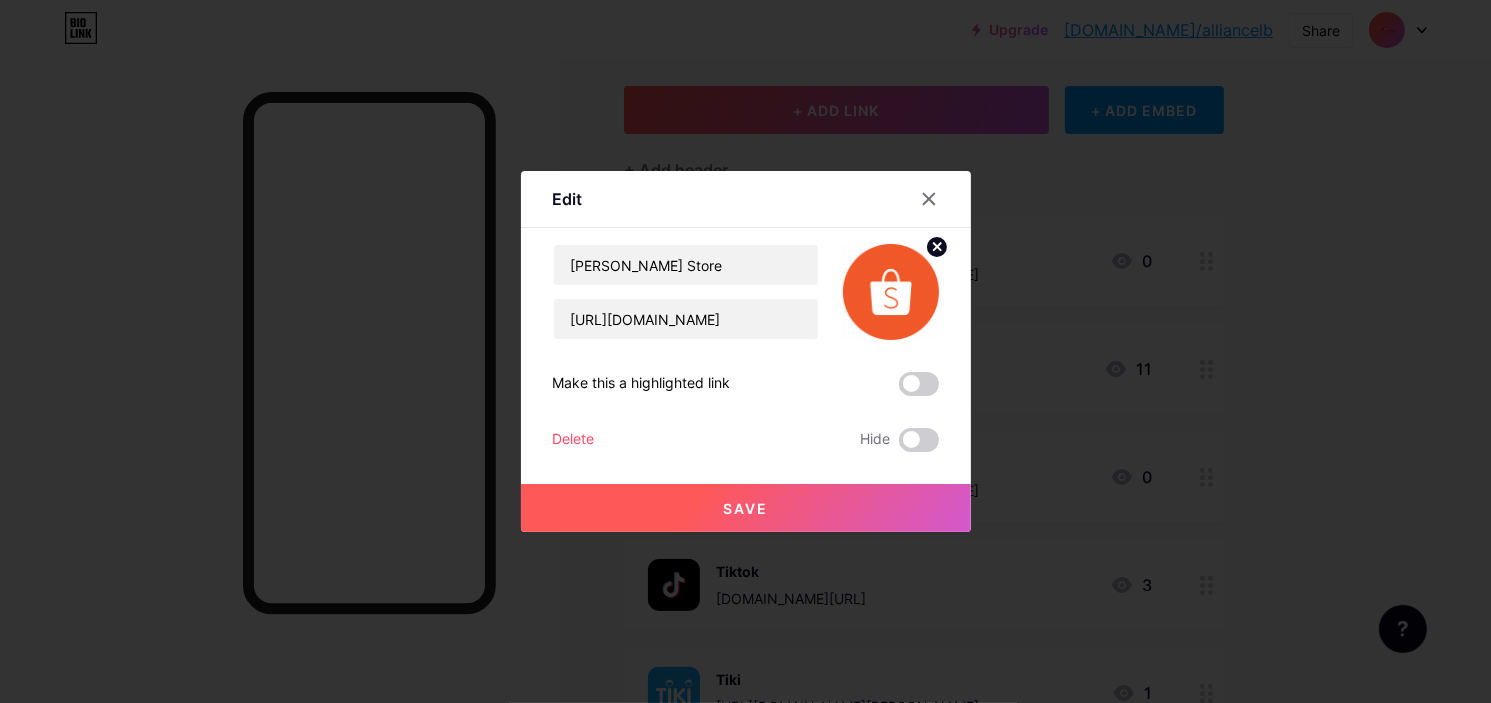 click on "Save" at bounding box center [746, 508] 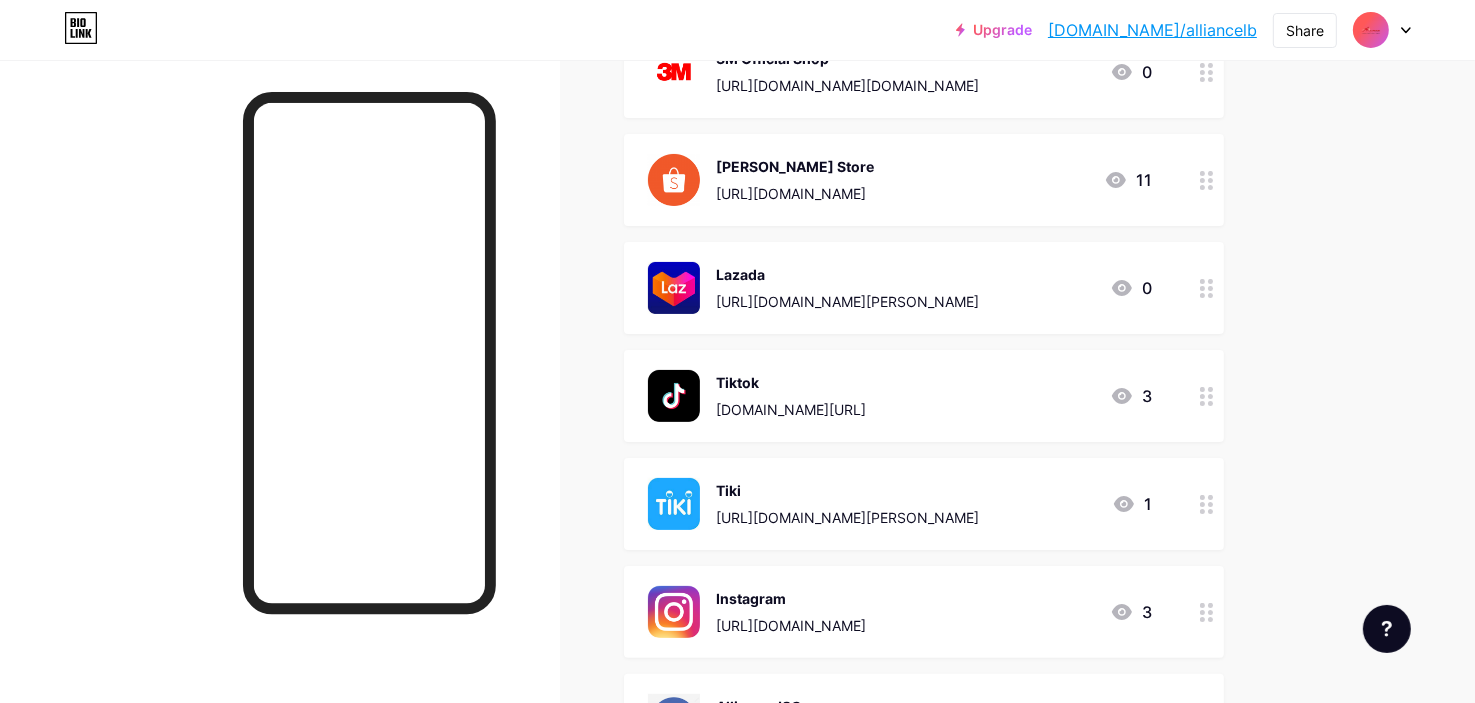 scroll, scrollTop: 300, scrollLeft: 0, axis: vertical 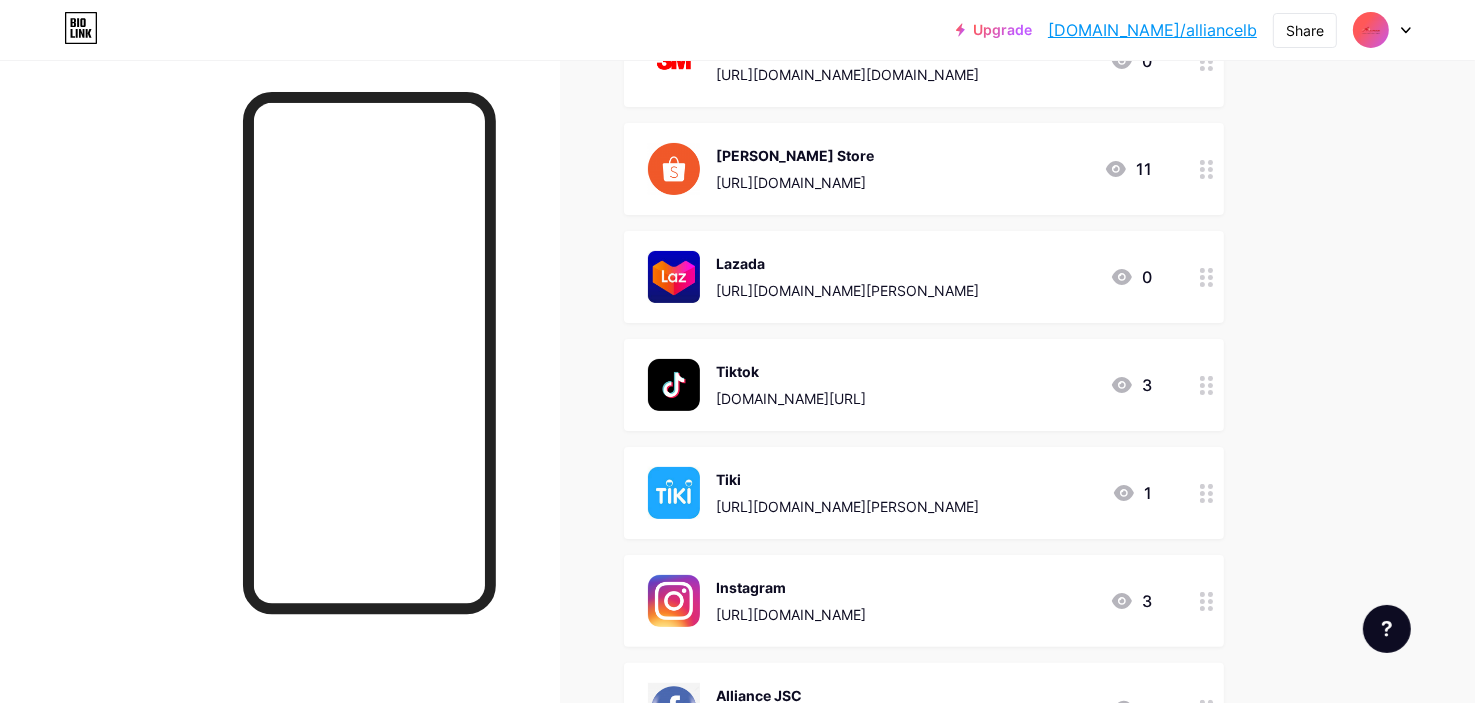 click 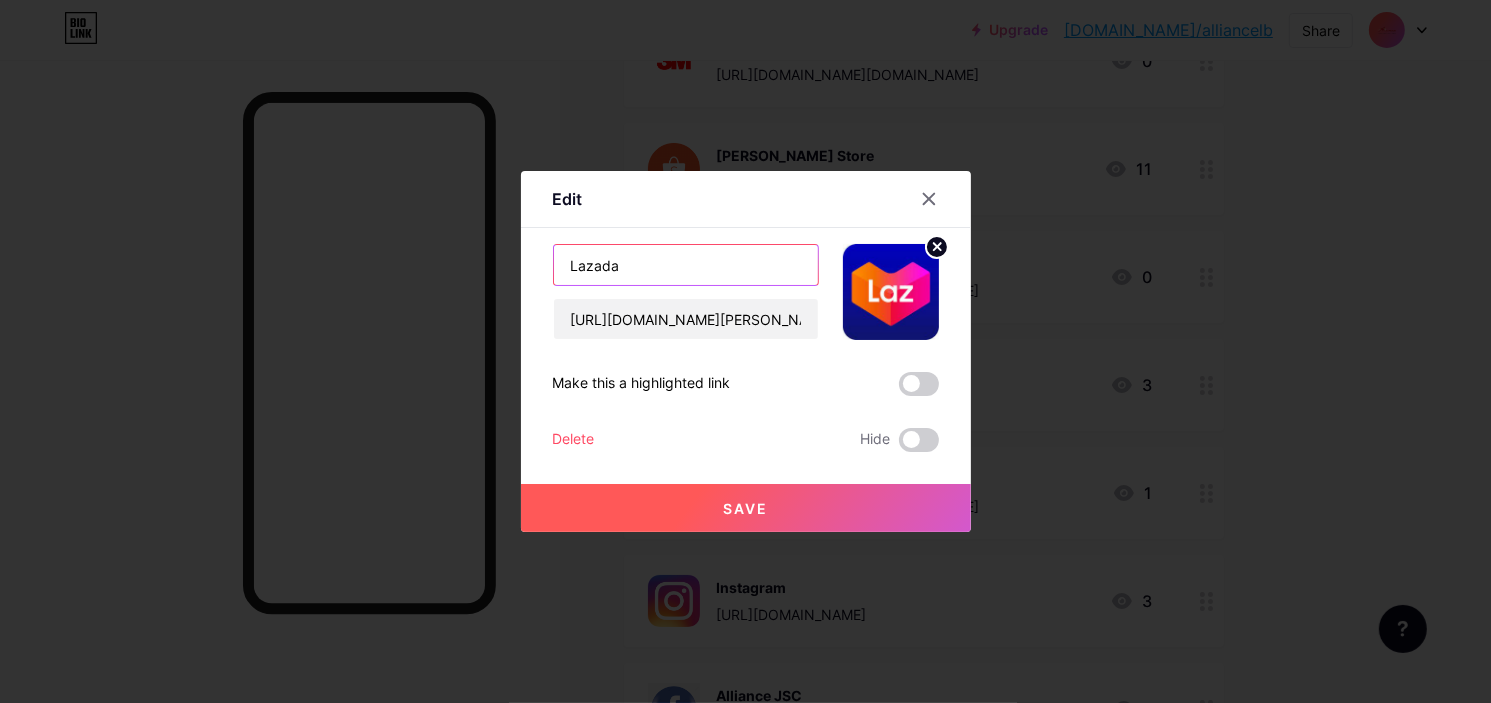 drag, startPoint x: 644, startPoint y: 269, endPoint x: 465, endPoint y: 254, distance: 179.6274 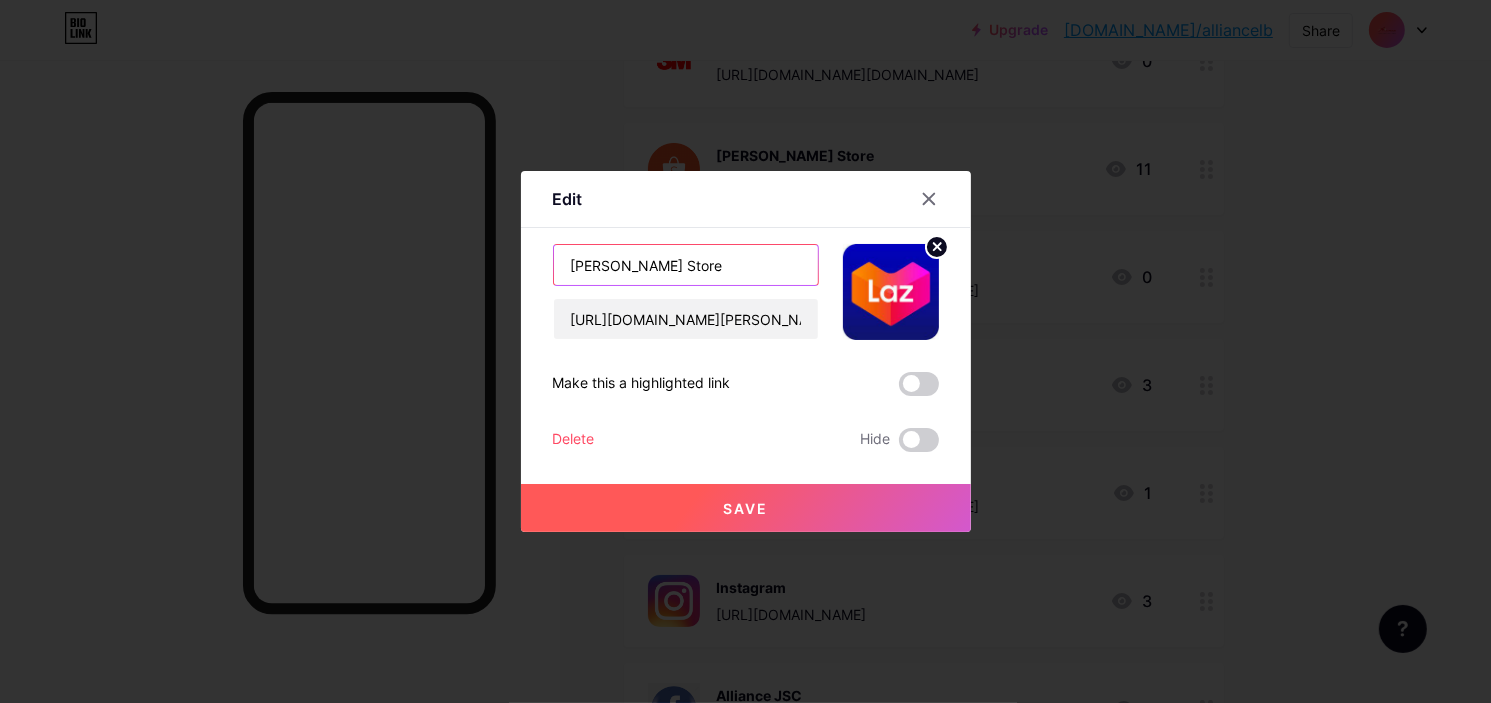 type on "Yoha Store" 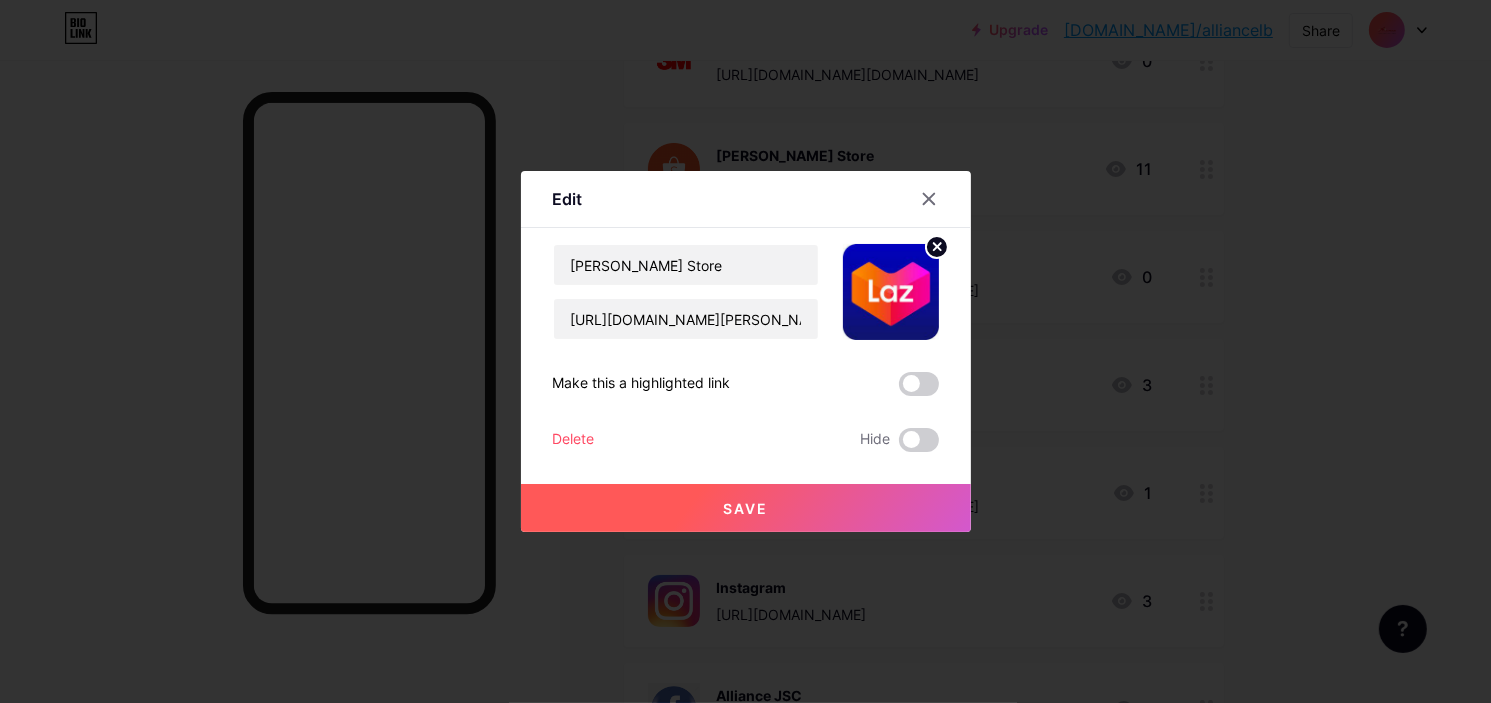 click on "Save" at bounding box center [746, 508] 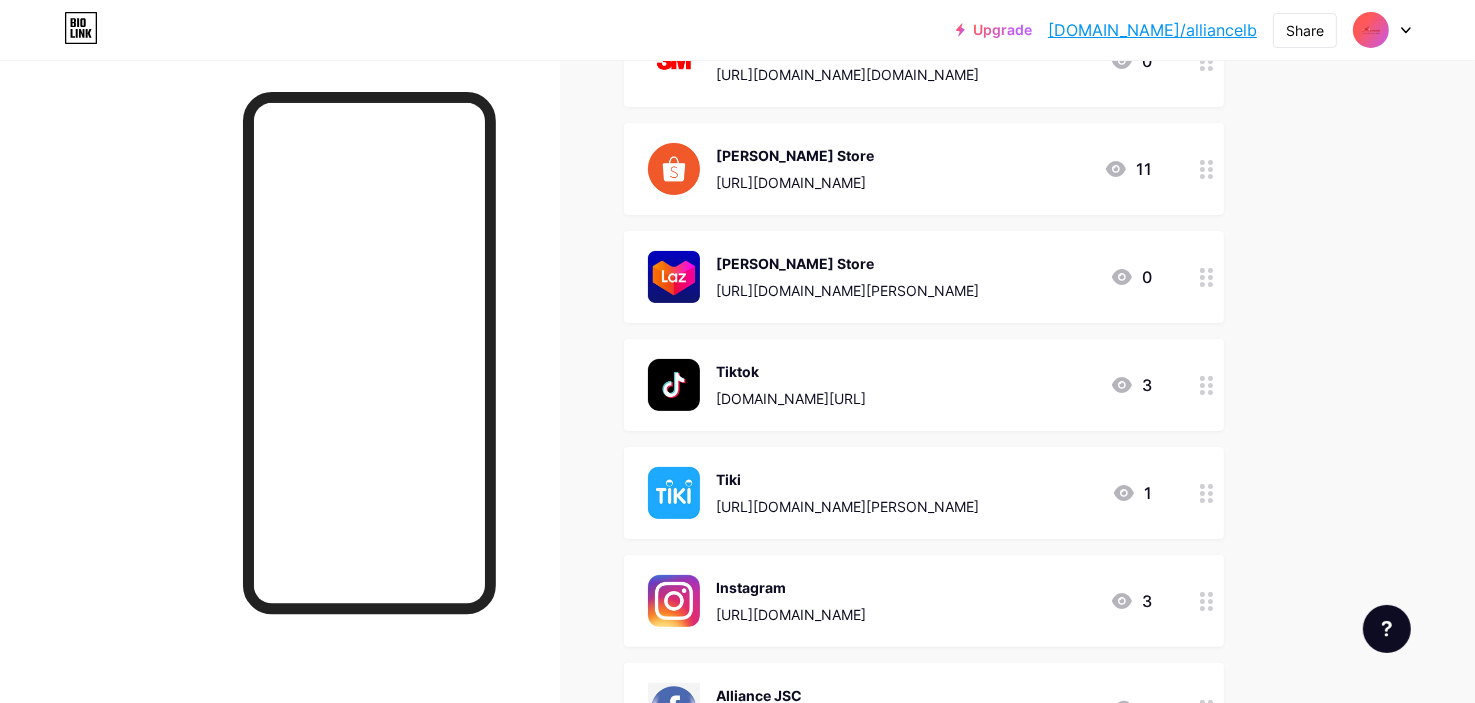 click at bounding box center (1207, 385) 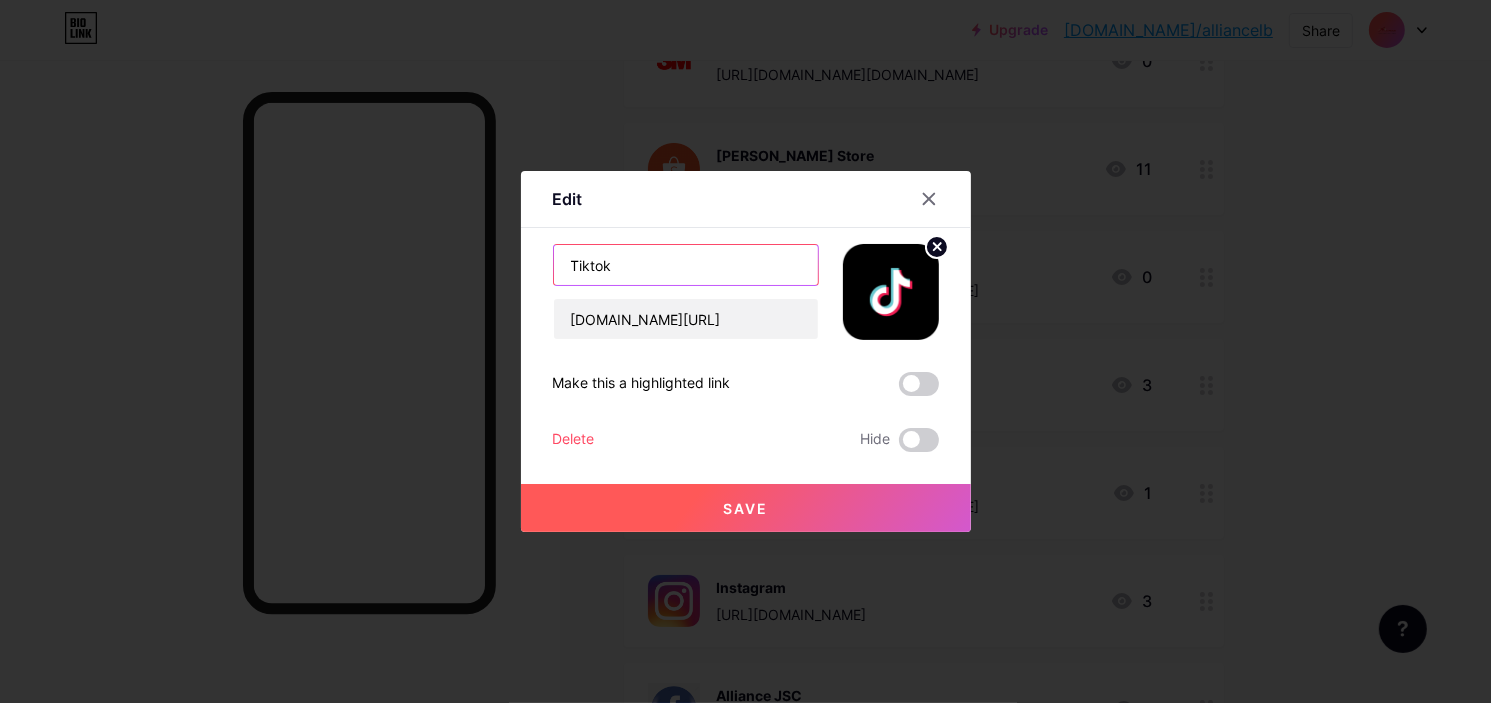 drag, startPoint x: 634, startPoint y: 272, endPoint x: 468, endPoint y: 243, distance: 168.5141 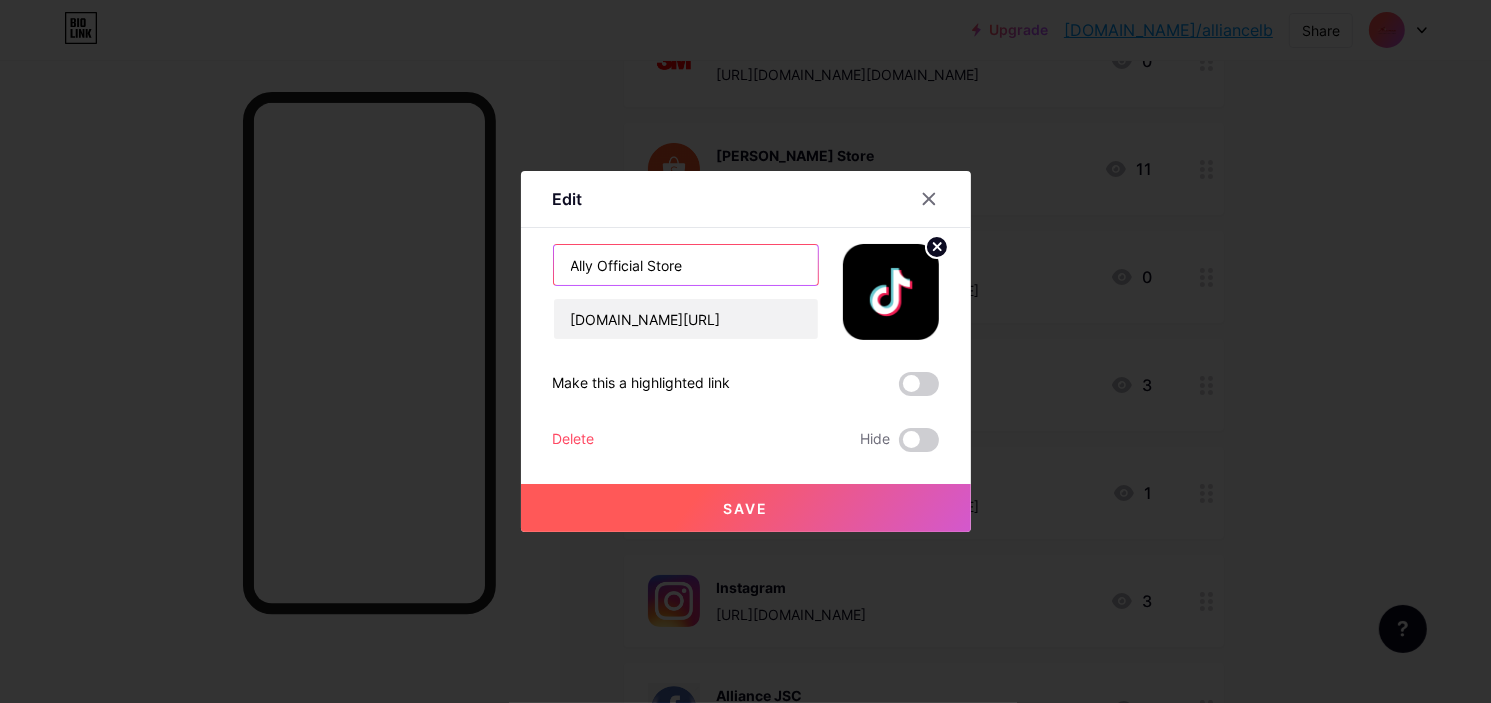 type on "Ally Official Store" 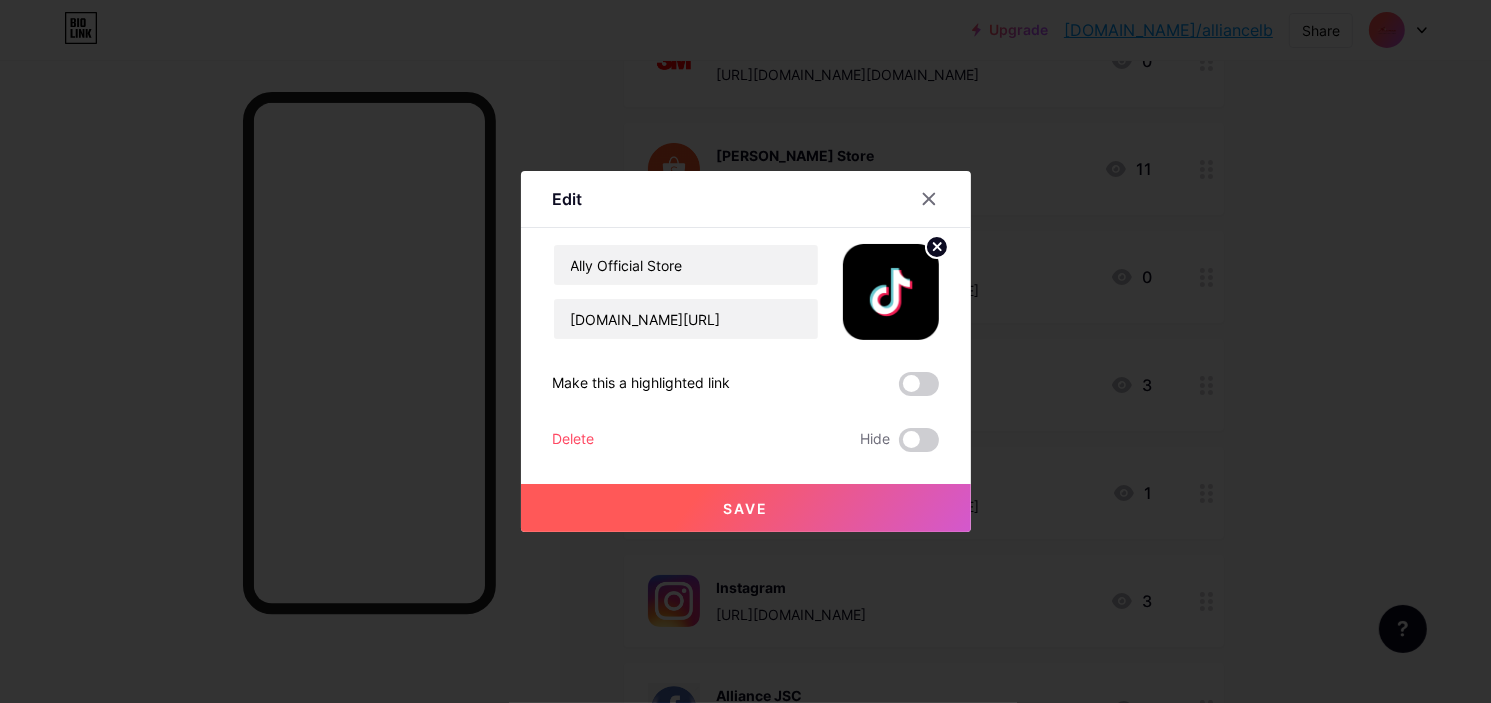 click on "Save" at bounding box center [746, 508] 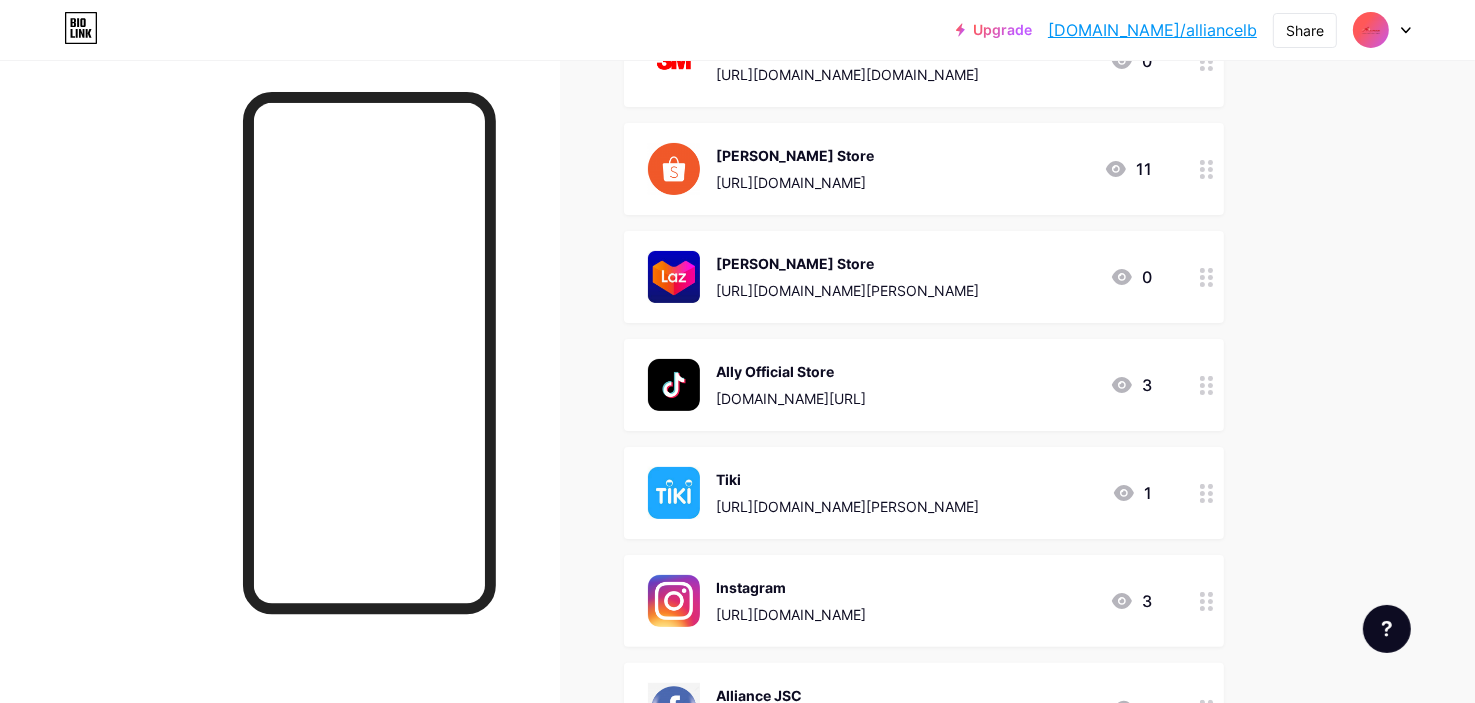 click at bounding box center (1207, 493) 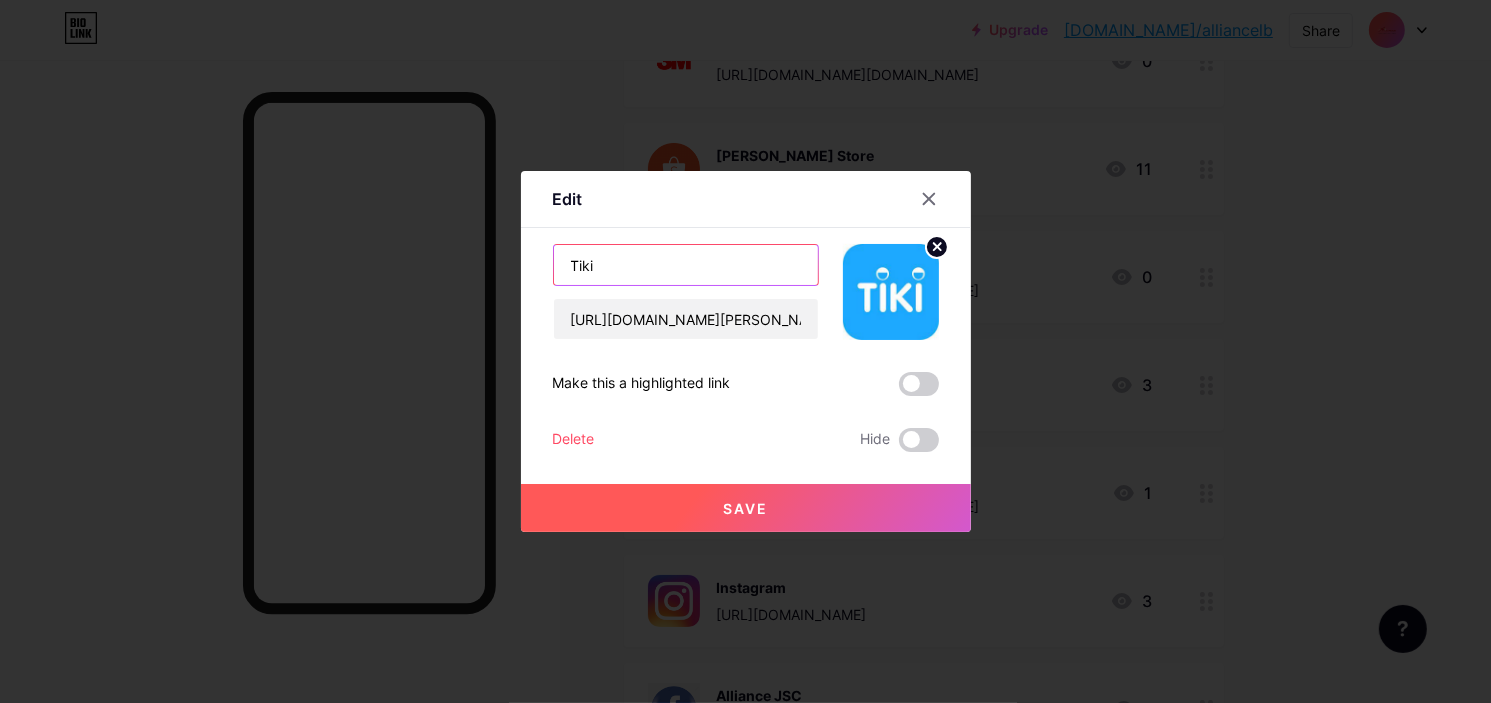 drag, startPoint x: 604, startPoint y: 264, endPoint x: 410, endPoint y: 253, distance: 194.3116 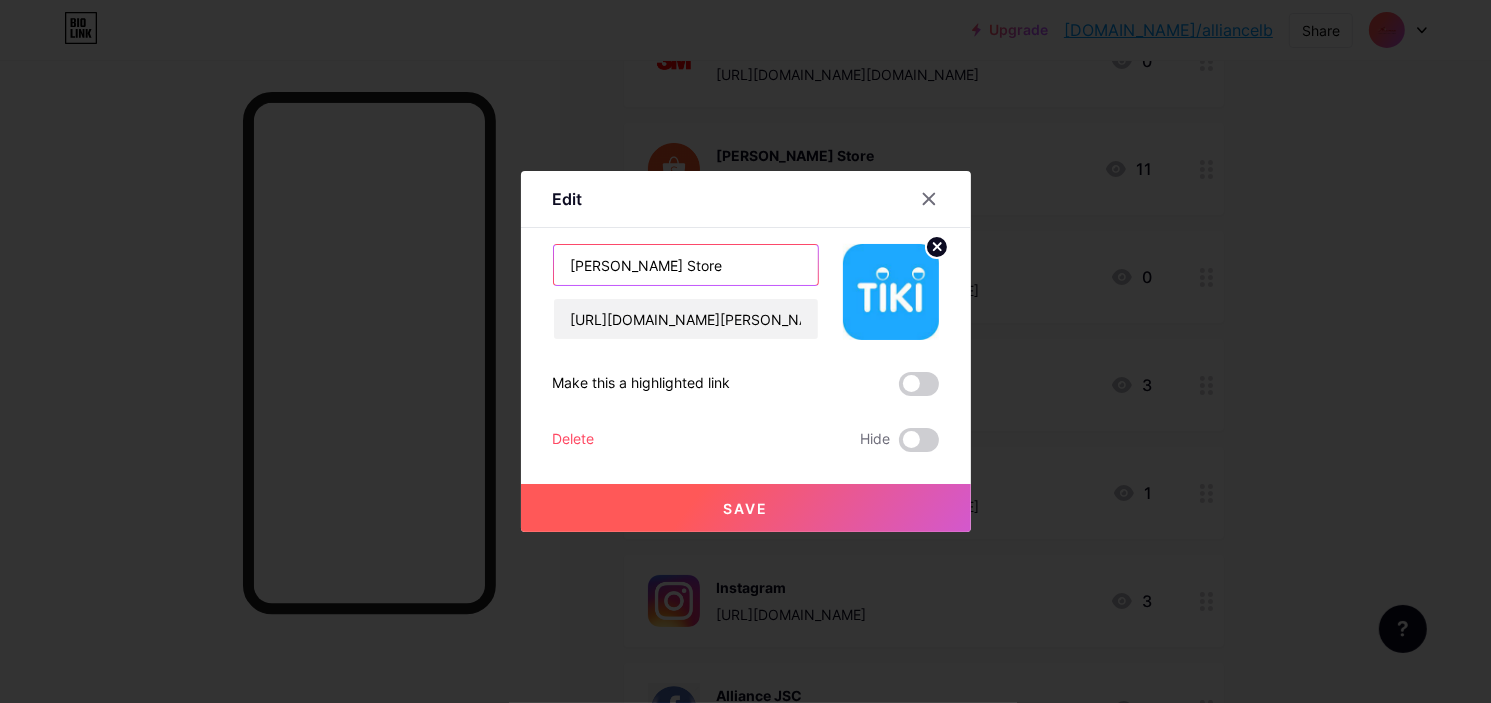 type on "Liên Minh Store" 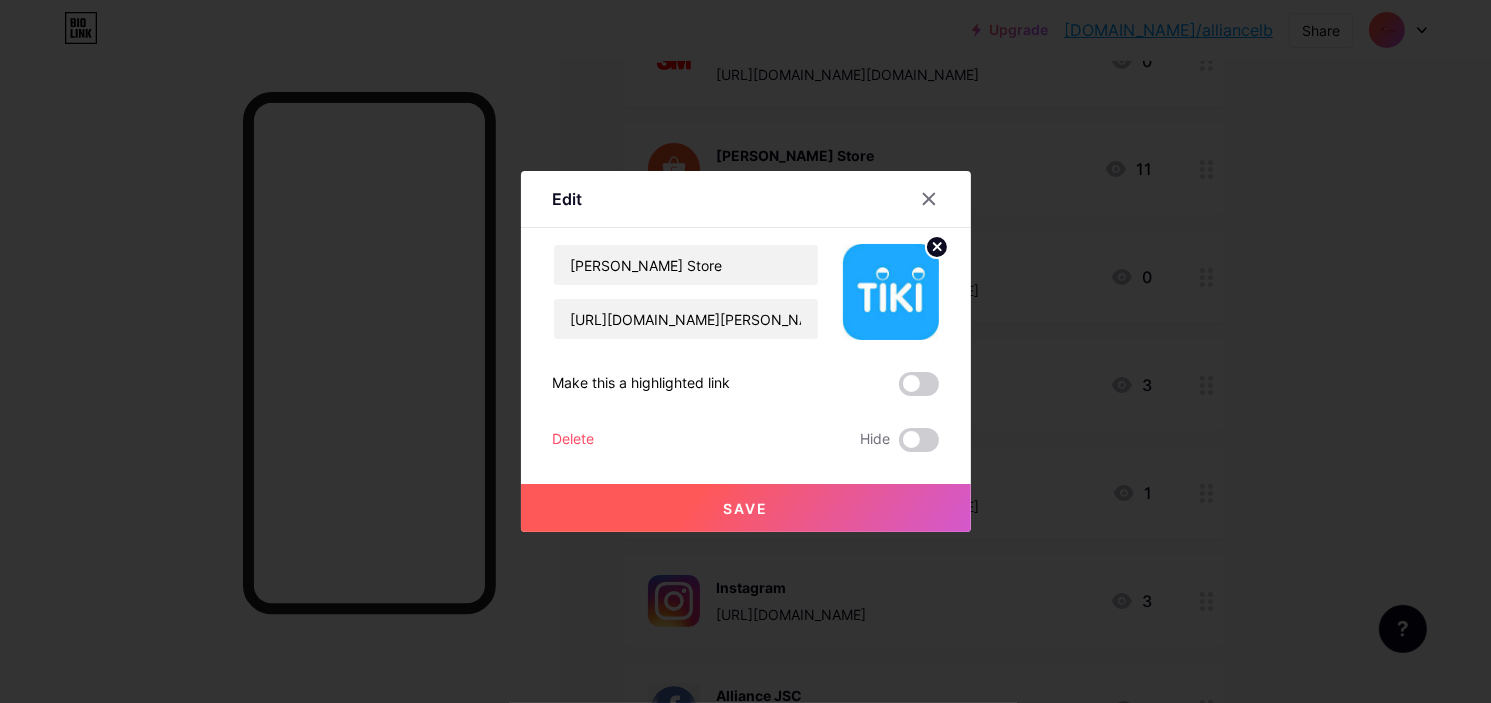 click on "Save" at bounding box center [746, 508] 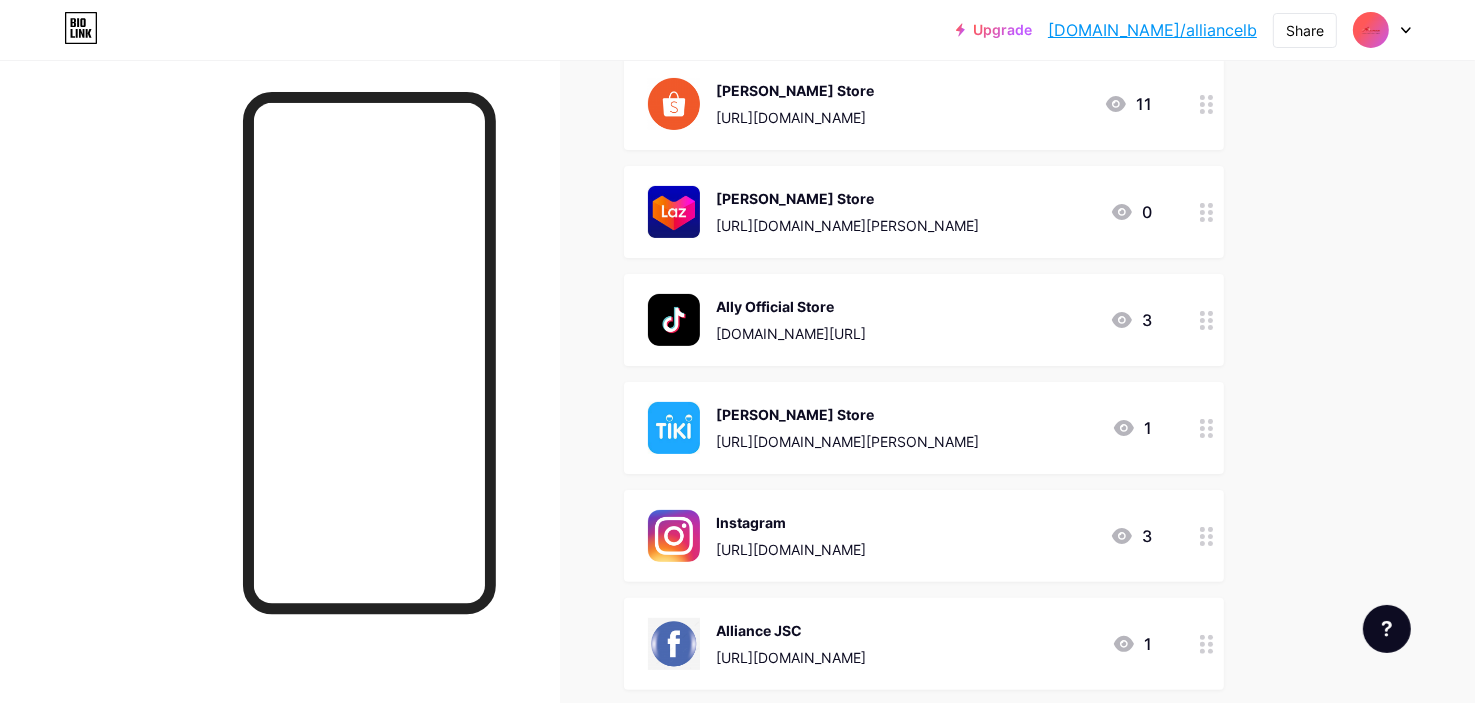 scroll, scrollTop: 400, scrollLeft: 0, axis: vertical 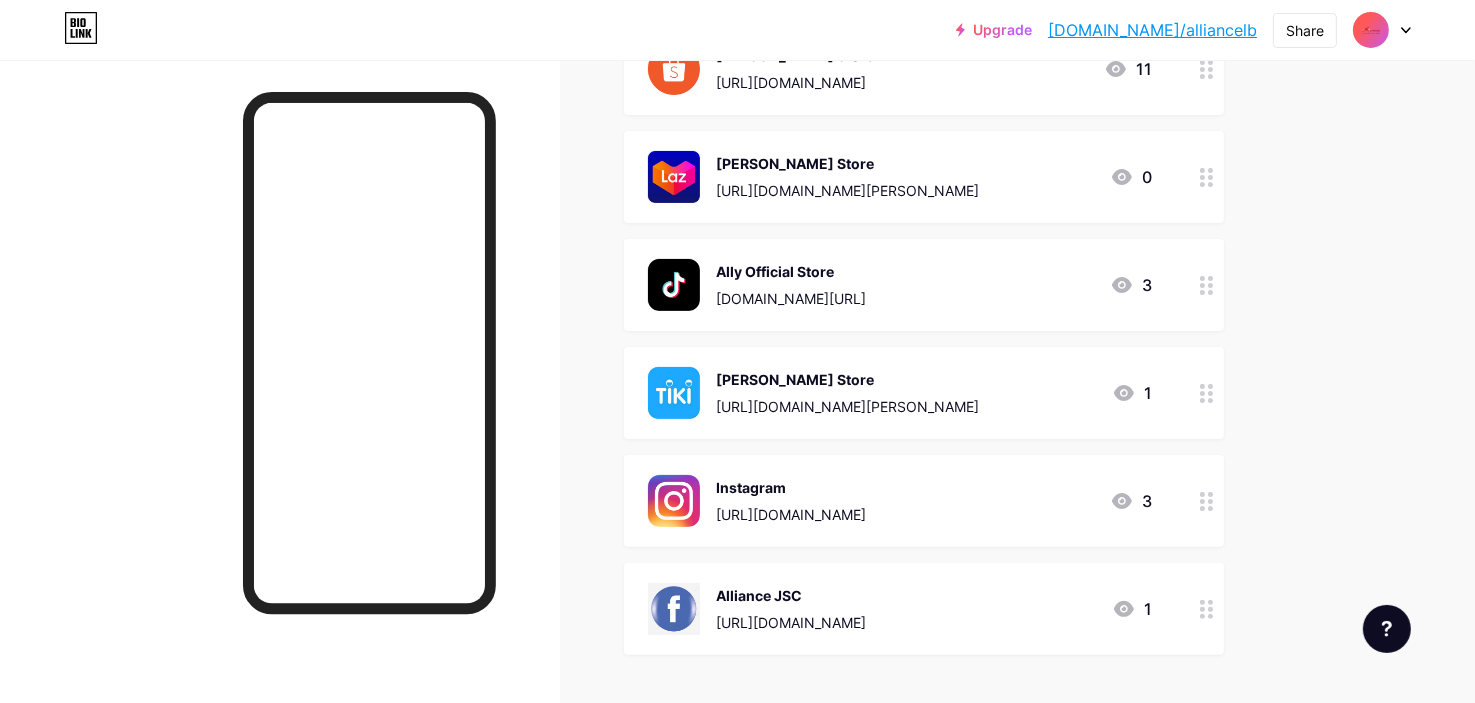 click 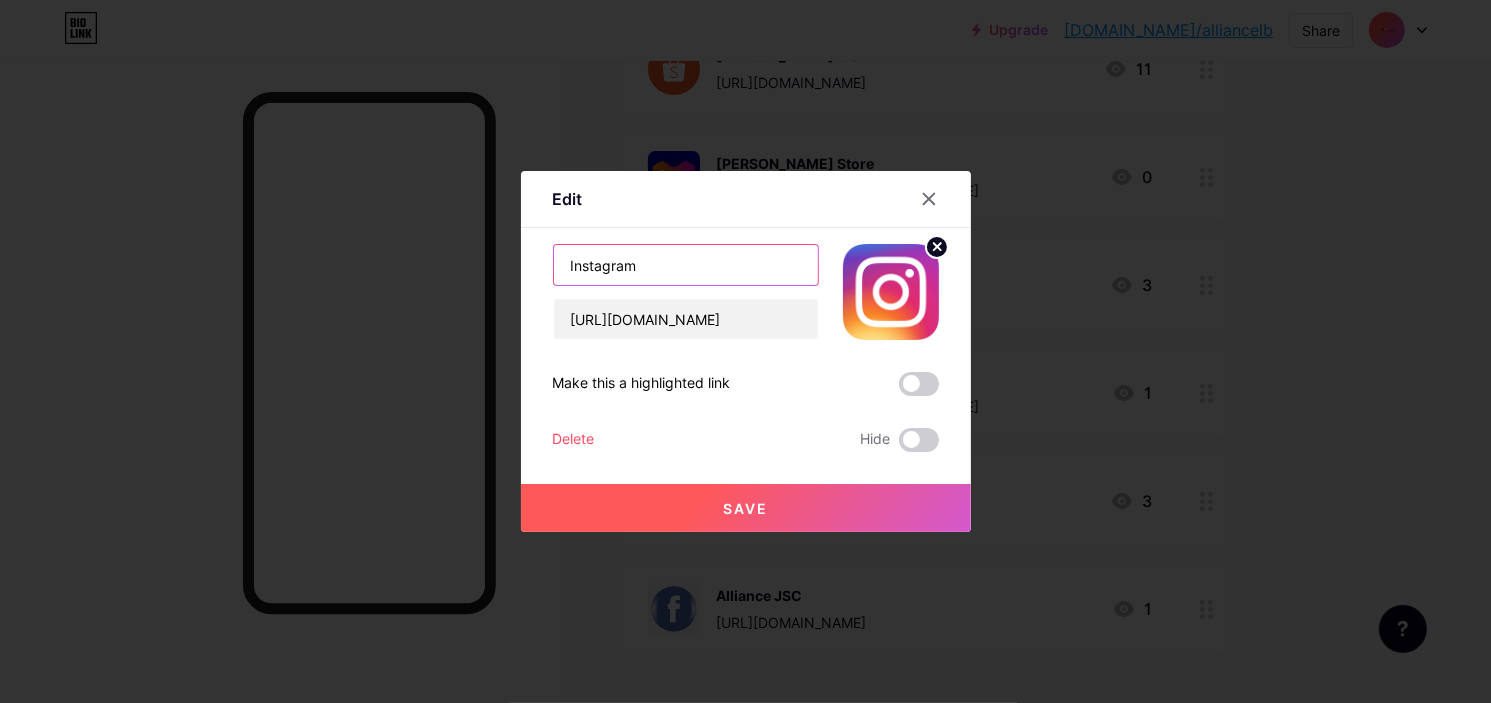 drag, startPoint x: 401, startPoint y: 267, endPoint x: 230, endPoint y: 241, distance: 172.96532 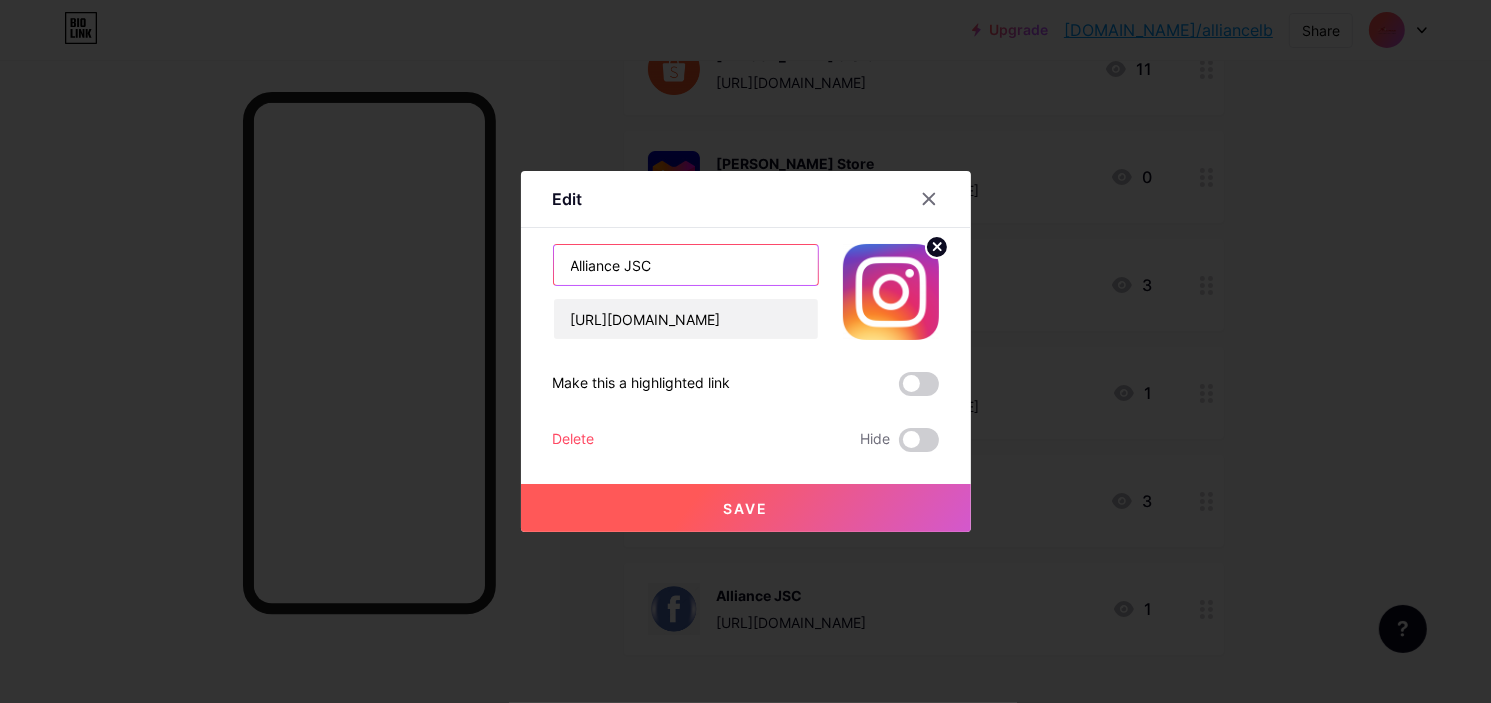 type on "Alliance JSC" 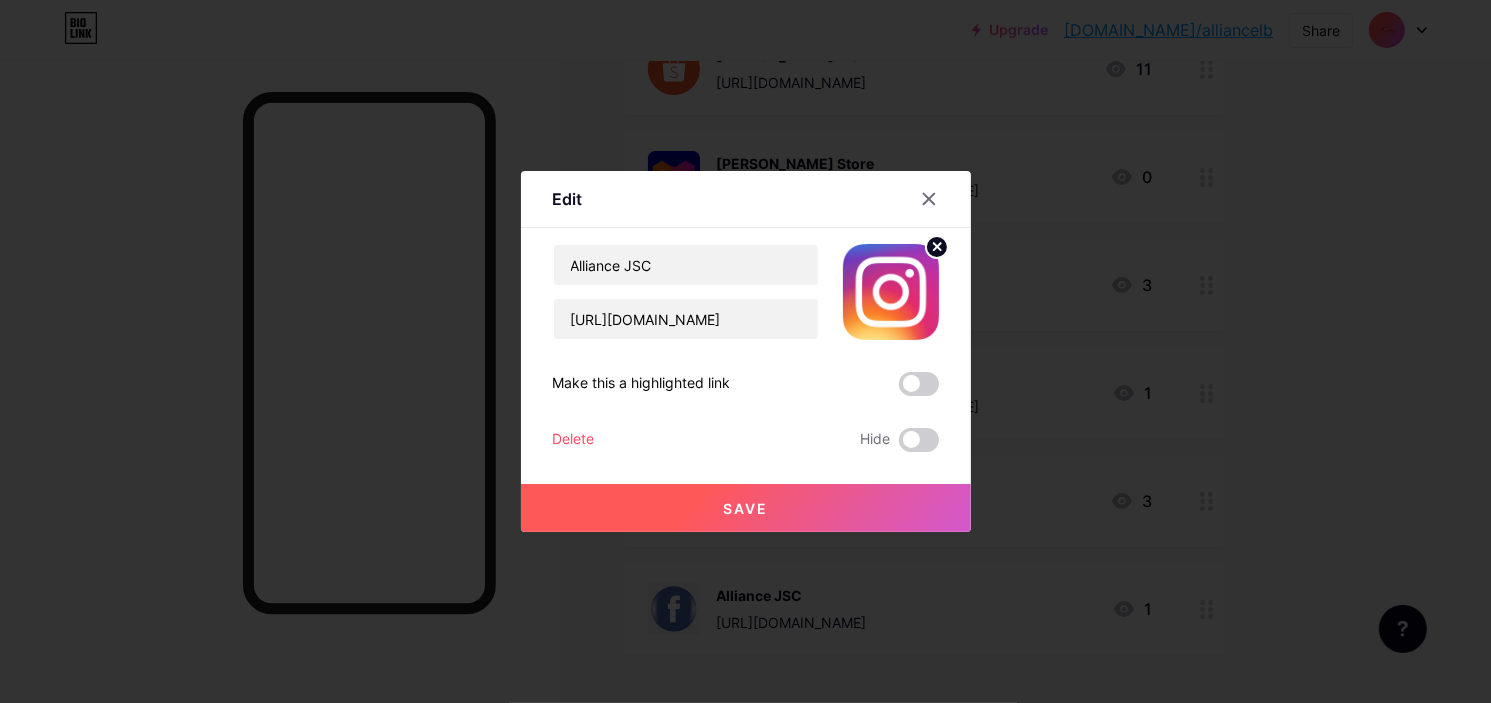 click on "Save" at bounding box center [746, 508] 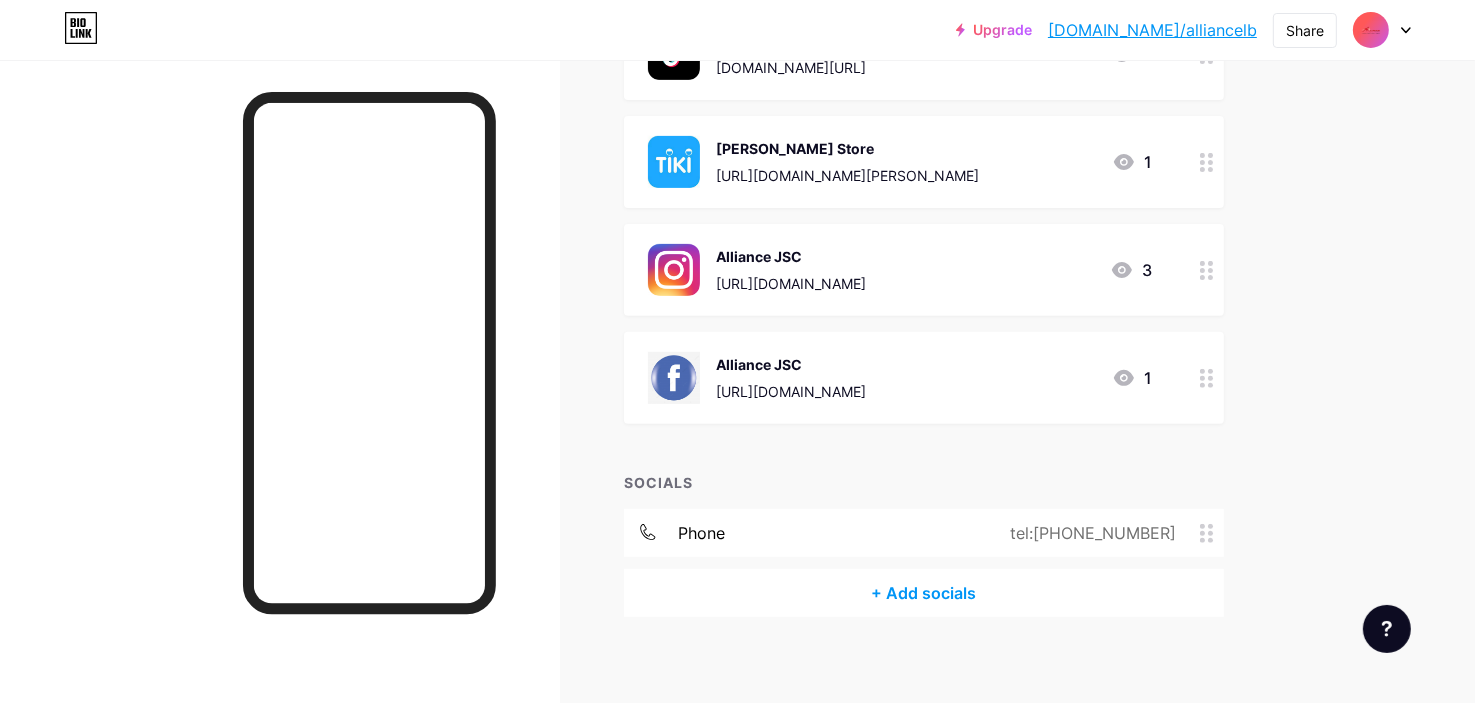 scroll, scrollTop: 643, scrollLeft: 0, axis: vertical 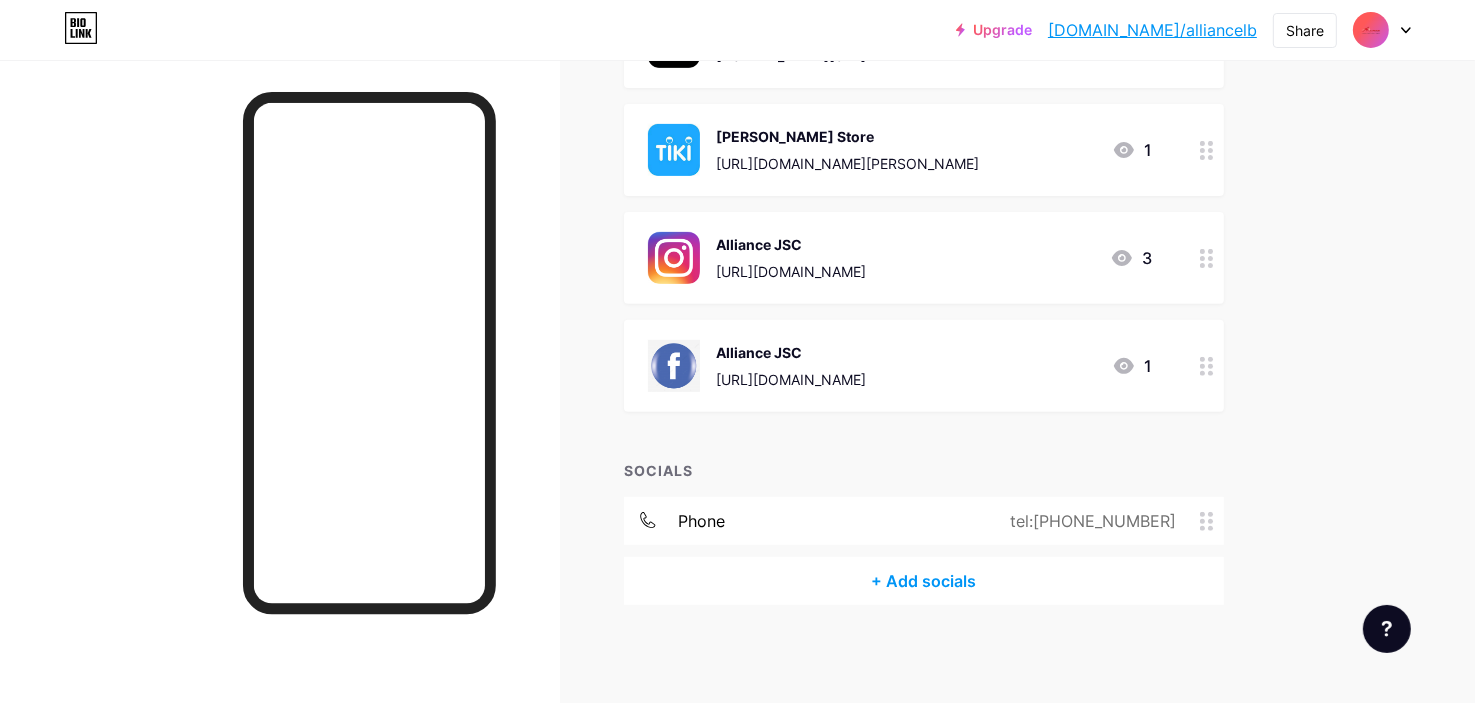 click on "tel:84909884565" at bounding box center [1089, 521] 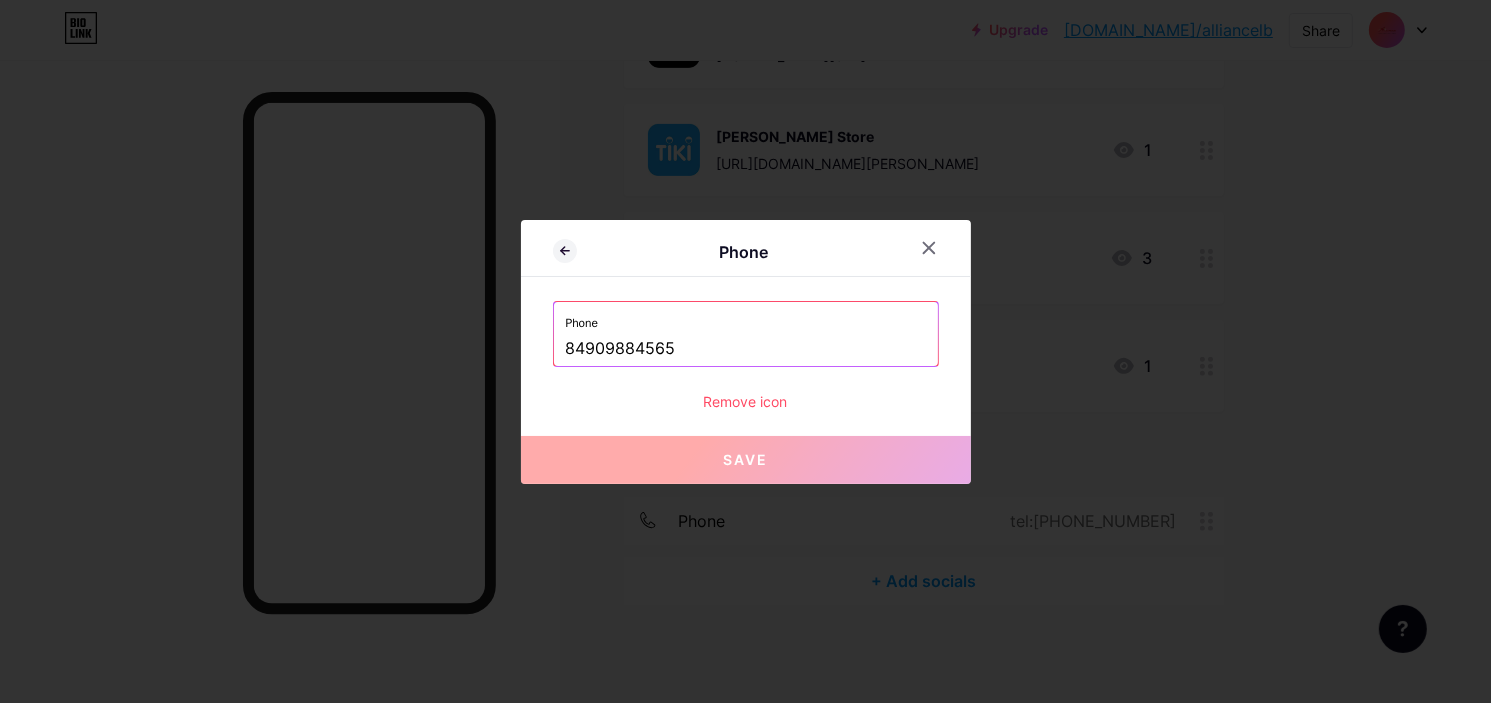 click on "84909884565" at bounding box center [746, 349] 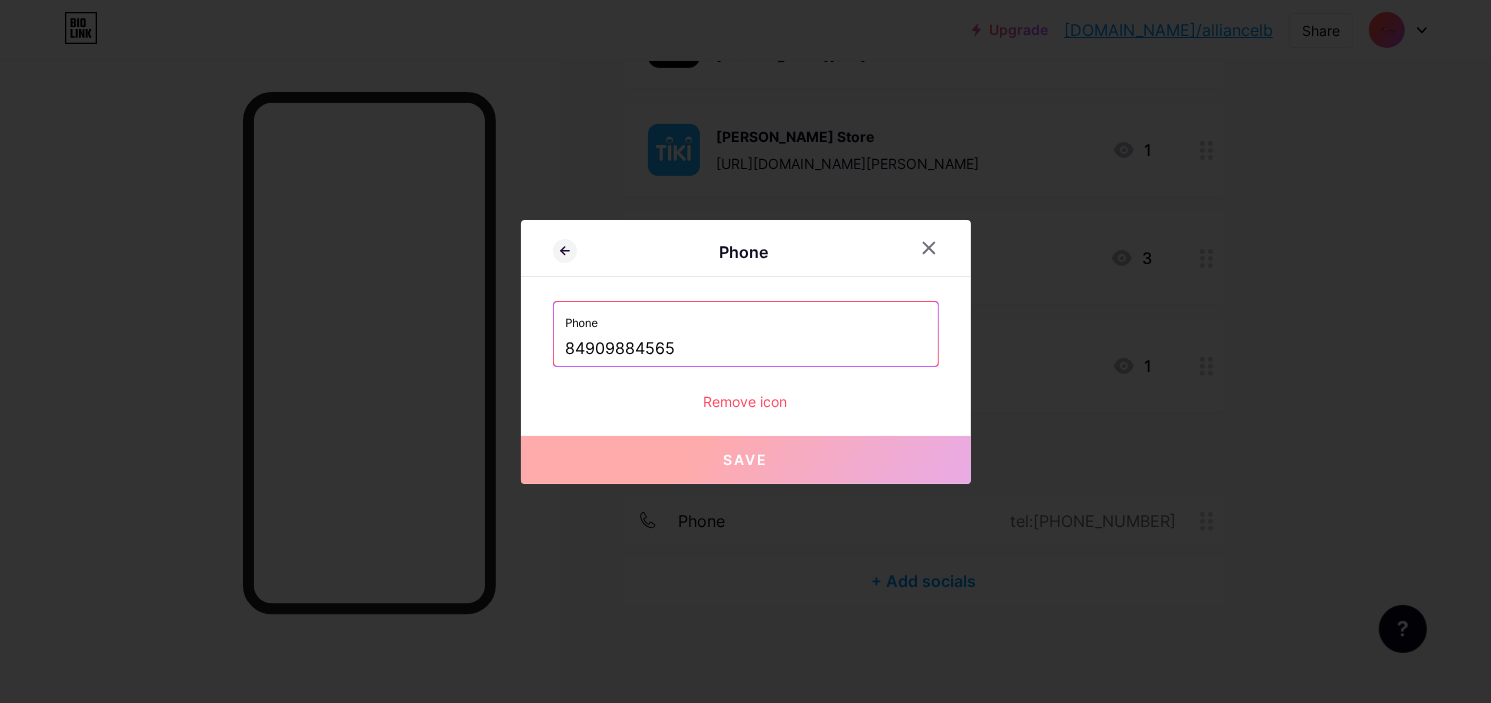 click on "Save" at bounding box center (746, 460) 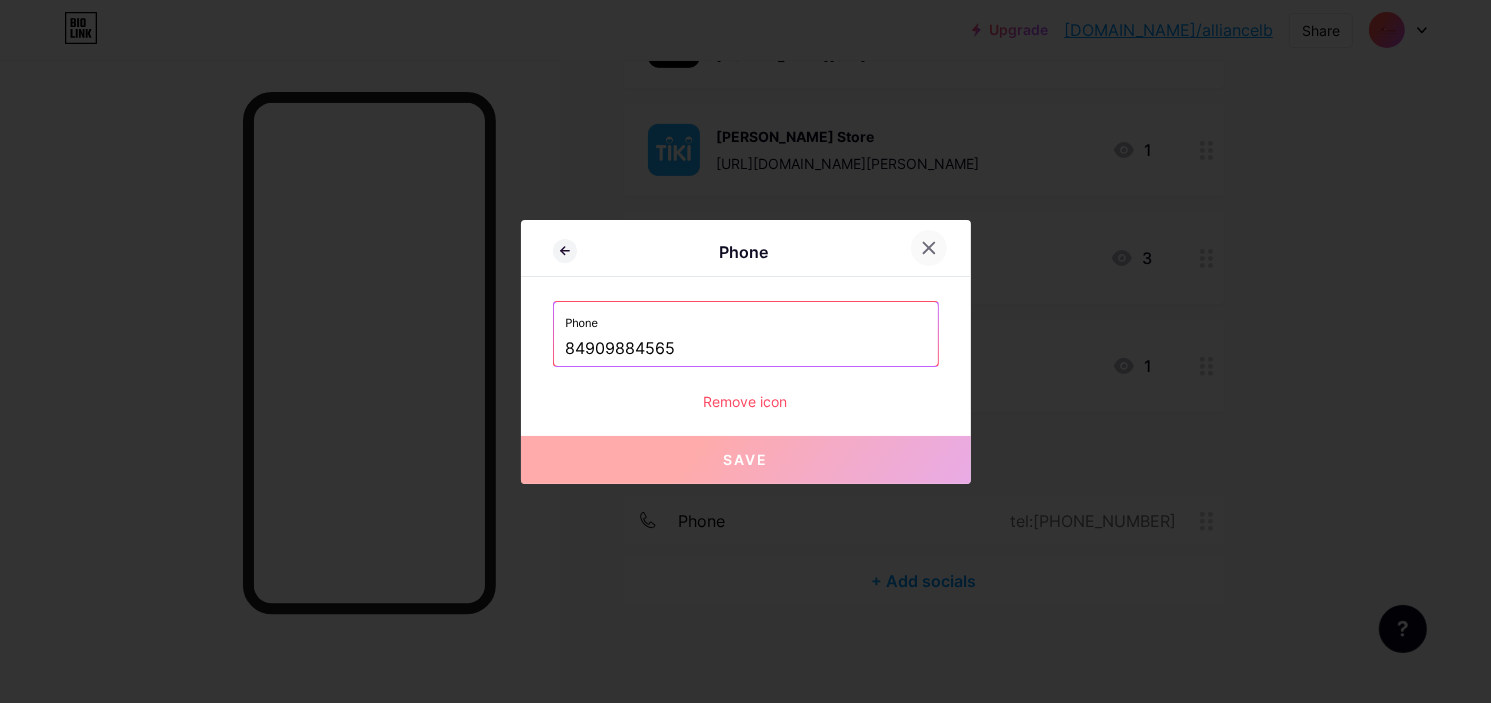 click 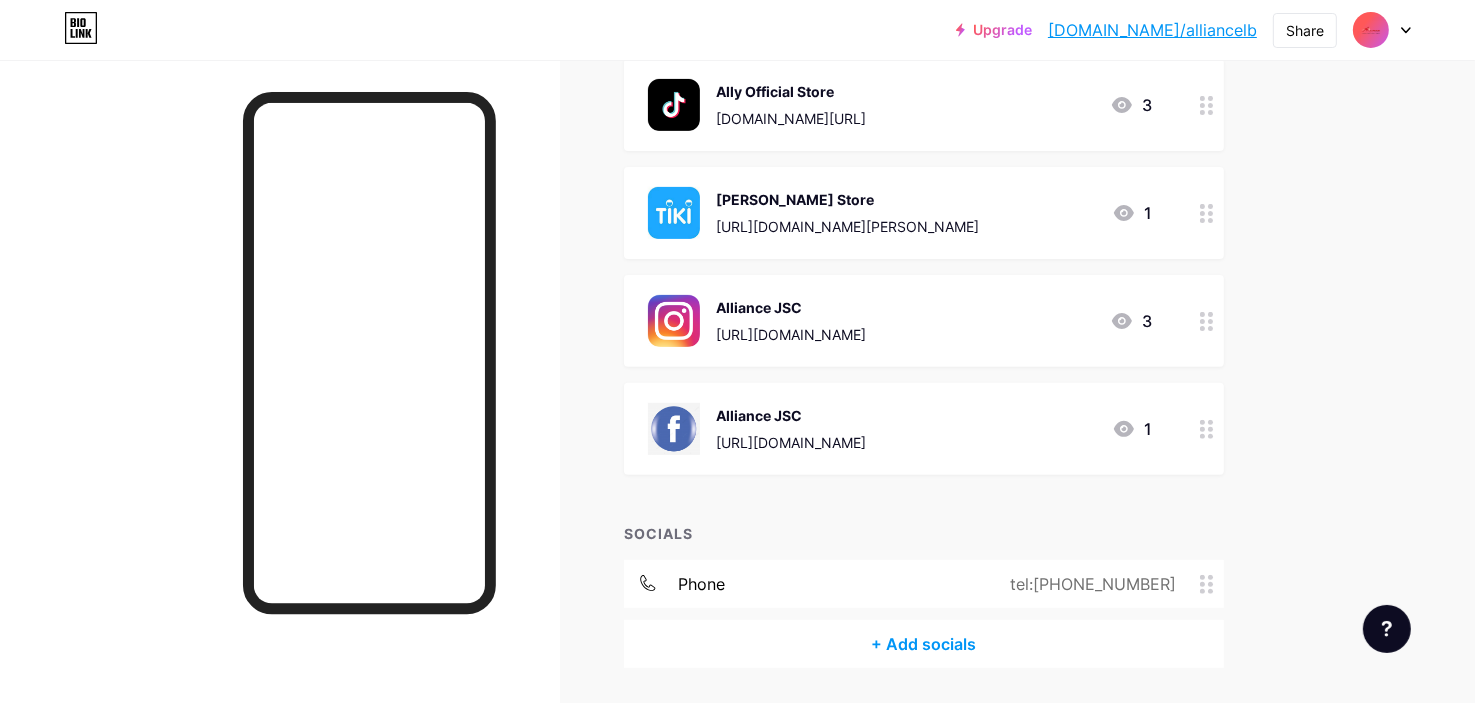 scroll, scrollTop: 643, scrollLeft: 0, axis: vertical 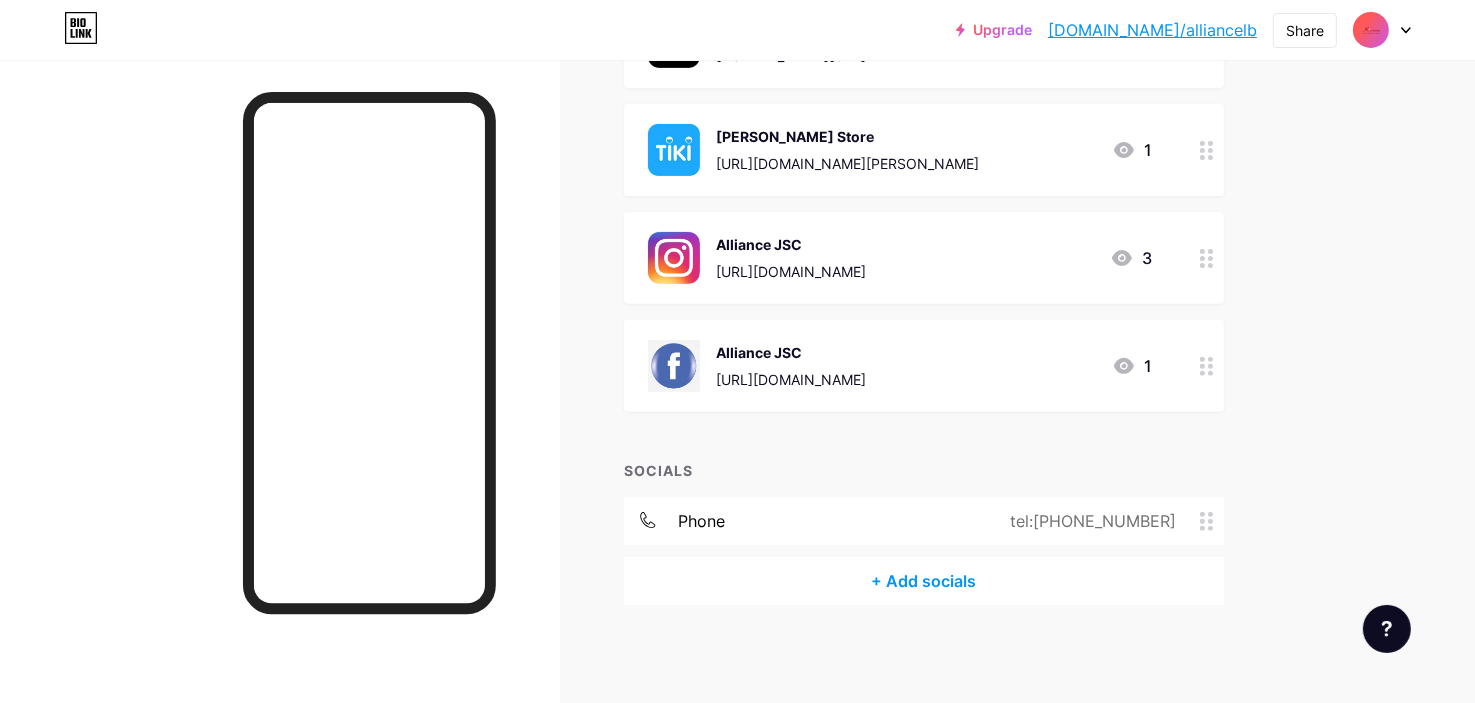 click on "phone" at bounding box center [701, 521] 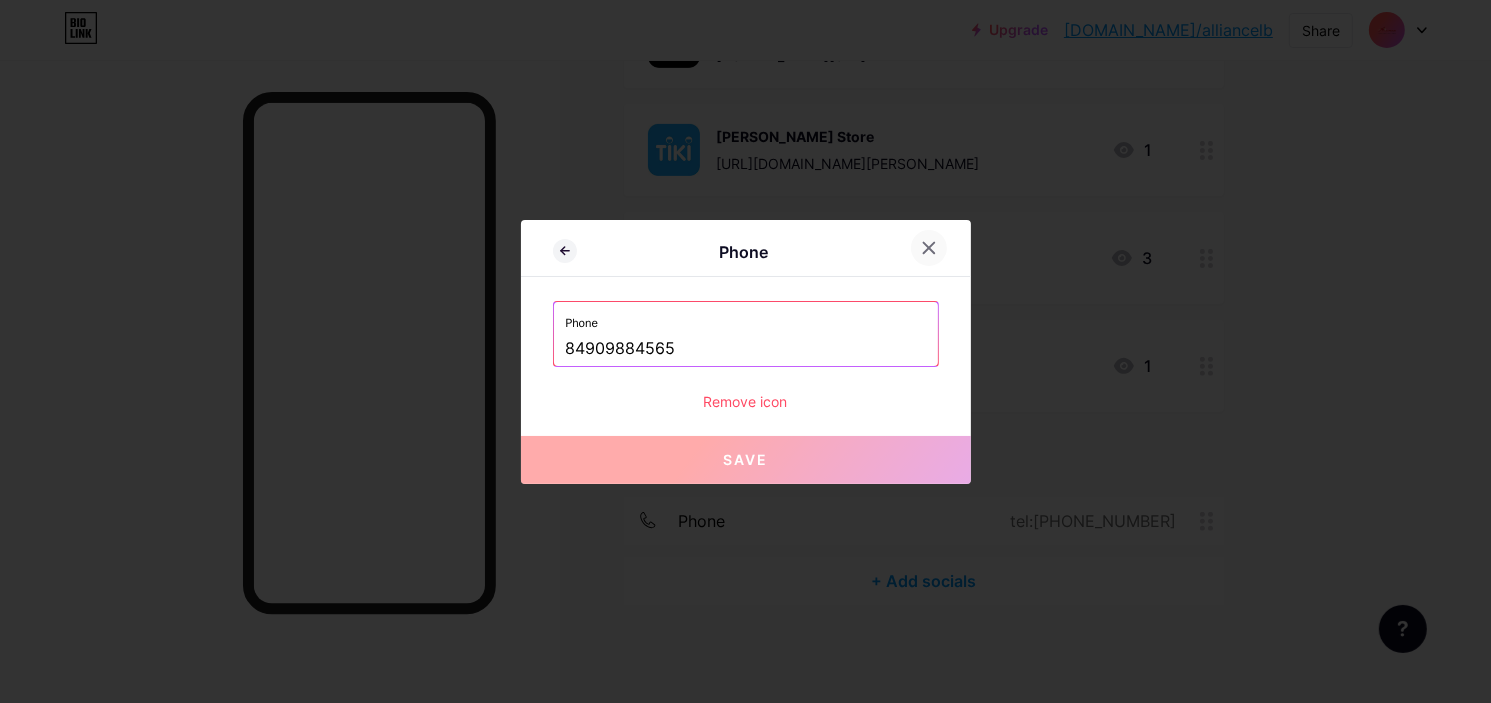 click at bounding box center (929, 248) 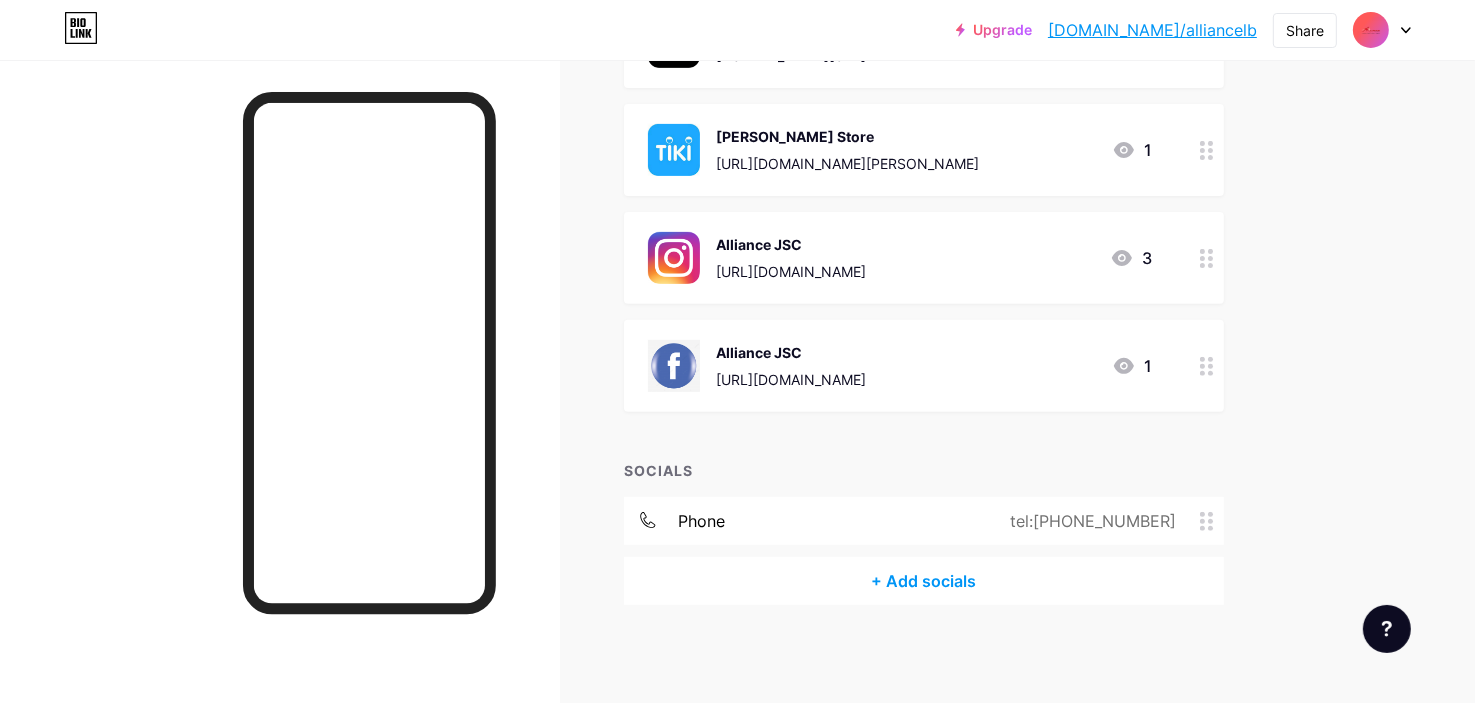 click on "phone
tel:84909884565" at bounding box center (924, 521) 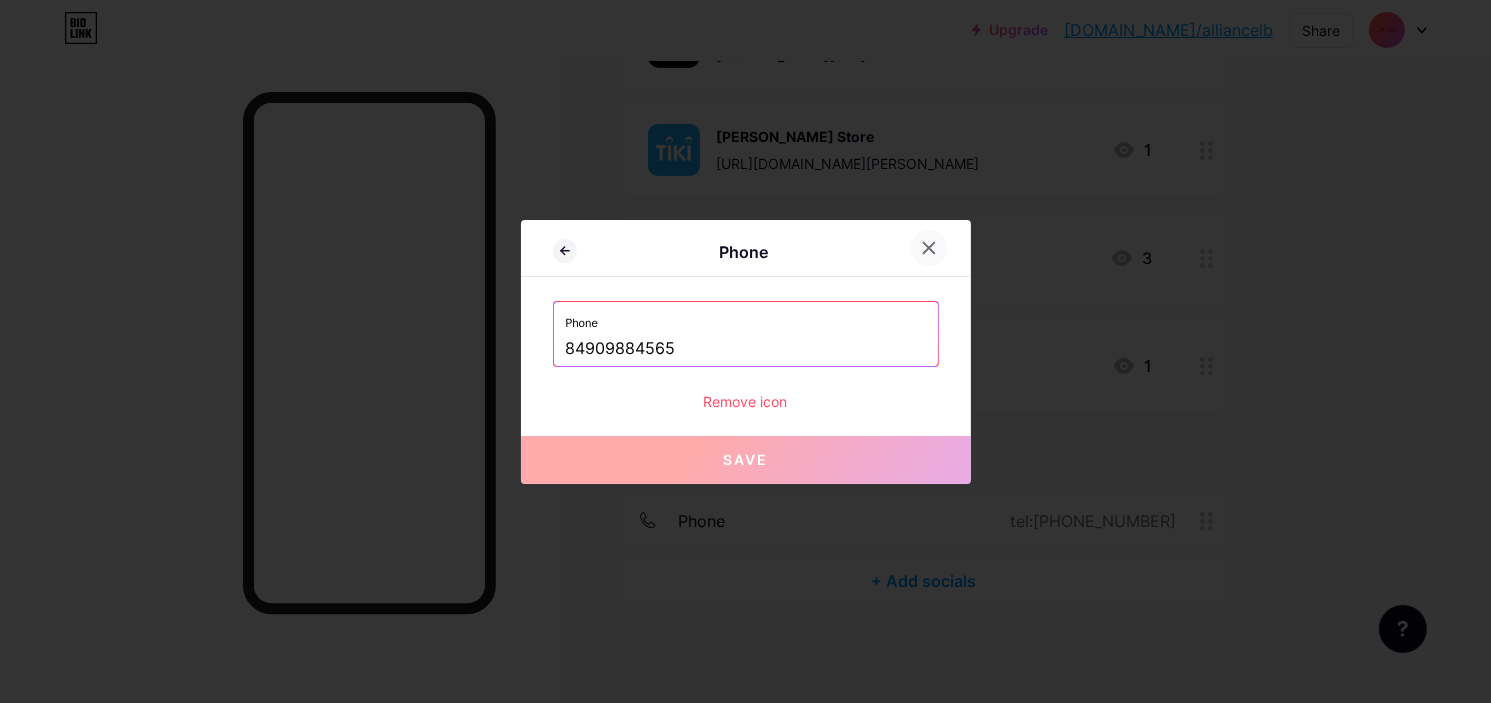 click at bounding box center [941, 248] 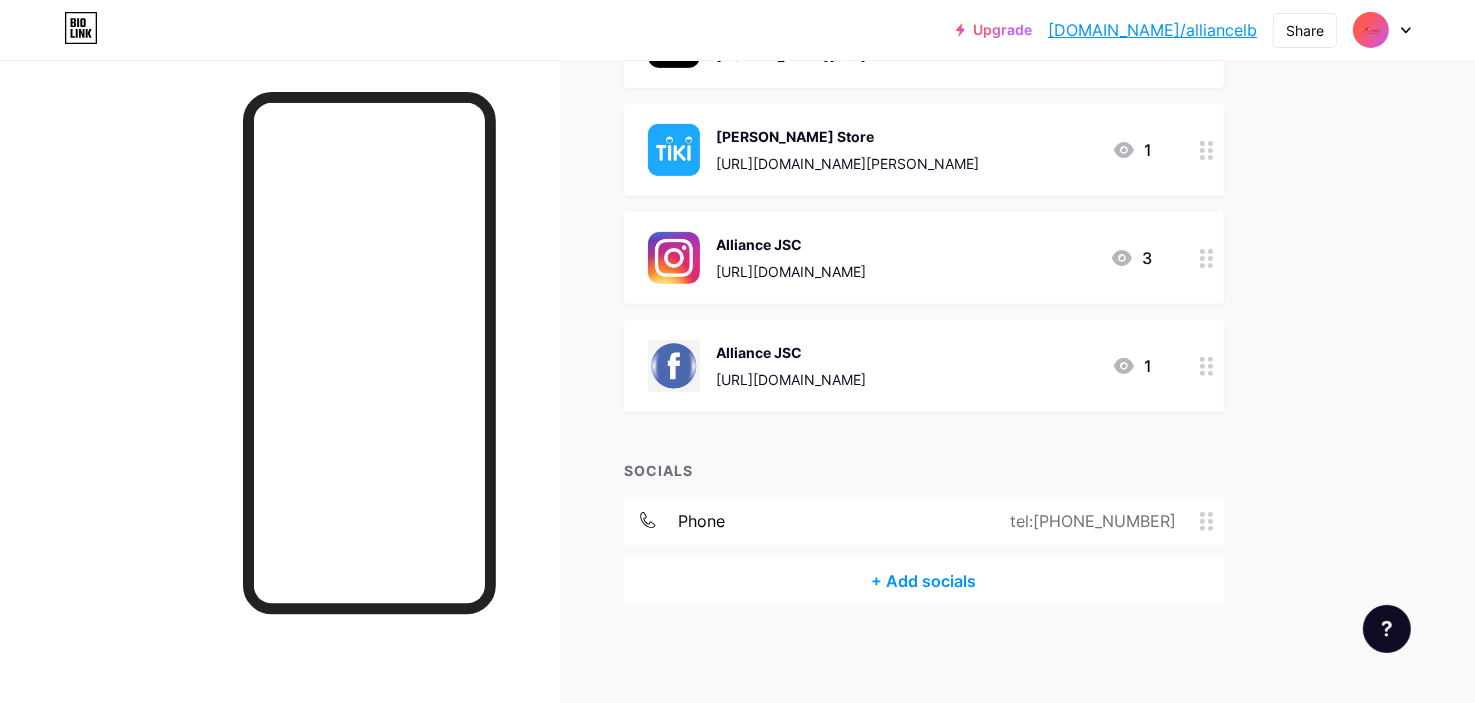 click on "+ Add socials" at bounding box center [924, 581] 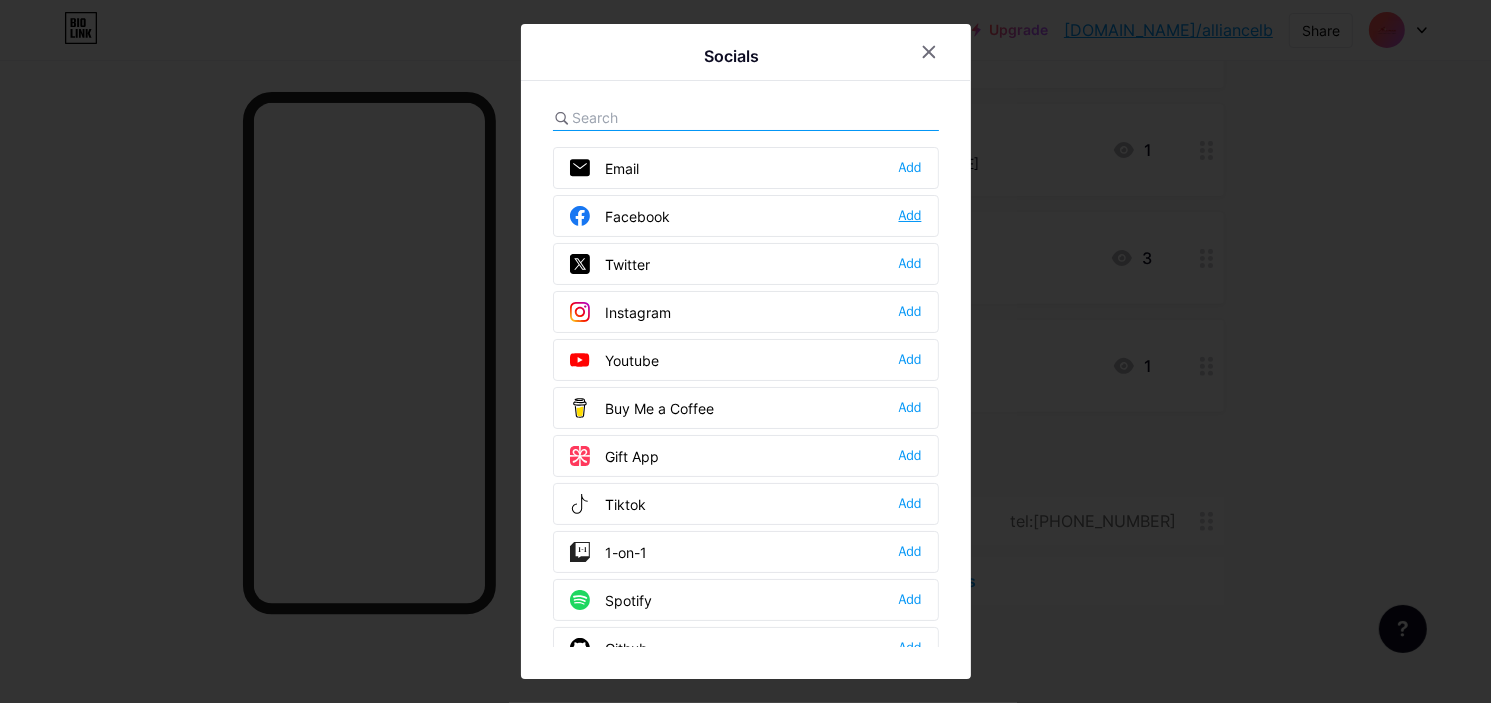 click on "Add" at bounding box center [910, 216] 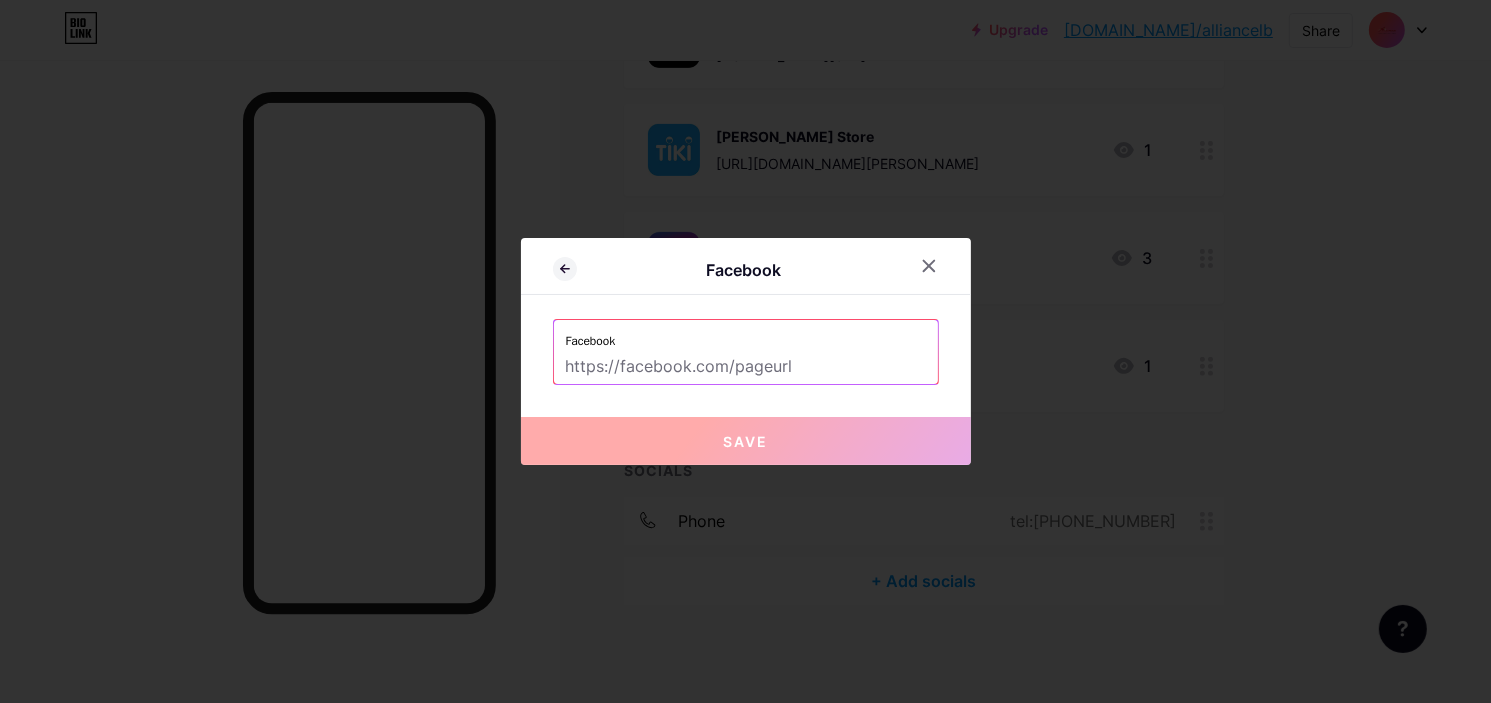 click at bounding box center (746, 367) 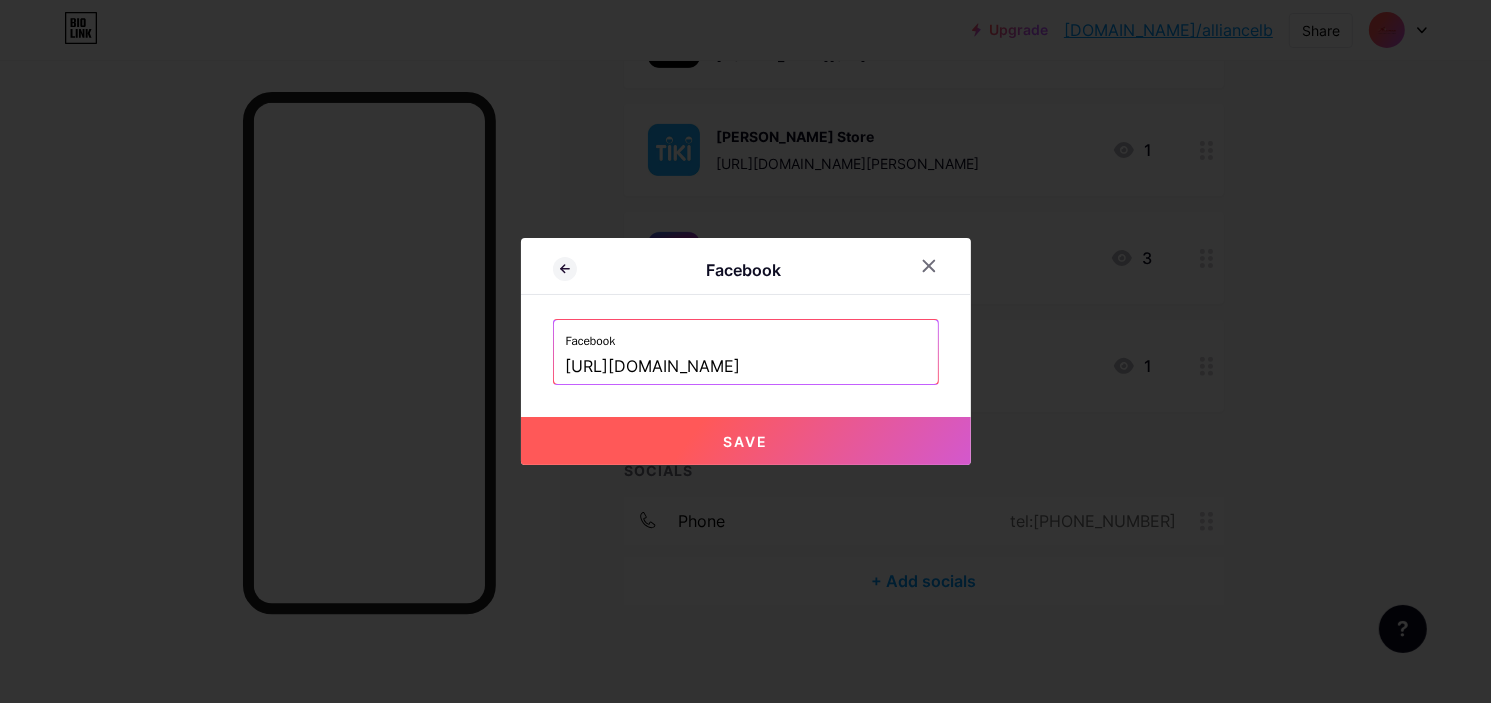 type on "https://www.facebook.com/alliancejsc/" 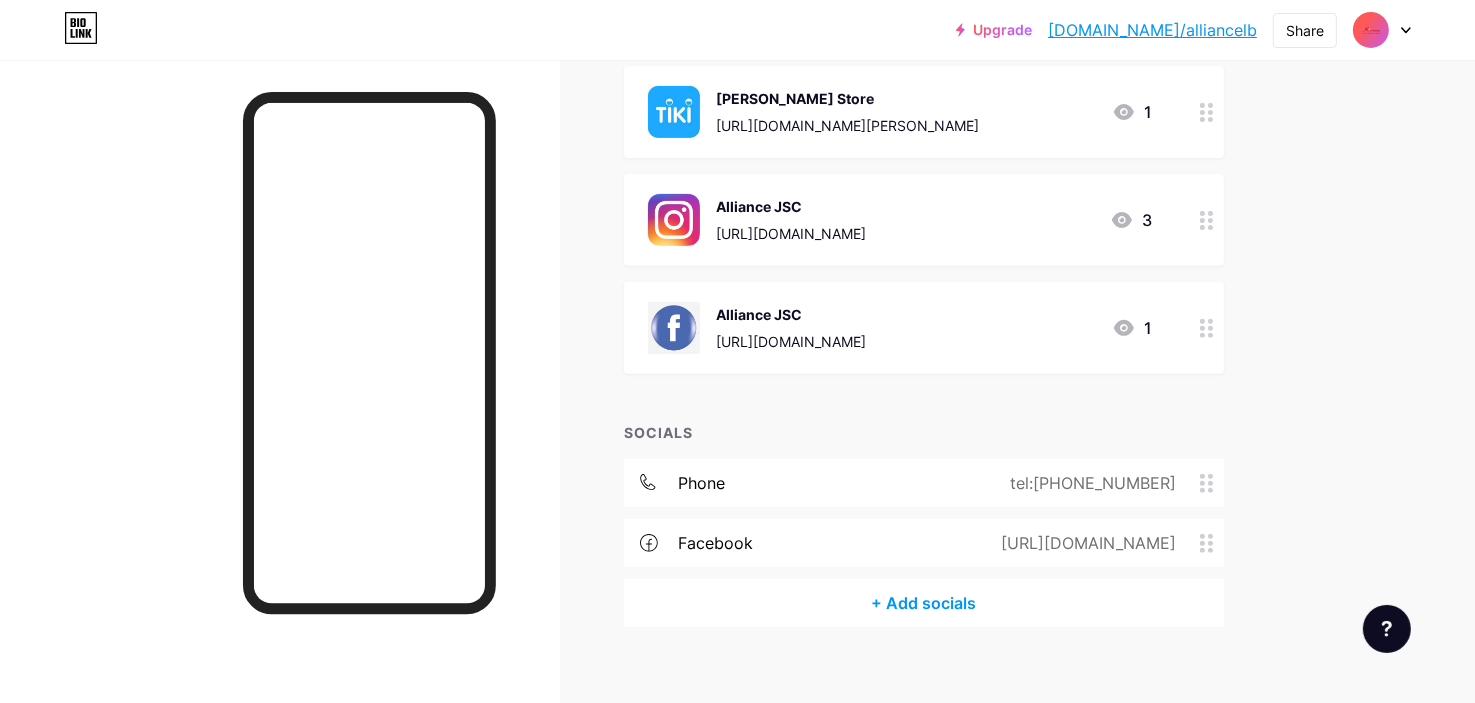 scroll, scrollTop: 703, scrollLeft: 0, axis: vertical 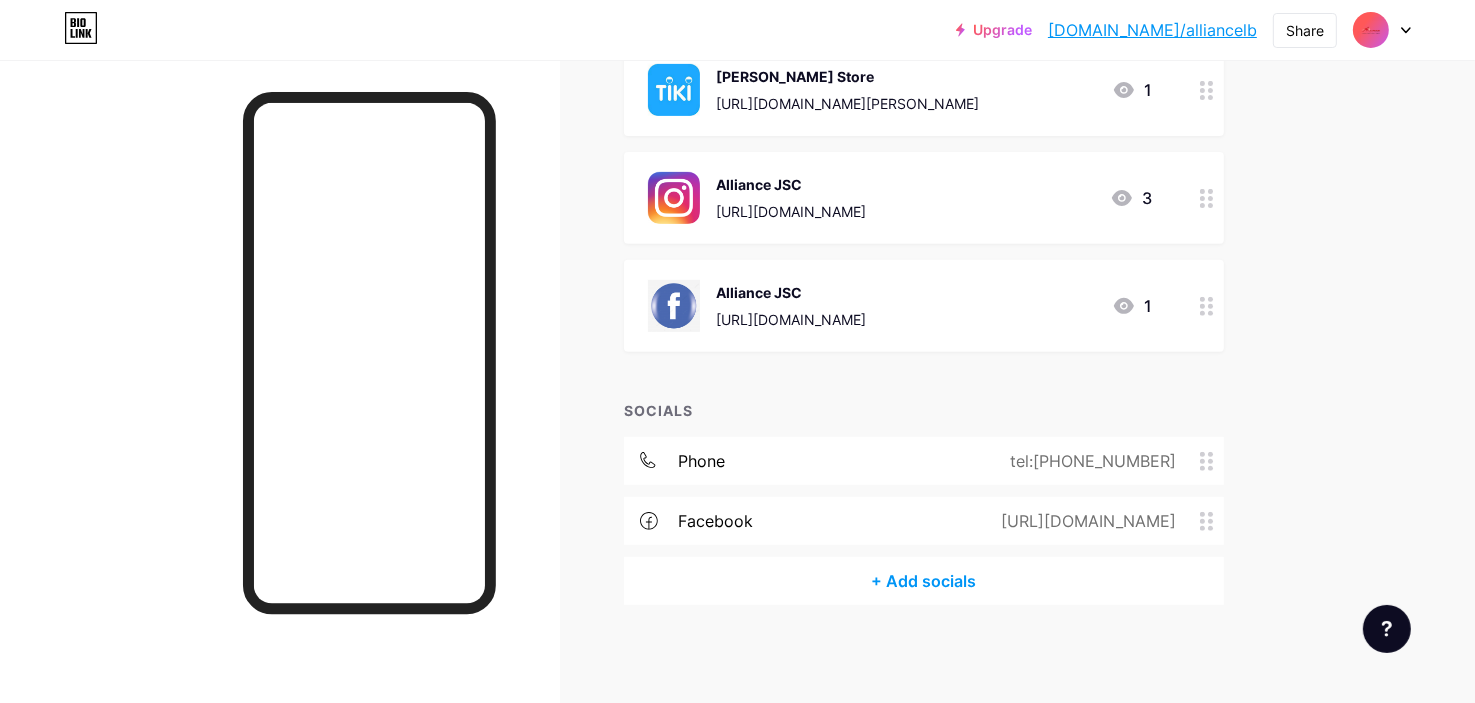 click on "+ Add socials" at bounding box center [924, 581] 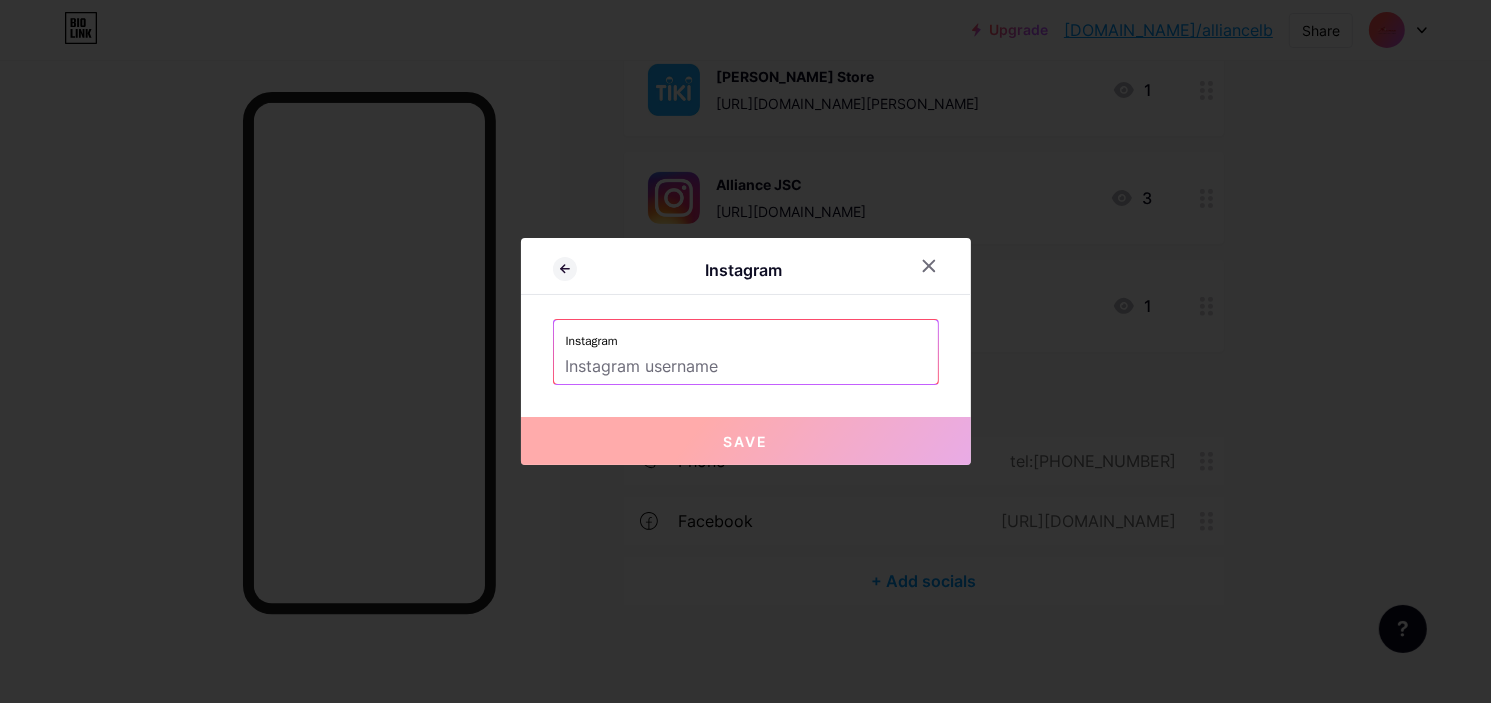 click at bounding box center [746, 367] 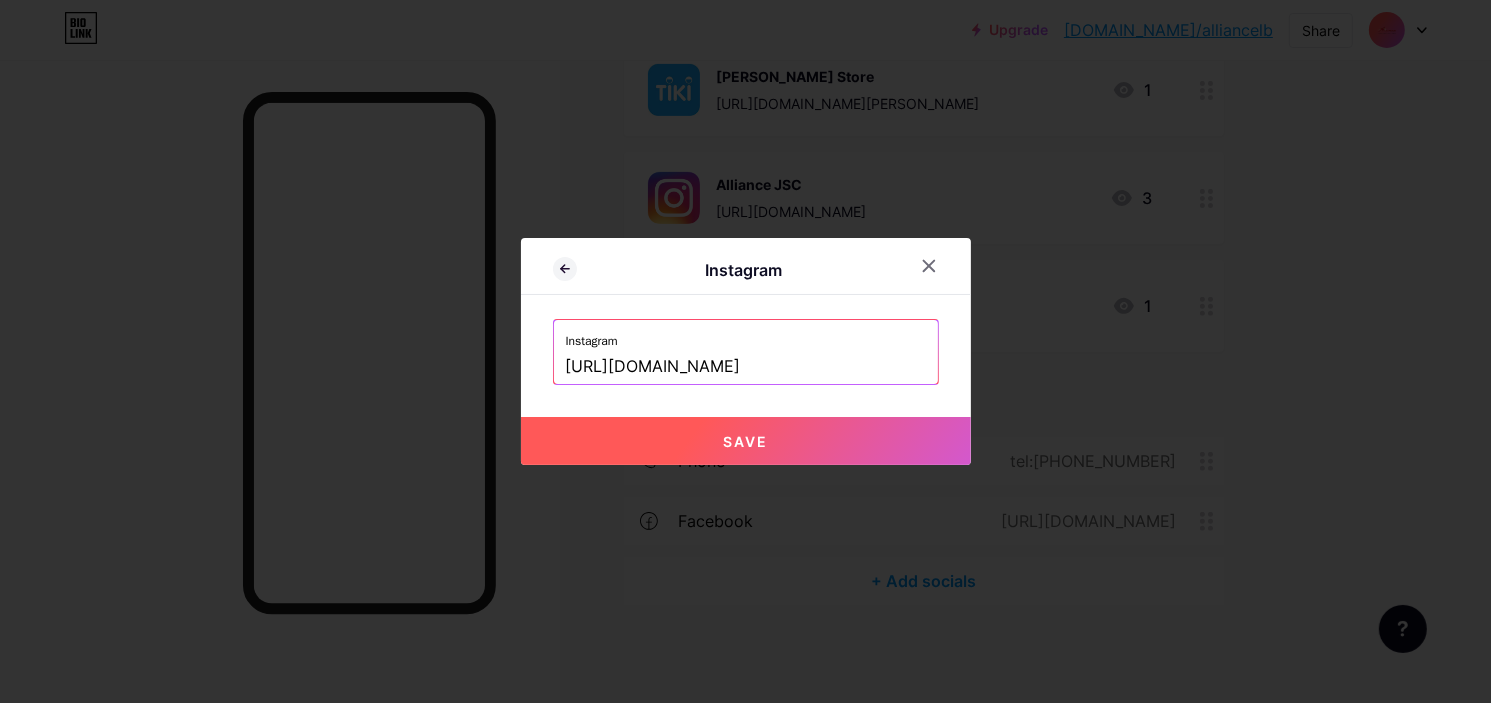 click on "Save" at bounding box center [746, 441] 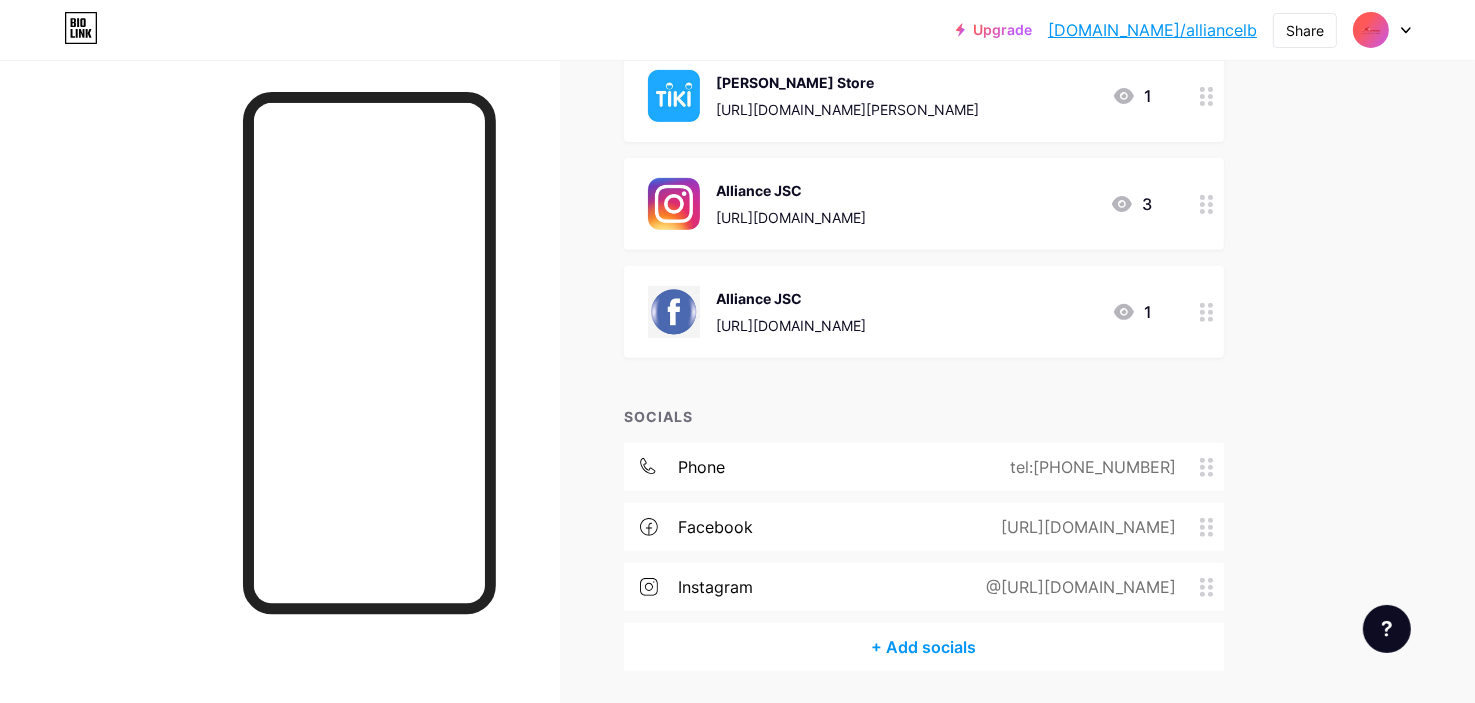 scroll, scrollTop: 663, scrollLeft: 0, axis: vertical 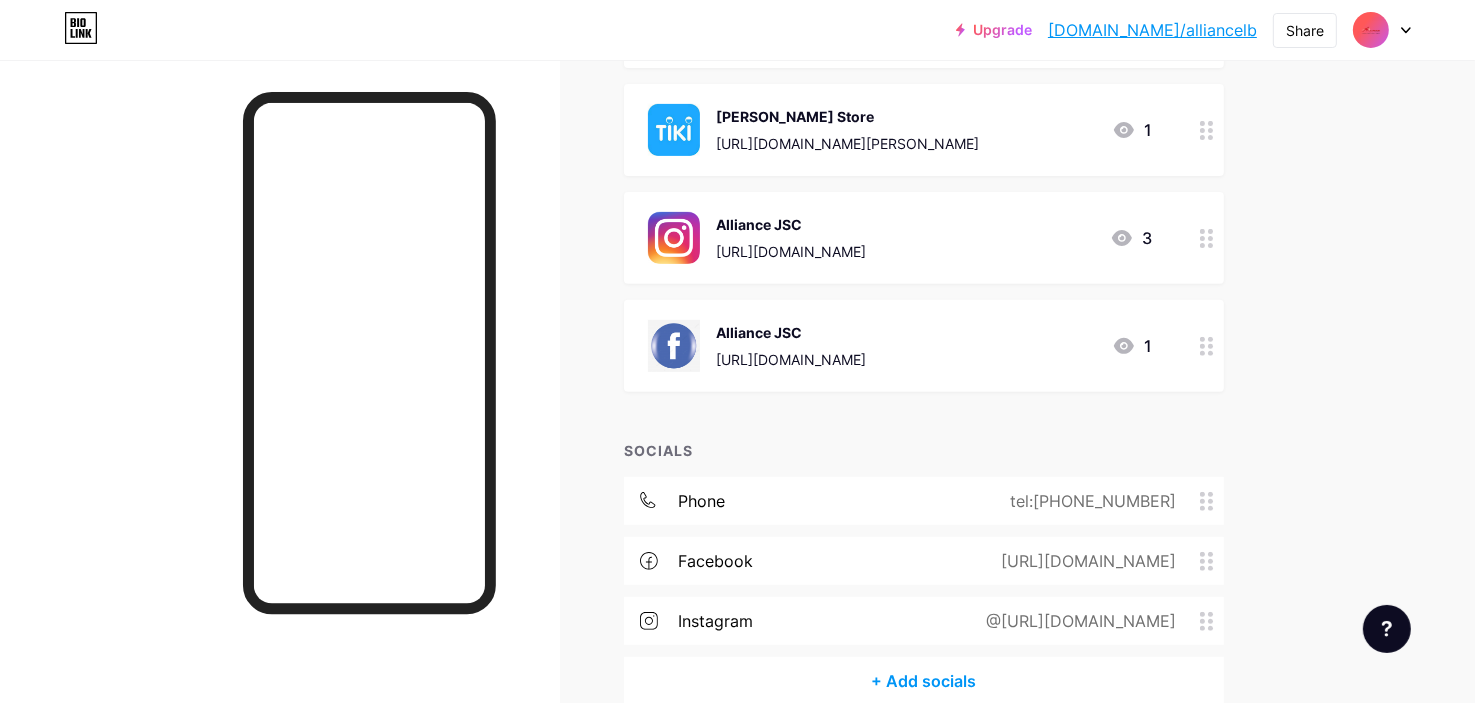 click at bounding box center (1207, 346) 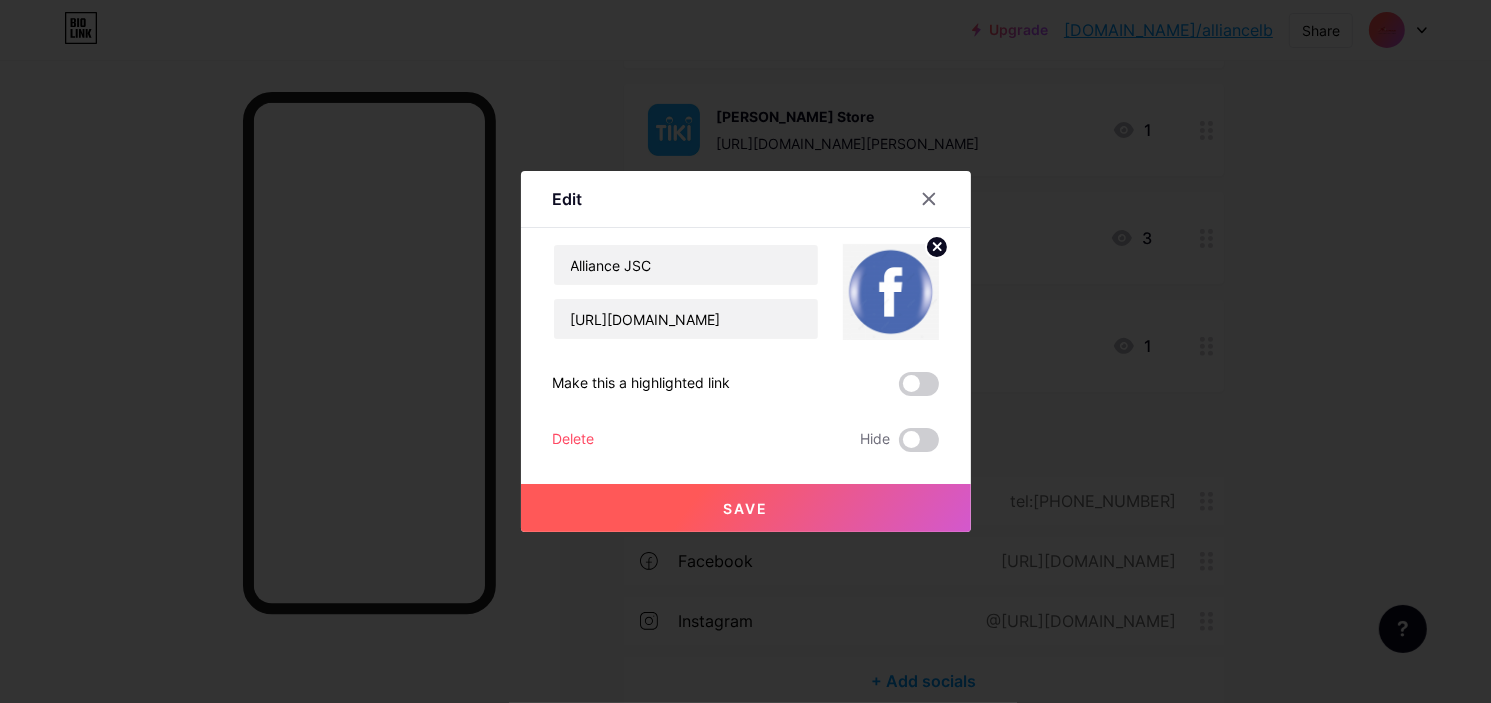 click on "Delete" at bounding box center [574, 440] 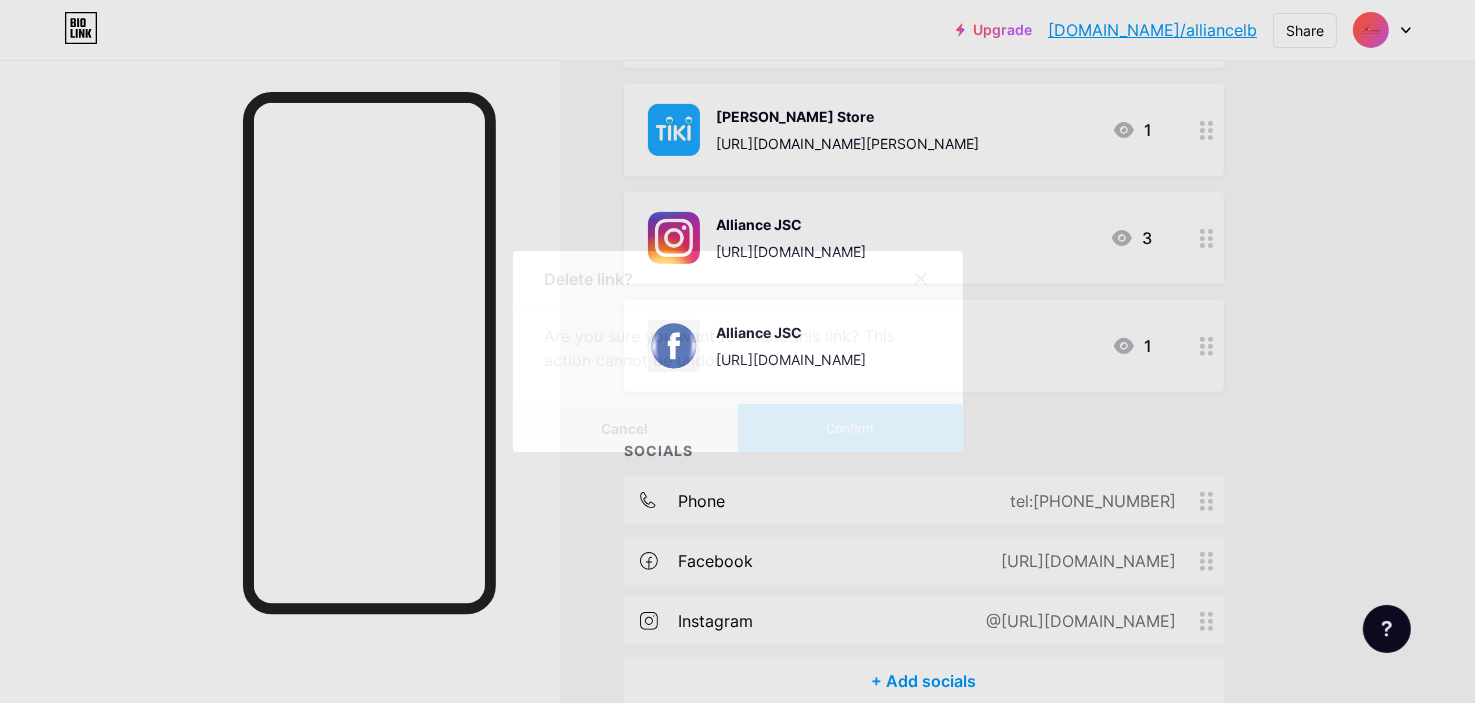 click on "Confirm" at bounding box center (850, 428) 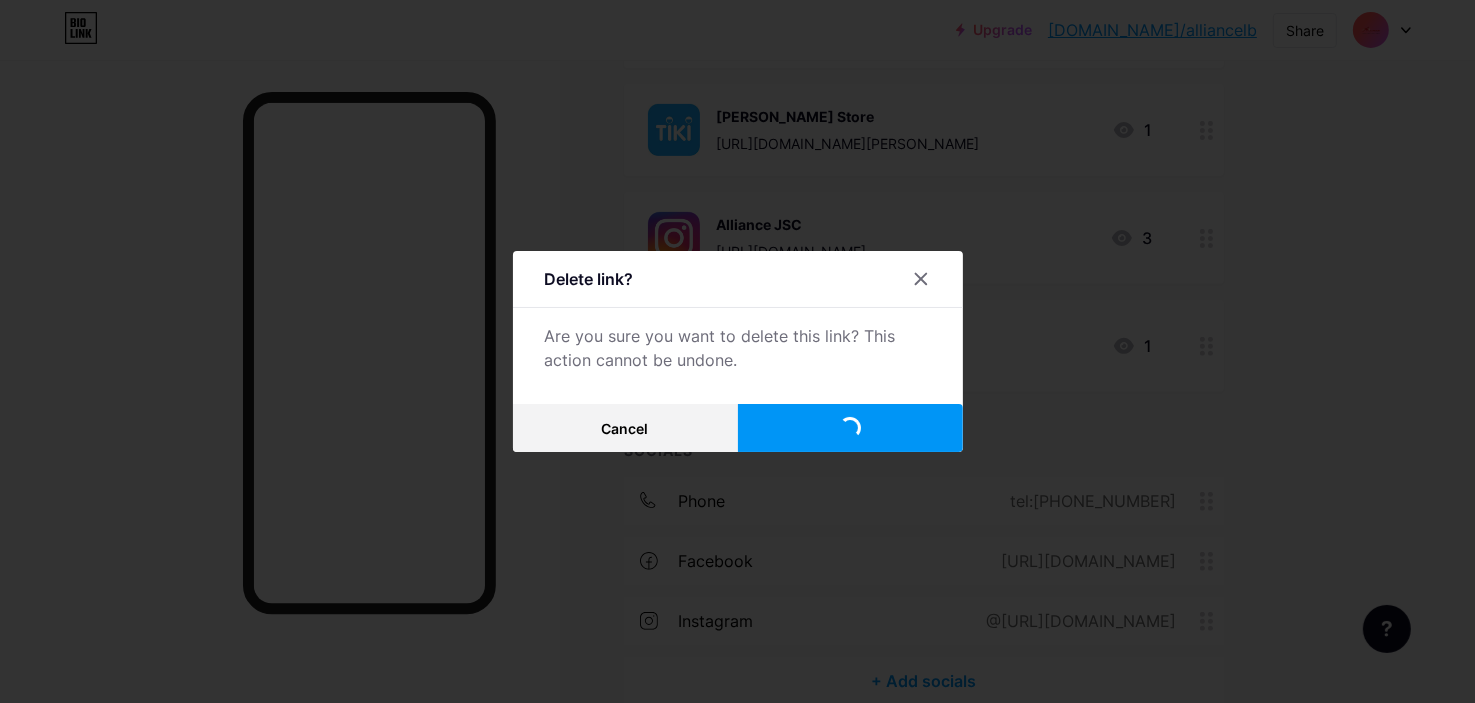scroll, scrollTop: 655, scrollLeft: 0, axis: vertical 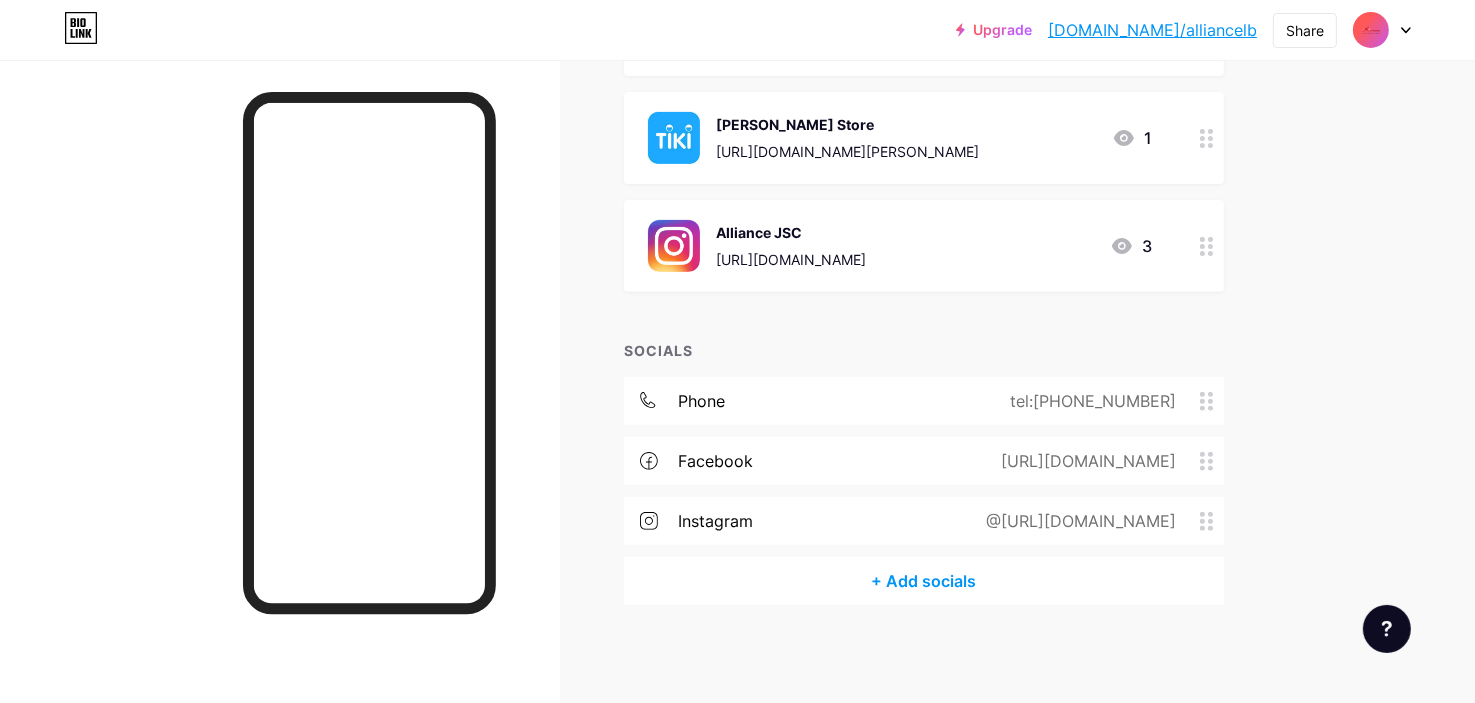 click 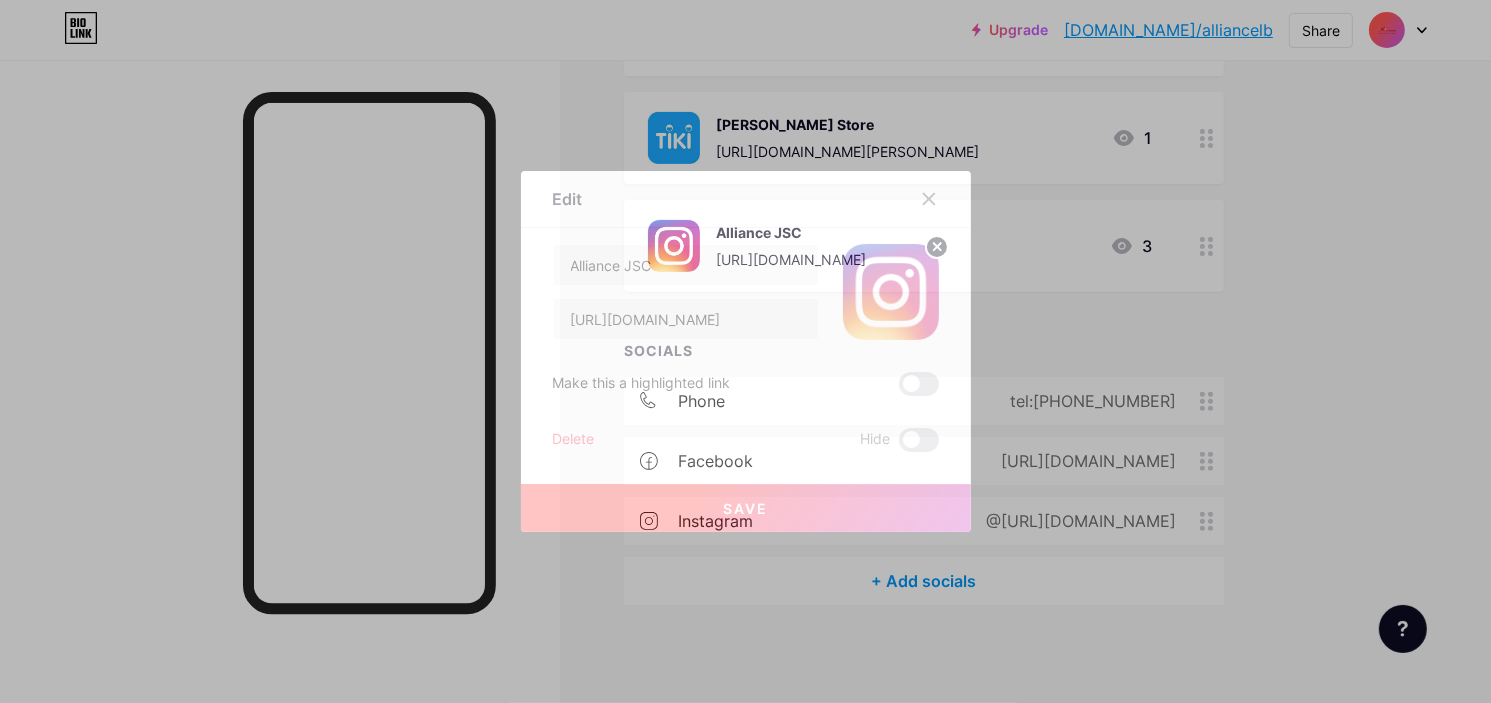 click on "Delete" at bounding box center (574, 440) 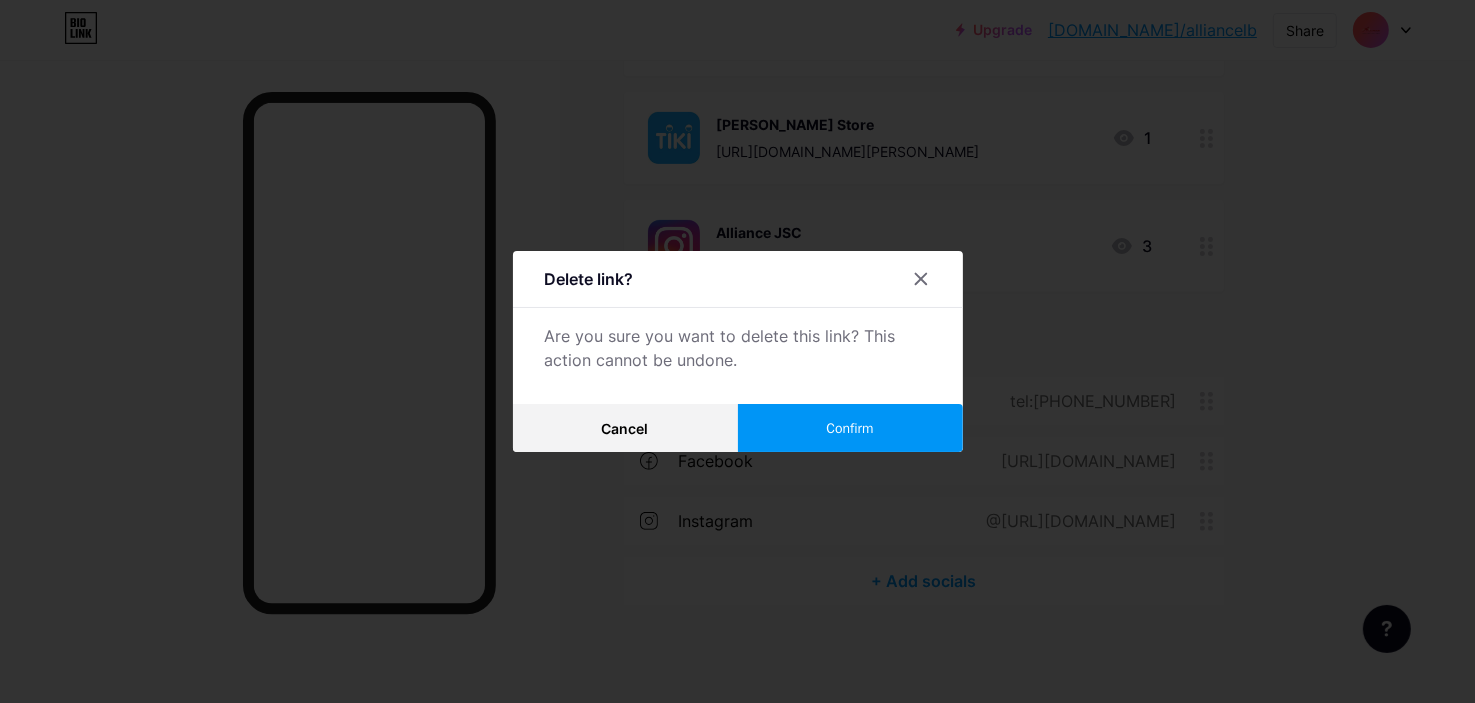 click on "Confirm" at bounding box center (850, 428) 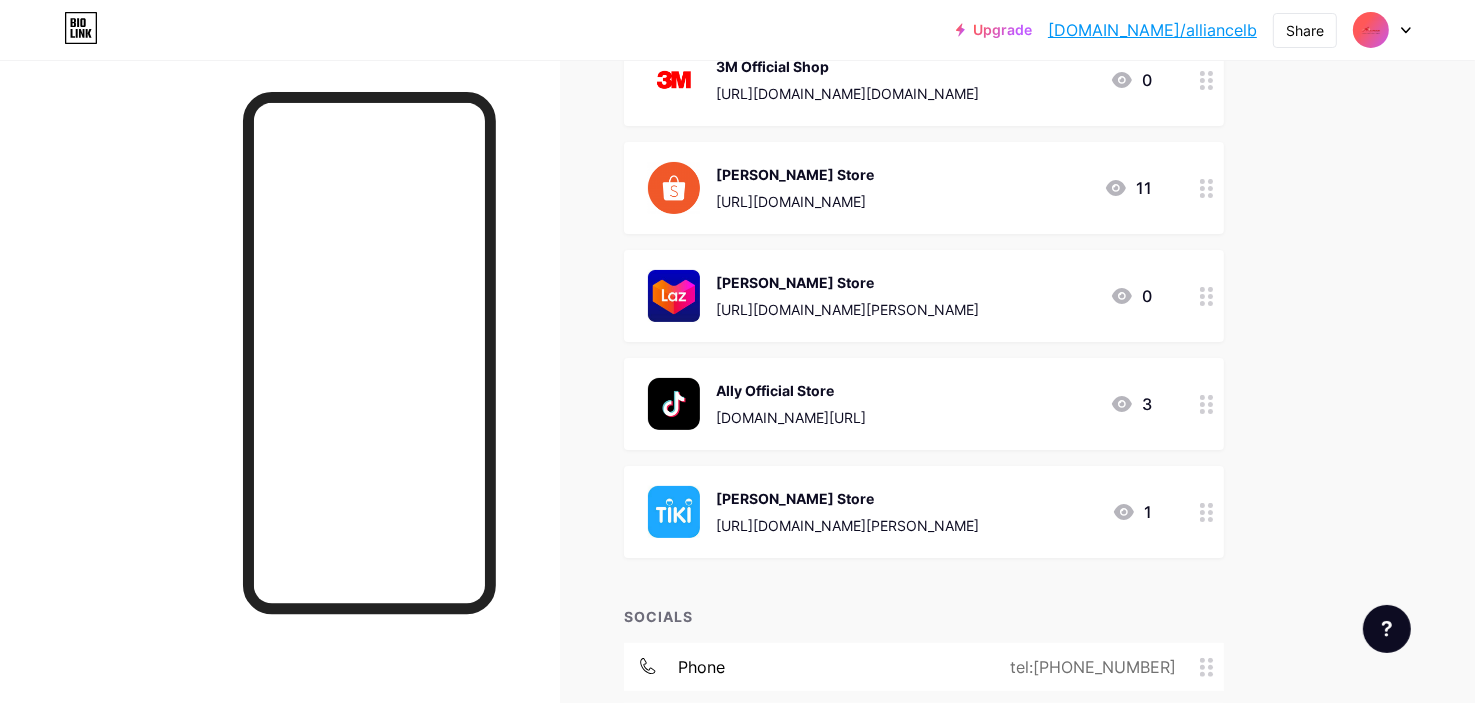 scroll, scrollTop: 247, scrollLeft: 0, axis: vertical 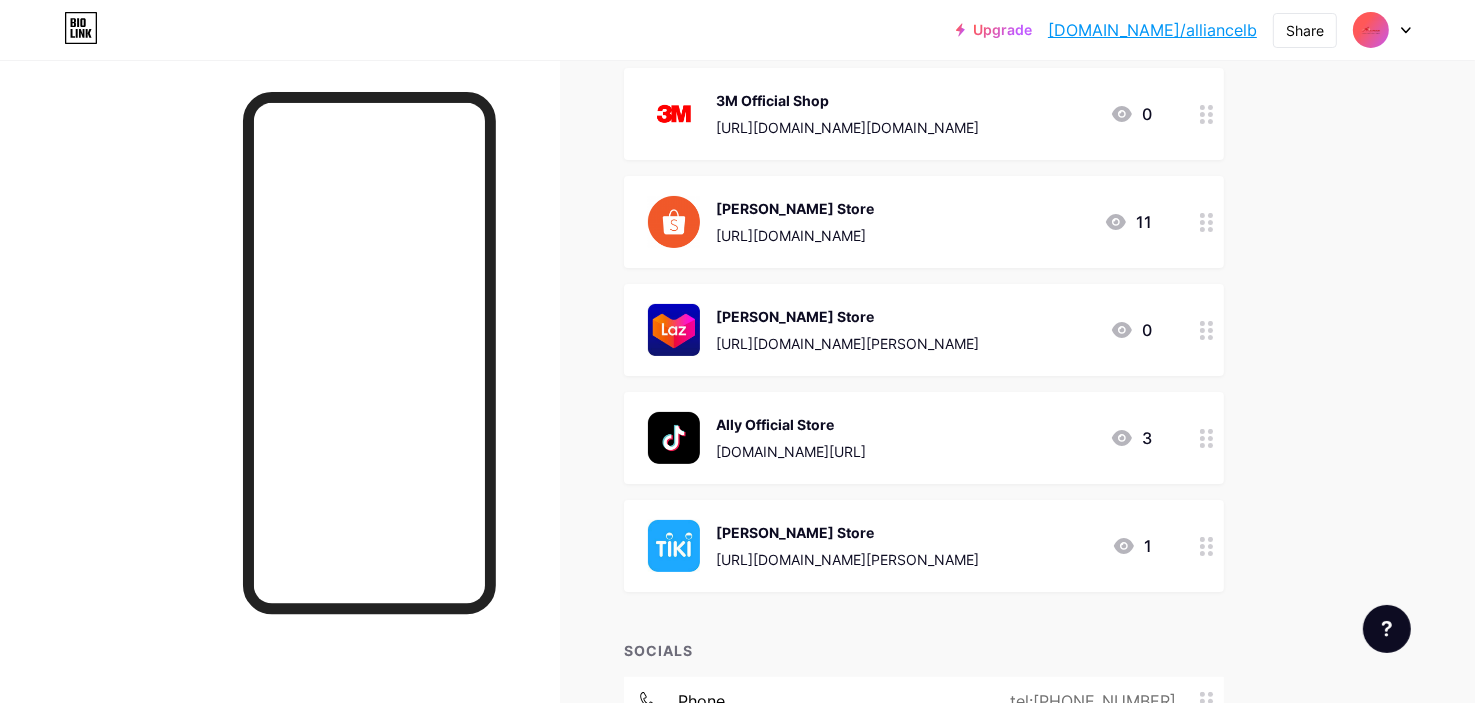 drag, startPoint x: 826, startPoint y: 108, endPoint x: 846, endPoint y: 307, distance: 200.0025 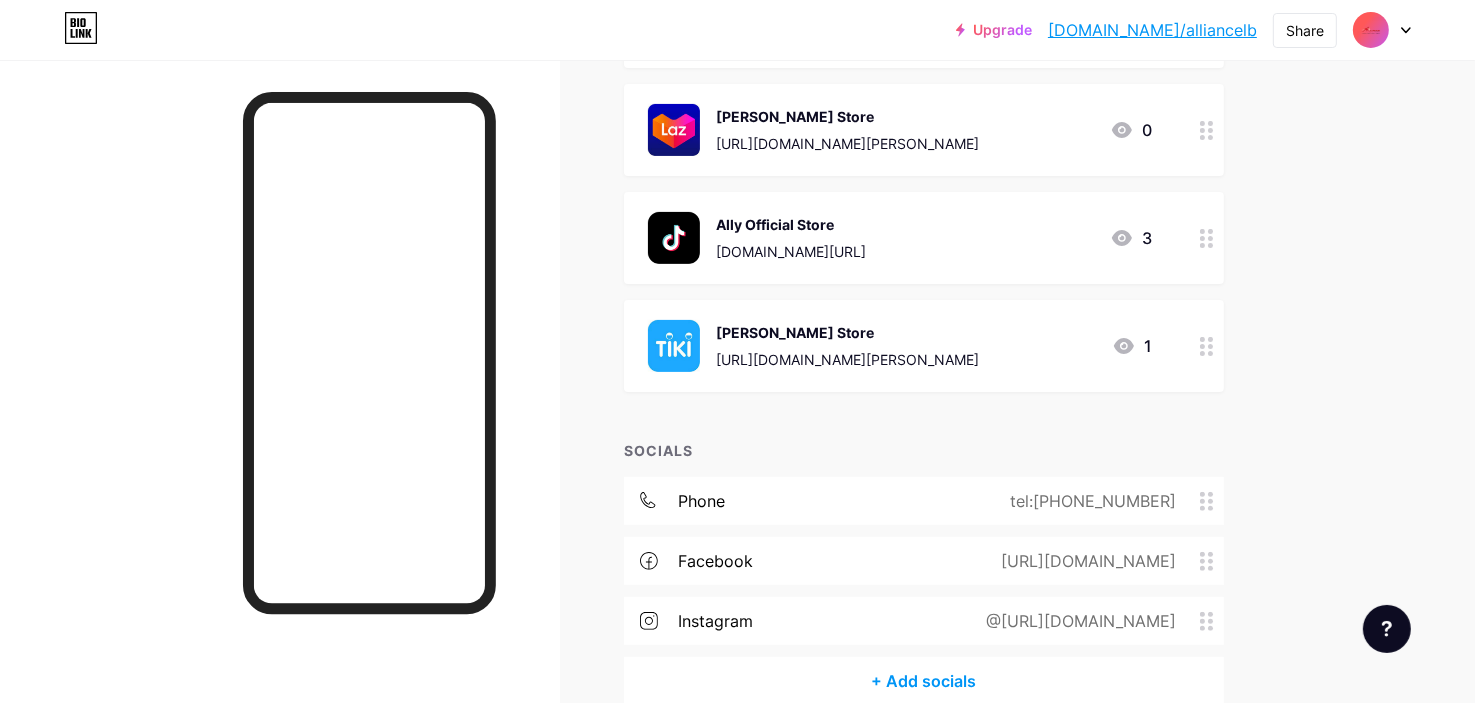 click on "Links
Posts
Design
Subscribers
NEW
Stats
Settings       + ADD LINK     + ADD EMBED
+ Add header
3M Official Shop
https://shopee.vn/3m.official.store?categoryId=100636&entryPoint=ShopByPDP&itemId=6357807443
0
Yoha Store
https://shopee.vn/yoha_store
11
Yoha Store
https://www.lazada.vn/shop/yoha-store/?spm=a2o4n.pdp_revamp.seller.1.1e2478eamYchMY&itemId=444840561&channelSource=pdp
0
Ally Official Store
www.tiktok.com/@allyofficialstore
3
Liên Minh Store
https://tiki.vn/cua-hang/lien-minh?source_screen=product_detail&source_engine=organic" at bounding box center [654, 209] 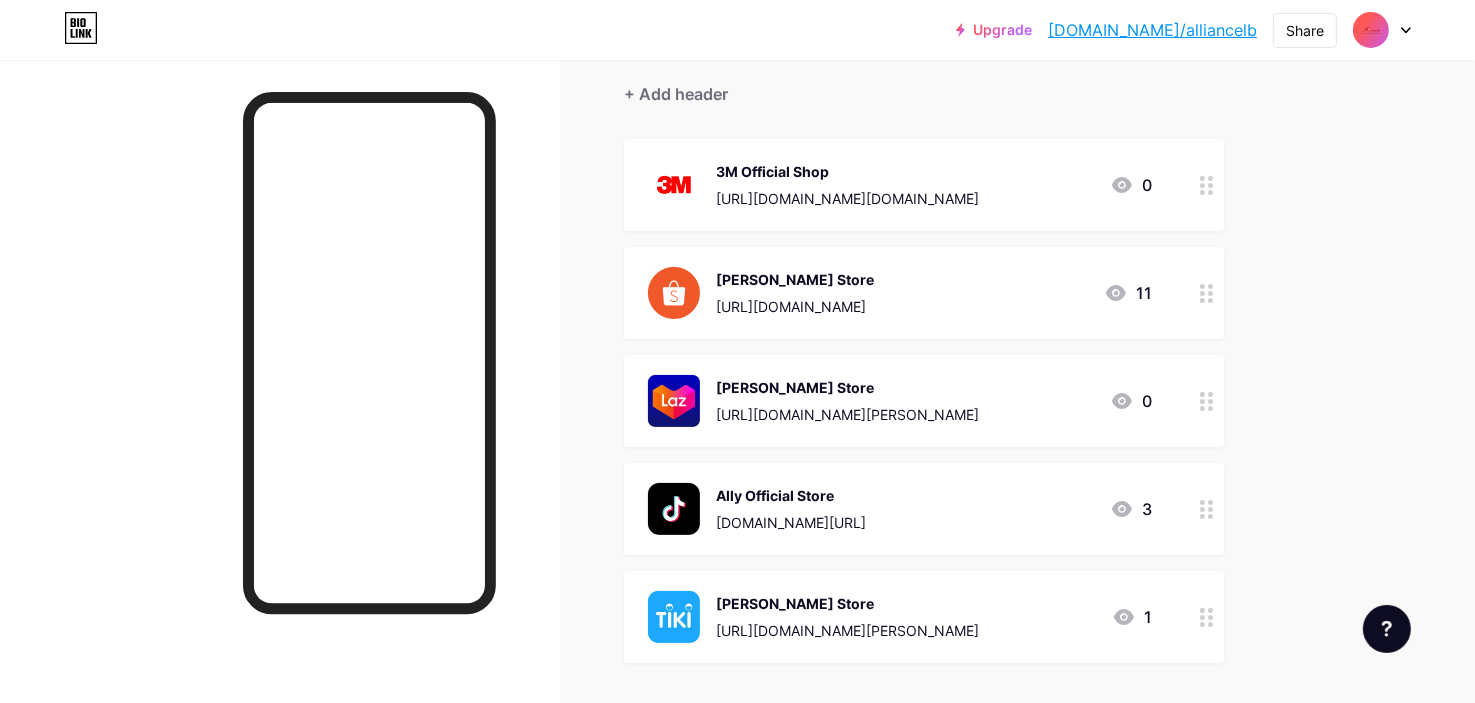 scroll, scrollTop: 147, scrollLeft: 0, axis: vertical 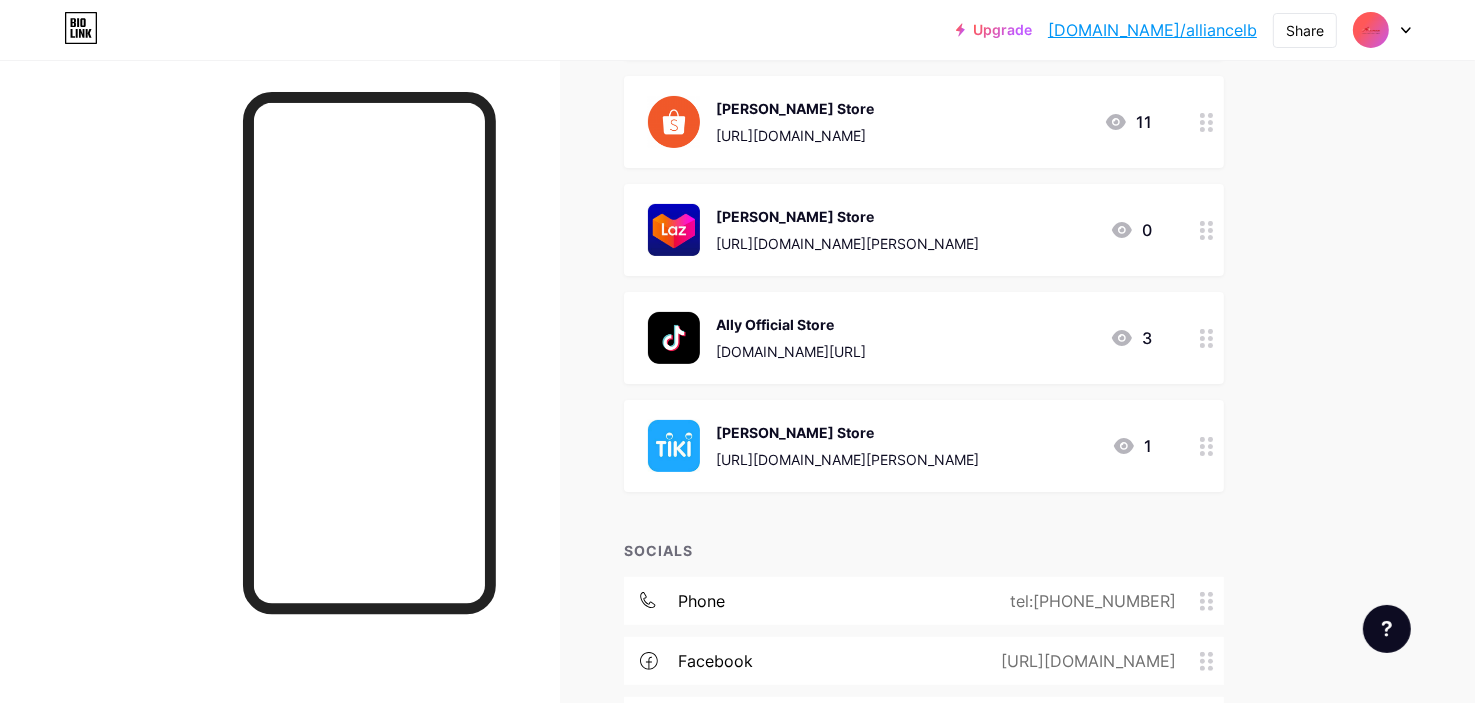 click on "Links
Posts
Design
Subscribers
NEW
Stats
Settings       + ADD LINK     + ADD EMBED
+ Add header
3M Official Shop
https://shopee.vn/3m.official.store?categoryId=100636&entryPoint=ShopByPDP&itemId=6357807443
0
Yoha Store
https://shopee.vn/yoha_store
11
Yoha Store
https://www.lazada.vn/shop/yoha-store/?spm=a2o4n.pdp_revamp.seller.1.1e2478eamYchMY&itemId=444840561&channelSource=pdp
0
Ally Official Store
www.tiktok.com/@allyofficialstore
3
Liên Minh Store
https://tiki.vn/cua-hang/lien-minh?source_screen=product_detail&source_engine=organic" at bounding box center [654, 309] 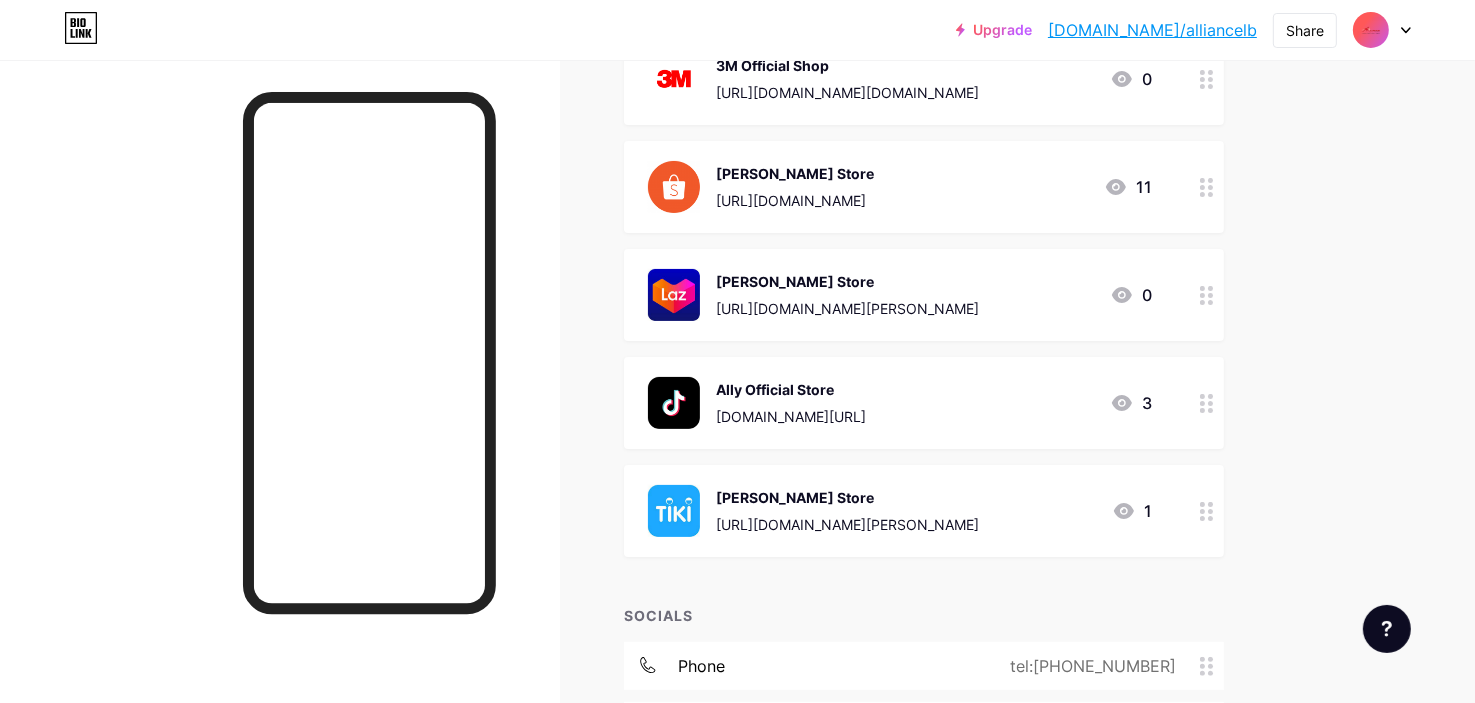 scroll, scrollTop: 247, scrollLeft: 0, axis: vertical 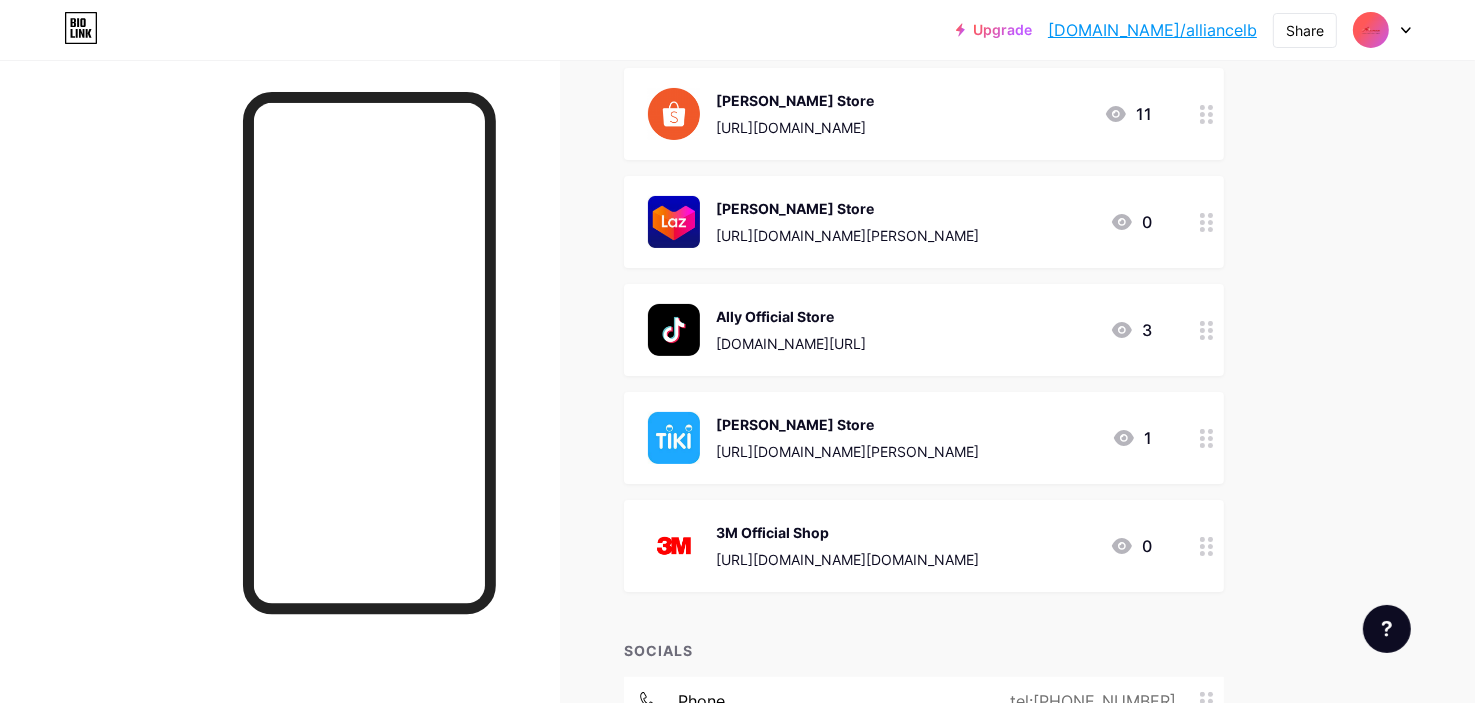 click on "Links
Posts
Design
Subscribers
NEW
Stats
Settings       + ADD LINK     + ADD EMBED
+ Add header
Yoha Store
https://shopee.vn/yoha_store
11
Yoha Store
https://www.lazada.vn/shop/yoha-store/?spm=a2o4n.pdp_revamp.seller.1.1e2478eamYchMY&itemId=444840561&channelSource=pdp
0
Ally Official Store
www.tiktok.com/@allyofficialstore
3
Liên Minh Store
https://tiki.vn/cua-hang/lien-minh?source_screen=product_detail&source_engine=organic
1
3M Official Shop
https://shopee.vn/3m.official.store?categoryId=100636&entryPoint=ShopByPDP&itemId=6357807443" at bounding box center (654, 409) 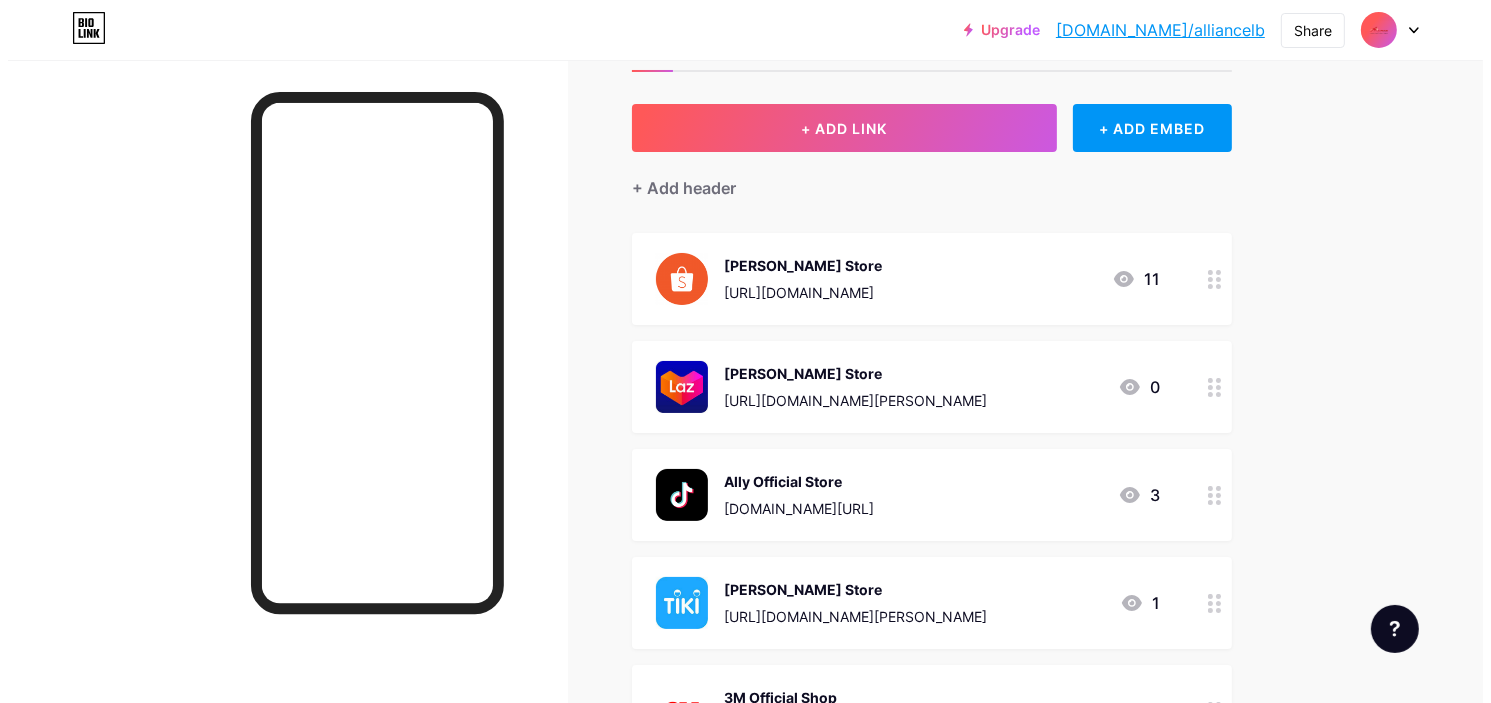 scroll, scrollTop: 47, scrollLeft: 0, axis: vertical 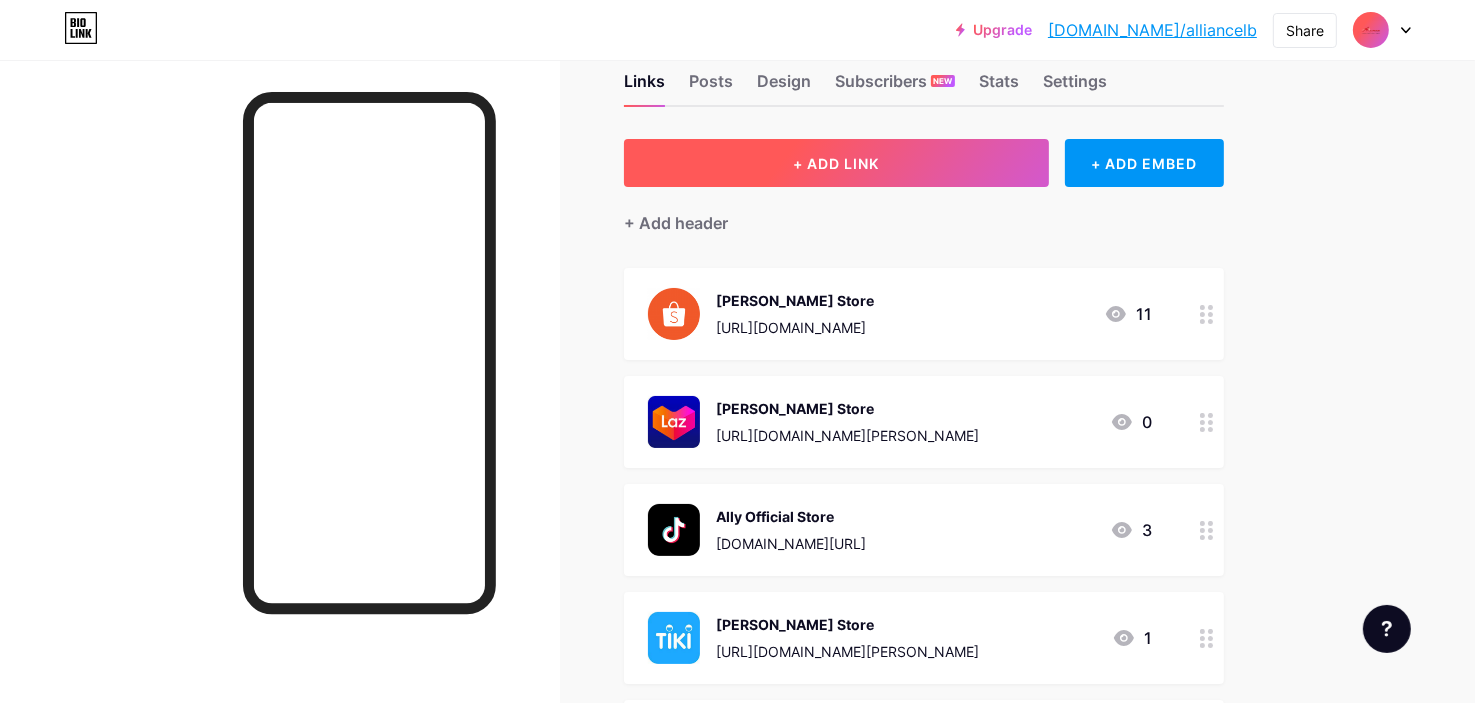 click on "+ ADD LINK" at bounding box center (836, 163) 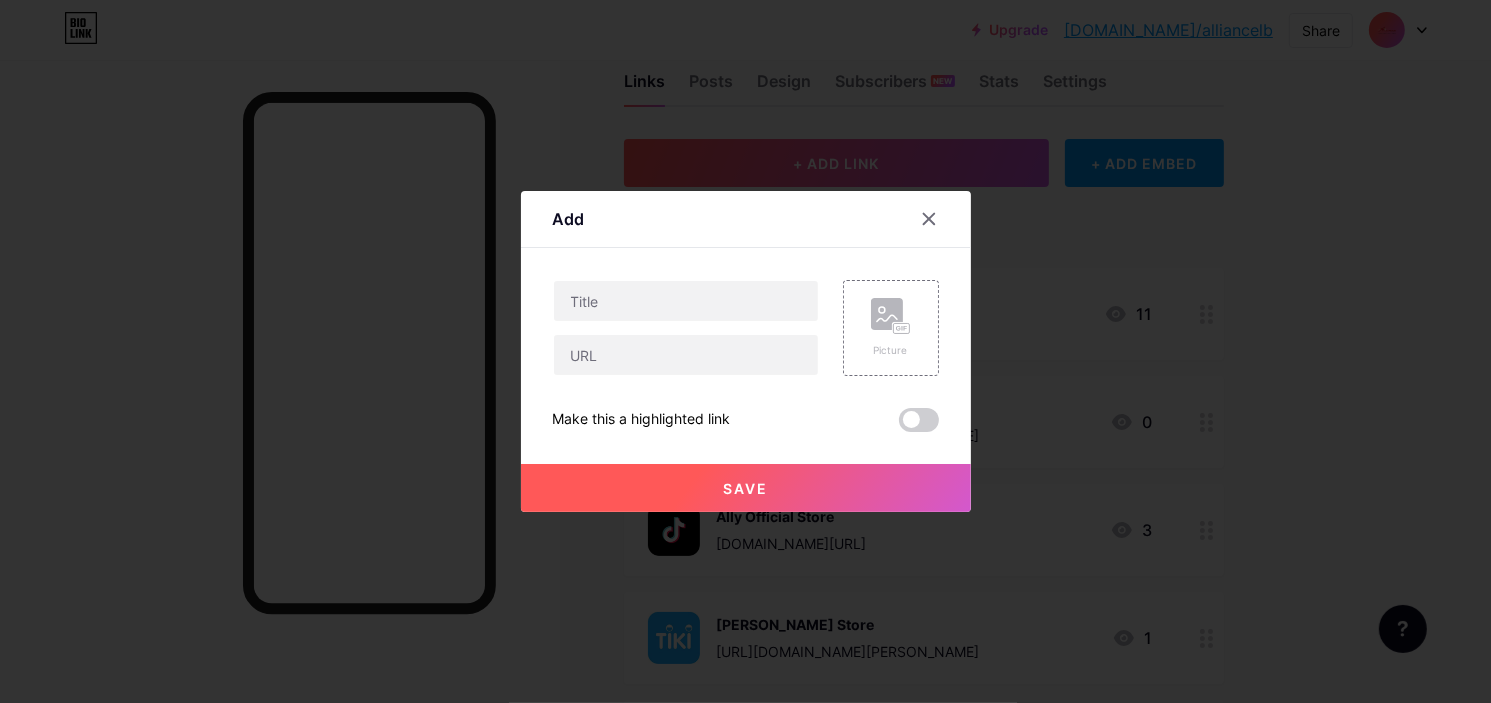 type 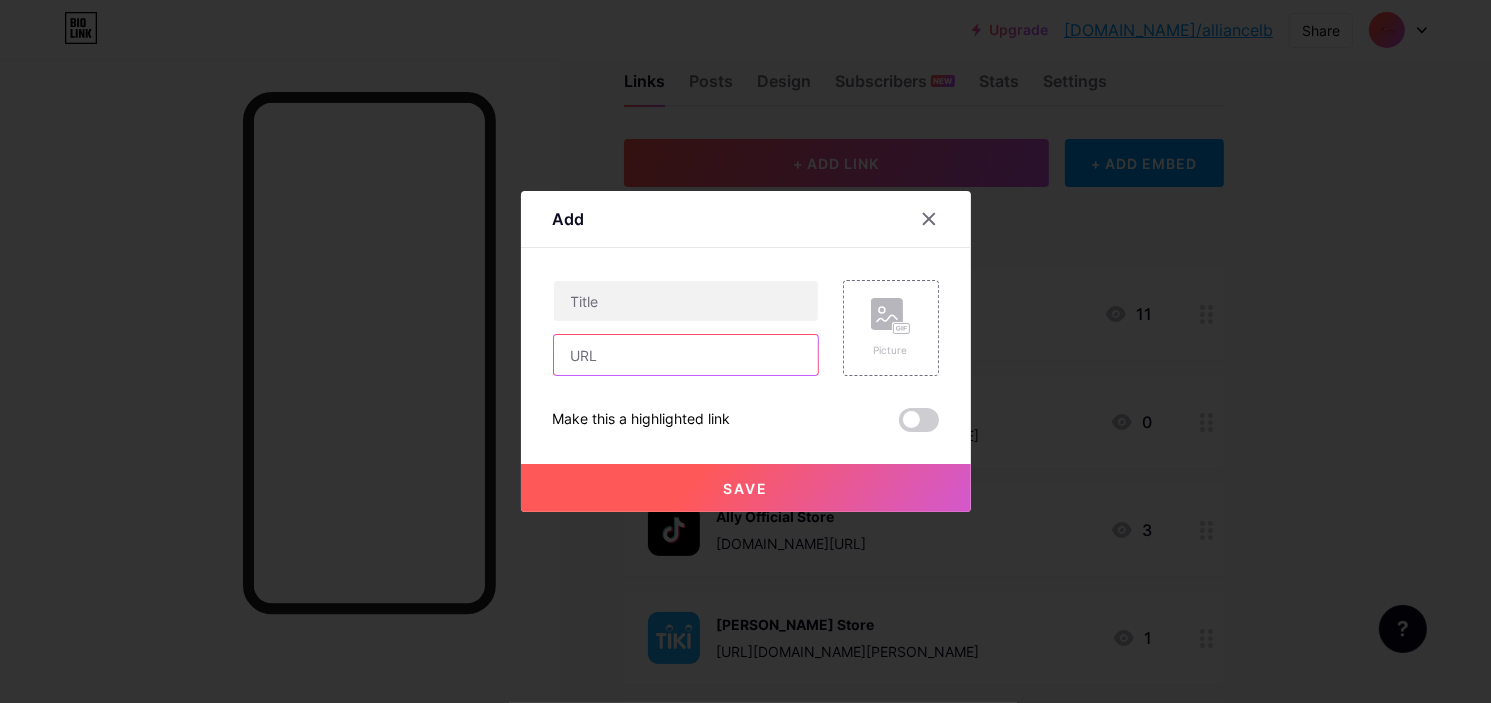 click at bounding box center (686, 355) 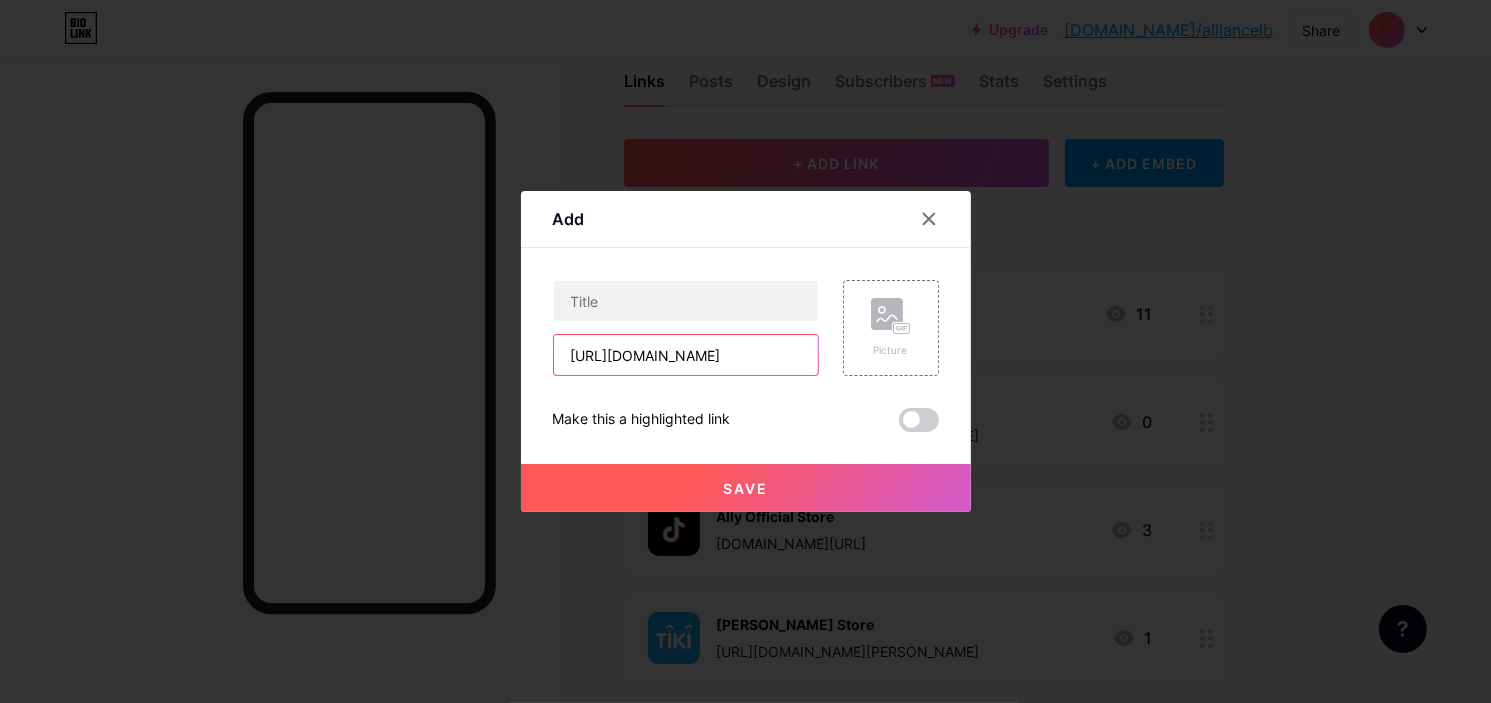 scroll, scrollTop: 0, scrollLeft: 158, axis: horizontal 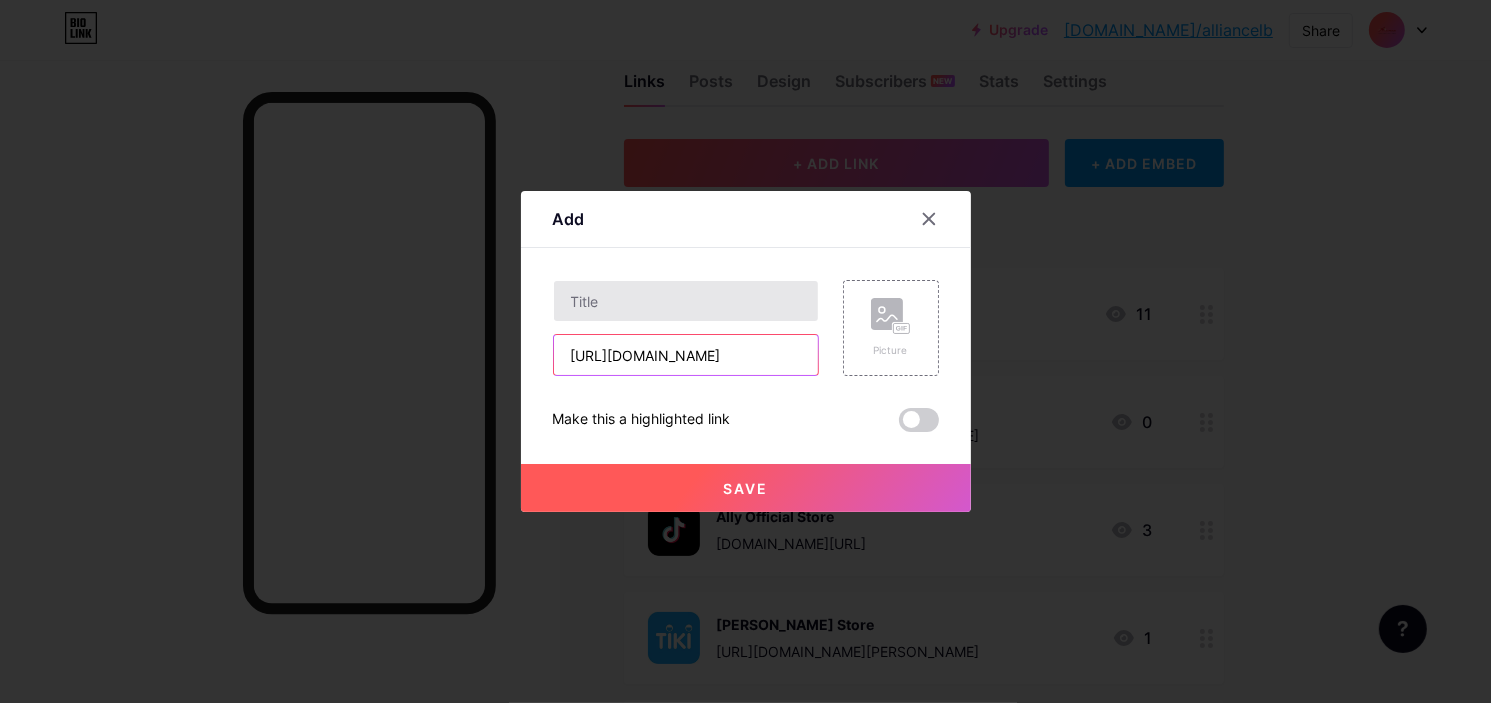 type on "https://shopee.vn/allydelights?page=0&sortBy=pop&tab=0" 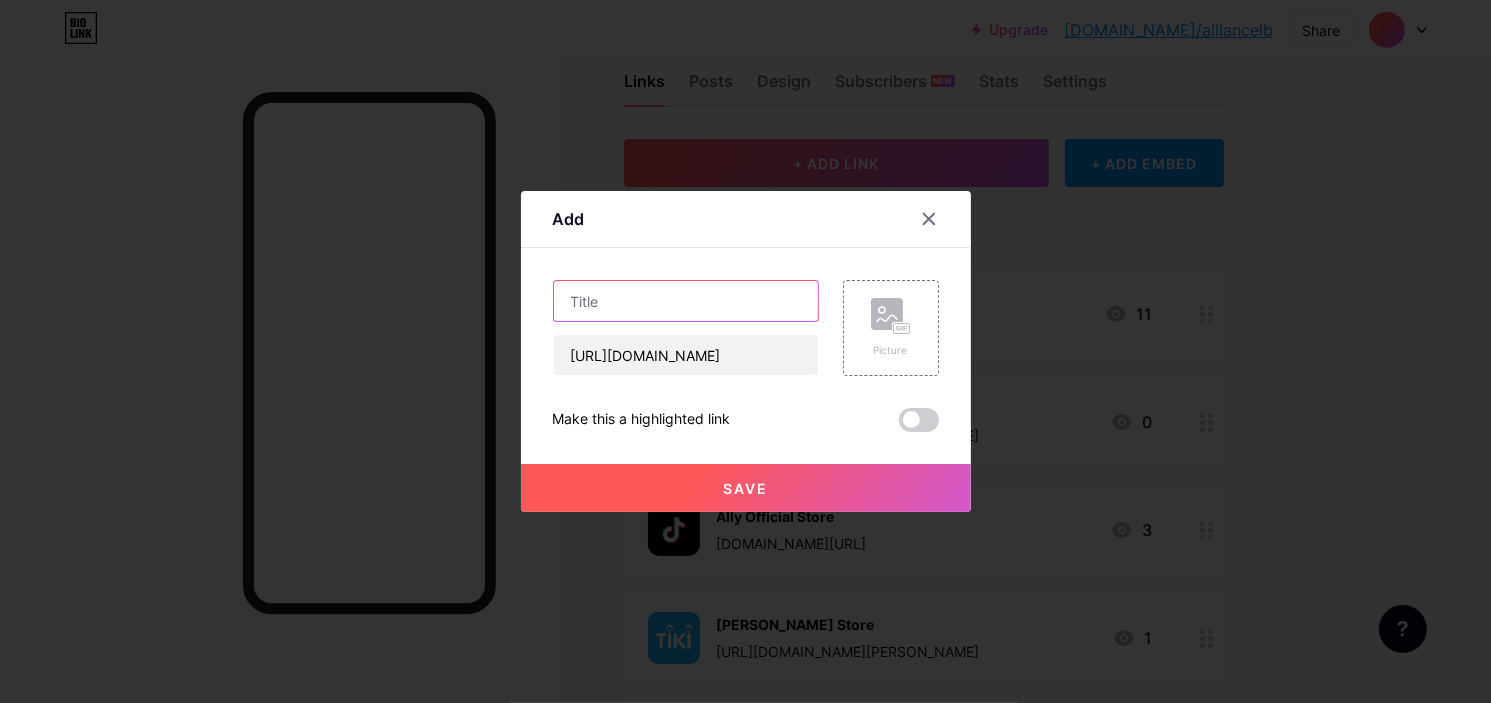 click at bounding box center (686, 301) 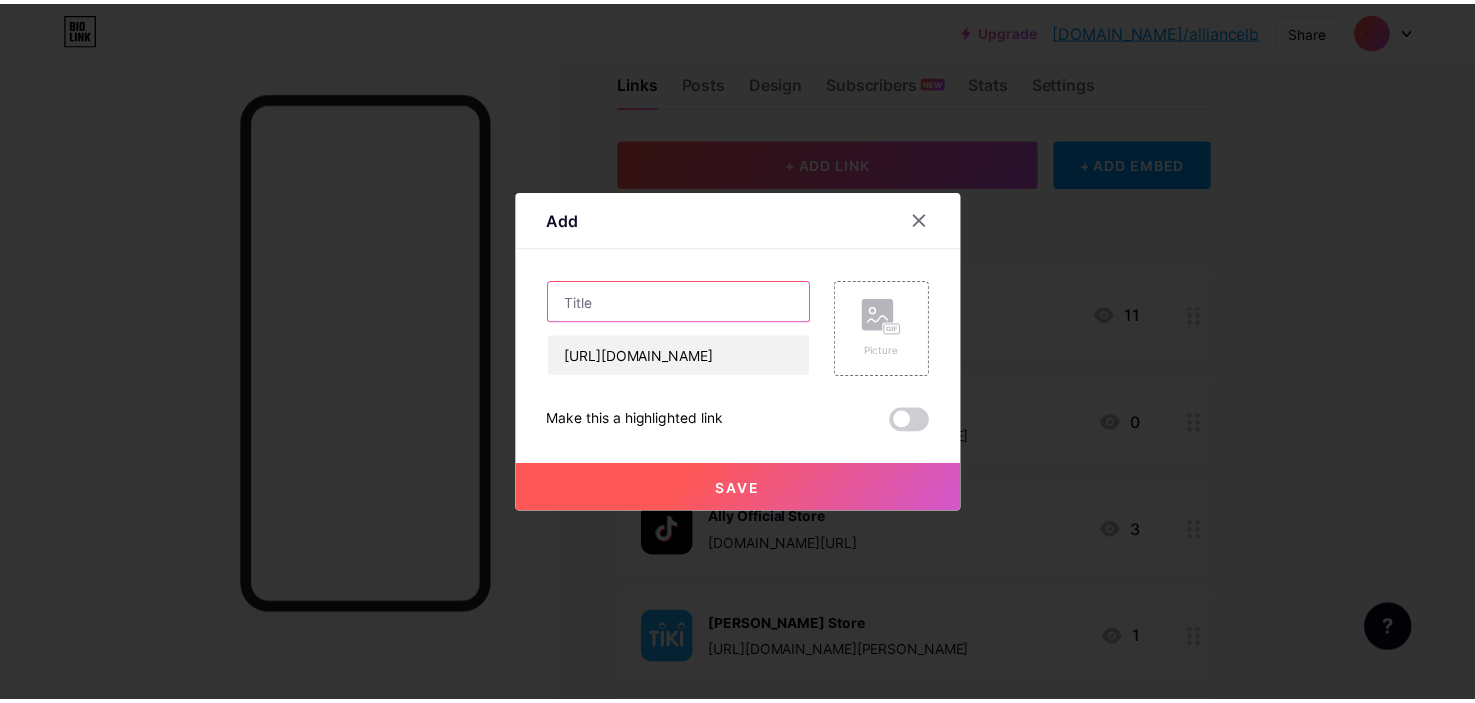 scroll, scrollTop: 0, scrollLeft: 0, axis: both 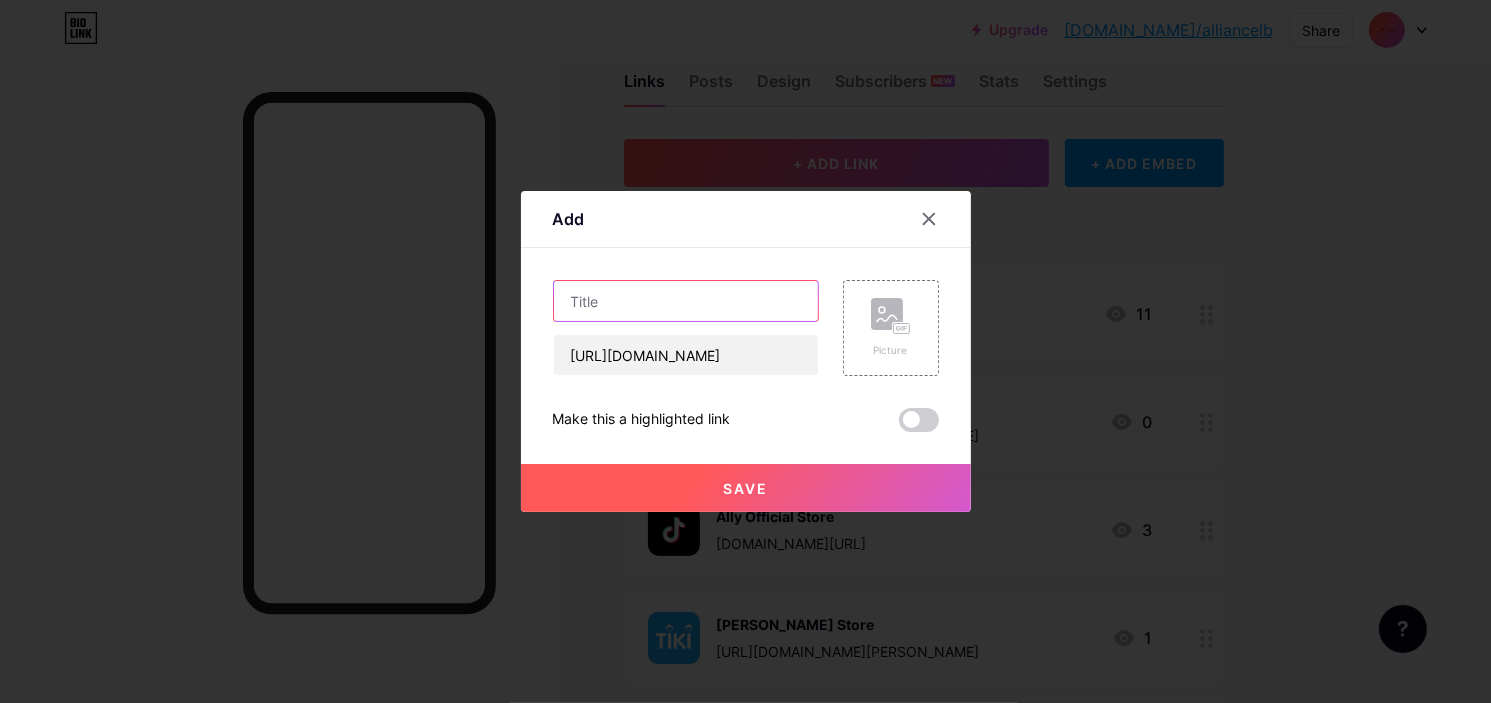 type on "a" 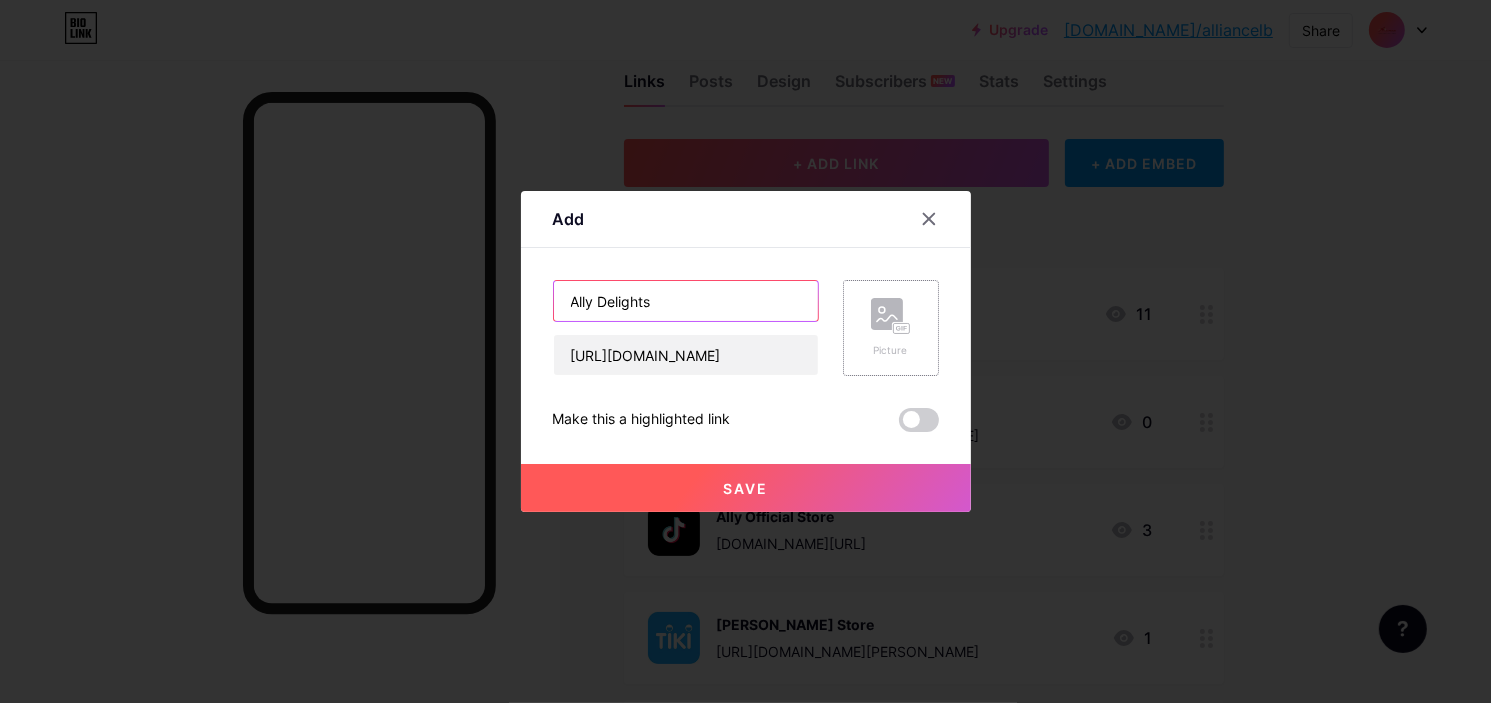 type on "Ally Delights" 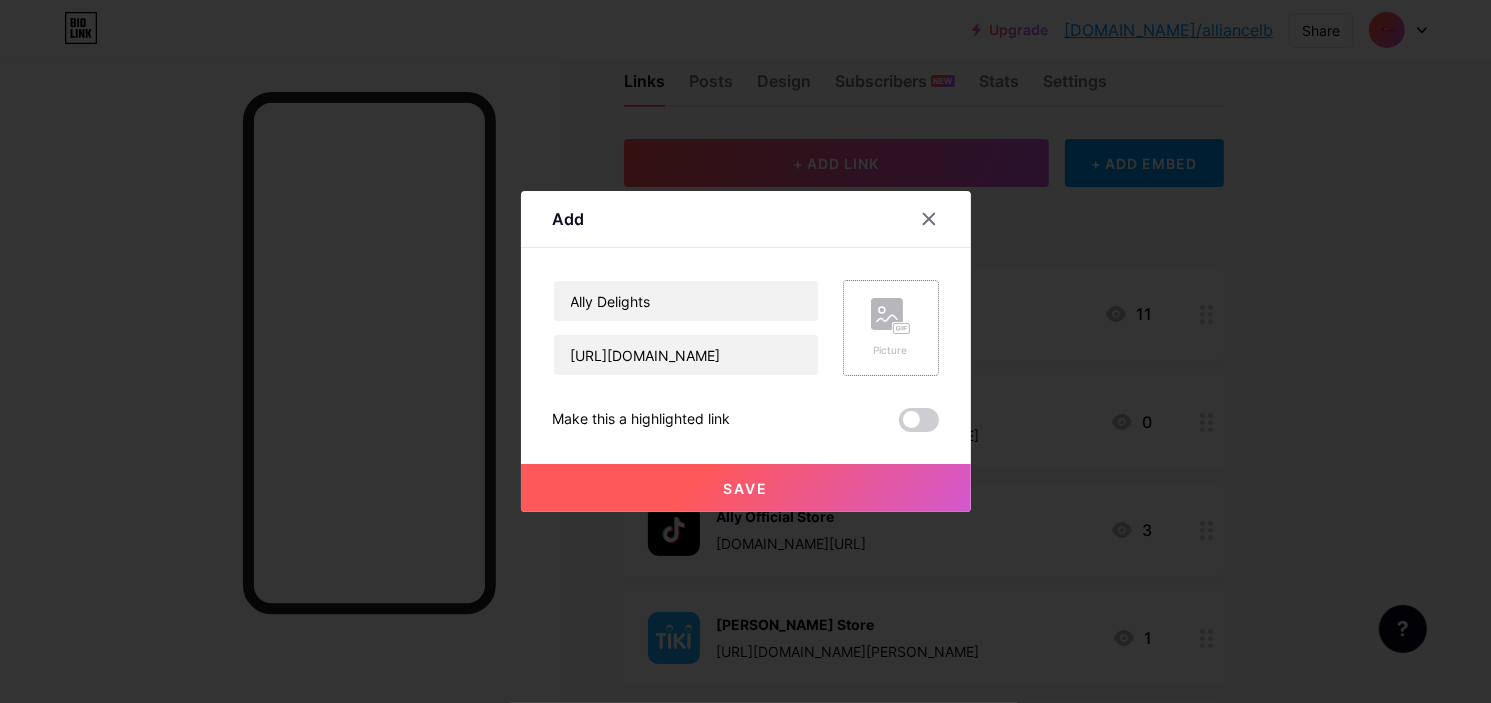 click 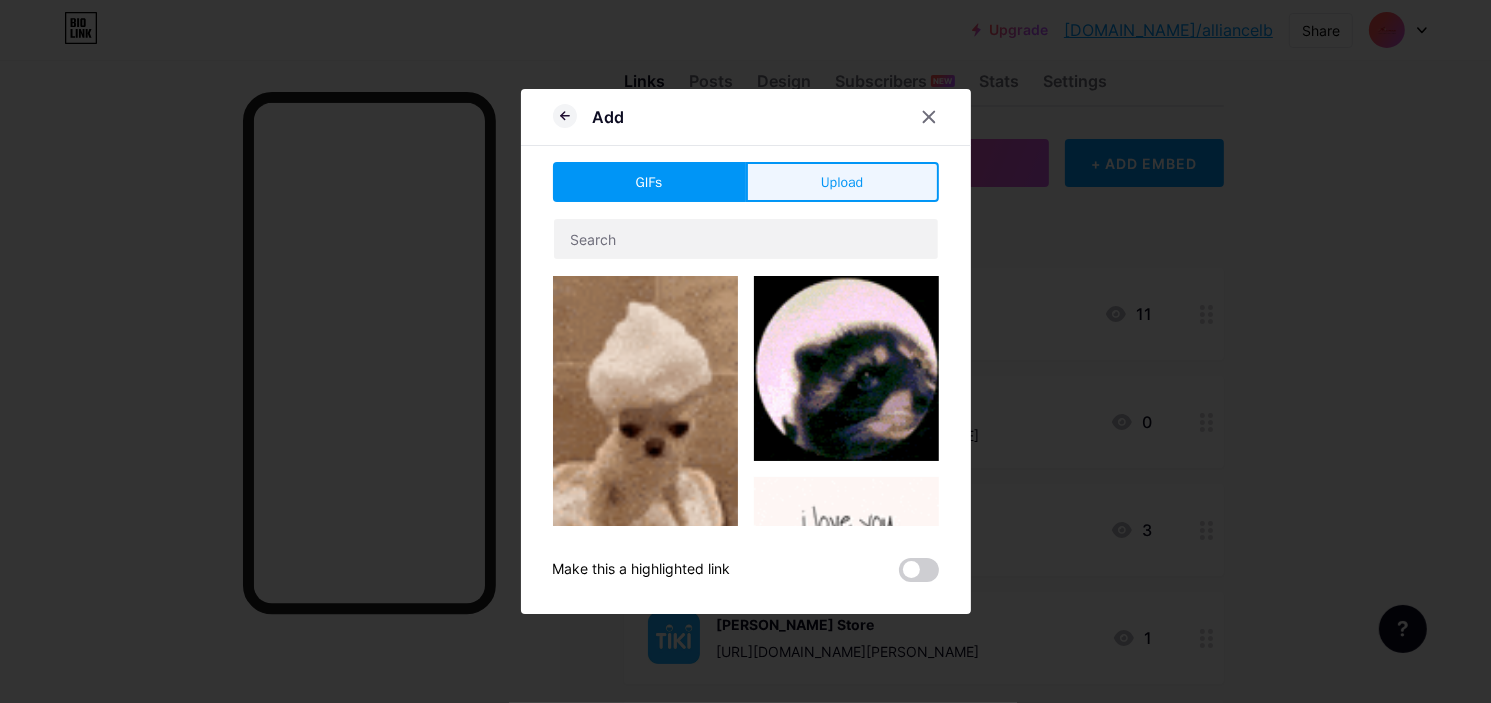click on "Upload" at bounding box center [842, 182] 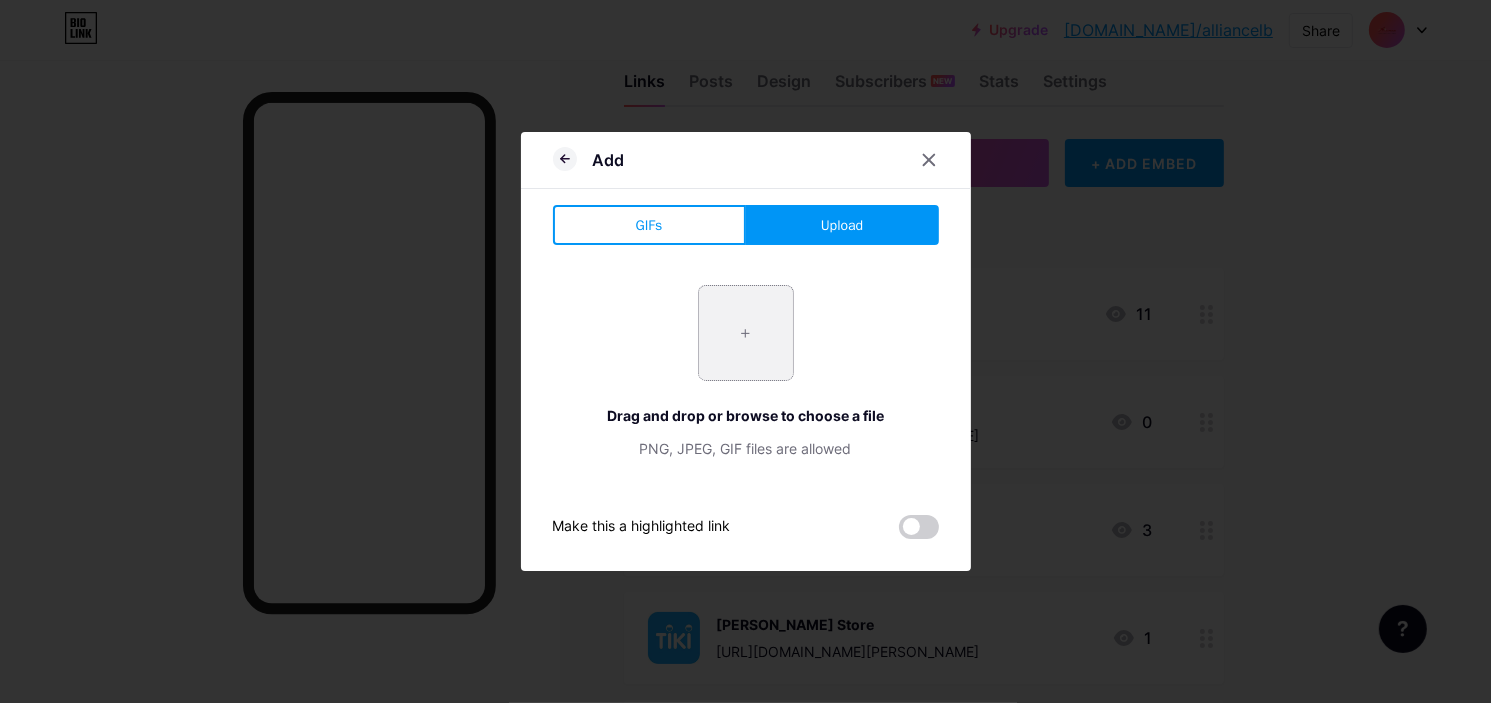 click at bounding box center (746, 333) 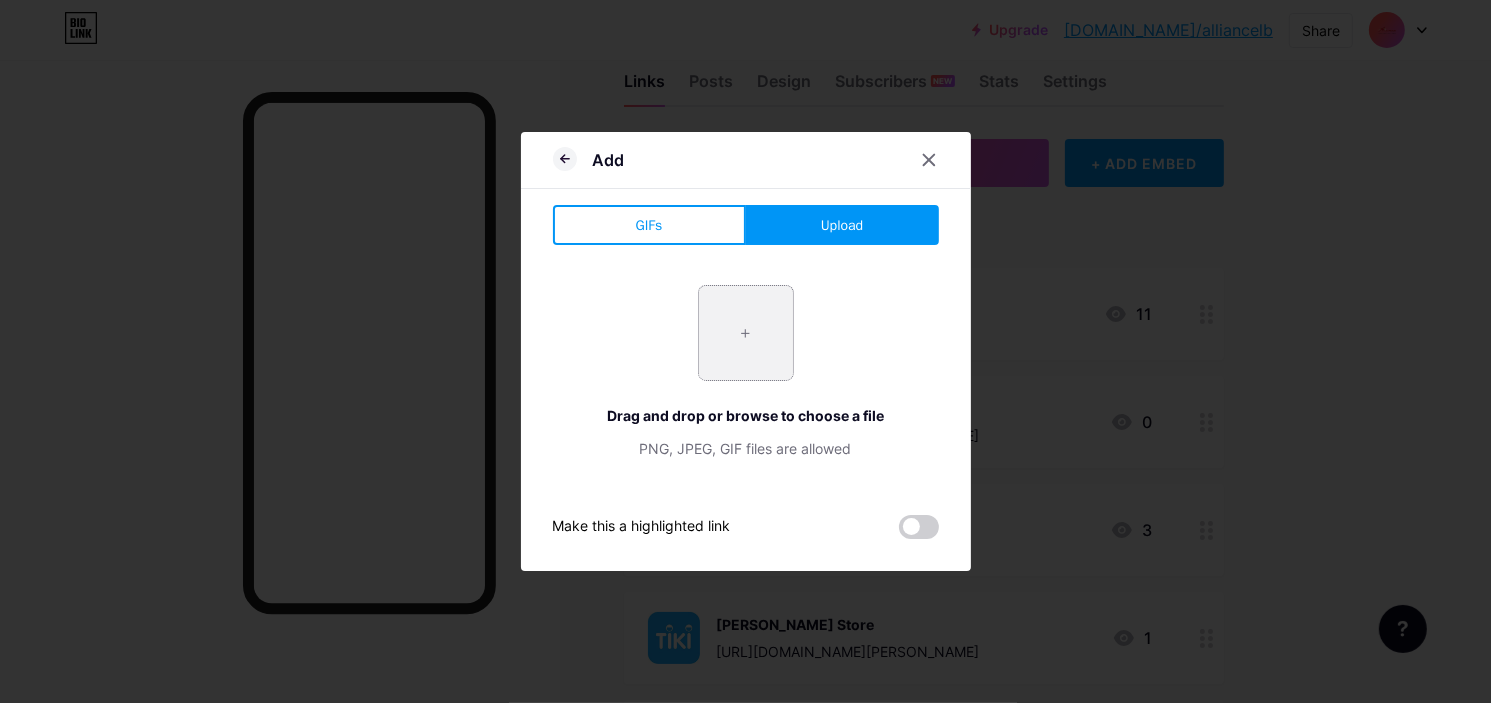 type on "C:\fakepath\Untitled-3.png" 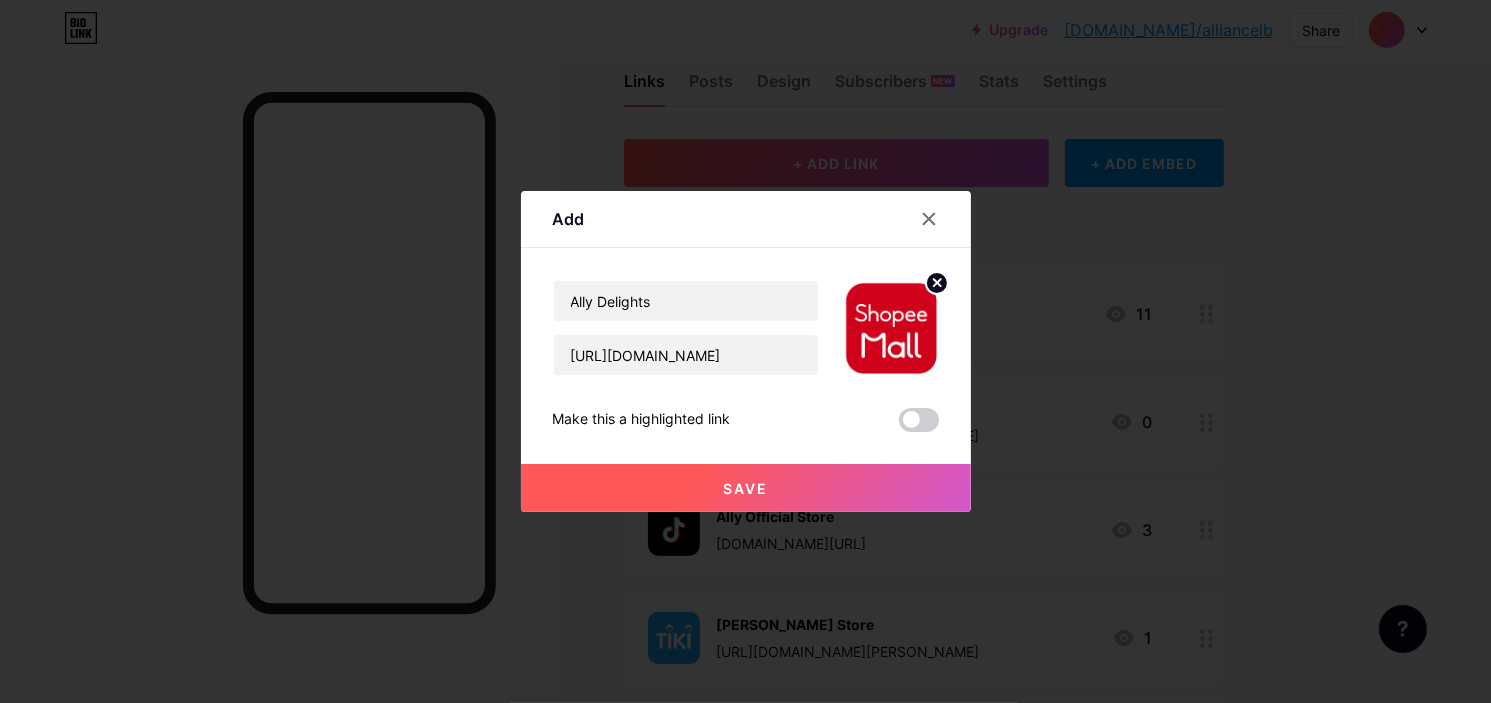 click on "Save" at bounding box center (746, 488) 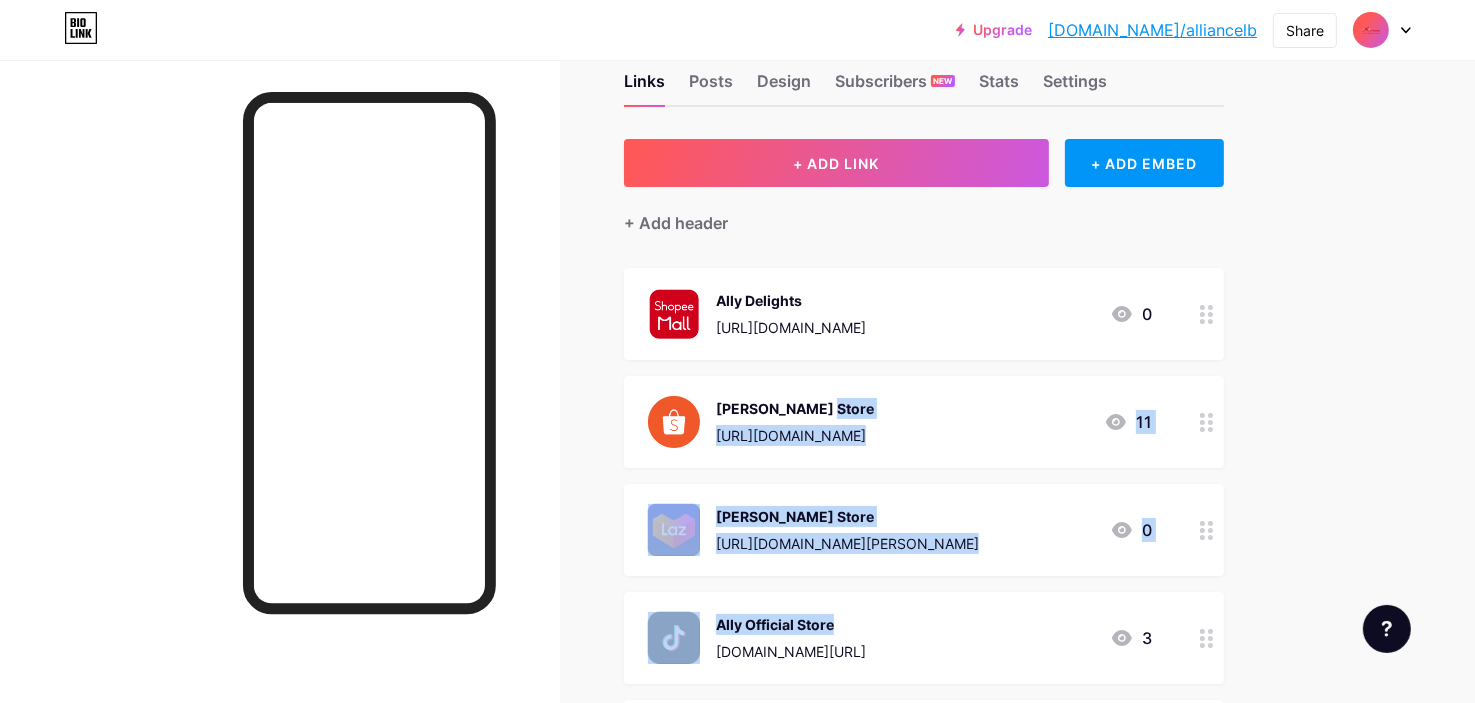 drag, startPoint x: 756, startPoint y: 627, endPoint x: 728, endPoint y: 391, distance: 237.65521 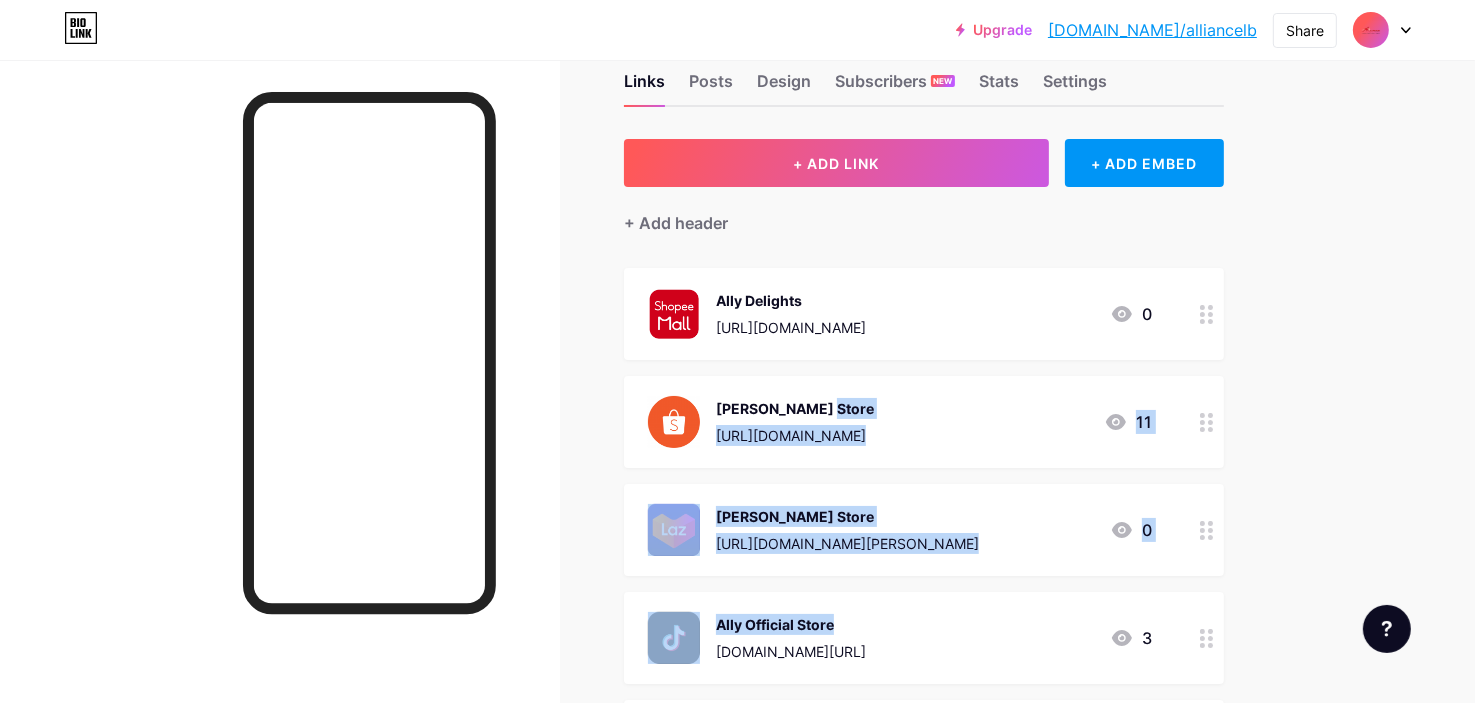 click on "Ally Delights
https://shopee.vn/allydelights?page=0&sortBy=pop&tab=0
0
Yoha Store
https://shopee.vn/yoha_store
11
Yoha Store
https://www.lazada.vn/shop/yoha-store/?spm=a2o4n.pdp_revamp.seller.1.1e2478eamYchMY&itemId=444840561&channelSource=pdp
0
Ally Official Store
www.tiktok.com/@allyofficialstore
3
Liên Minh Store
https://tiki.vn/cua-hang/lien-minh?source_screen=product_detail&source_engine=organic
1
3M Official Shop
https://shopee.vn/3m.official.store?categoryId=100636&entryPoint=ShopByPDP&itemId=6357807443" at bounding box center (924, 584) 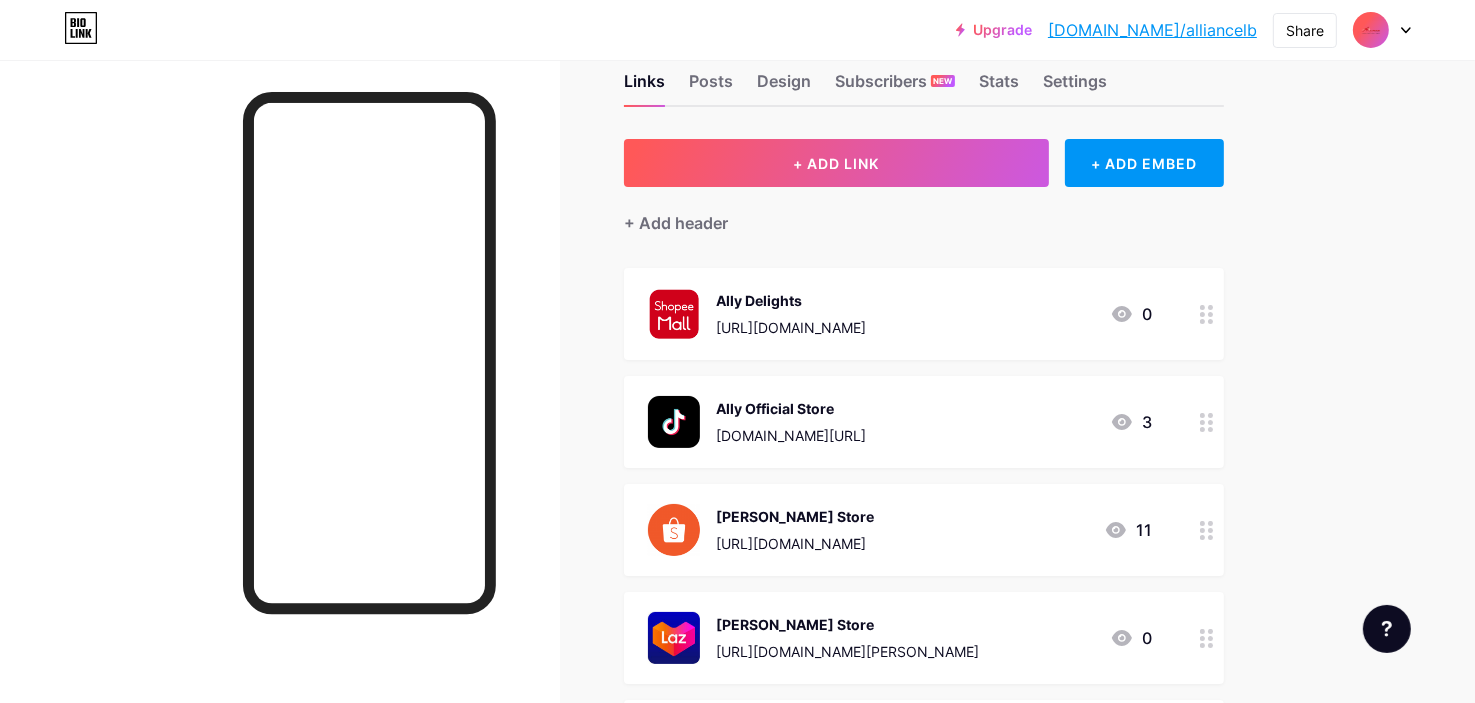 click on "Links
Posts
Design
Subscribers
NEW
Stats
Settings       + ADD LINK     + ADD EMBED
+ Add header
Ally Delights
https://shopee.vn/allydelights?page=0&sortBy=pop&tab=0
0
Ally Official Store
www.tiktok.com/@allyofficialstore
3
Yoha Store
https://shopee.vn/yoha_store
11
Yoha Store
https://www.lazada.vn/shop/yoha-store/?spm=a2o4n.pdp_revamp.seller.1.1e2478eamYchMY&itemId=444840561&channelSource=pdp
0
Liên Minh Store
https://tiki.vn/cua-hang/lien-minh?source_screen=product_detail&source_engine=organic
1" at bounding box center (654, 663) 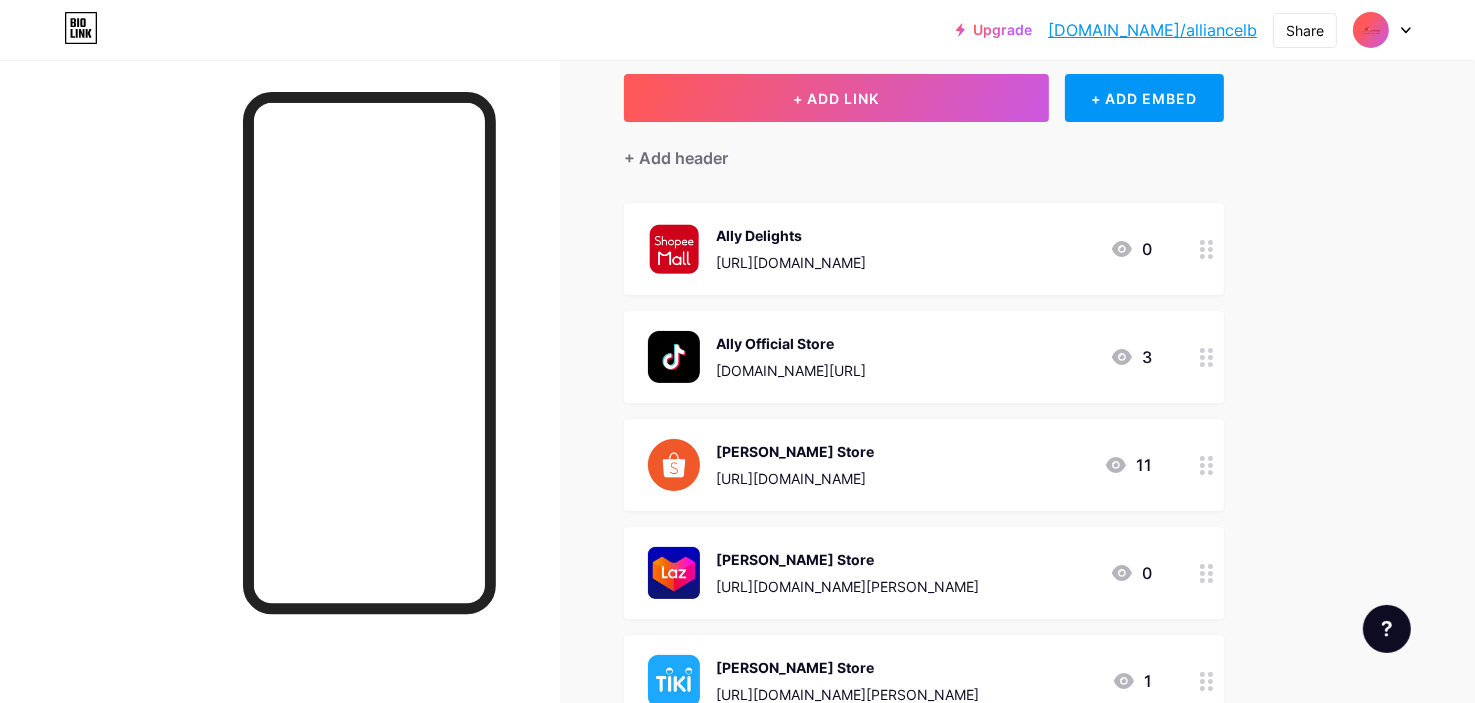 scroll, scrollTop: 147, scrollLeft: 0, axis: vertical 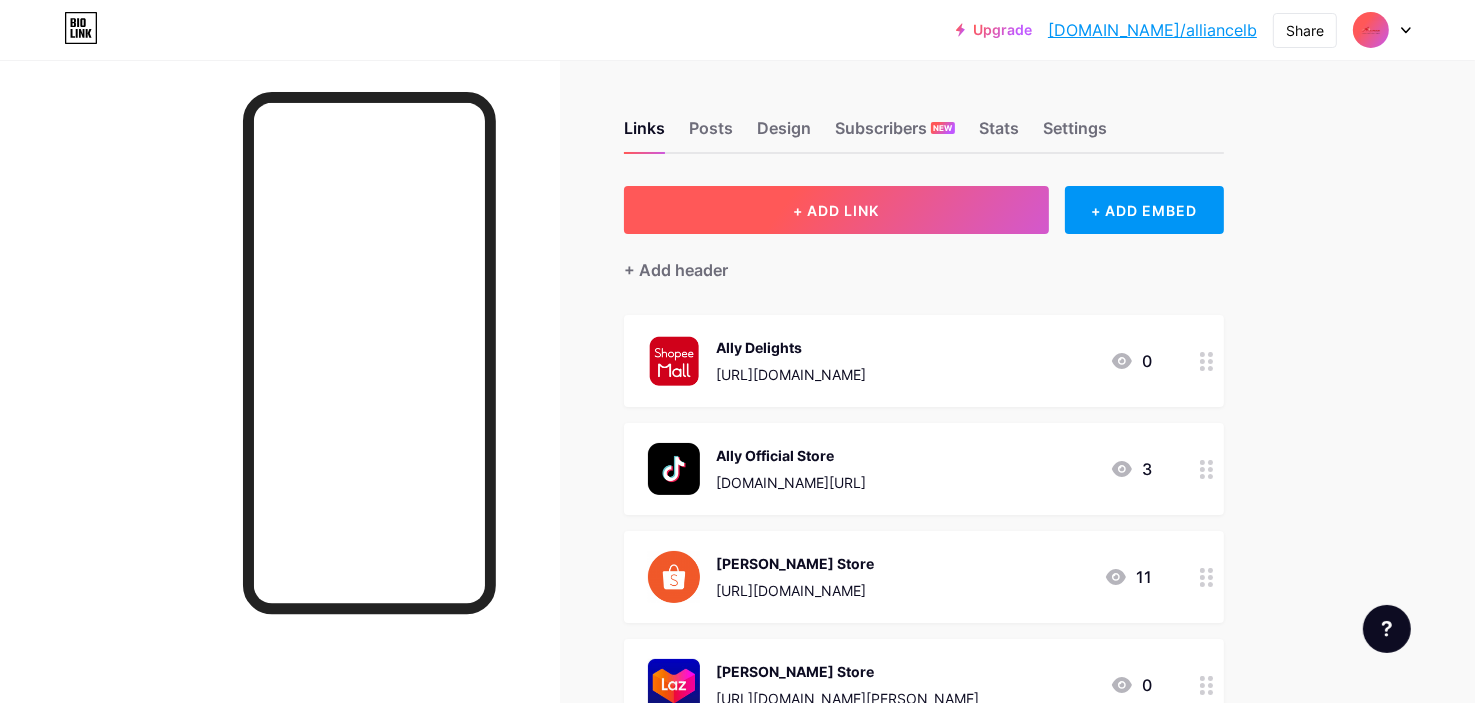 click on "+ ADD LINK" at bounding box center [836, 210] 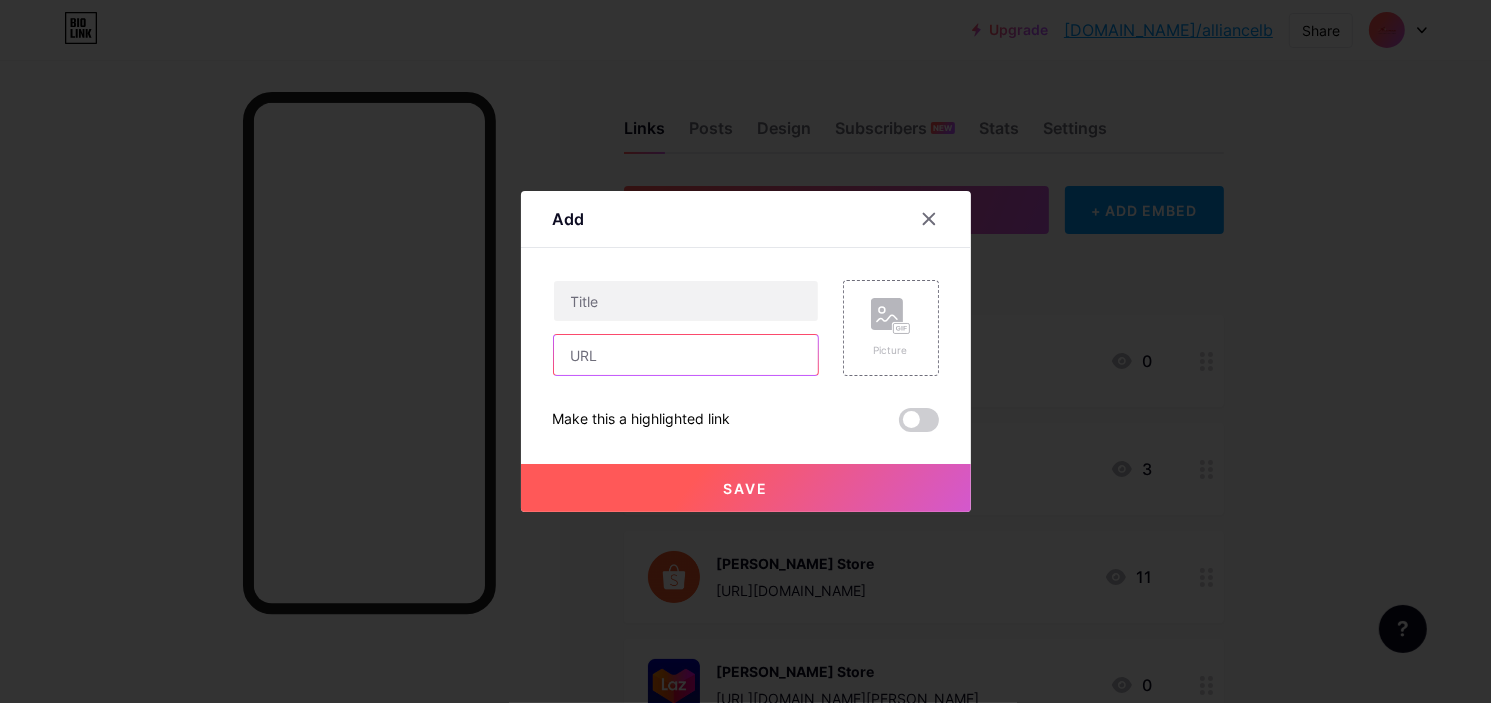 click at bounding box center [686, 355] 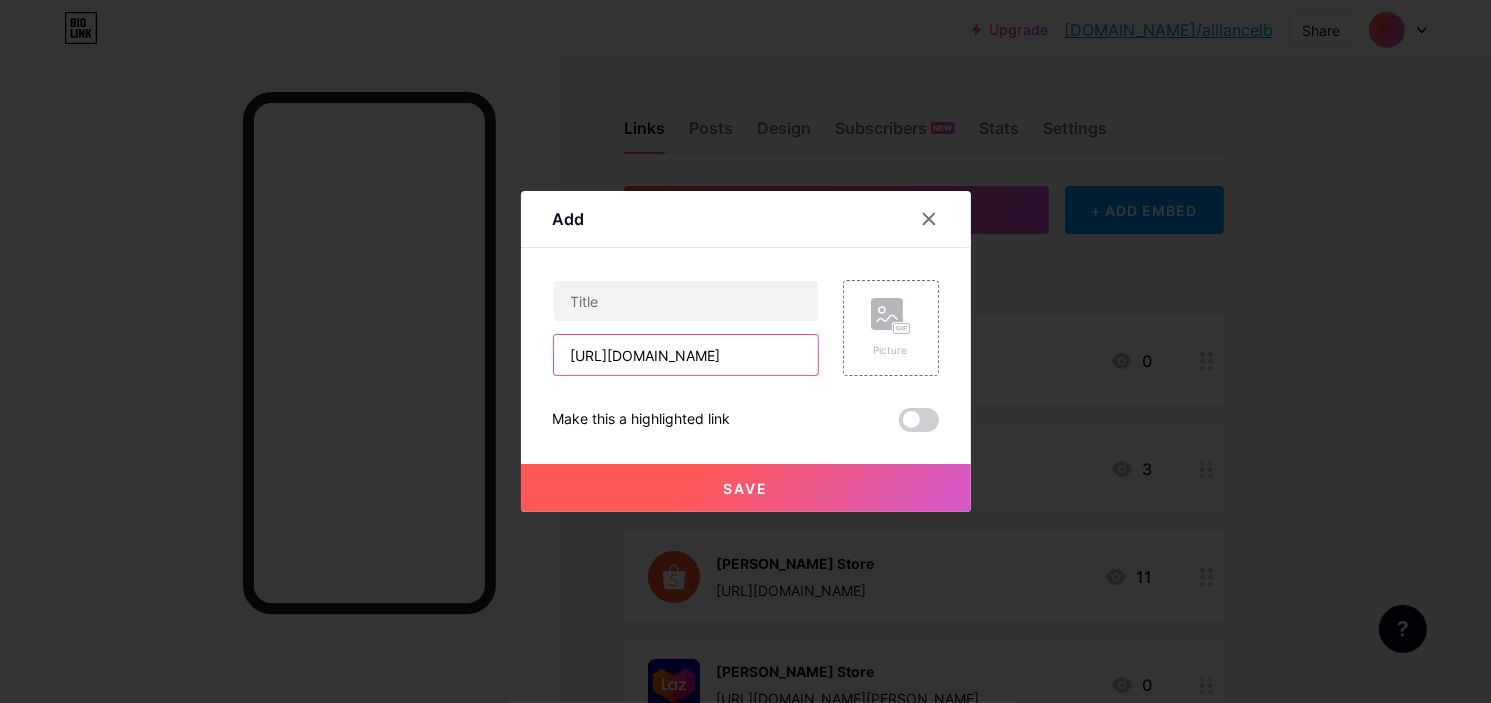 scroll, scrollTop: 0, scrollLeft: 661, axis: horizontal 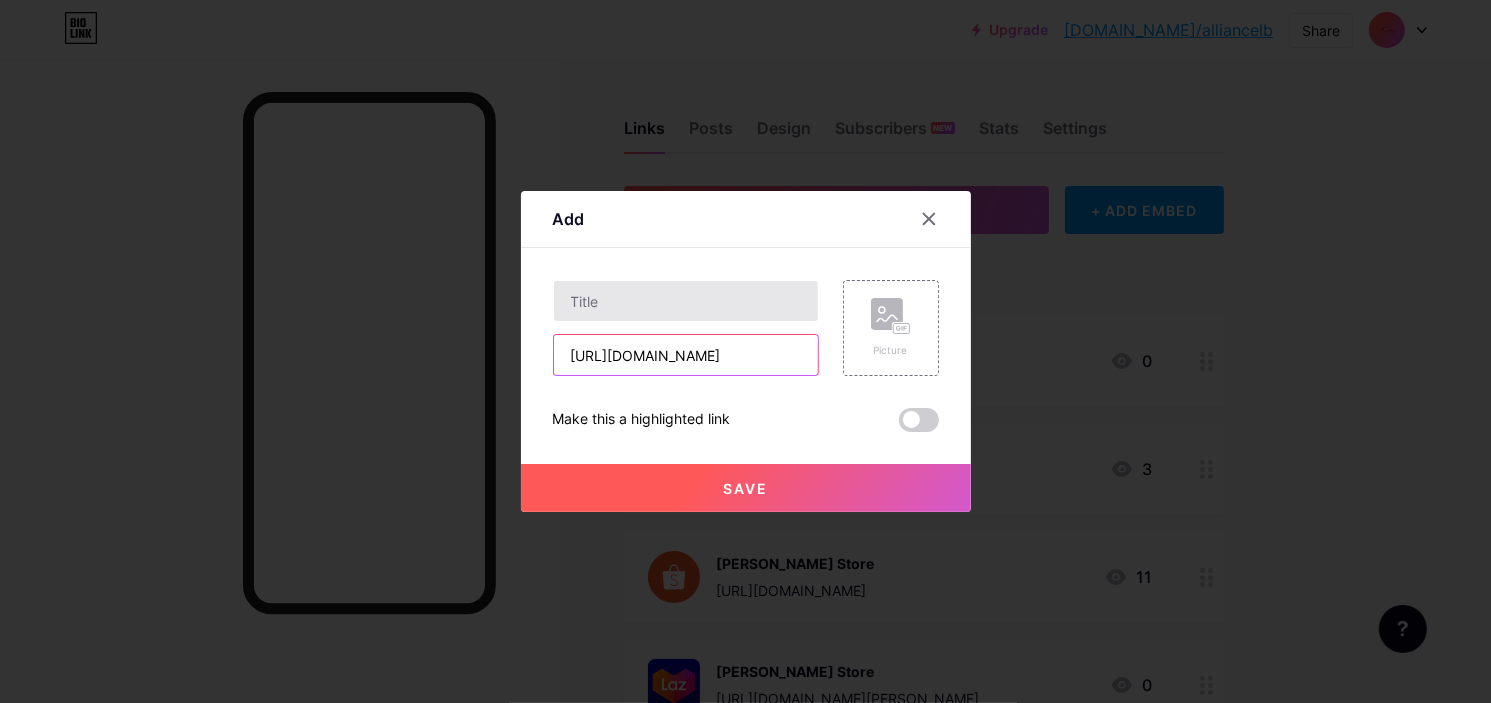 type on "https://www.lazada.vn/shop/3mvietnam/?spm=a2o4n.pdp_revamp.seller.1.335b4a65uanFNH&itemId=869564572&channelSource=pdp" 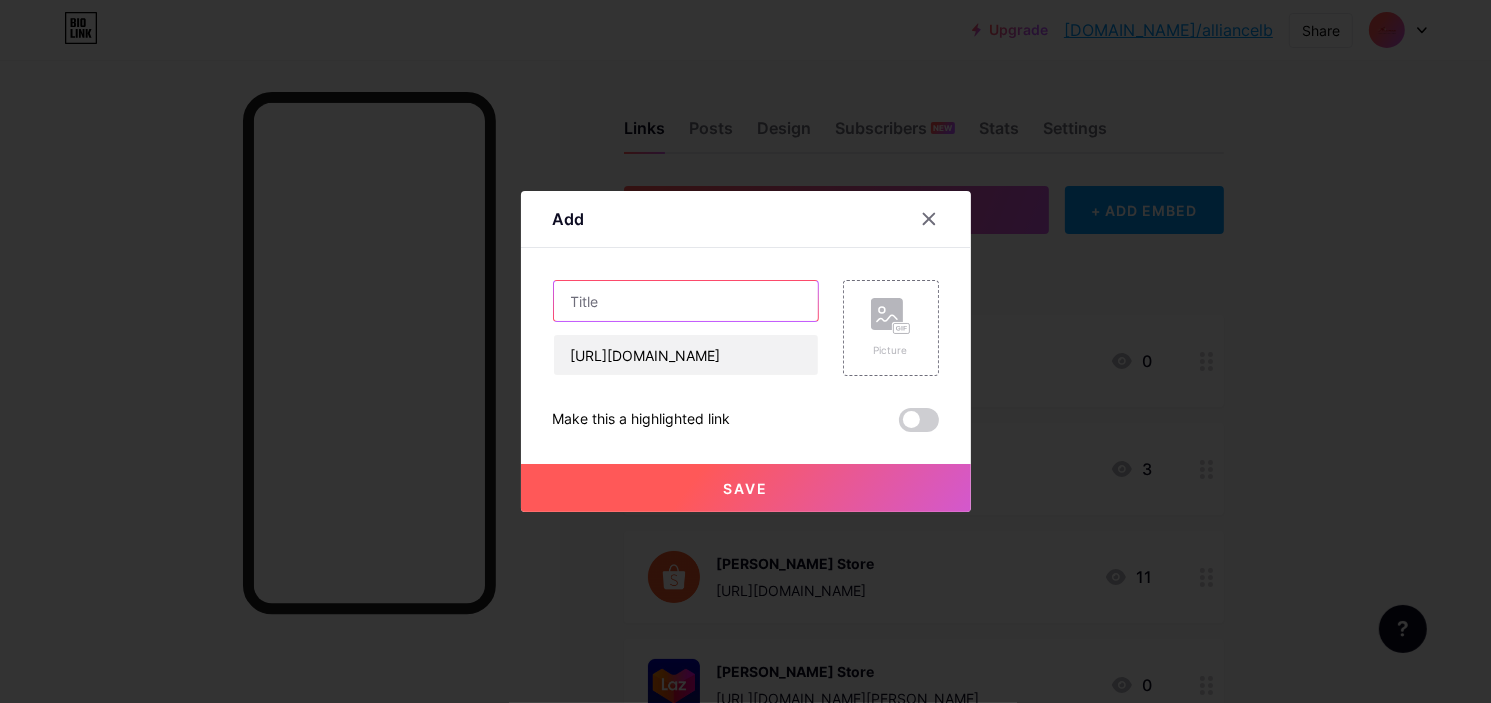 scroll, scrollTop: 0, scrollLeft: 0, axis: both 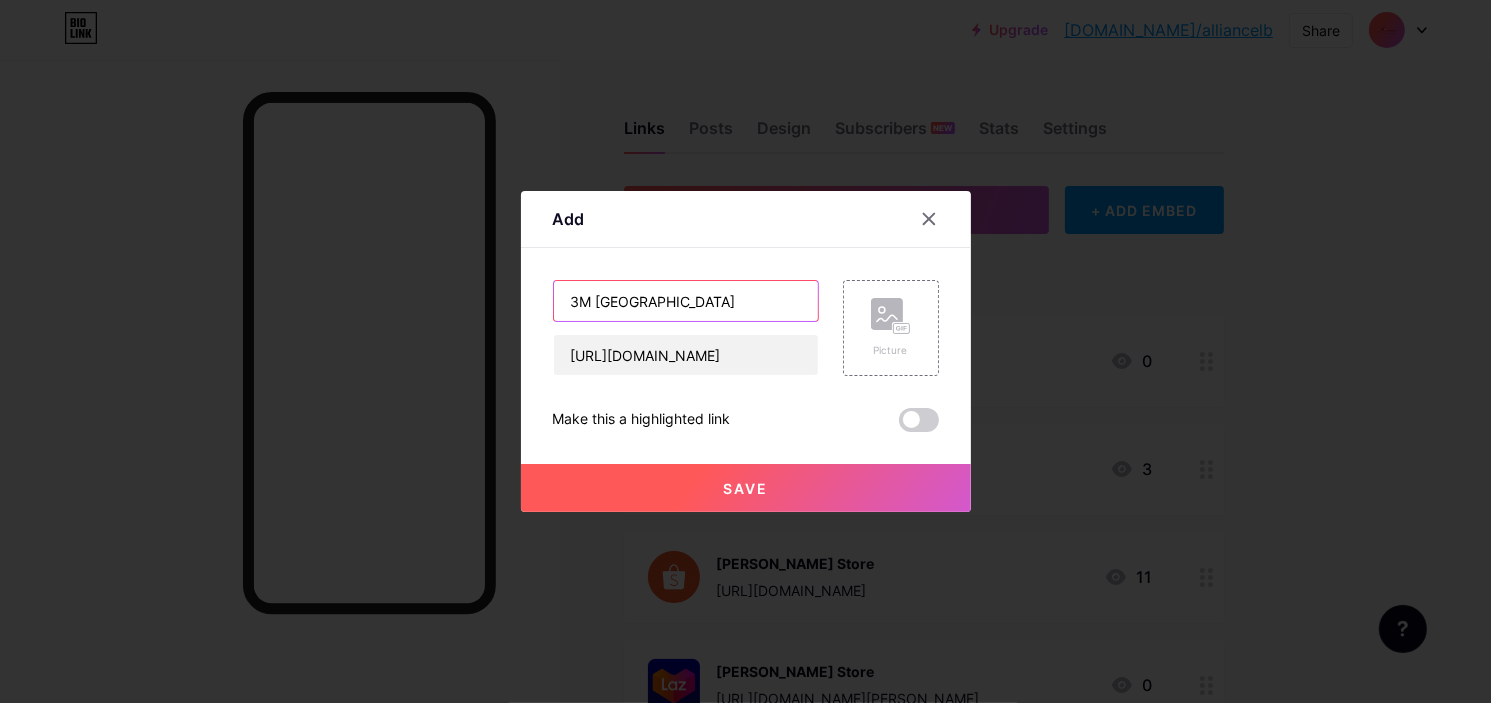 click on "3M Vietnam" at bounding box center [686, 301] 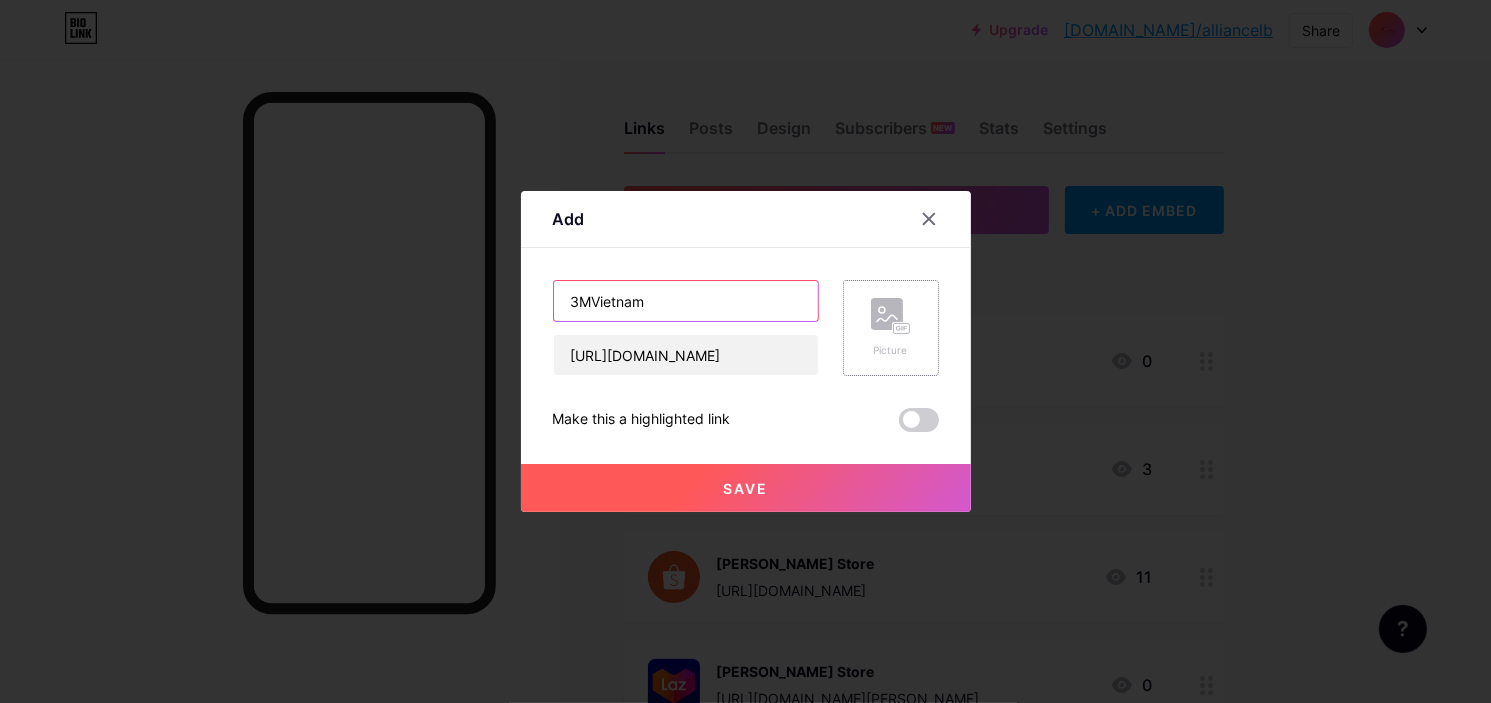 type on "3MVietnam" 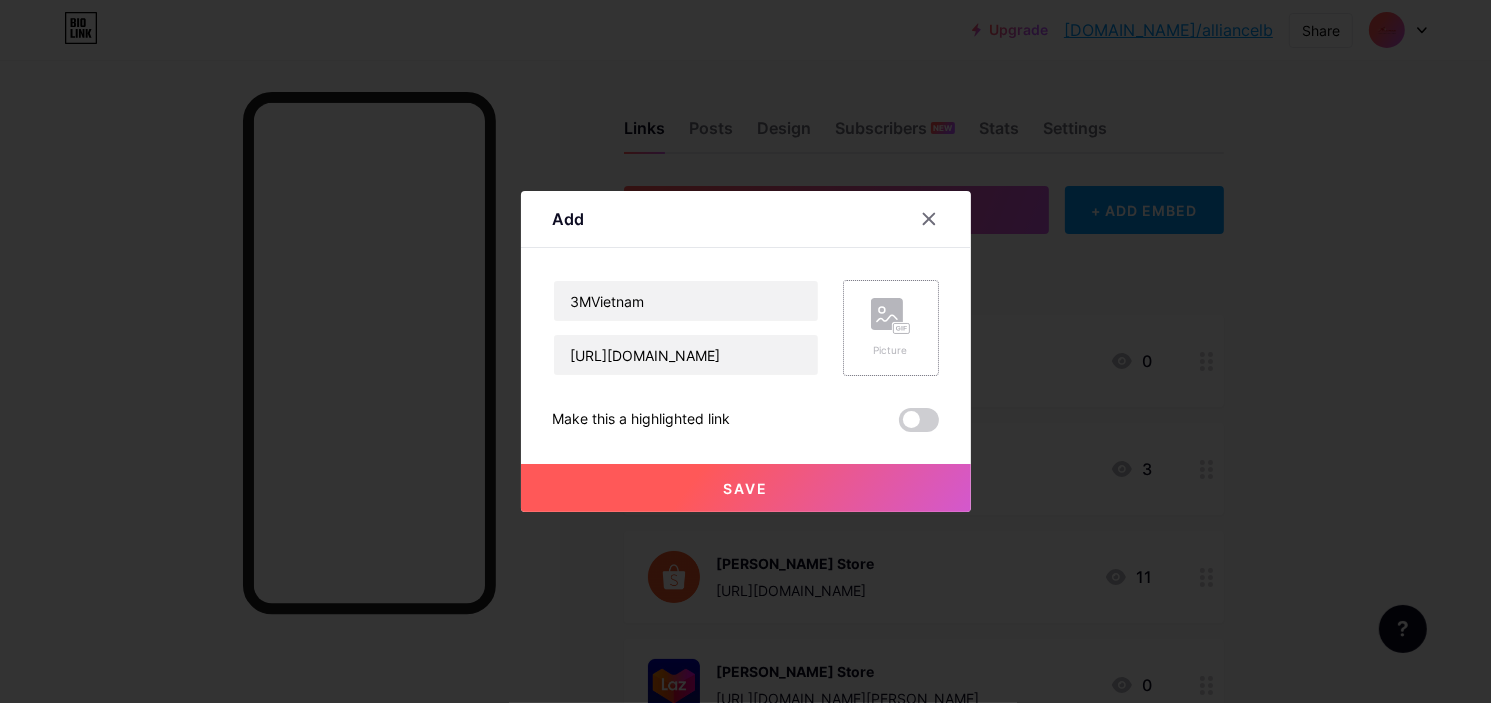 click on "Picture" at bounding box center [891, 328] 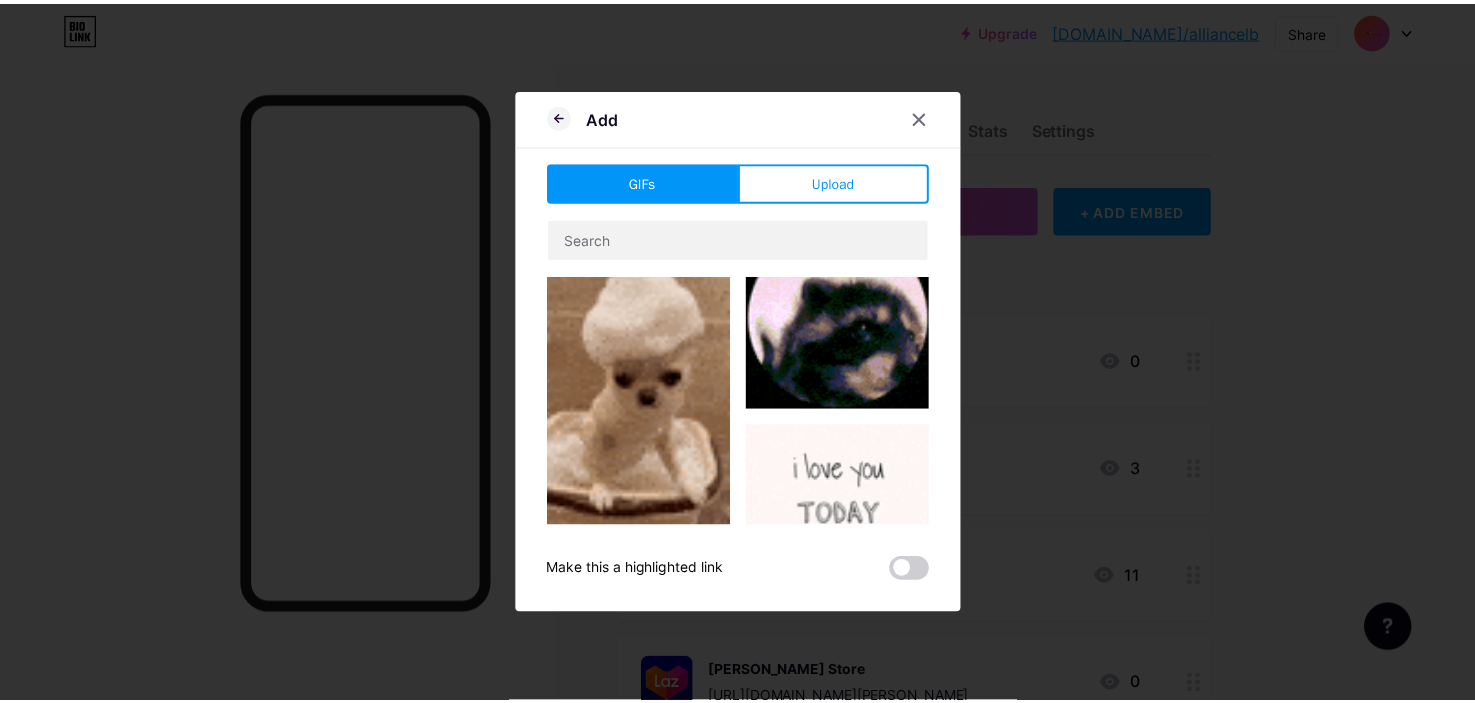 scroll, scrollTop: 100, scrollLeft: 0, axis: vertical 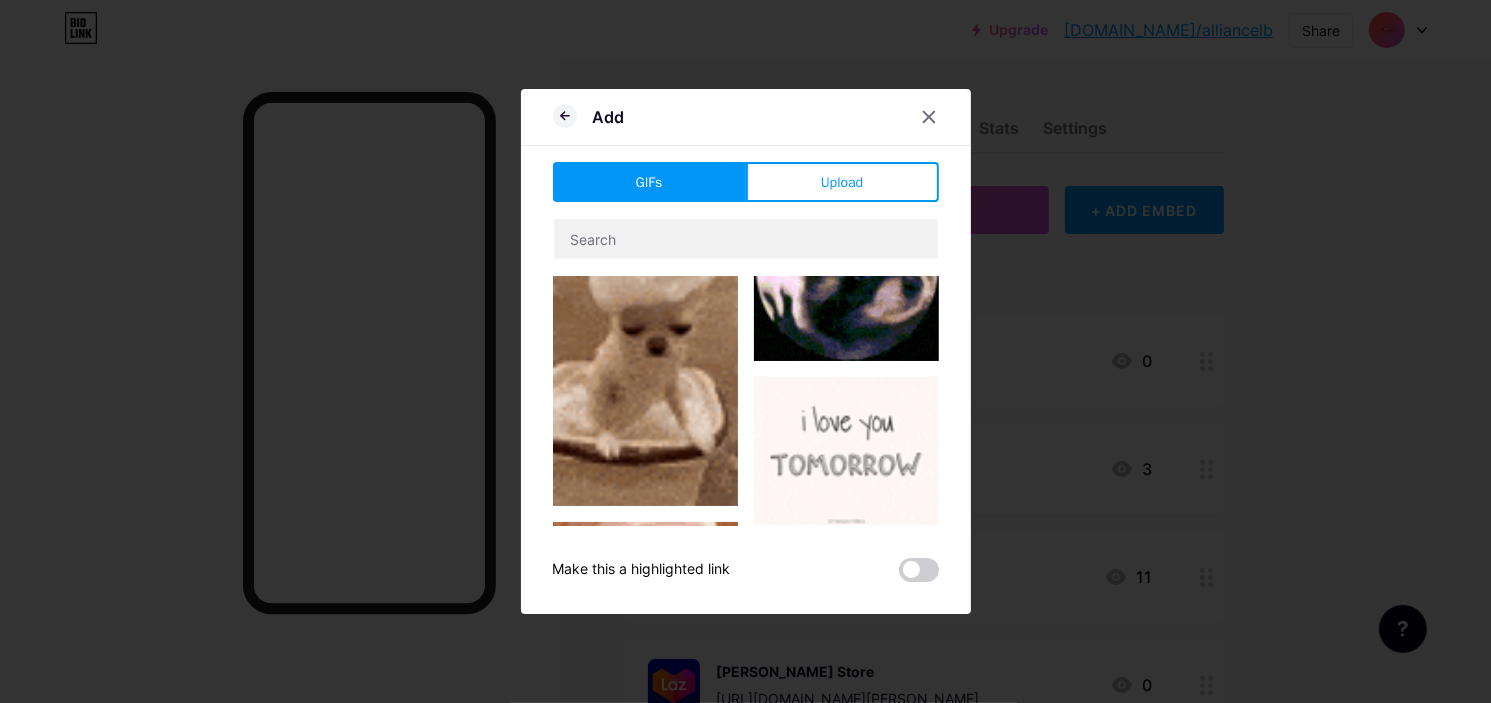 click on "Add       GIFs     Upload       Content
YouTube
Play YouTube video without leaving your page.
ADD
Vimeo
Play Vimeo video without leaving your page.
ADD
Tiktok
Grow your TikTok following
ADD
Tweet
Embed a tweet.
ADD
Reddit
Showcase your Reddit profile
ADD
Spotify
Embed Spotify to play the preview of a track.
ADD
Twitch
Play Twitch video without leaving your page.
ADD
ADD" at bounding box center [746, 351] 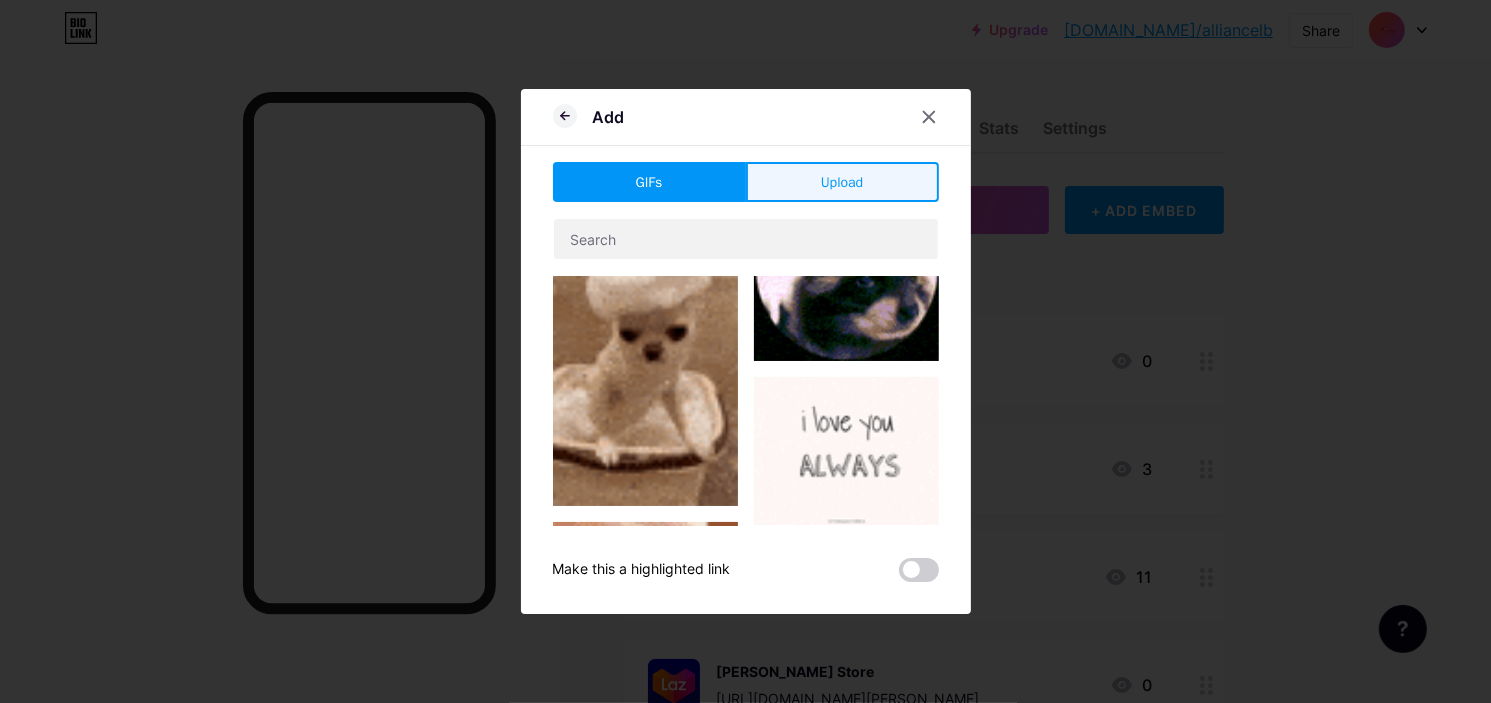 click on "Upload" at bounding box center [842, 182] 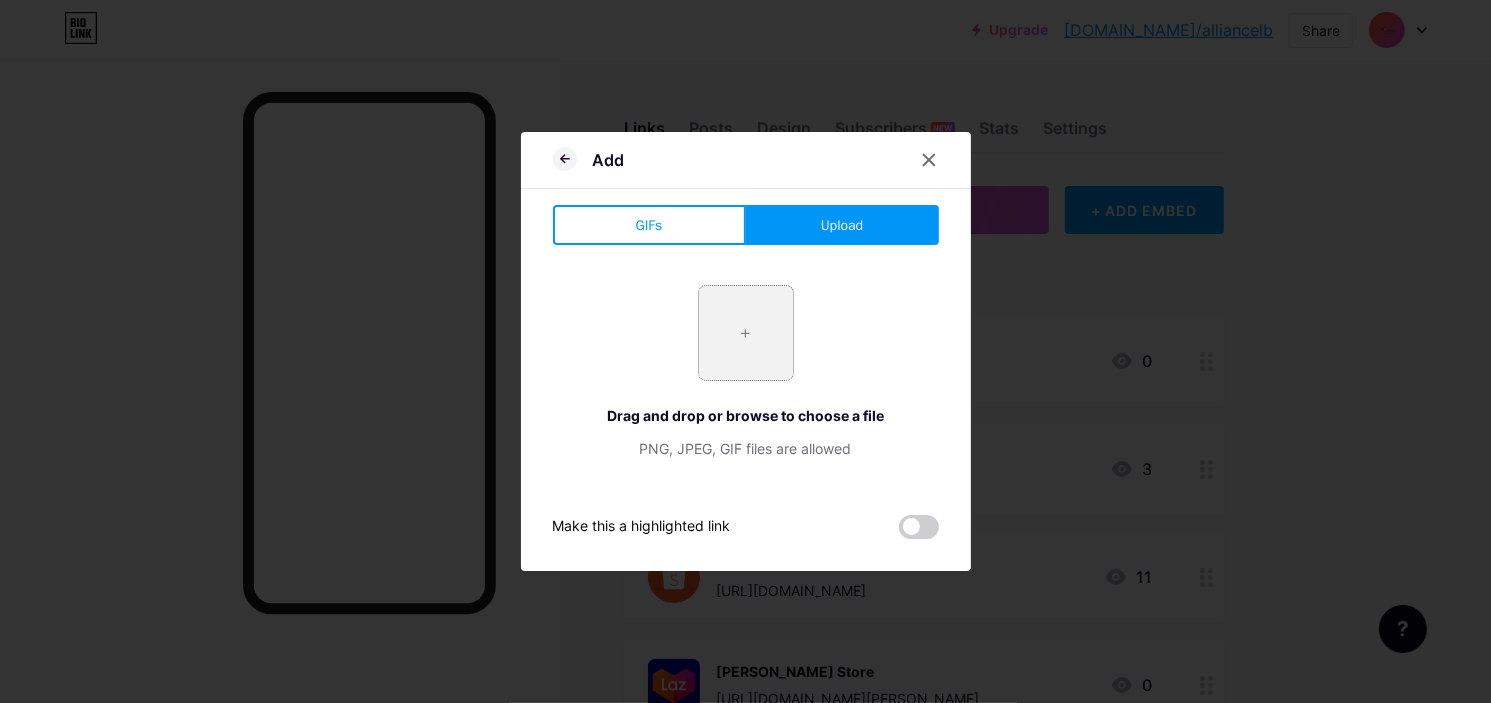 click at bounding box center (746, 333) 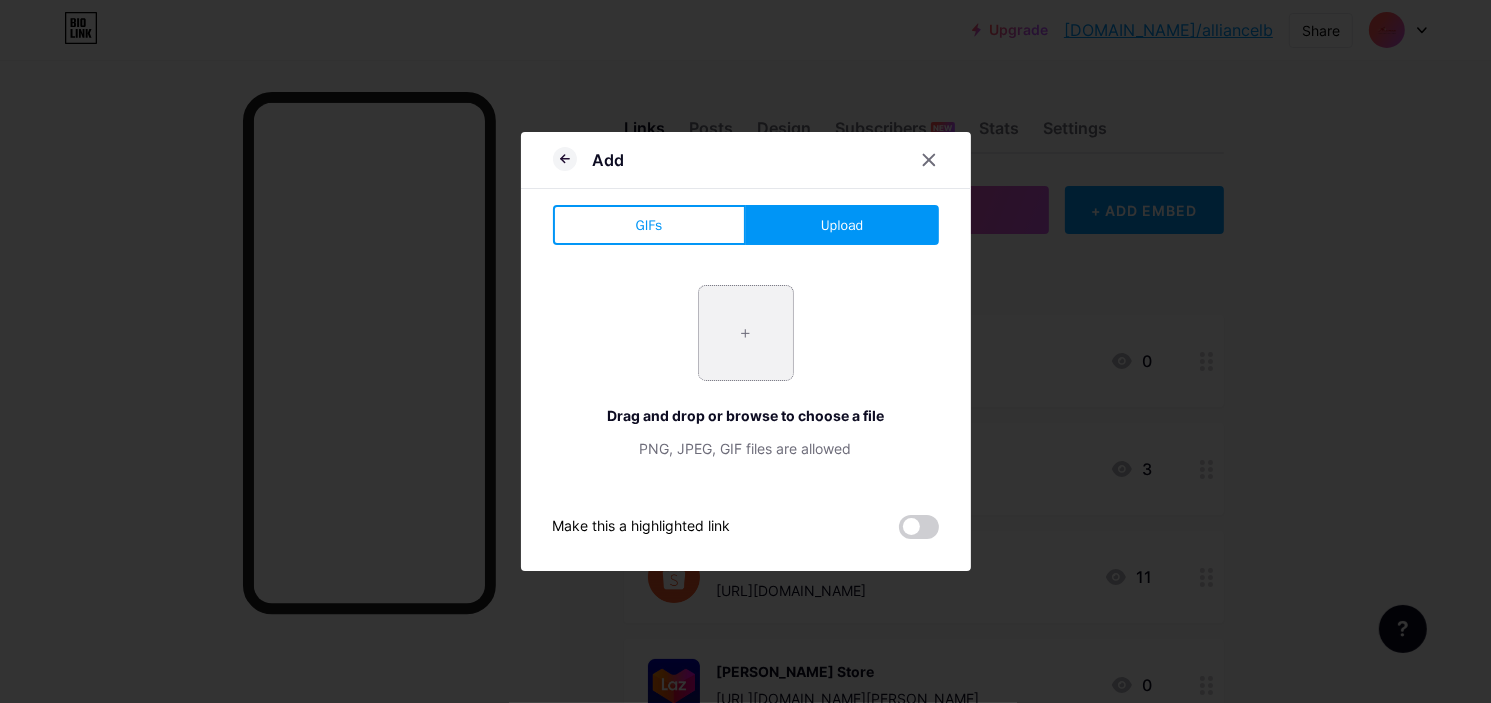 type on "C:\fakepath\OIP (1).jpg" 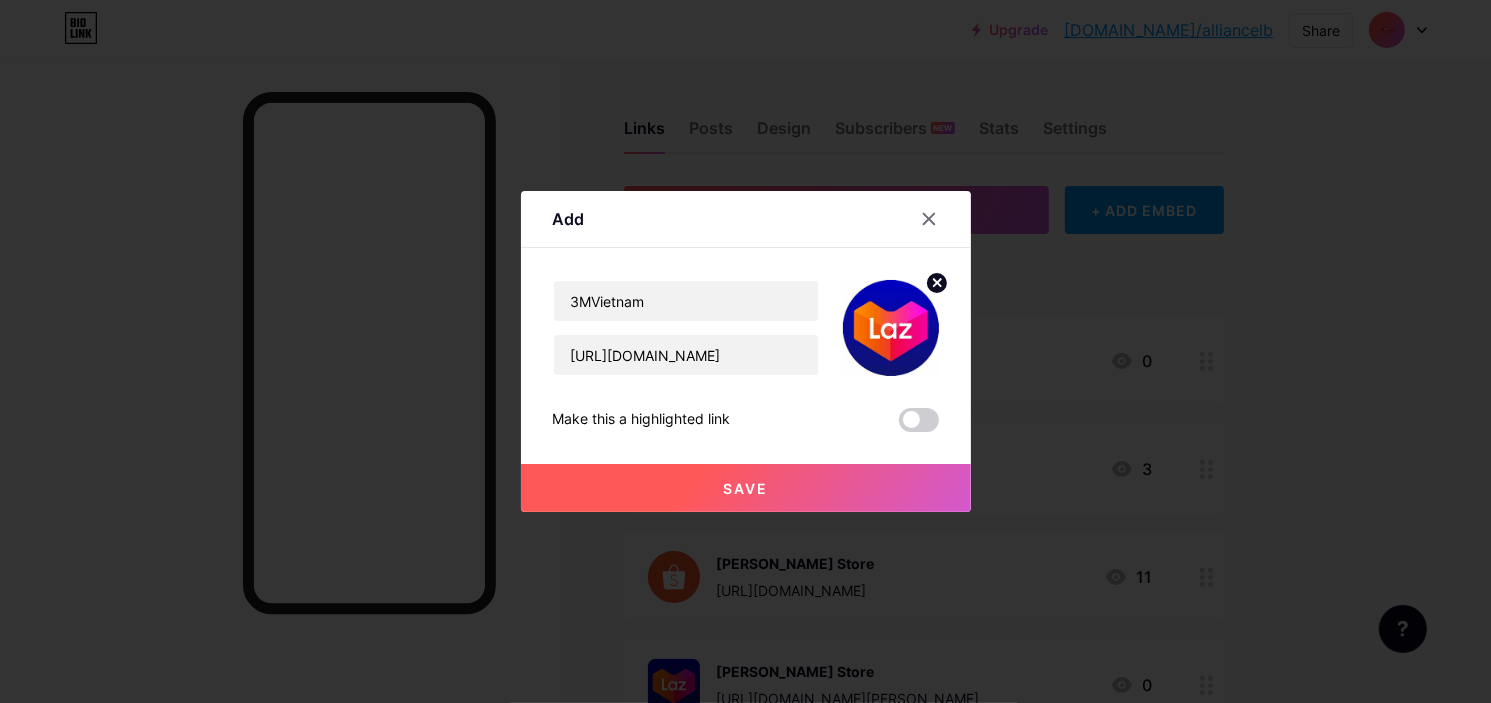 click 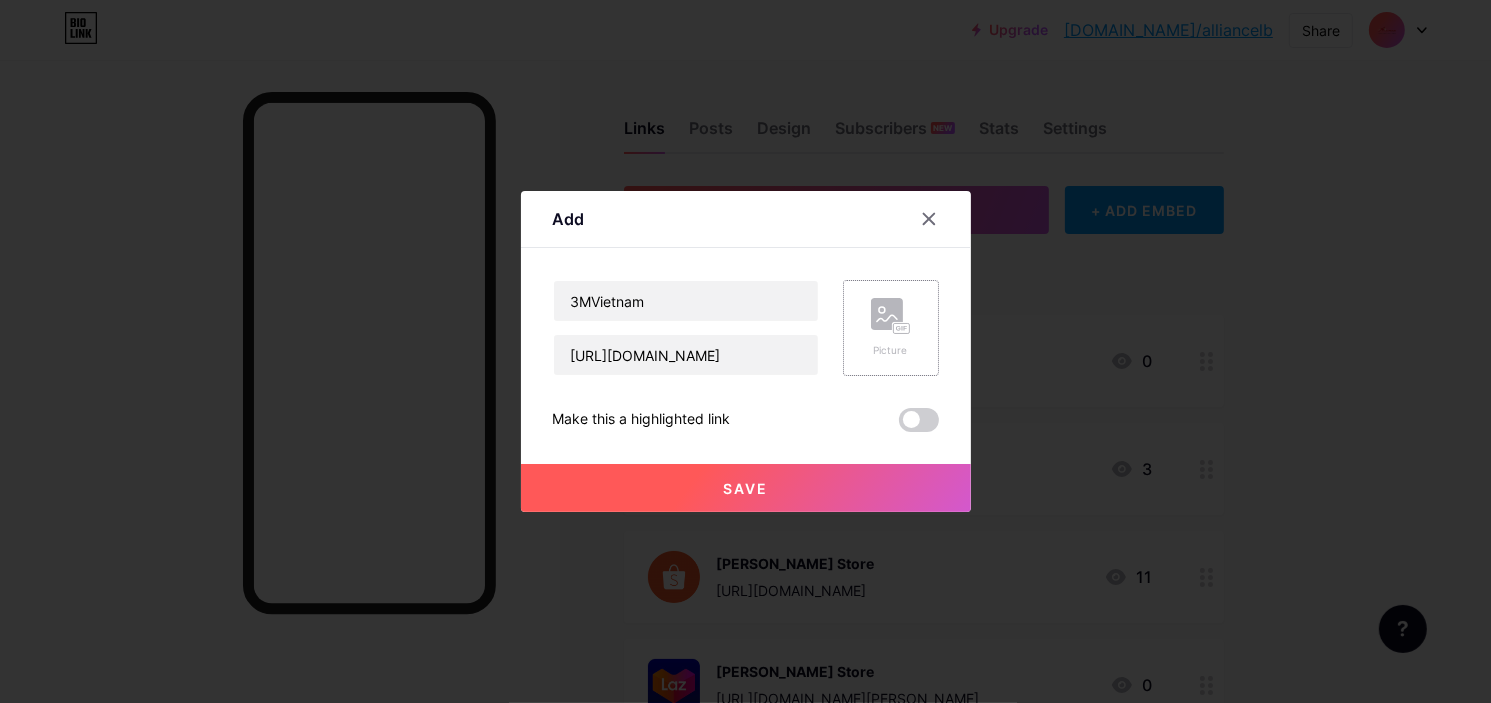 click 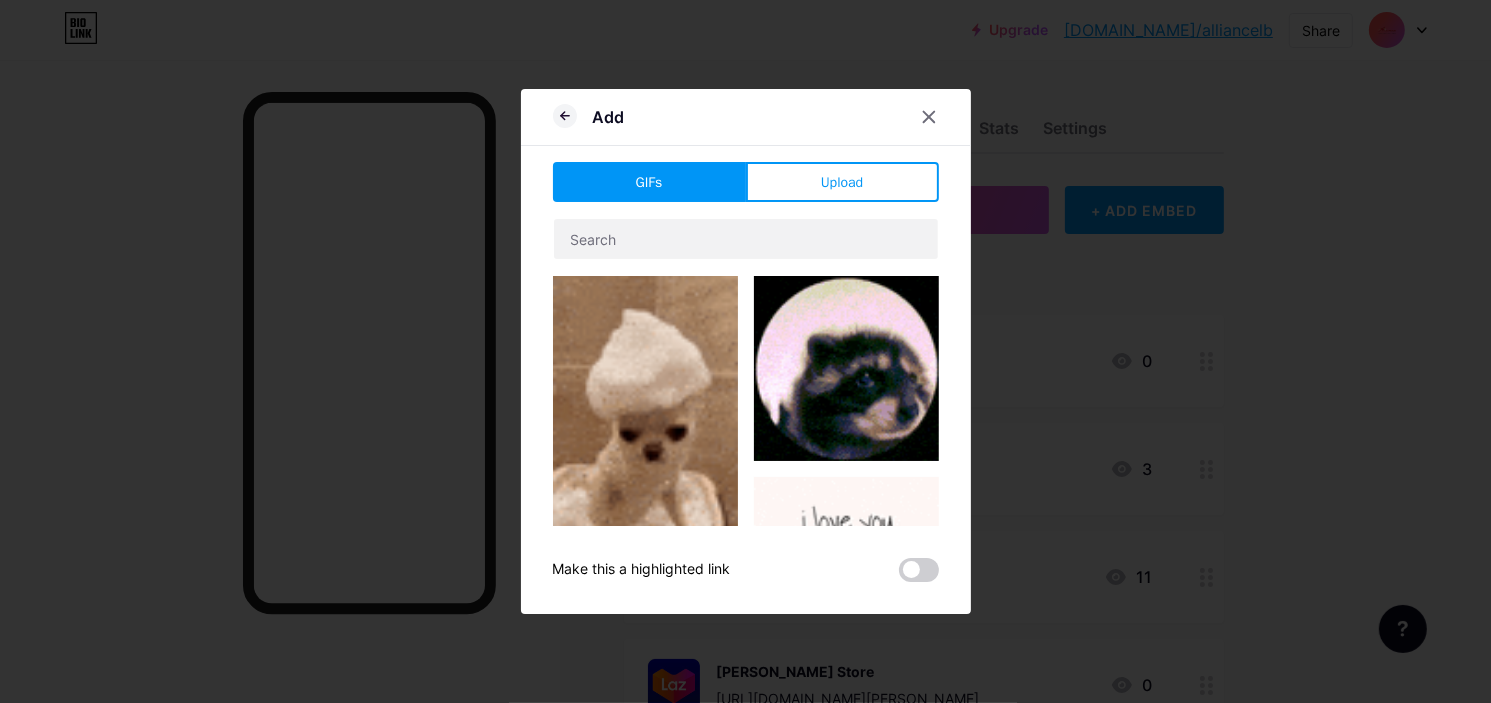 click on "Upload" at bounding box center (842, 182) 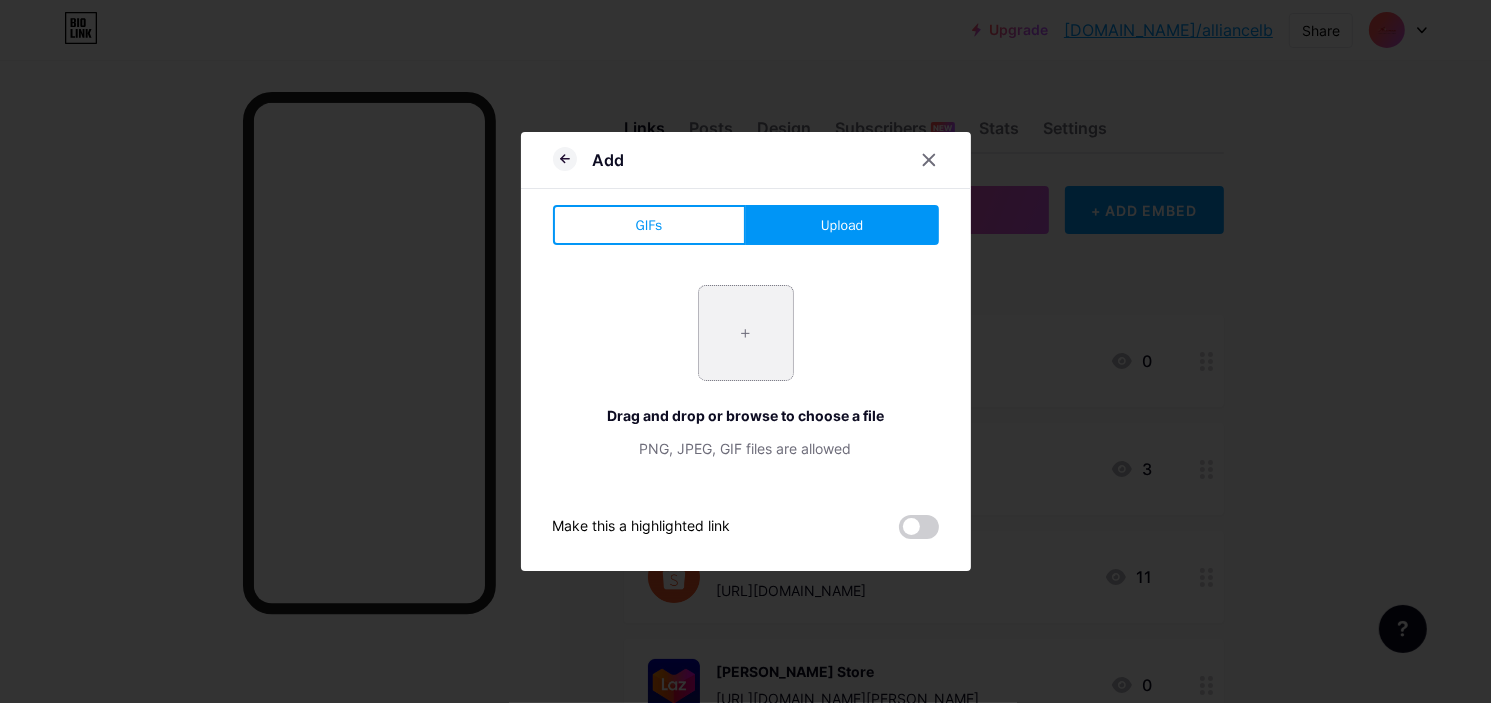 click at bounding box center [746, 333] 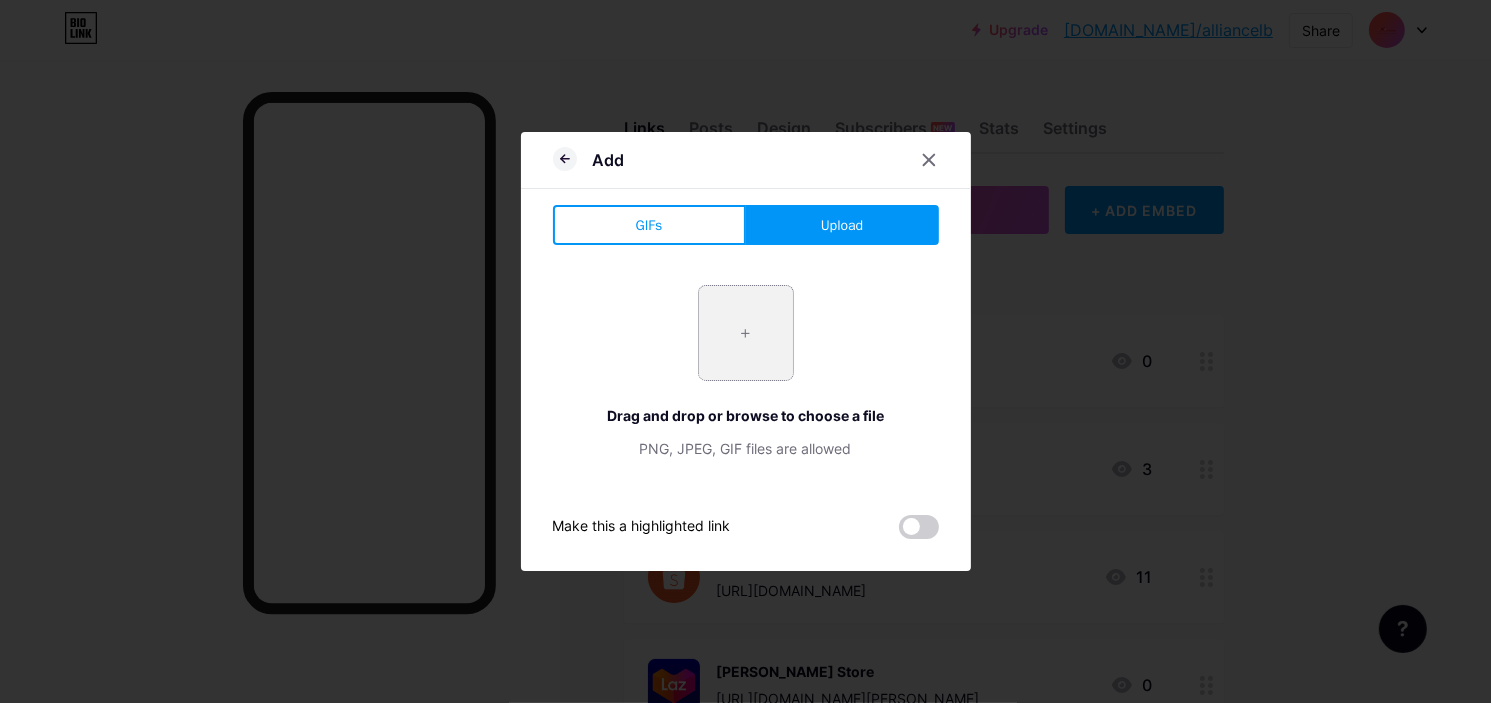 type on "C:\fakepath\16420abf2709798ffc5b5fe715c42538.png" 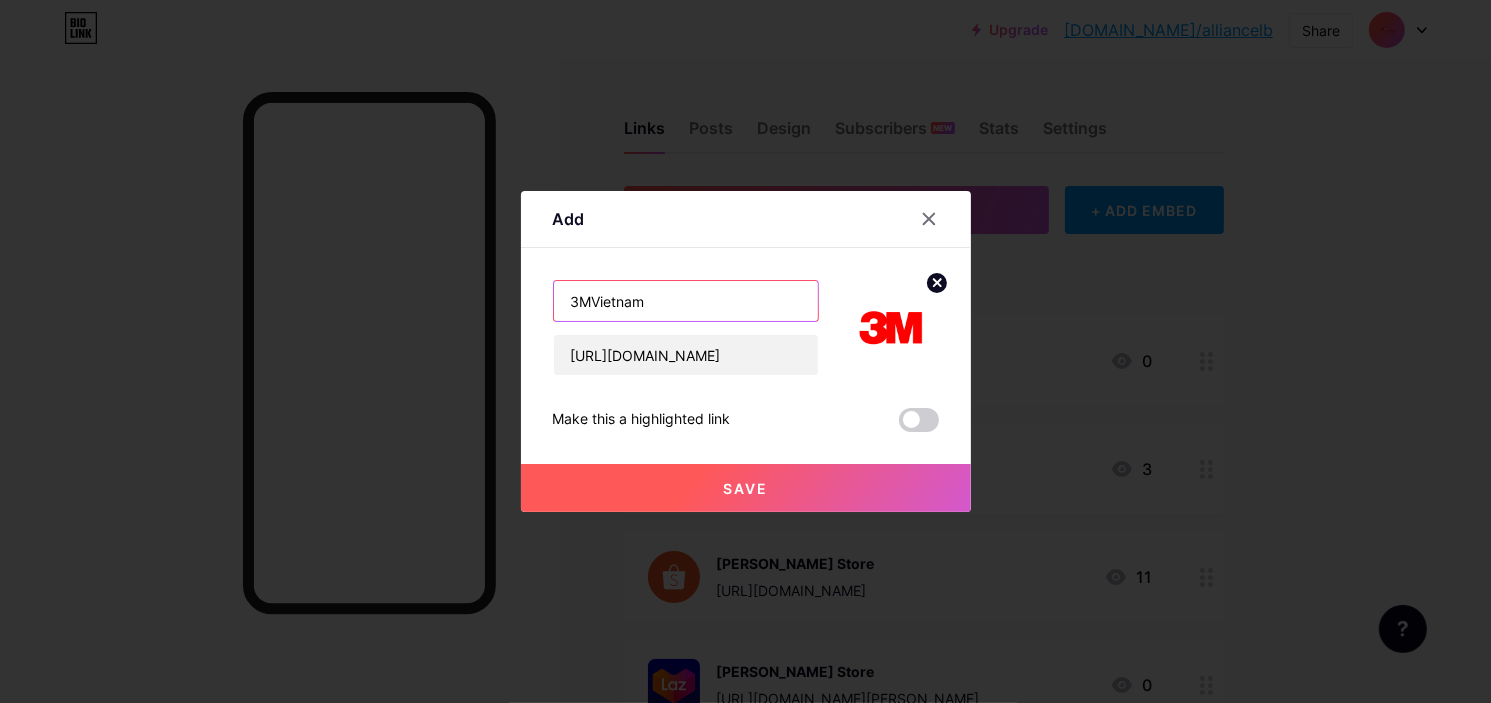 click on "3MVietnam" at bounding box center (686, 301) 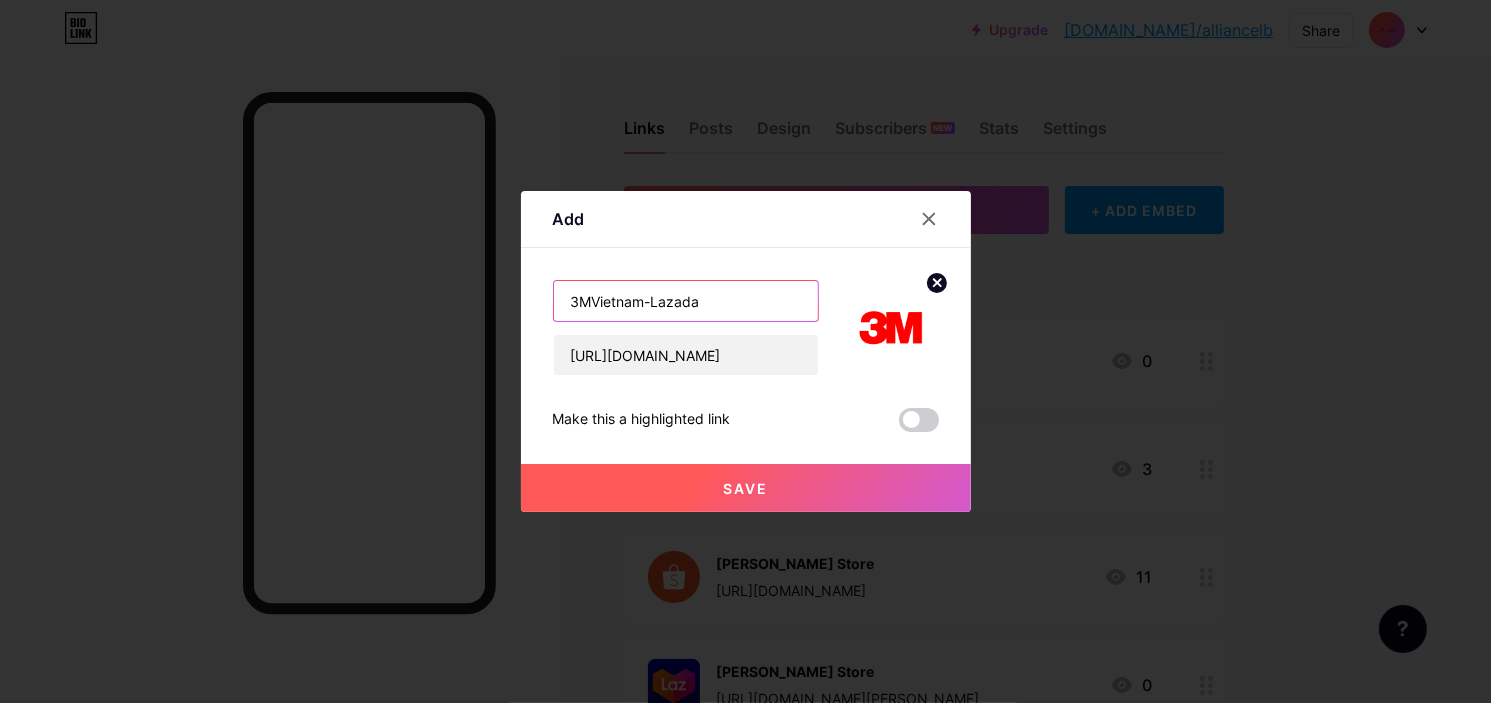 type on "3MVietnam-Lazada" 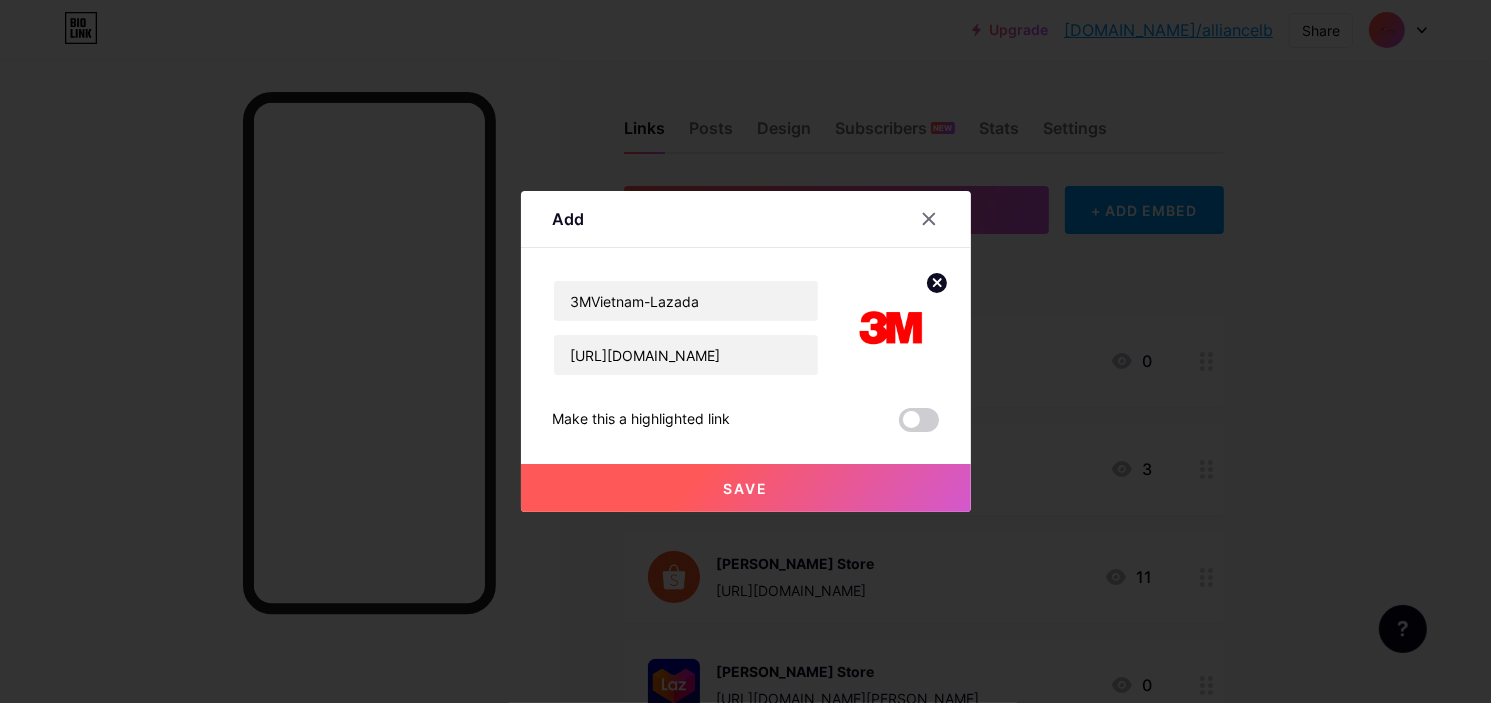 click on "Save" at bounding box center [745, 488] 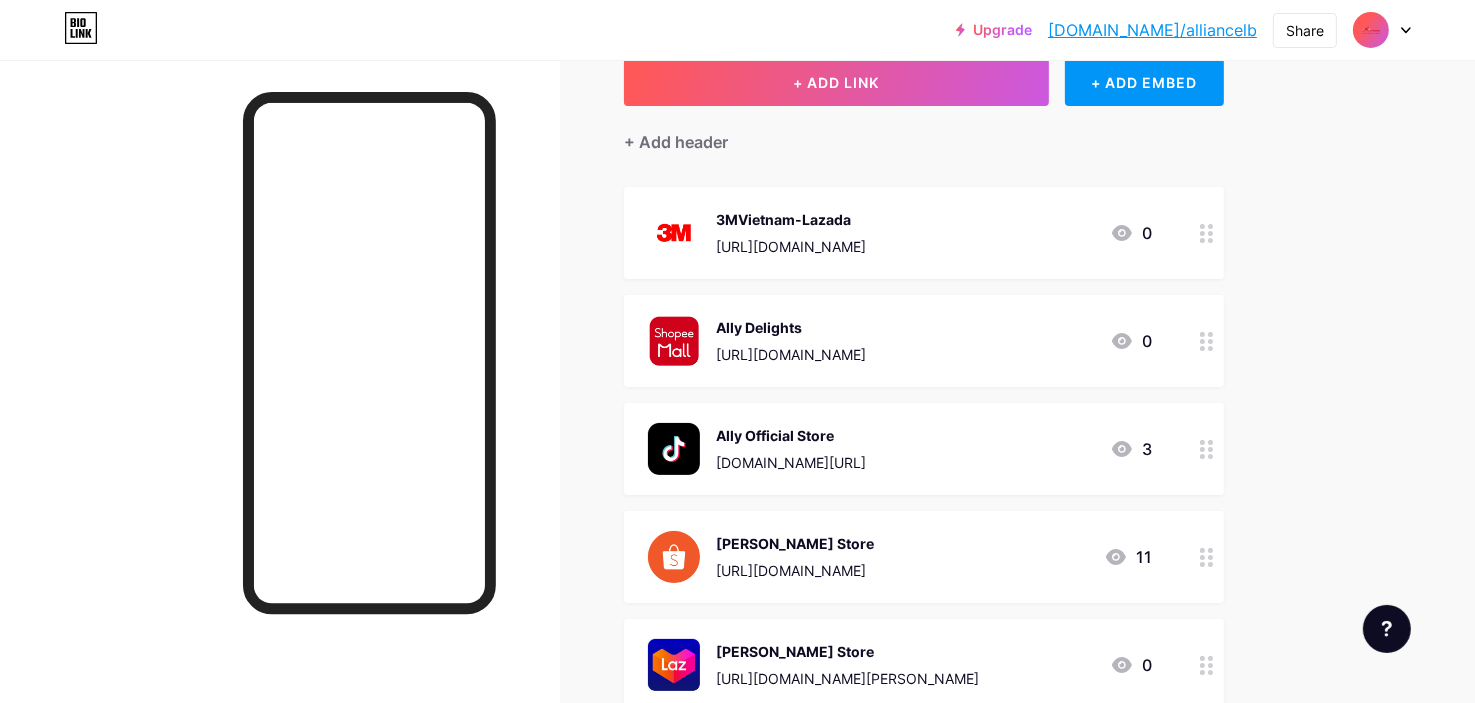scroll, scrollTop: 100, scrollLeft: 0, axis: vertical 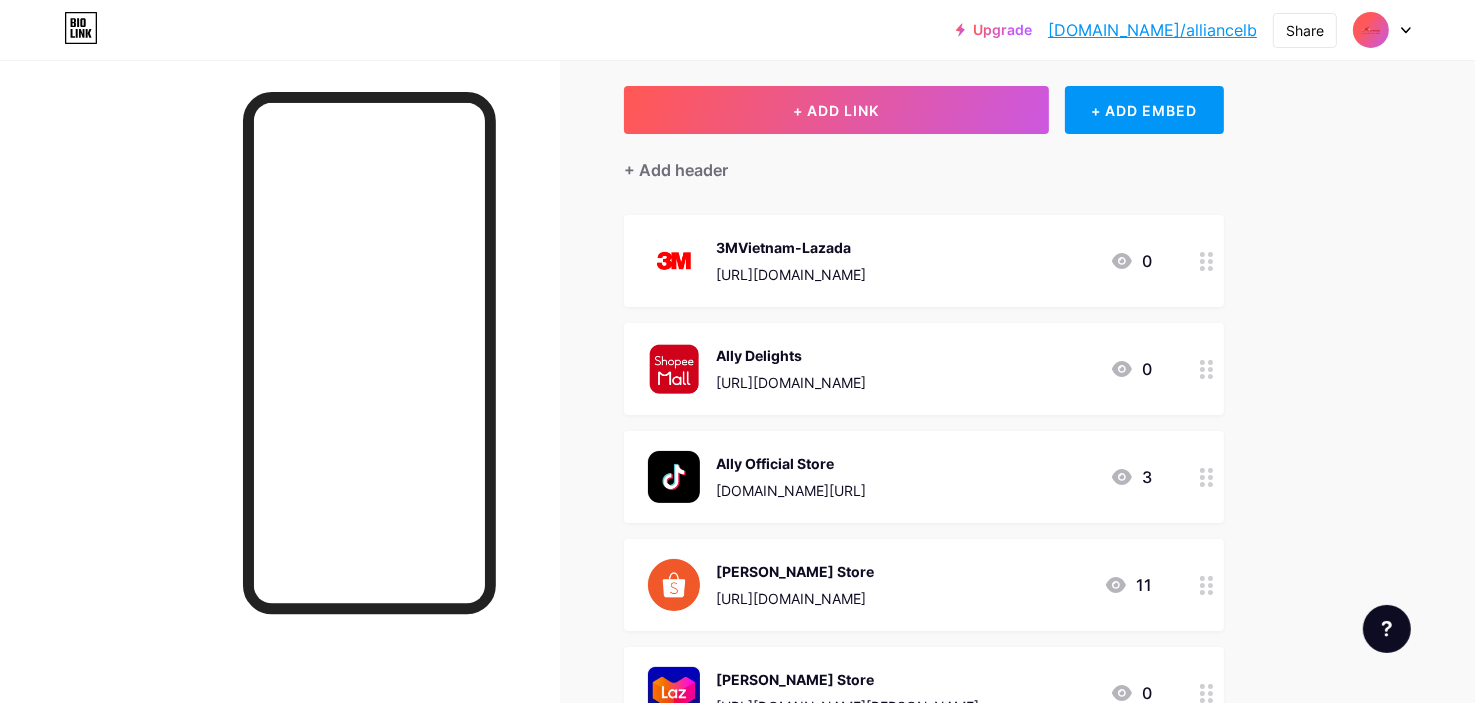 drag, startPoint x: 840, startPoint y: 269, endPoint x: 852, endPoint y: 587, distance: 318.22635 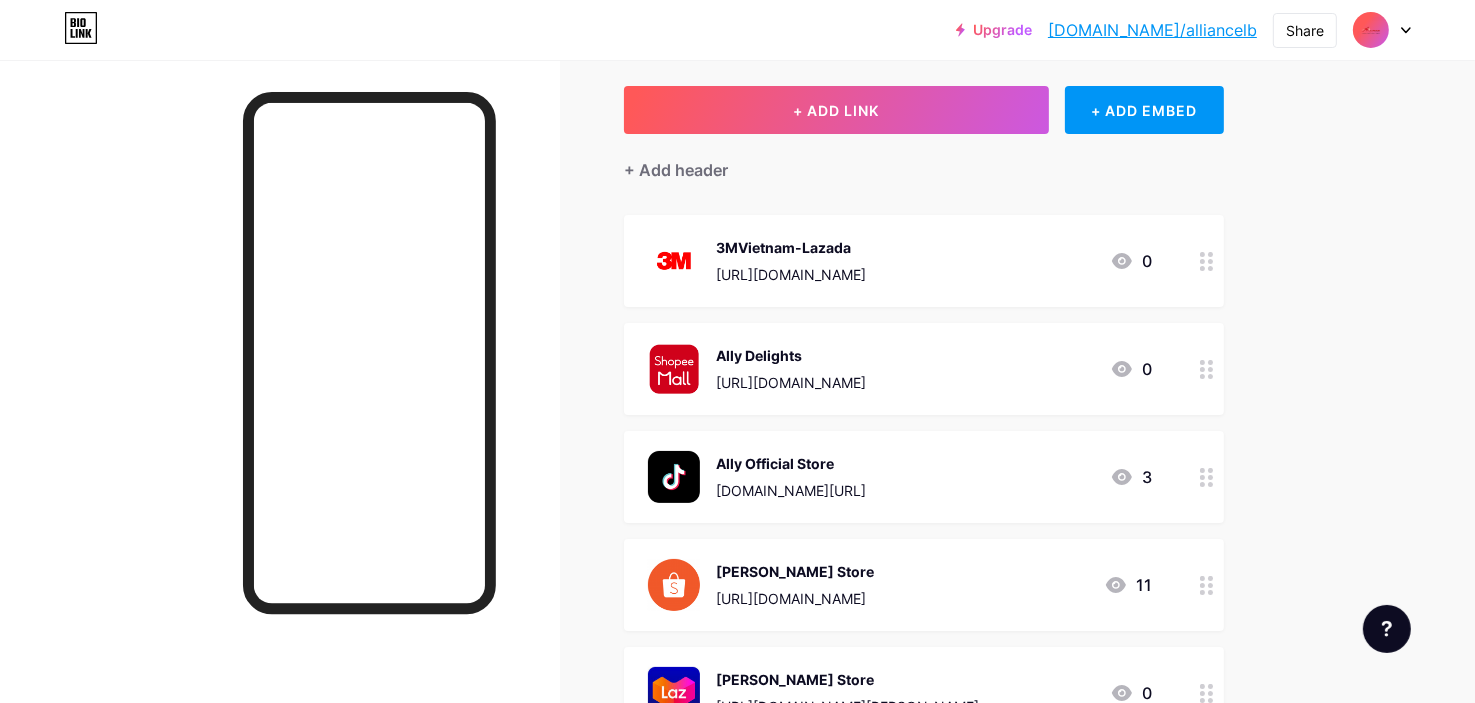 click on "3MVietnam-Lazada
https://www.lazada.vn/shop/3mvietnam/?spm=a2o4n.pdp_revamp.seller.1.335b4a65uanFNH&itemId=869564572&channelSource=pdp
0
Ally Delights
https://shopee.vn/allydelights?page=0&sortBy=pop&tab=0
0
Ally Official Store
www.tiktok.com/@allyofficialstore
3
Yoha Store
https://shopee.vn/yoha_store
11
Yoha Store
https://www.lazada.vn/shop/yoha-store/?spm=a2o4n.pdp_revamp.seller.1.1e2478eamYchMY&itemId=444840561&channelSource=pdp
0
Liên Minh Store
1
3M Official Shop" at bounding box center [924, 585] 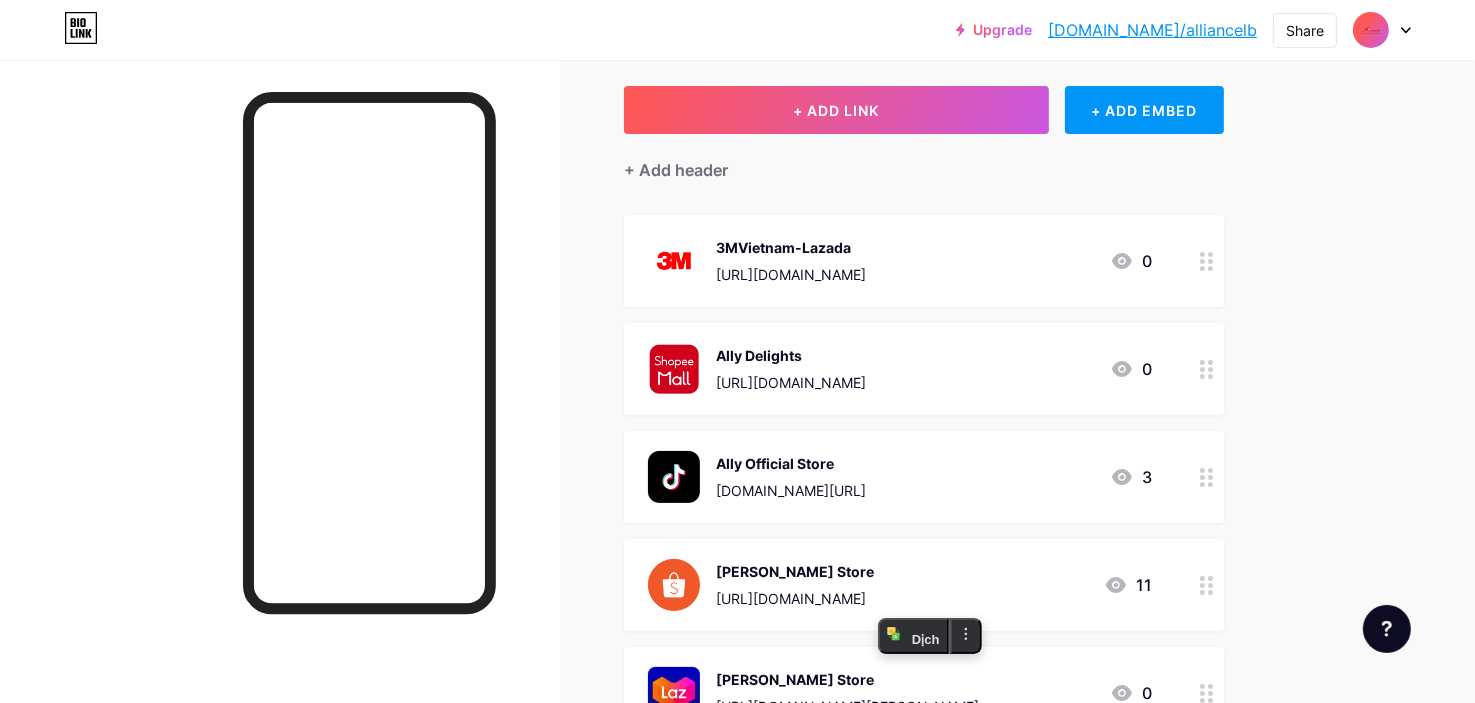 click on "Upgrade   bio.link/allian...   bio.link/alliancelb   Share               Switch accounts     ALLIANCE JSC   bio.link/alliancelb       + Add a new page        Account settings   Logout   Link Copied
Links
Posts
Design
Subscribers
NEW
Stats
Settings       + ADD LINK     + ADD EMBED
+ Add header
3MVietnam-Lazada
https://www.lazada.vn/shop/3mvietnam/?spm=a2o4n.pdp_revamp.seller.1.335b4a65uanFNH&itemId=869564572&channelSource=pdp
0
Ally Delights
https://shopee.vn/allydelights?page=0&sortBy=pop&tab=0
0
Ally Official Store
www.tiktok.com/@allyofficialstore
3
Yoha Store
https://shopee.vn/yoha_store" at bounding box center [737, 634] 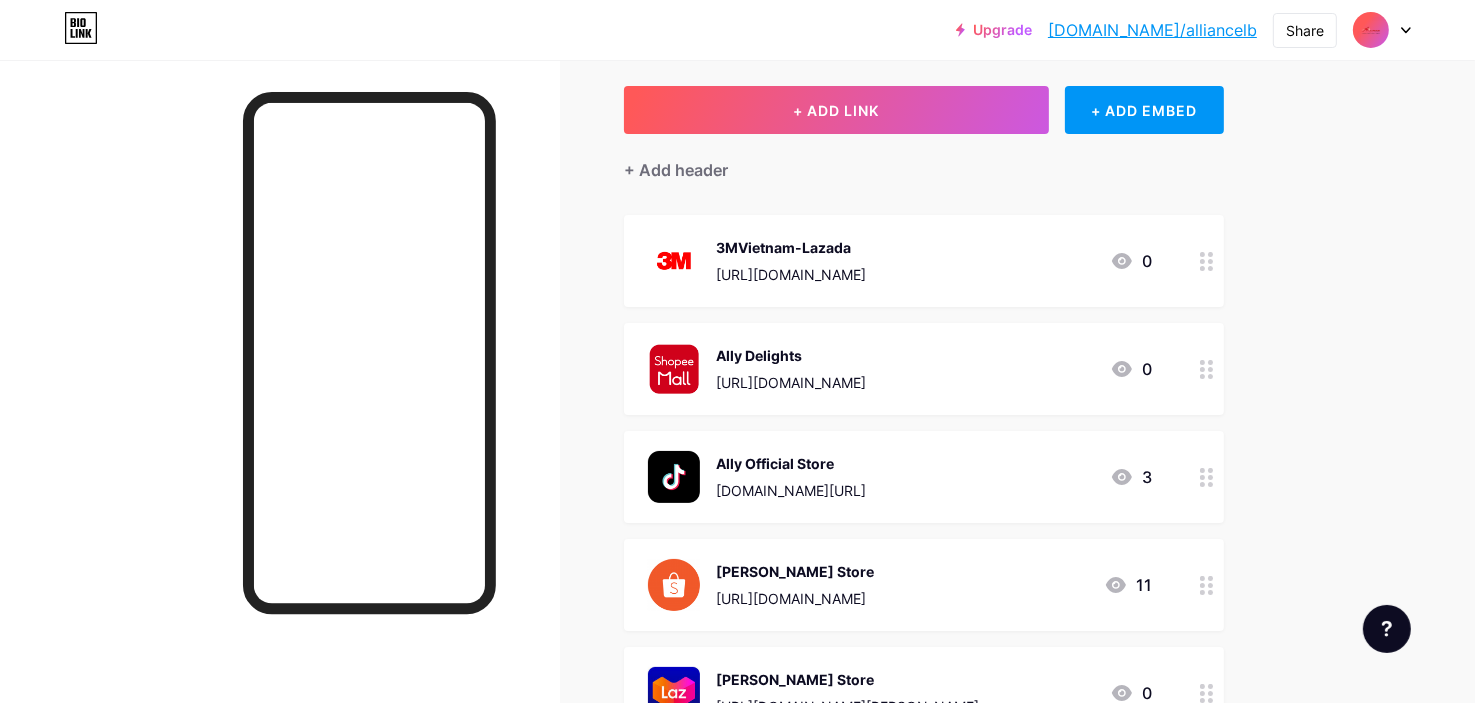 click 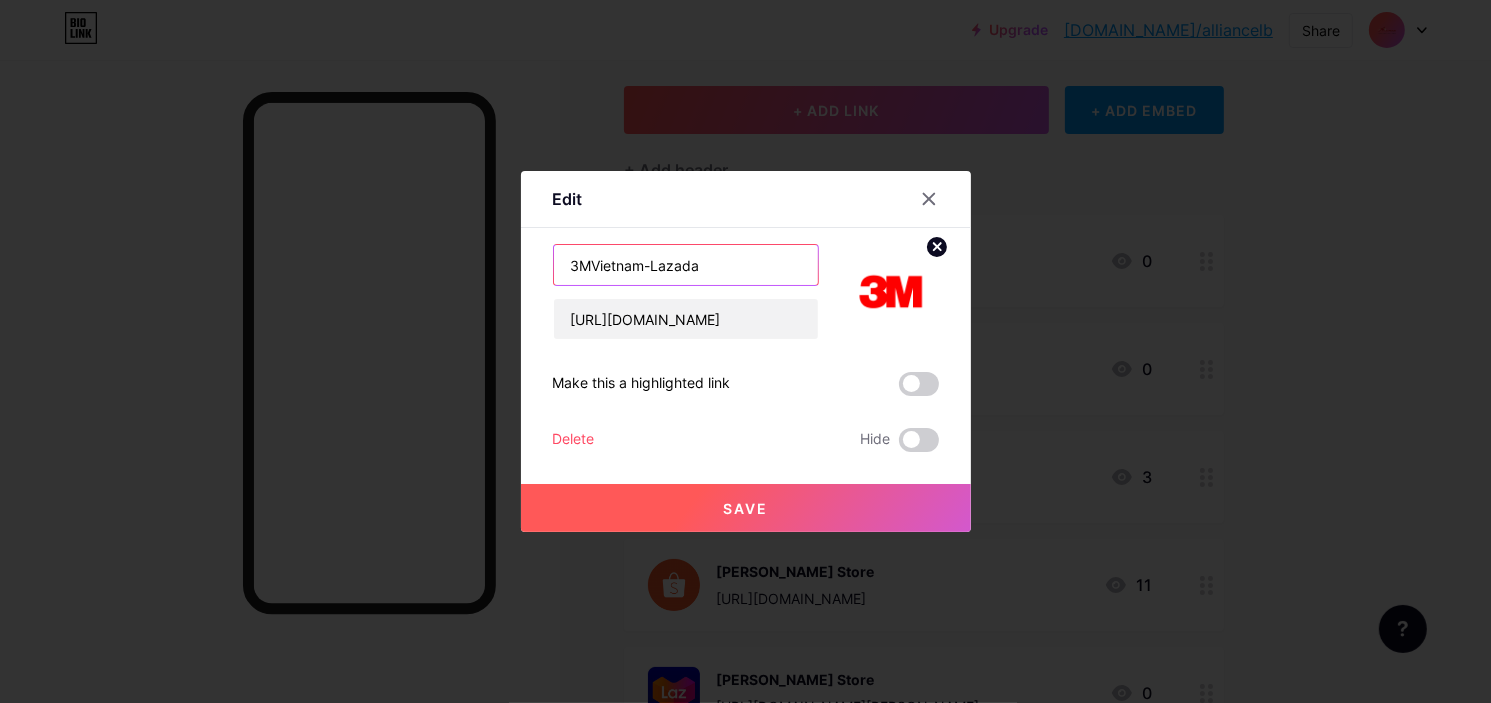 drag, startPoint x: 642, startPoint y: 265, endPoint x: 146, endPoint y: 199, distance: 500.37186 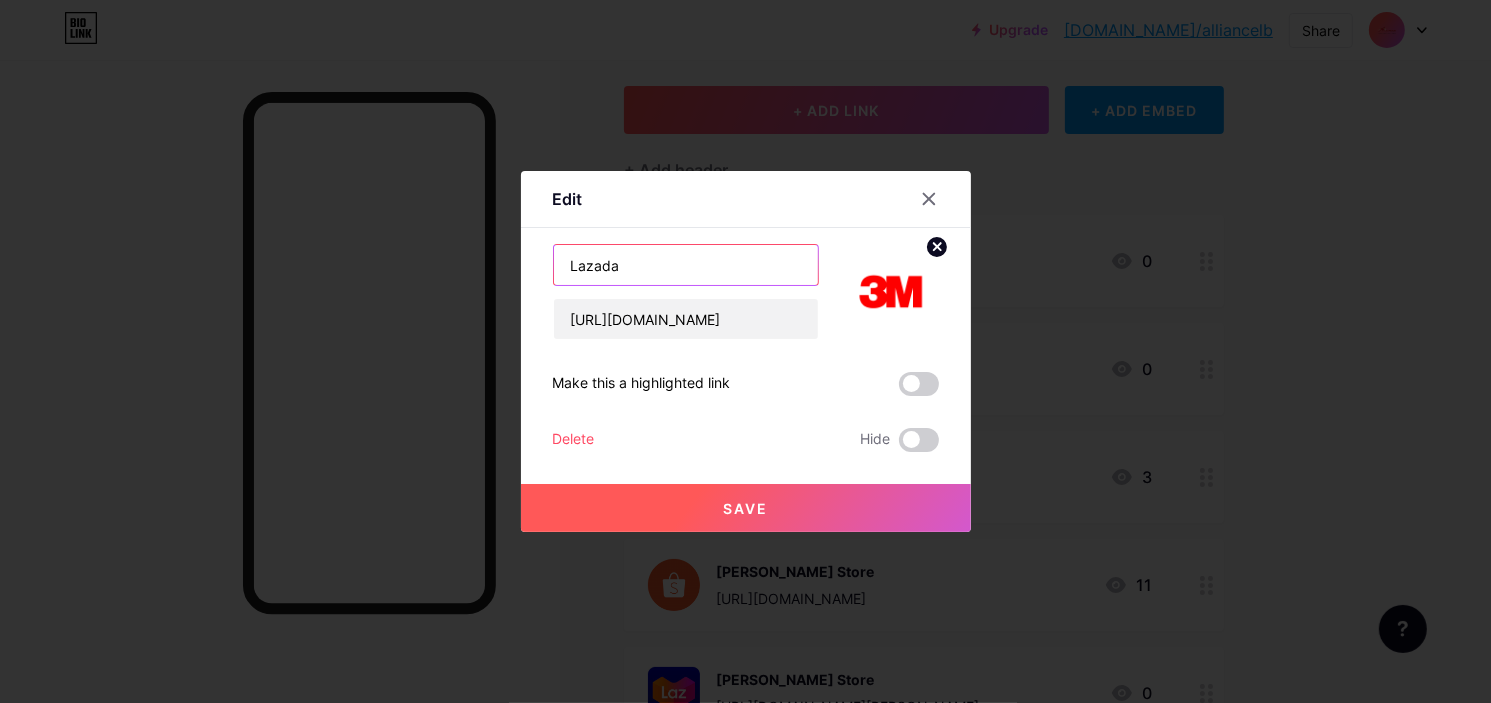 type on "Lazada" 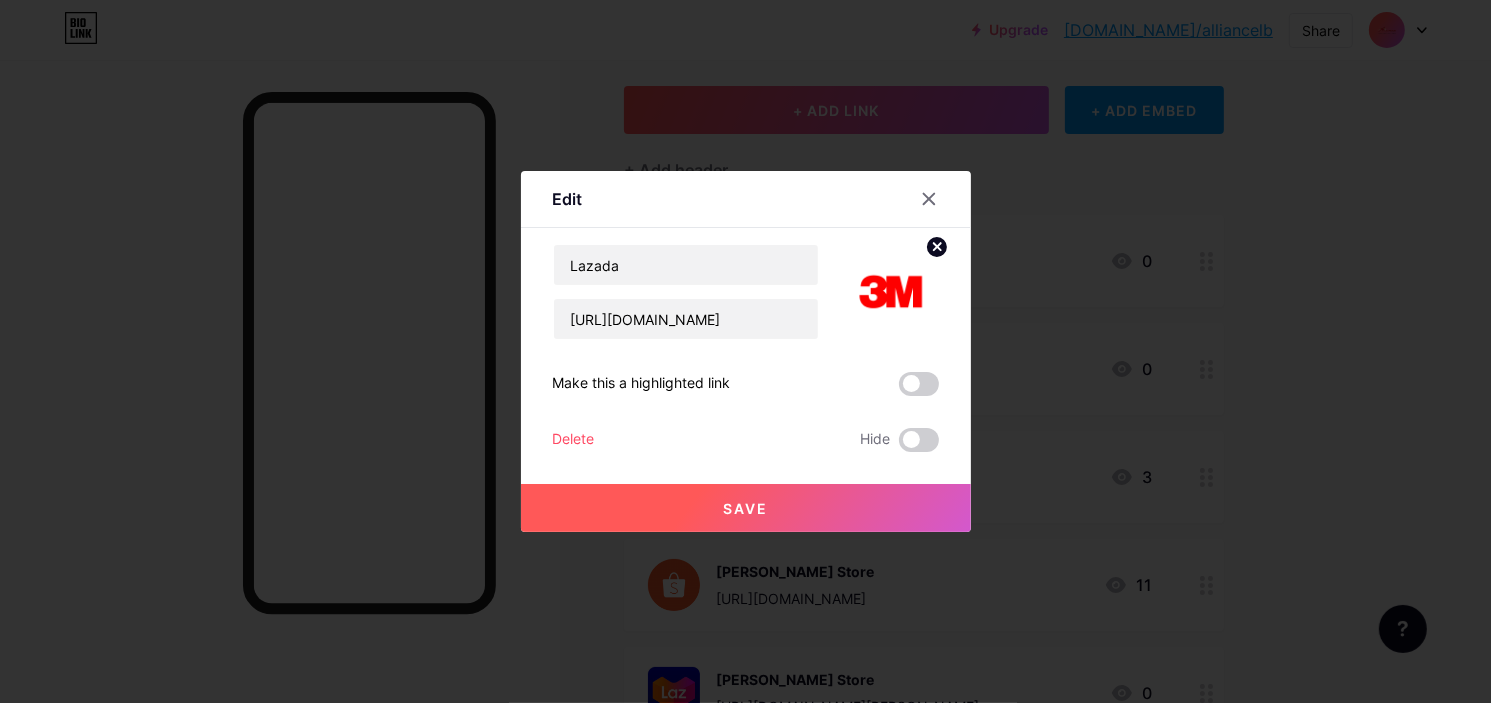 click on "Save" at bounding box center [745, 508] 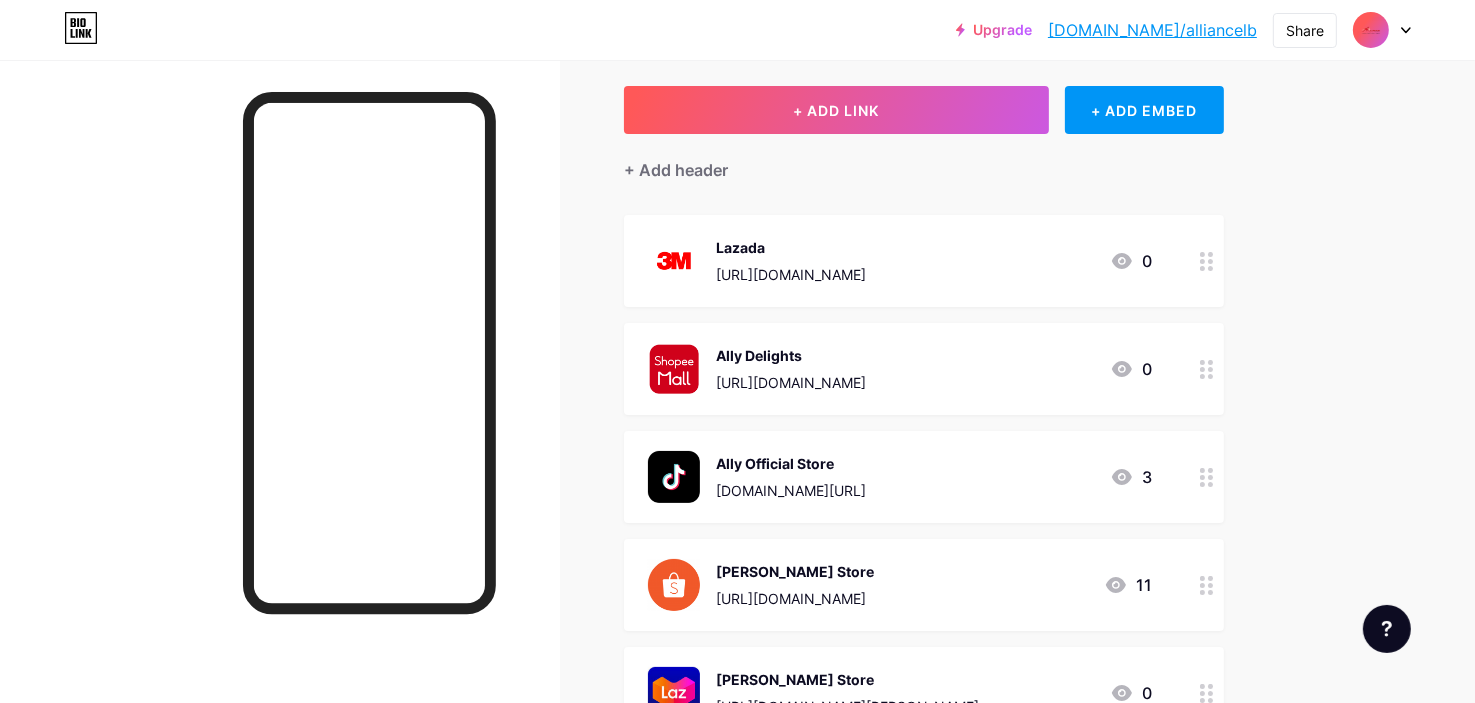 drag, startPoint x: 1017, startPoint y: 261, endPoint x: 1016, endPoint y: 355, distance: 94.00532 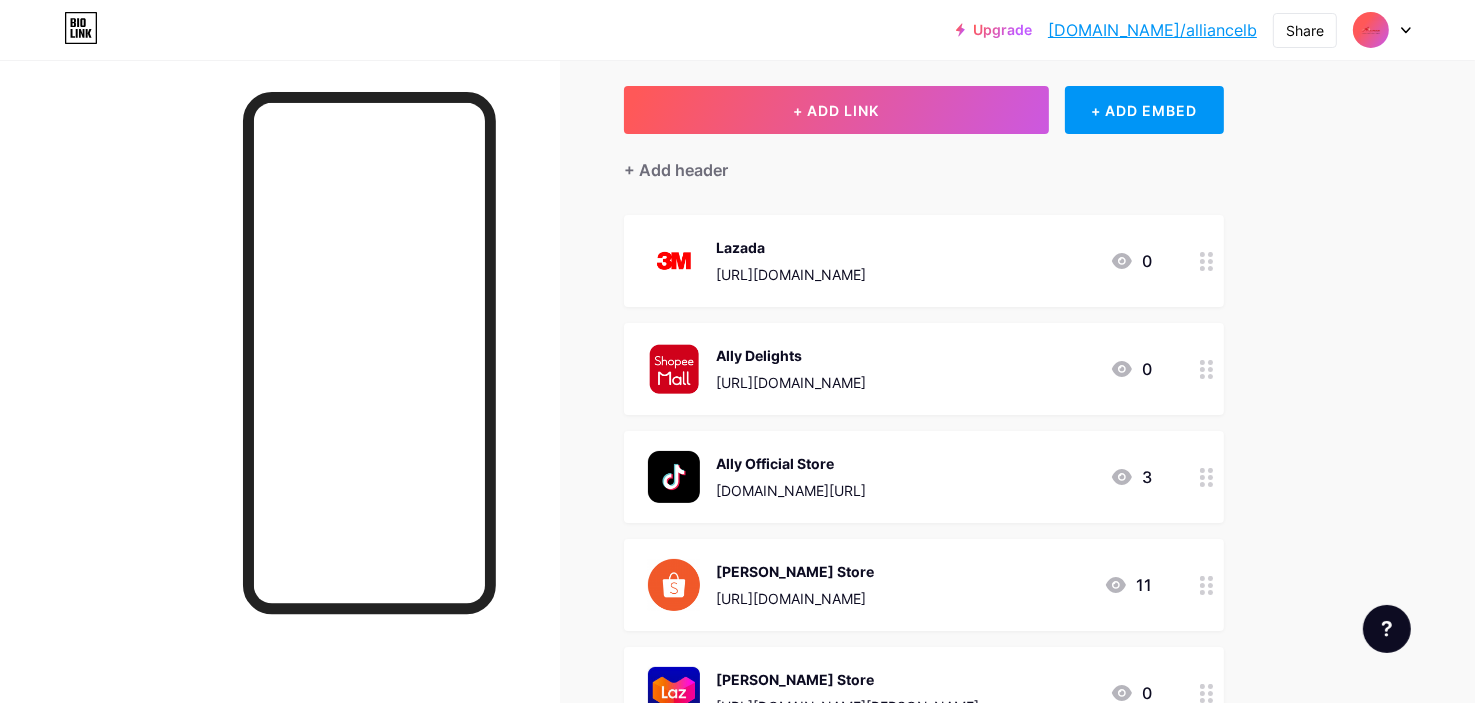 click on "Lazada
https://www.lazada.vn/shop/3mvietnam/?spm=a2o4n.pdp_revamp.seller.1.335b4a65uanFNH&itemId=869564572&channelSource=pdp
0
Ally Delights
https://shopee.vn/allydelights?page=0&sortBy=pop&tab=0
0
Ally Official Store
www.tiktok.com/@allyofficialstore
3
Yoha Store
https://shopee.vn/yoha_store
11
Yoha Store
https://www.lazada.vn/shop/yoha-store/?spm=a2o4n.pdp_revamp.seller.1.1e2478eamYchMY&itemId=444840561&channelSource=pdp
0
Liên Minh Store
https://tiki.vn/cua-hang/lien-minh?source_screen=product_detail&source_engine=organic" at bounding box center [924, 585] 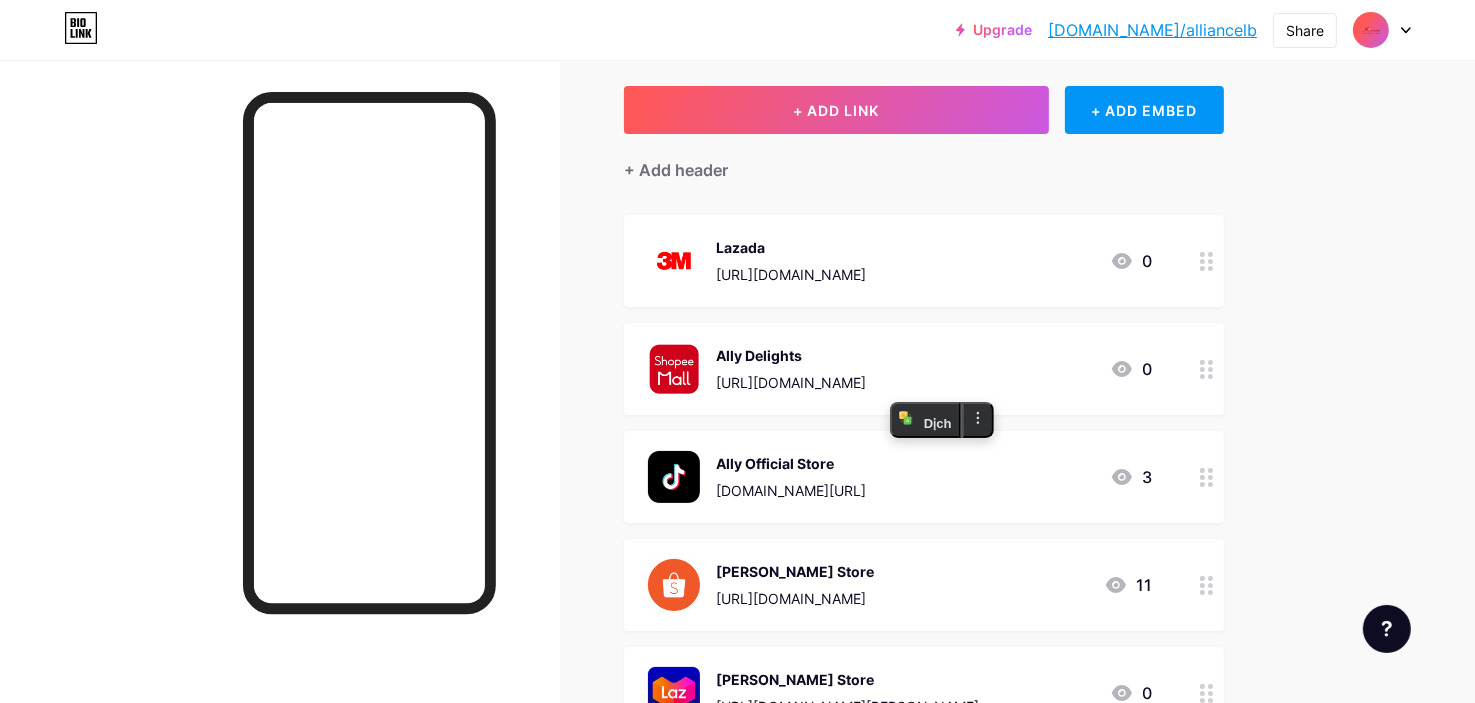 click on "Links
Posts
Design
Subscribers
NEW
Stats
Settings       + ADD LINK     + ADD EMBED
+ Add header
Lazada
https://www.lazada.vn/shop/3mvietnam/?spm=a2o4n.pdp_revamp.seller.1.335b4a65uanFNH&itemId=869564572&channelSource=pdp
0
Ally Delights
https://shopee.vn/allydelights?page=0&sortBy=pop&tab=0
0
Ally Official Store
www.tiktok.com/@allyofficialstore
3
Yoha Store
https://shopee.vn/yoha_store
11
Yoha Store
https://www.lazada.vn/shop/yoha-store/?spm=a2o4n.pdp_revamp.seller.1.1e2478eamYchMY&itemId=444840561&channelSource=pdp
0" at bounding box center (654, 664) 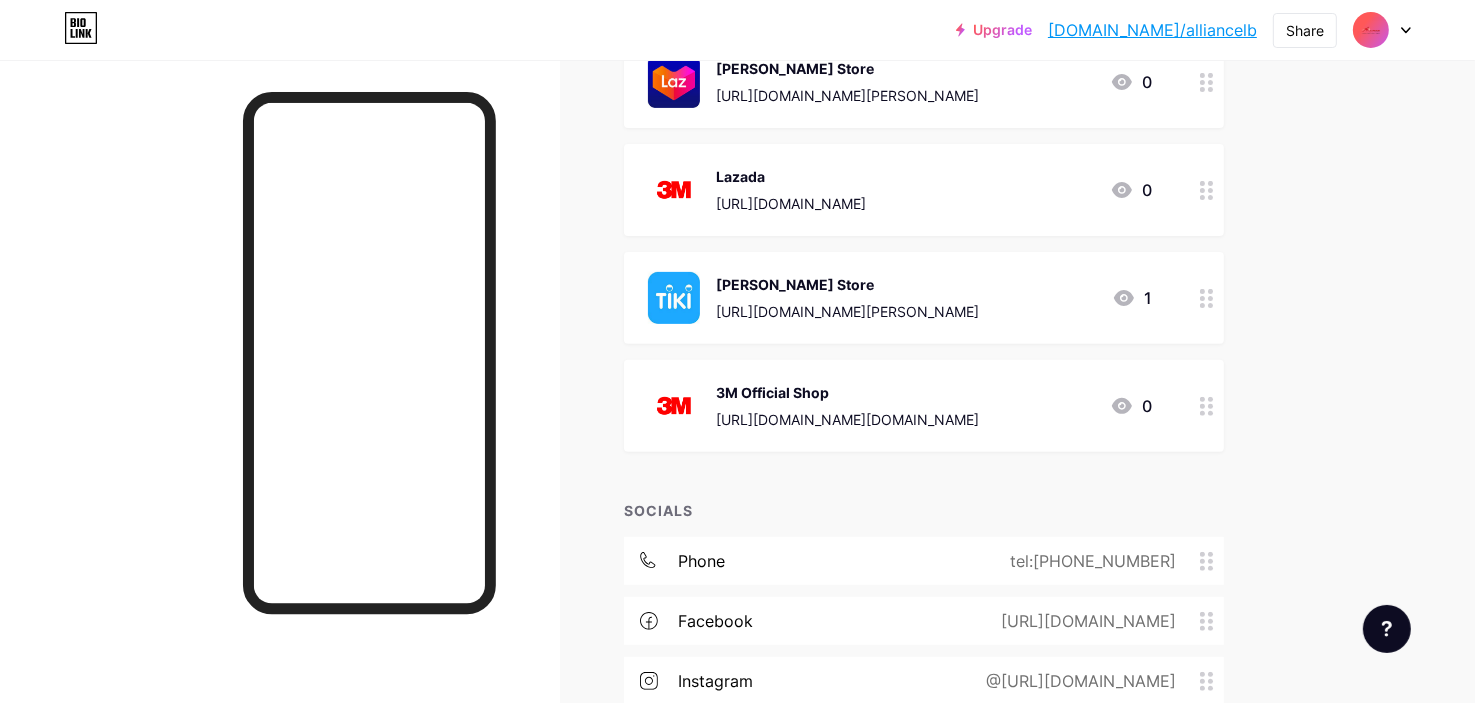 scroll, scrollTop: 600, scrollLeft: 0, axis: vertical 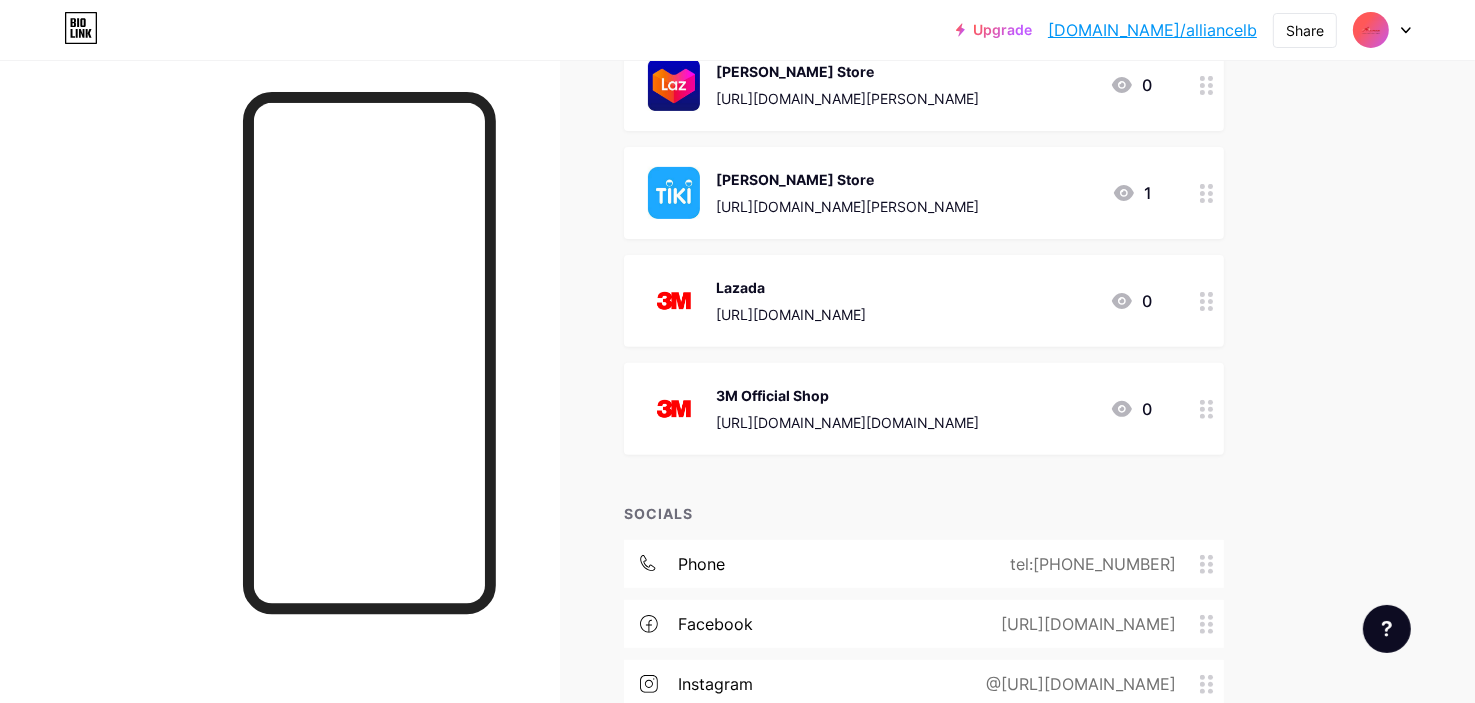 click at bounding box center [1207, 409] 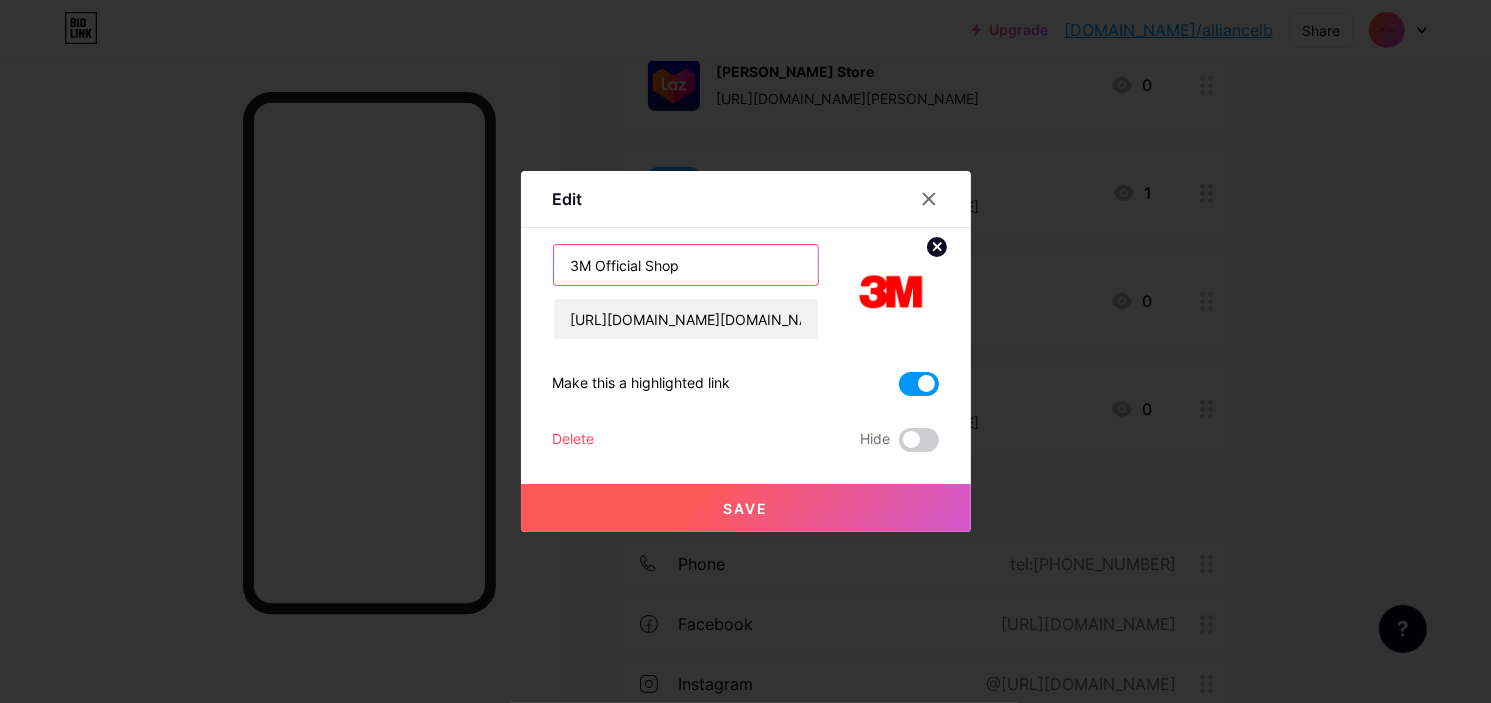 drag, startPoint x: 691, startPoint y: 263, endPoint x: 371, endPoint y: 257, distance: 320.05624 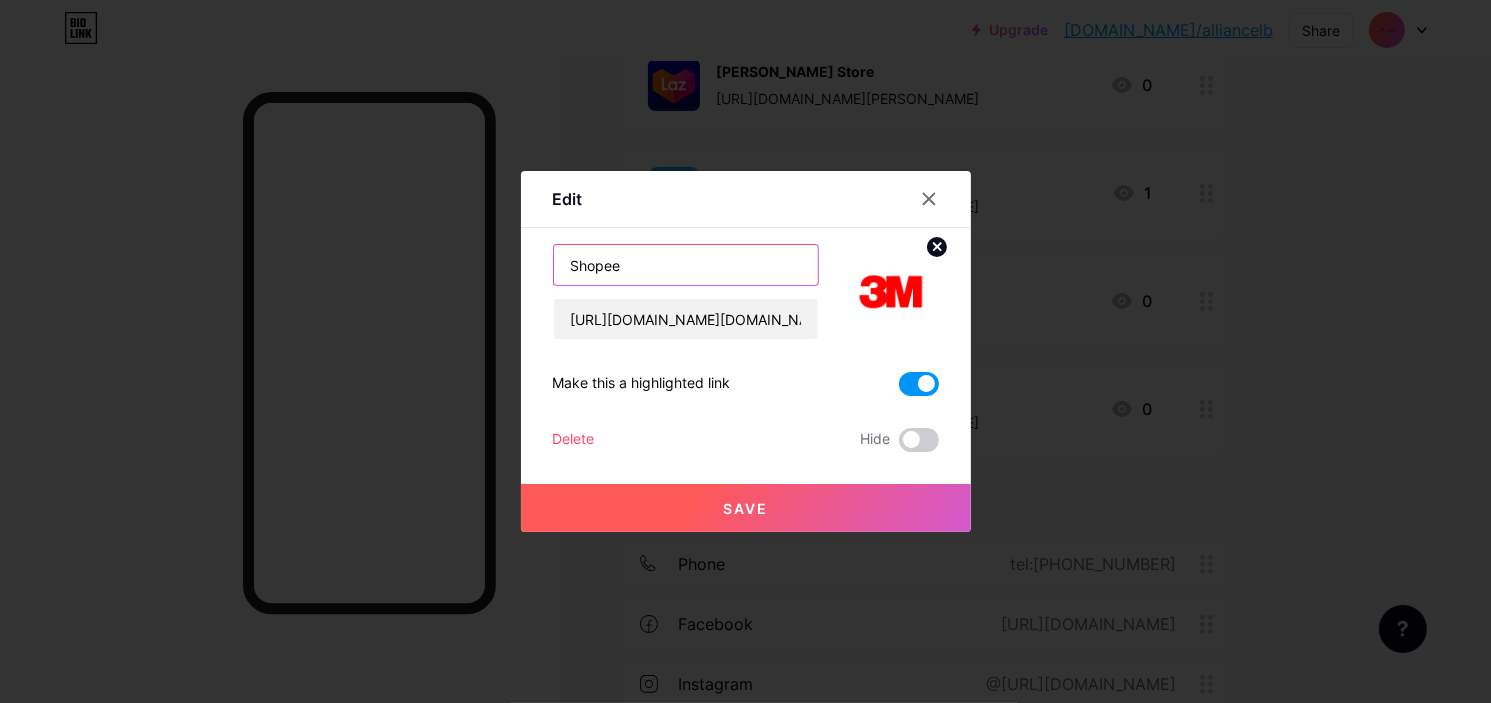 type on "Shopee" 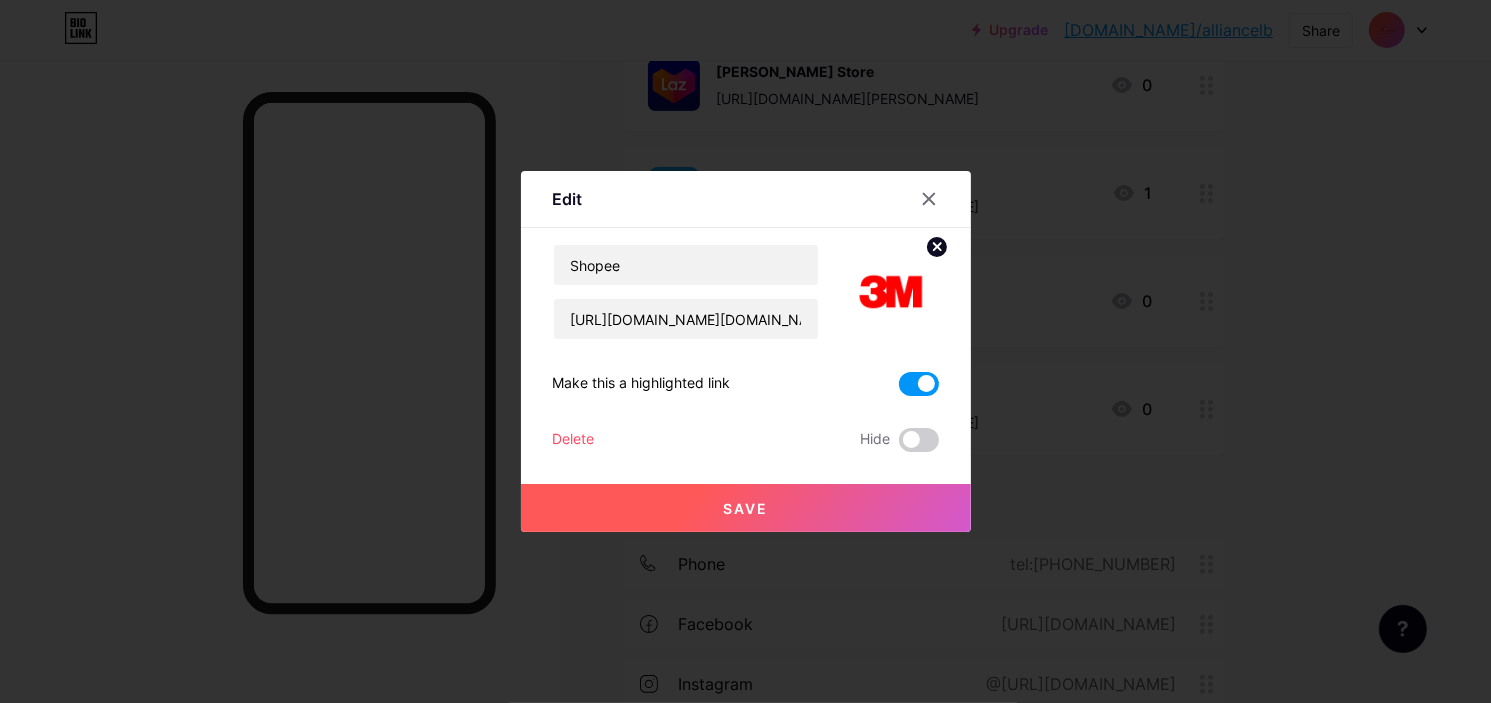click on "Save" at bounding box center (746, 508) 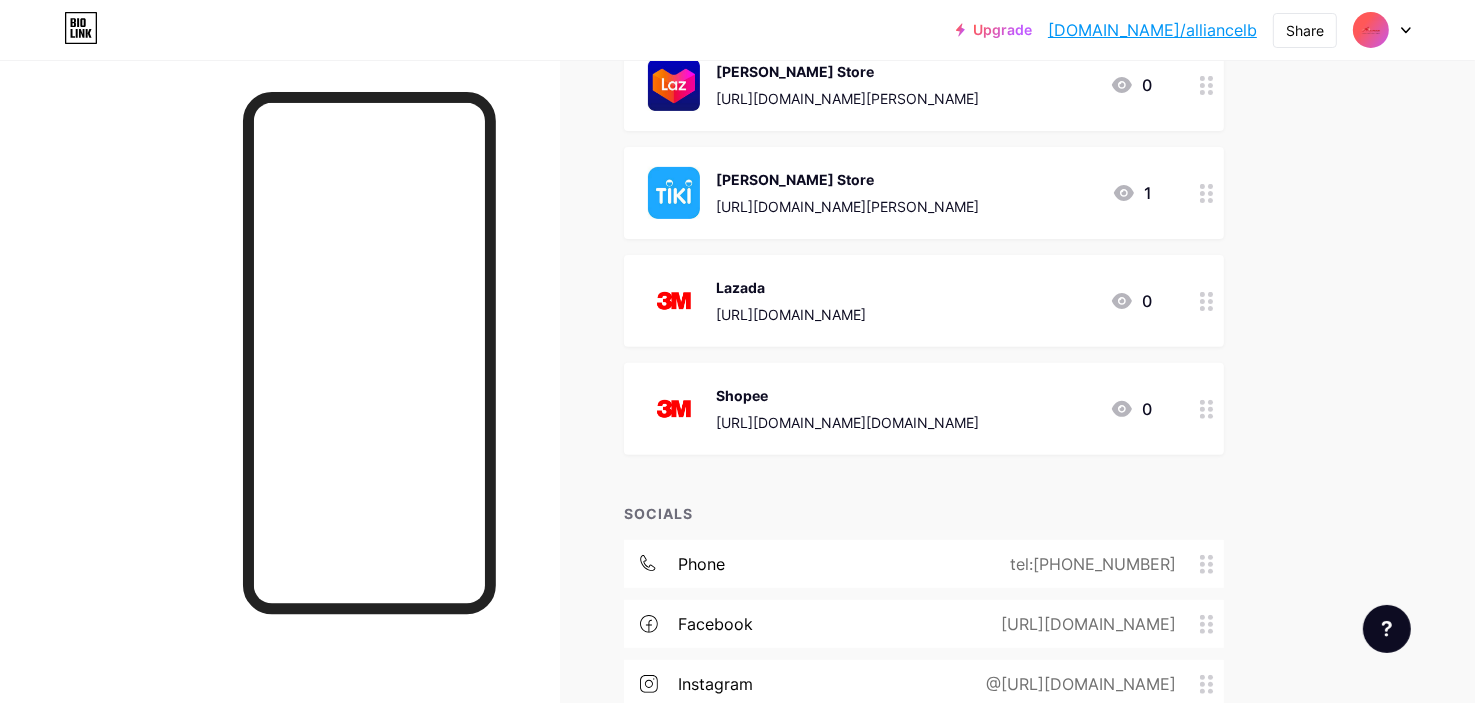 click 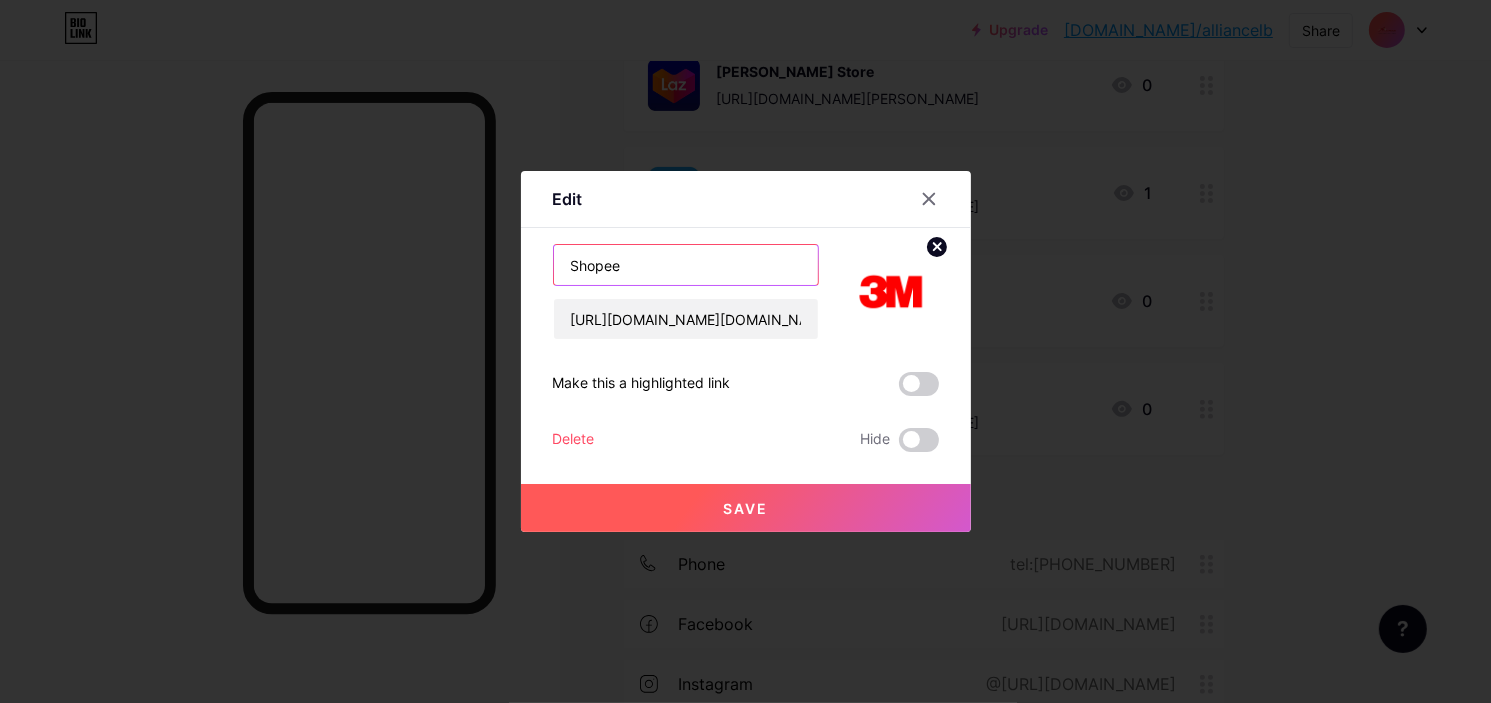 click on "Shopee" at bounding box center [686, 265] 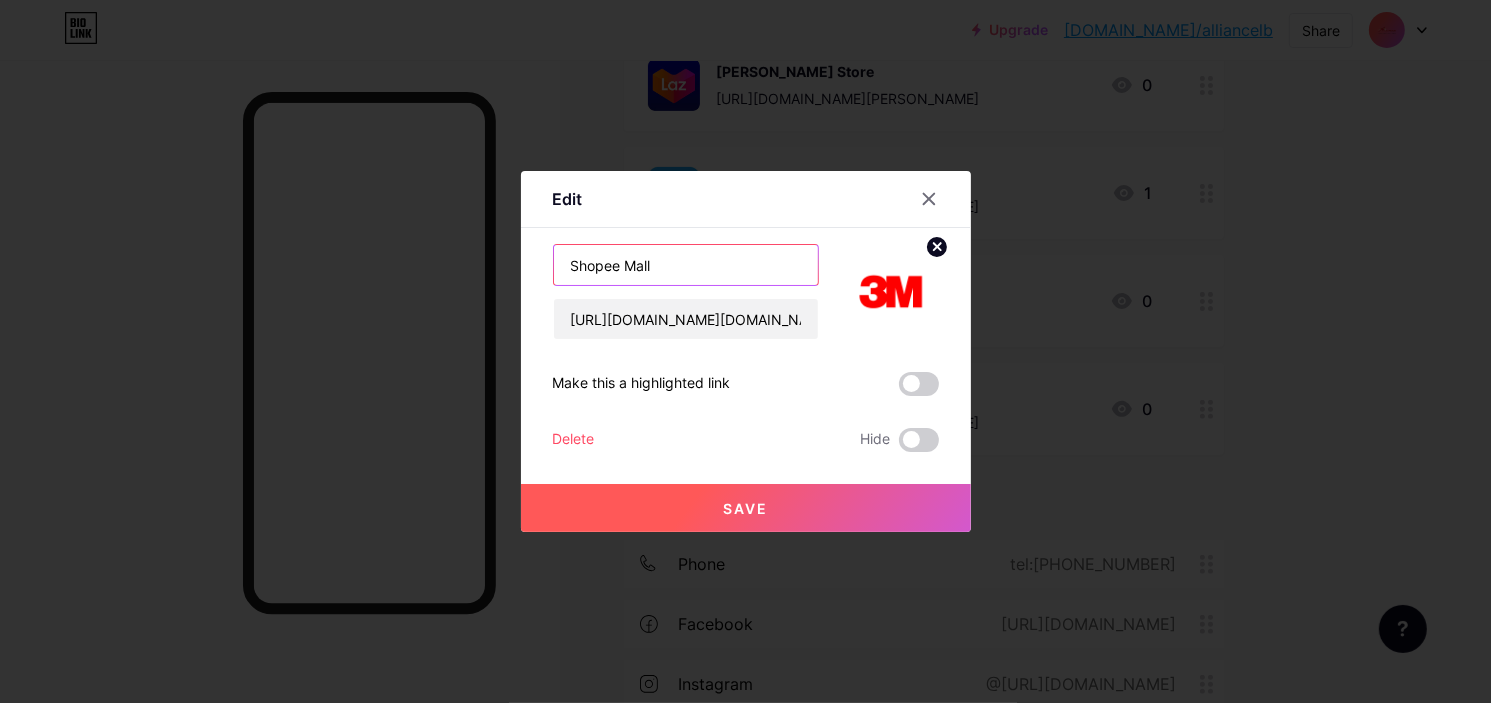 type on "Shopee Mall" 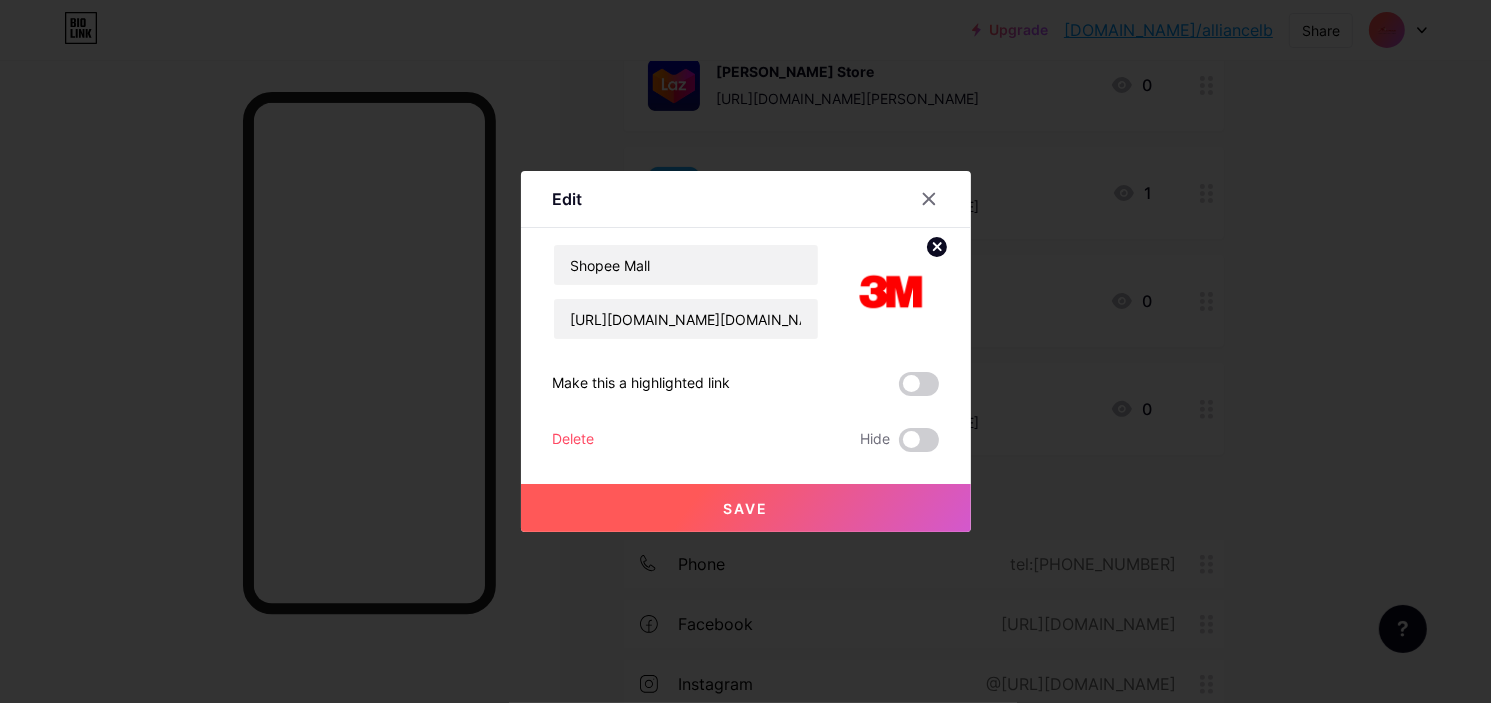 click on "Save" at bounding box center [745, 508] 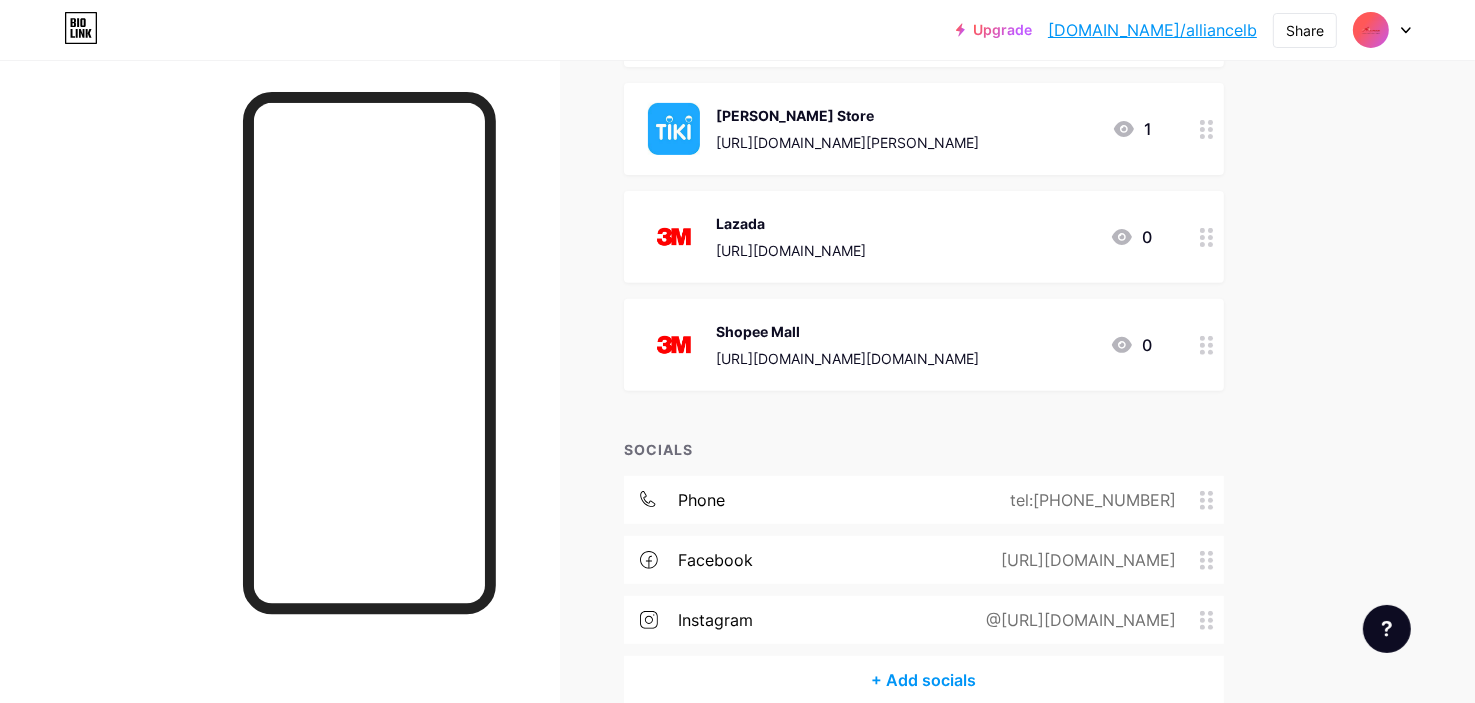 scroll, scrollTop: 700, scrollLeft: 0, axis: vertical 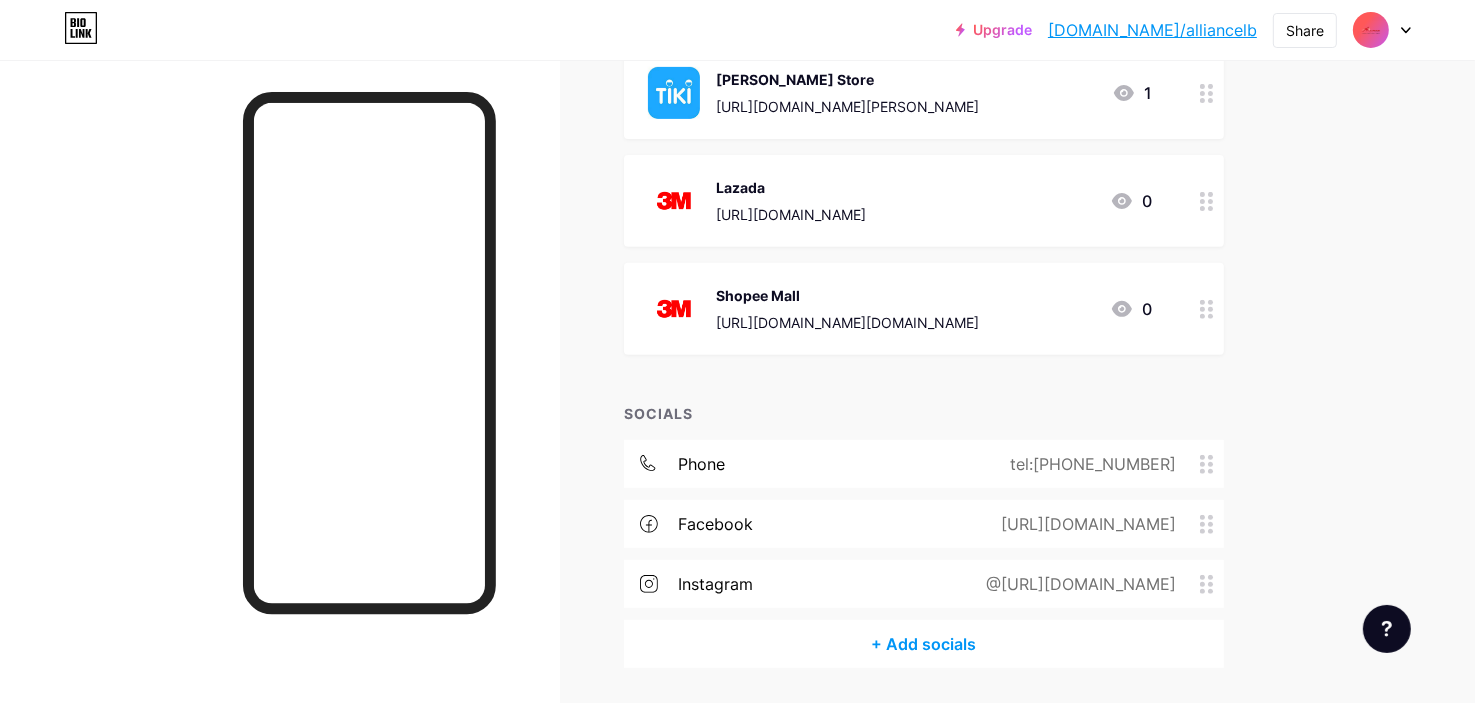 click at bounding box center [1207, 201] 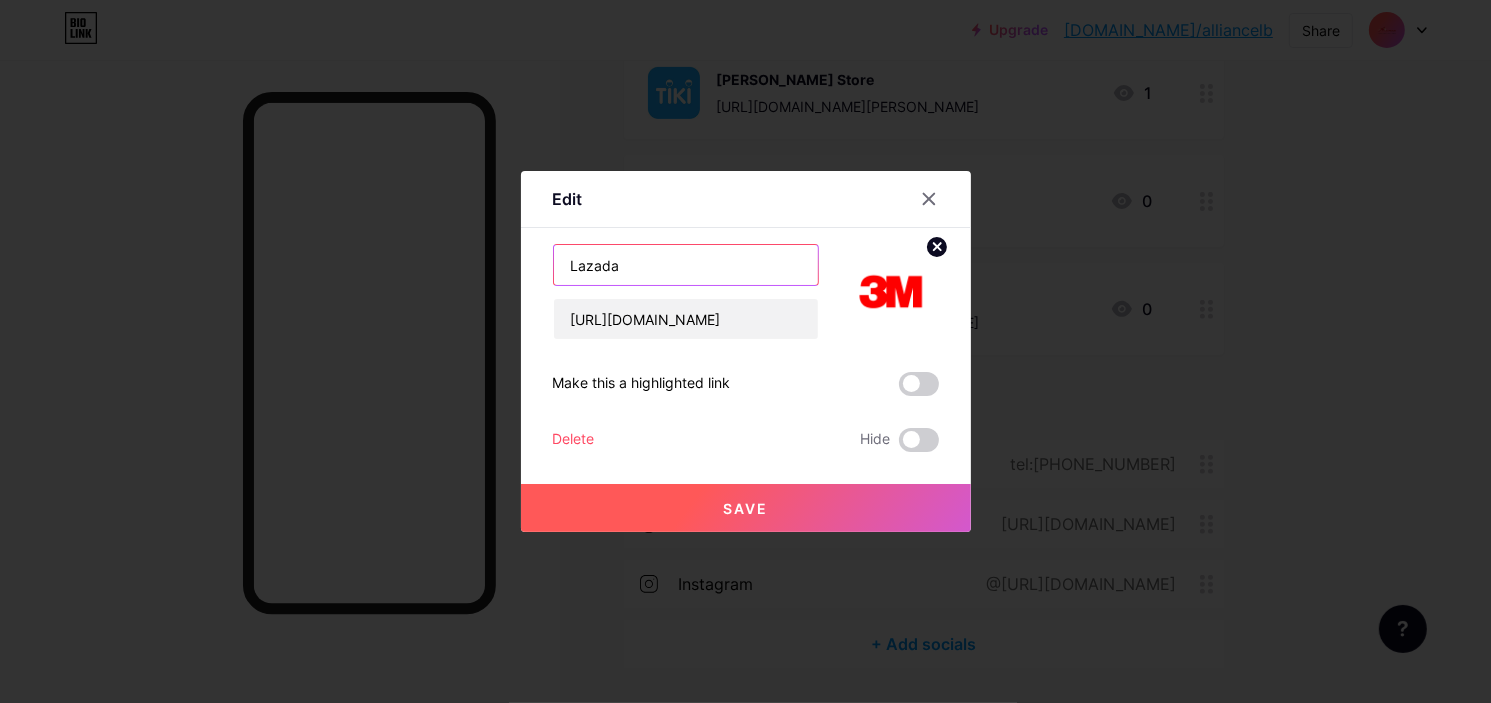 click on "Lazada" at bounding box center [686, 265] 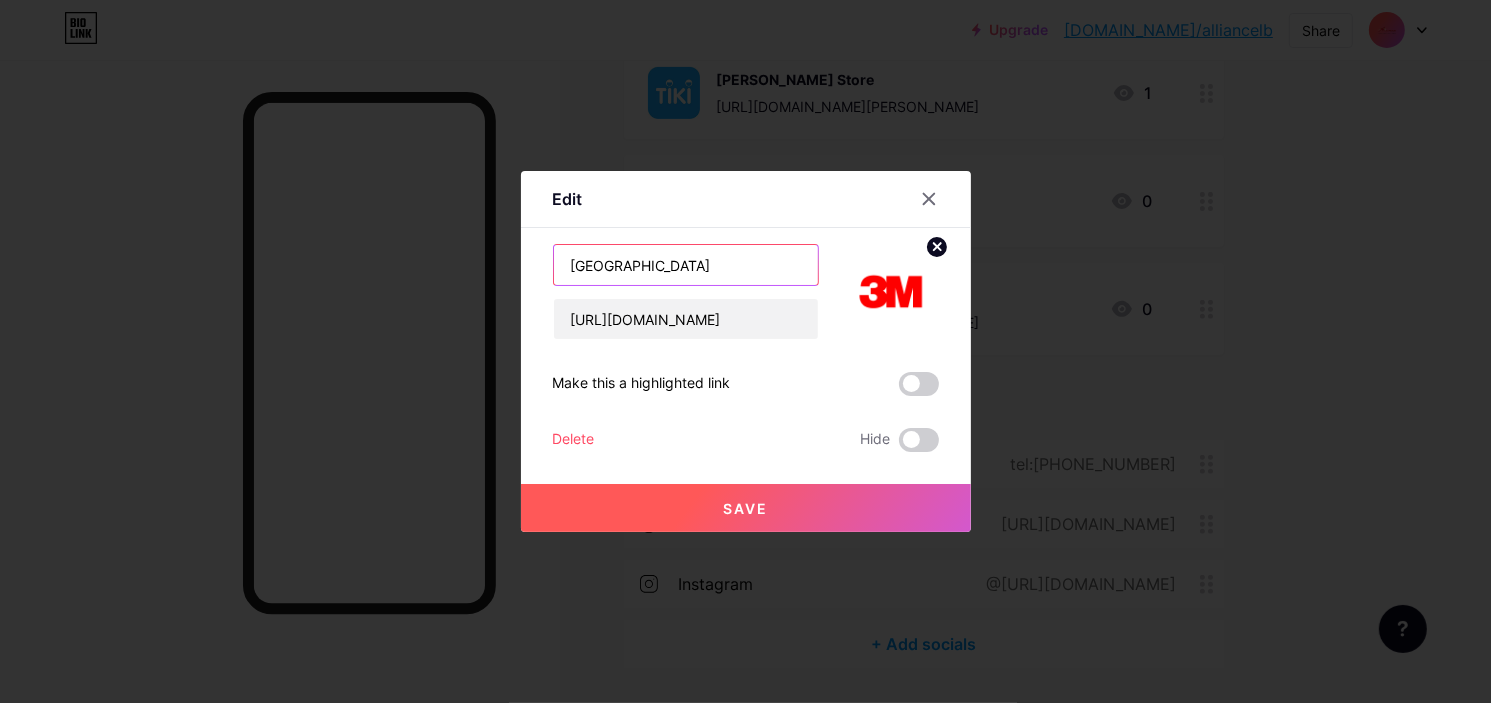 type on "Lazada Mall" 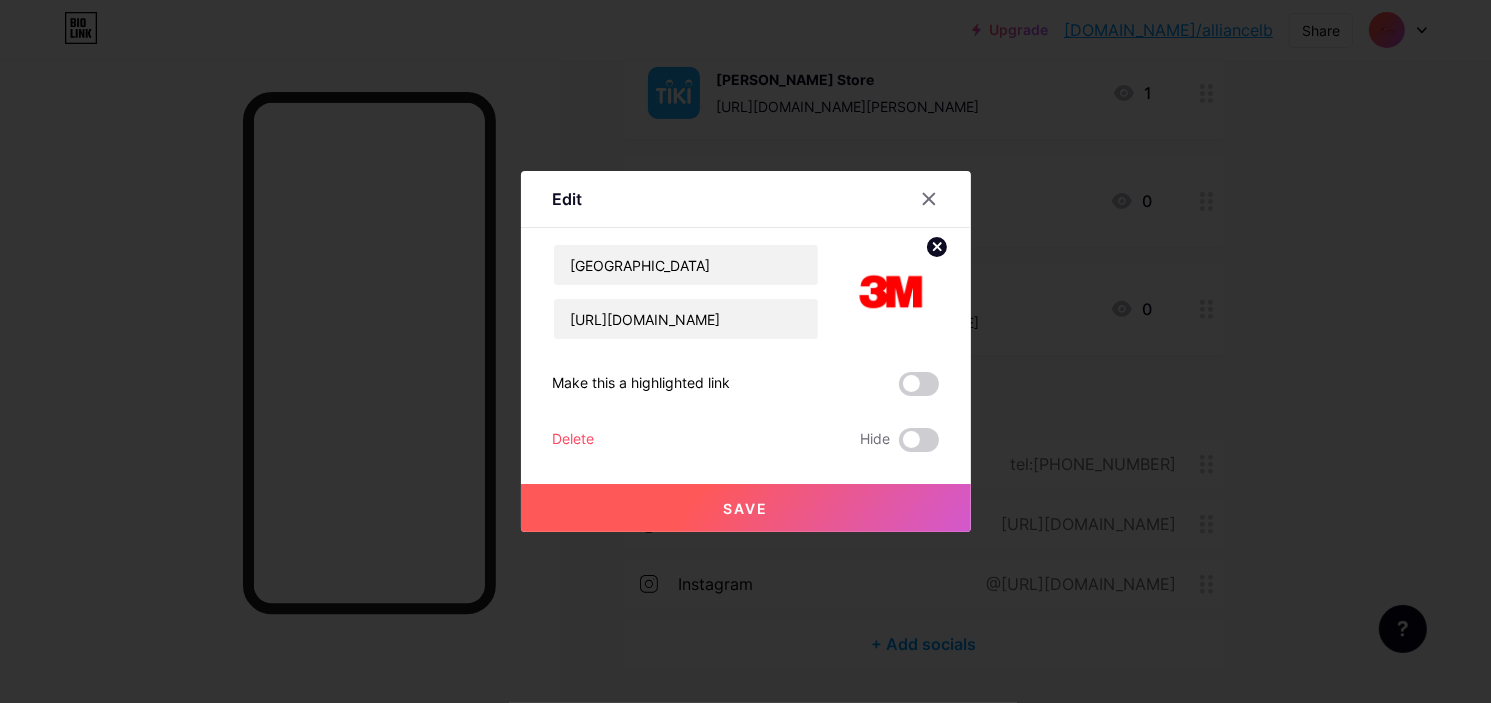 click on "Save" at bounding box center [746, 508] 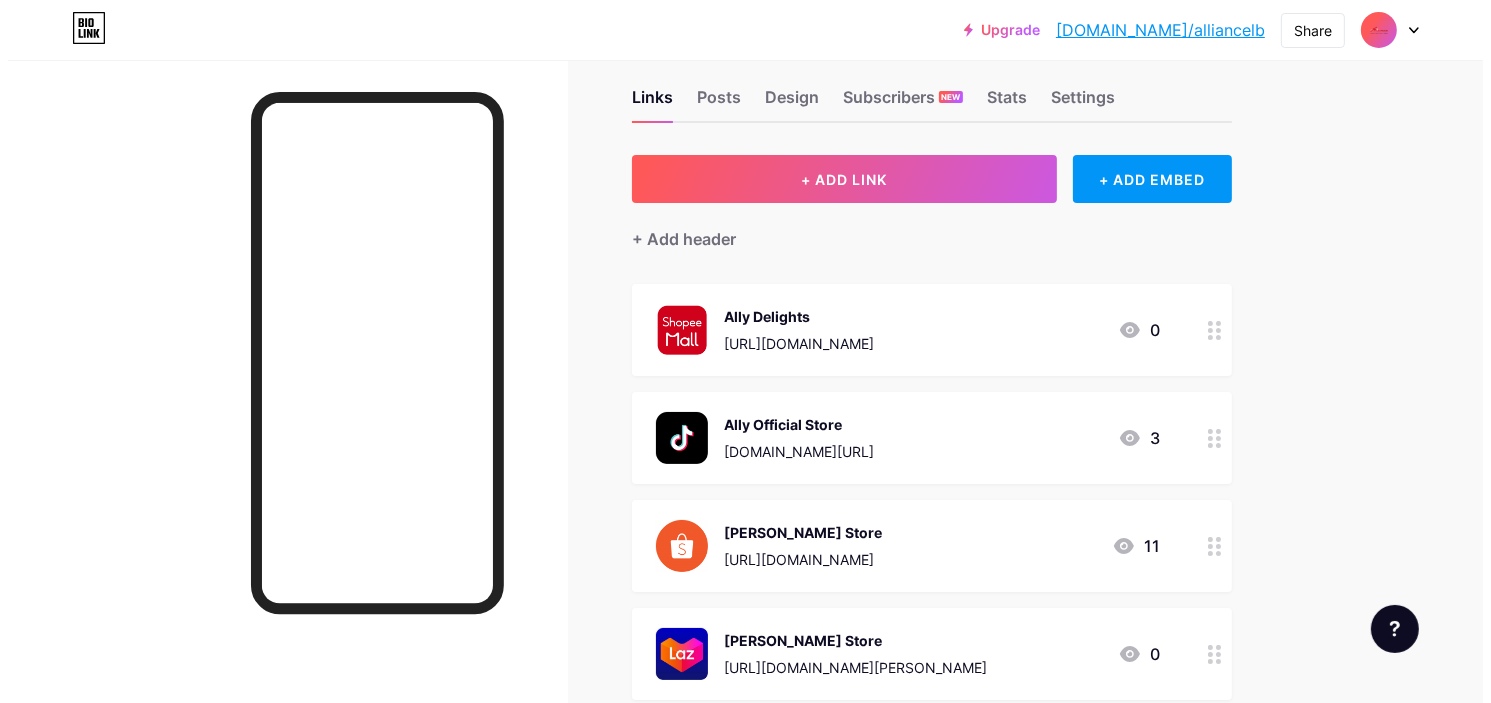 scroll, scrollTop: 0, scrollLeft: 0, axis: both 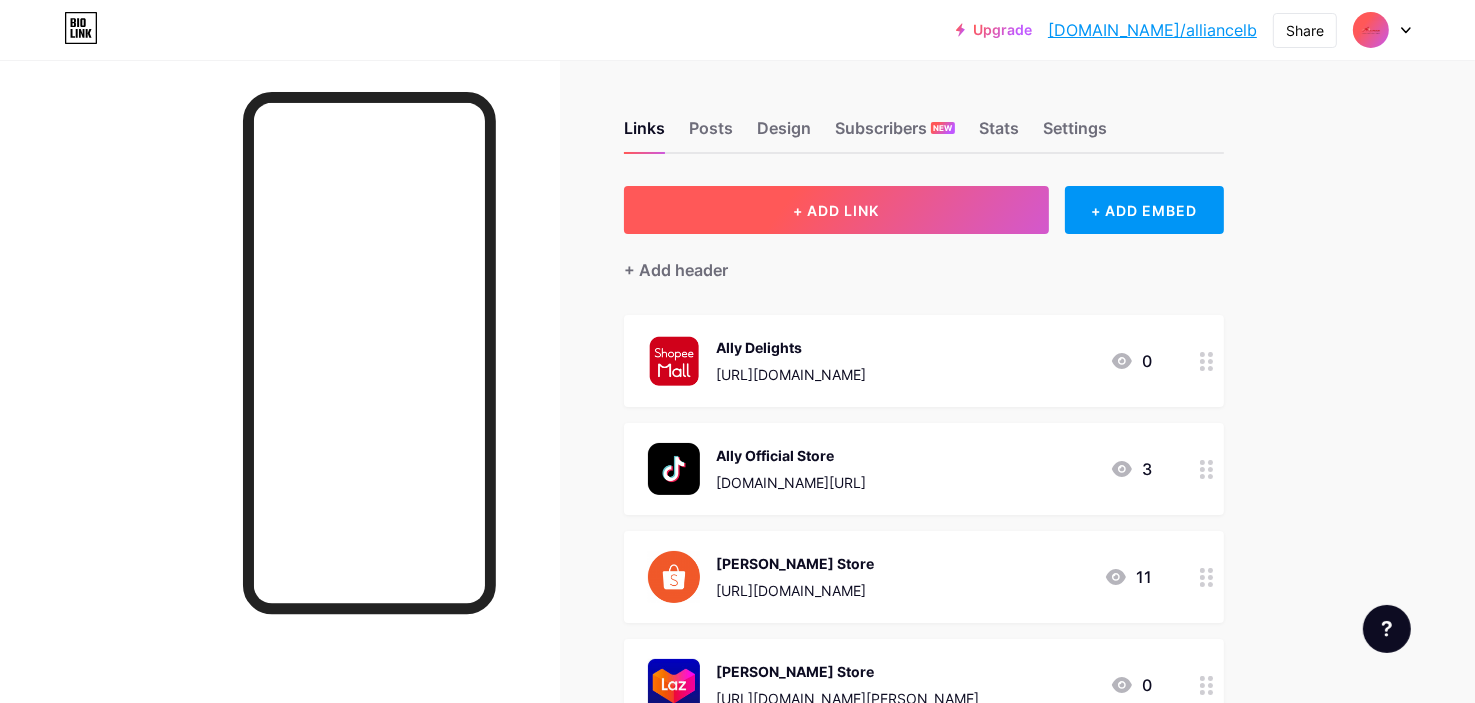 click on "+ ADD LINK" at bounding box center [836, 210] 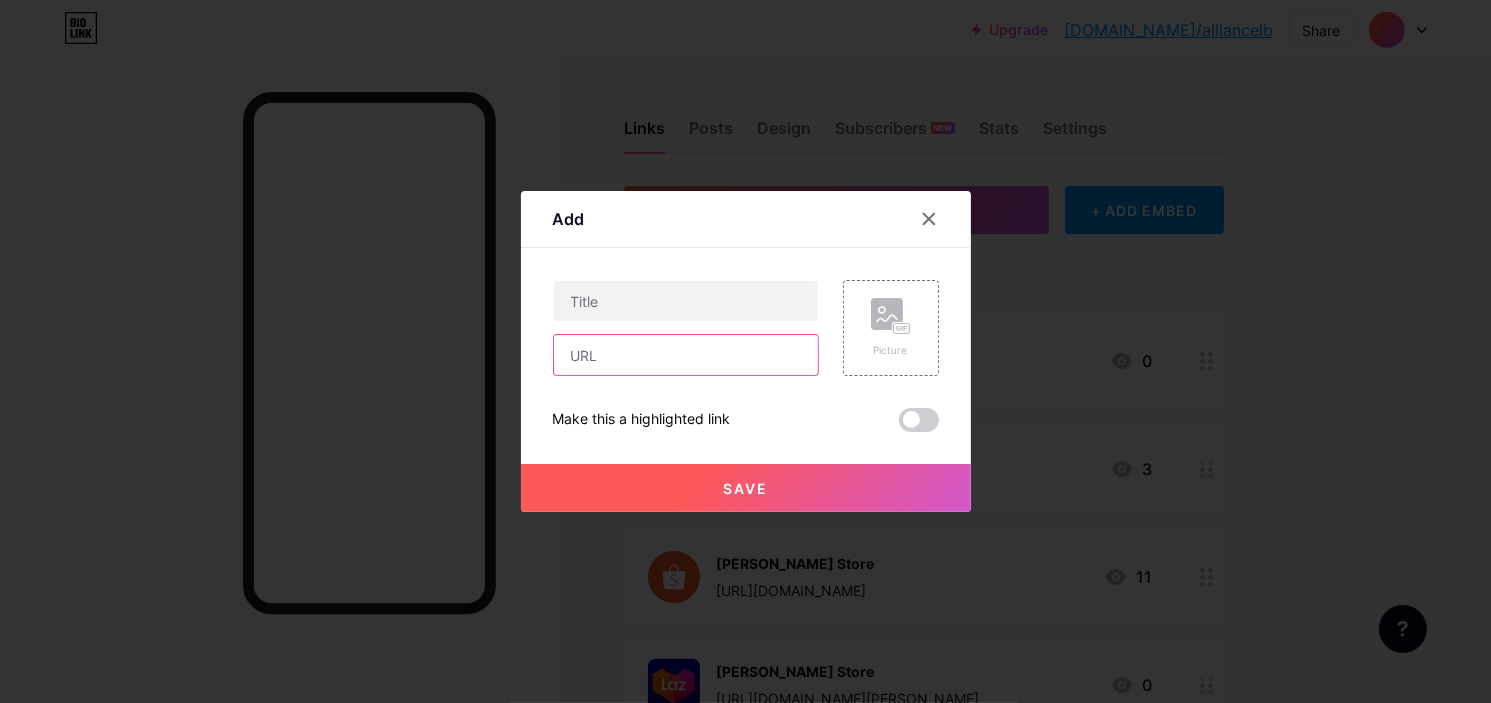 click at bounding box center (686, 355) 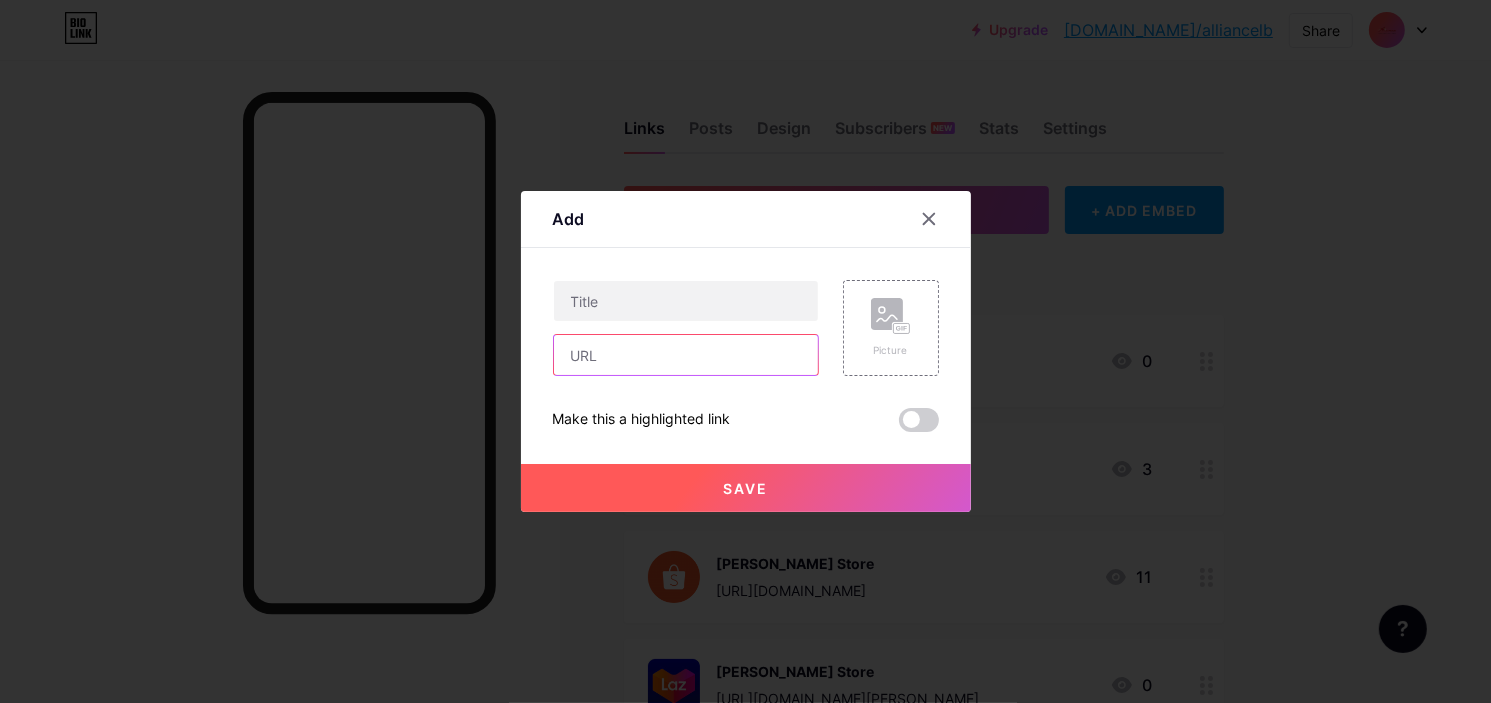 paste on "https://www.lazada.vn/shop/3mvietnam/?spm=a2o4n.pdp_revamp.seller.1.335b4a65uanFNH&itemId=869564572&channelSource=pdp" 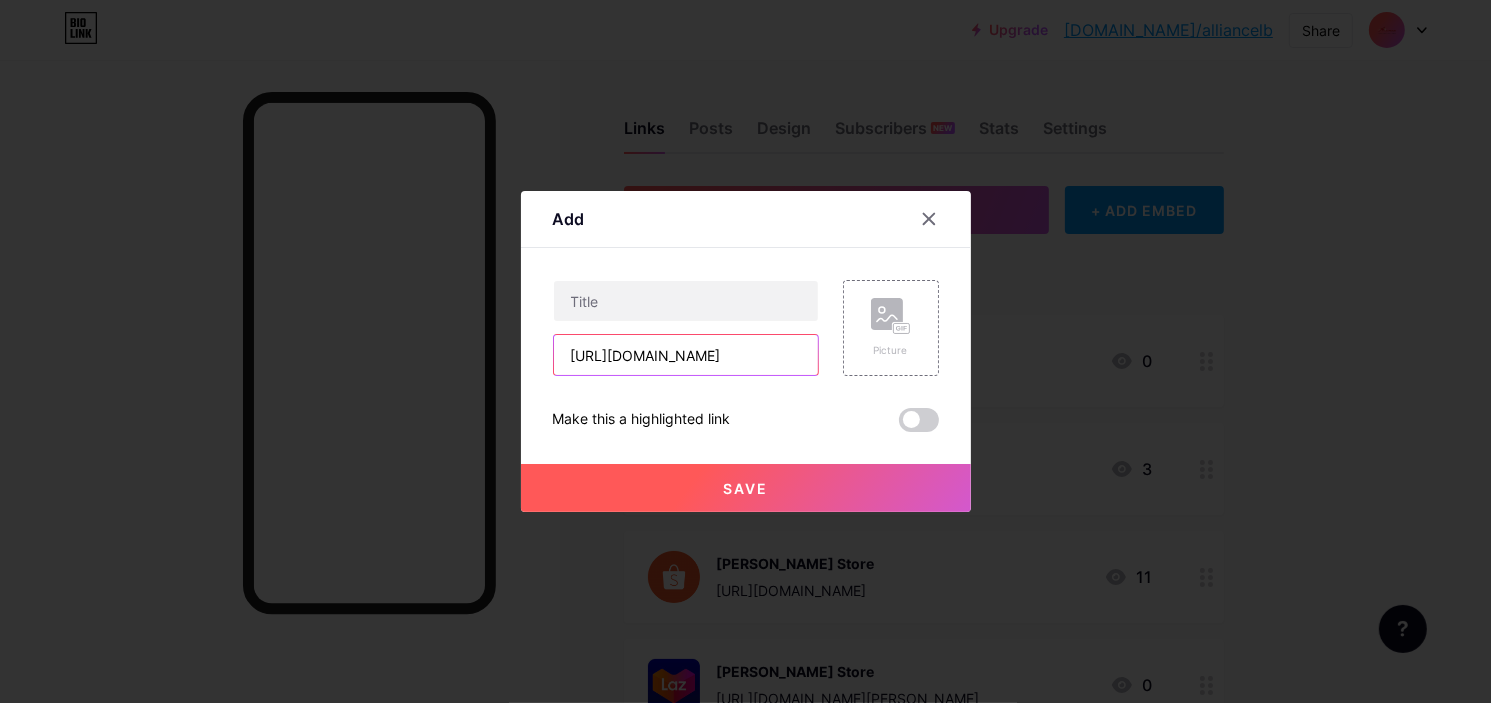 scroll, scrollTop: 0, scrollLeft: 661, axis: horizontal 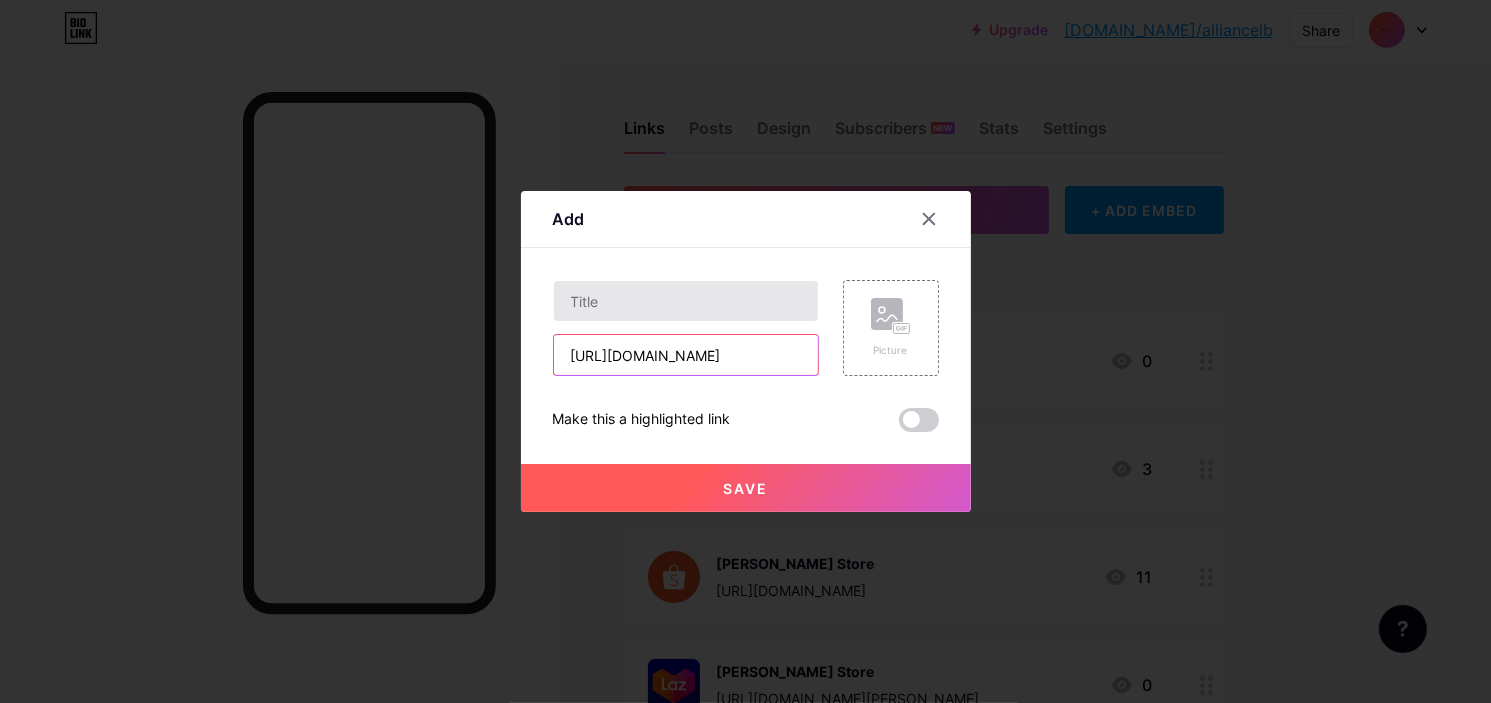 type on "https://www.lazada.vn/shop/3mvietnam/?spm=a2o4n.pdp_revamp.seller.1.335b4a65uanFNH&itemId=869564572&channelSource=pdp" 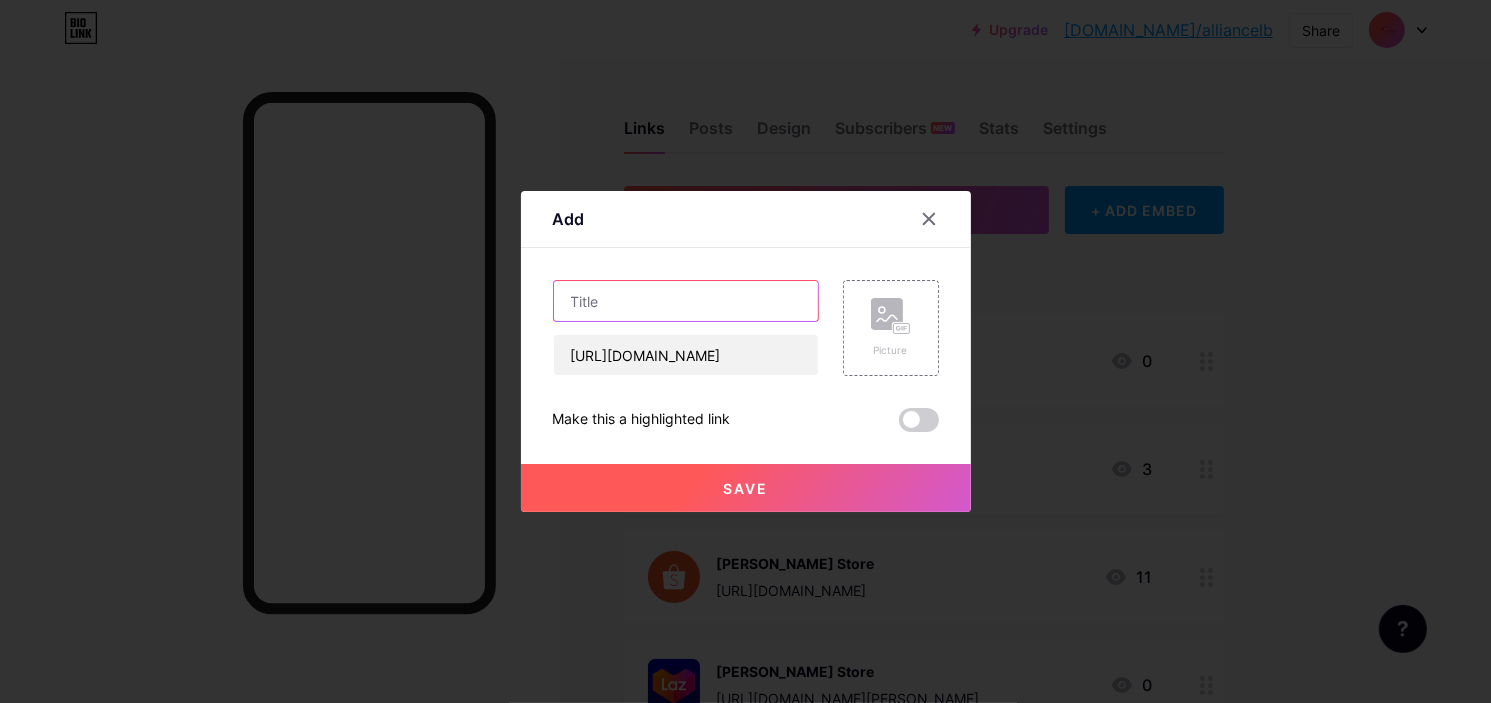 click at bounding box center (686, 301) 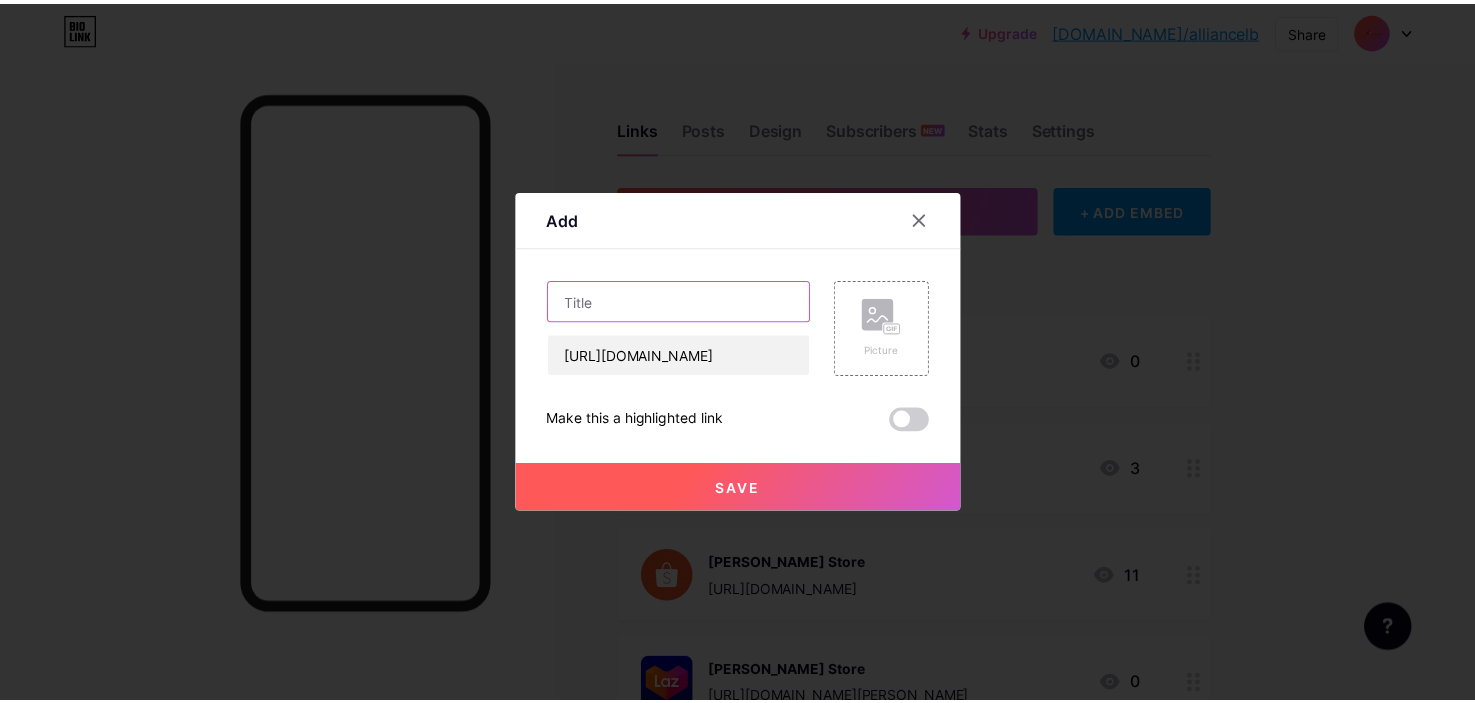 scroll, scrollTop: 0, scrollLeft: 0, axis: both 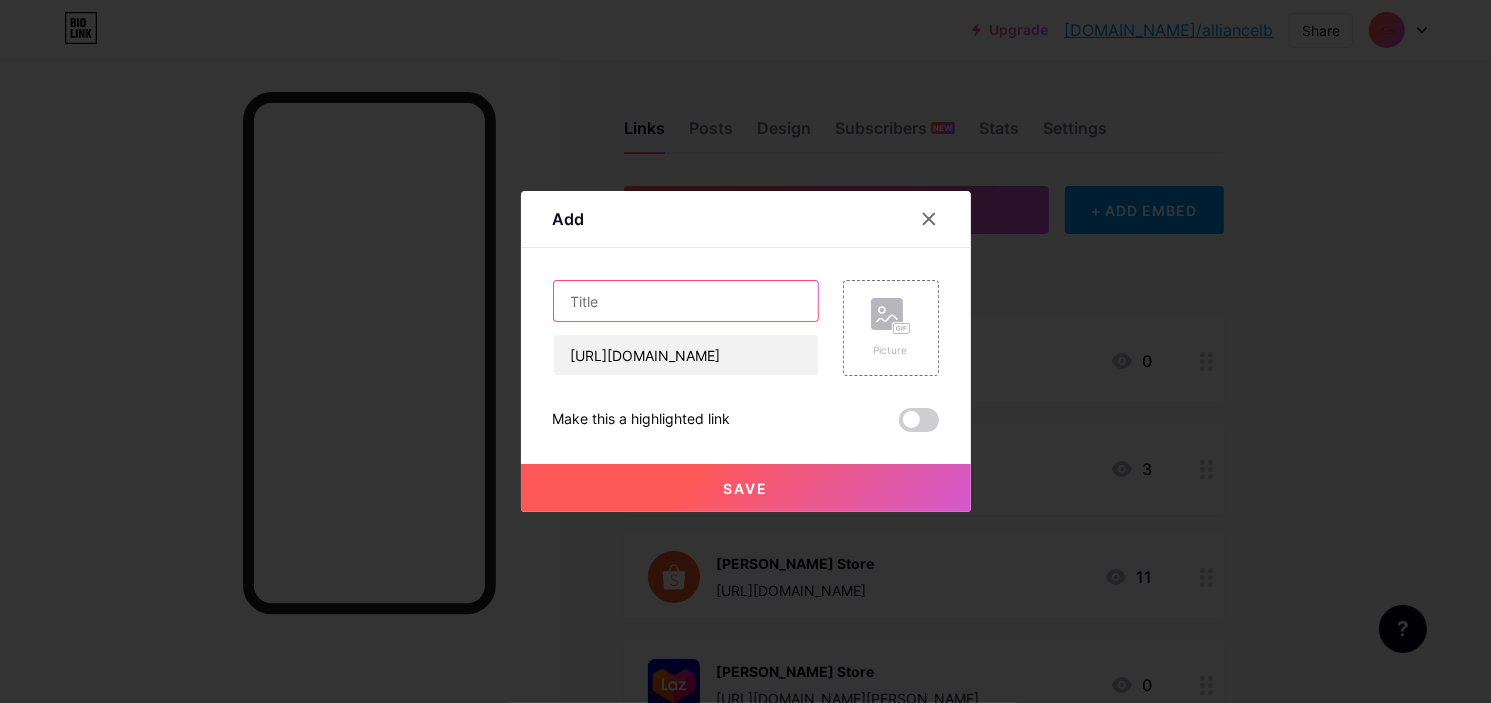 type on "#" 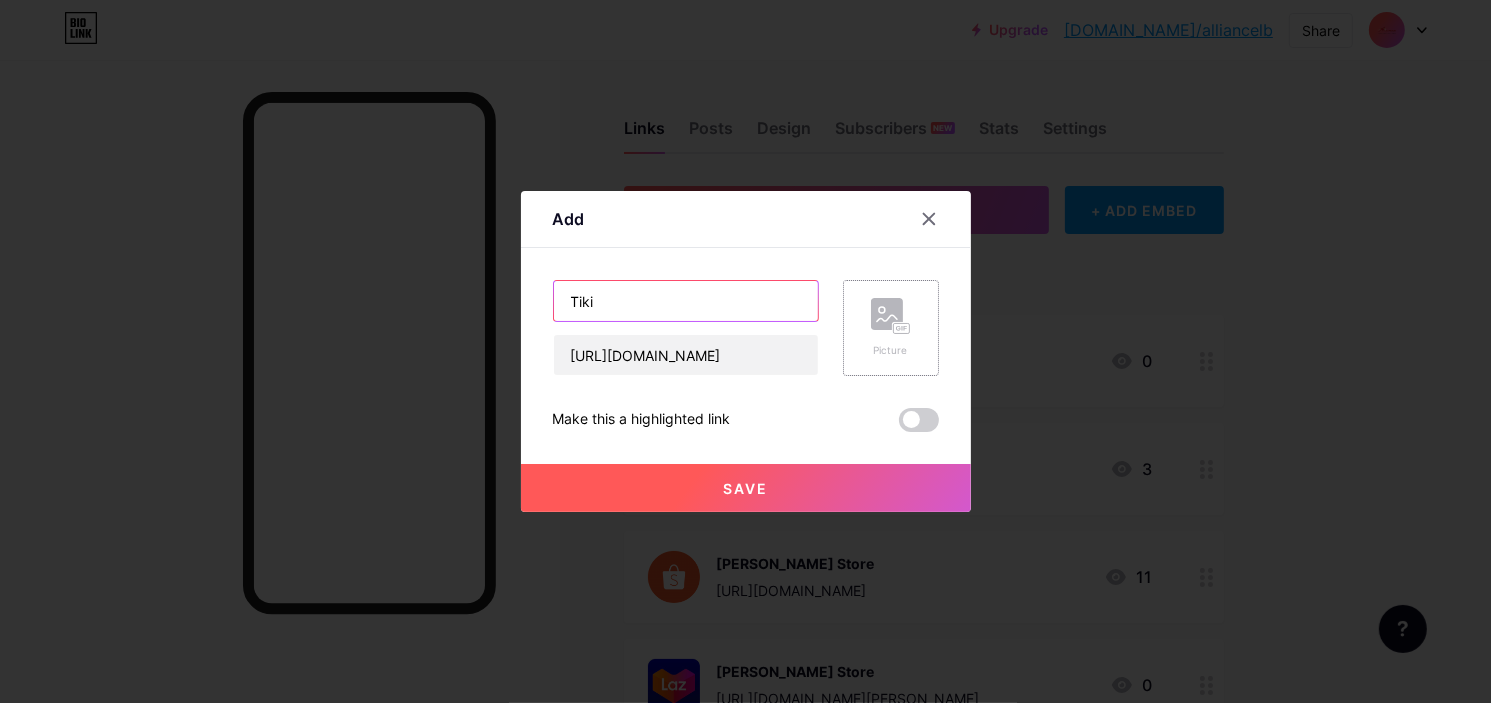 type on "Tiki" 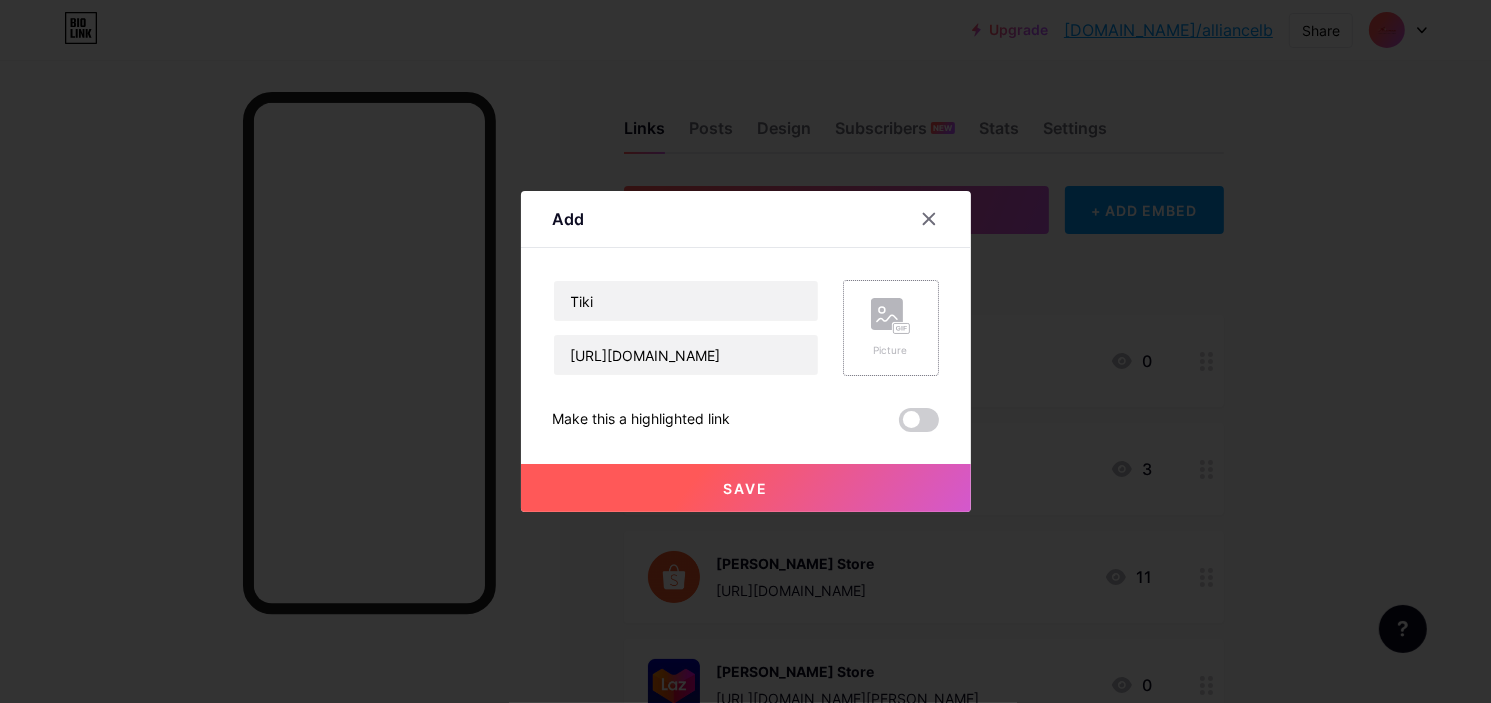 click 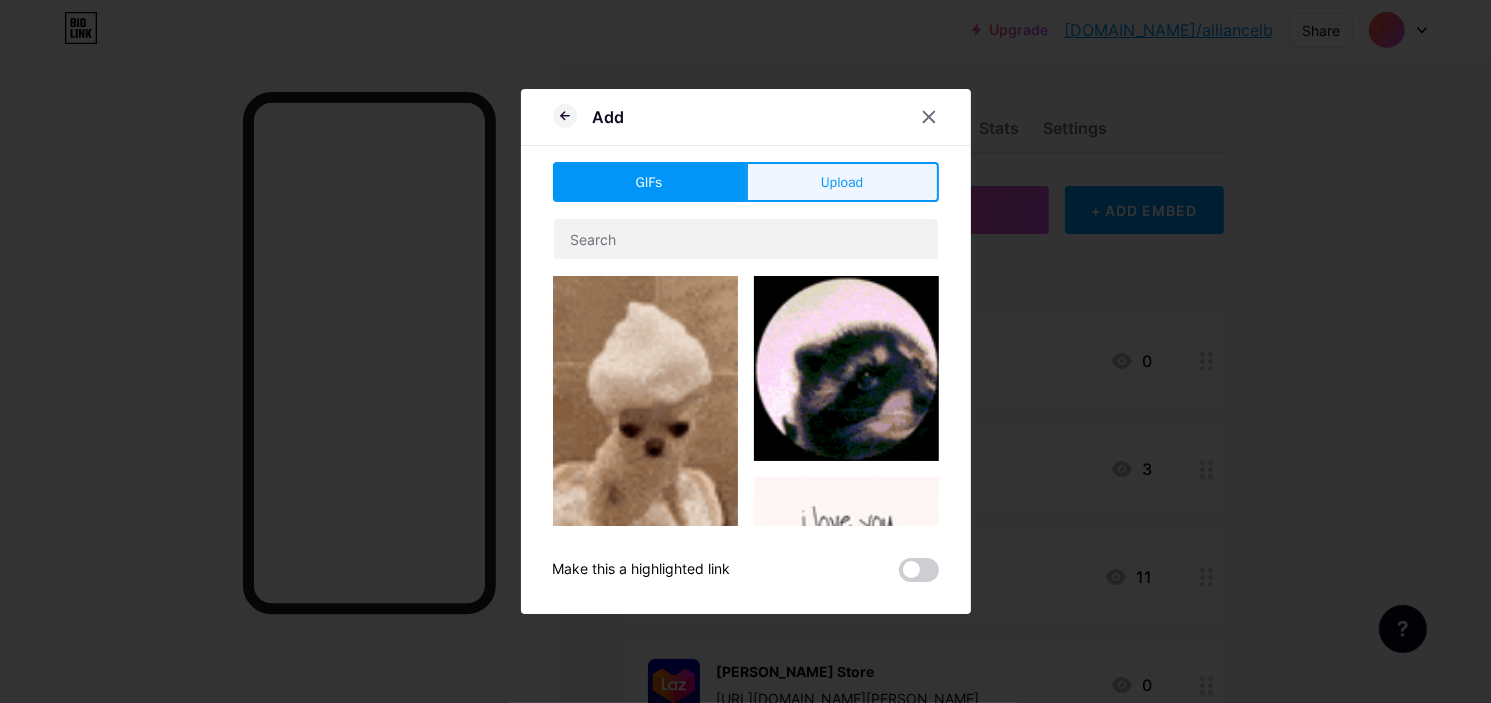 click on "Upload" at bounding box center (842, 182) 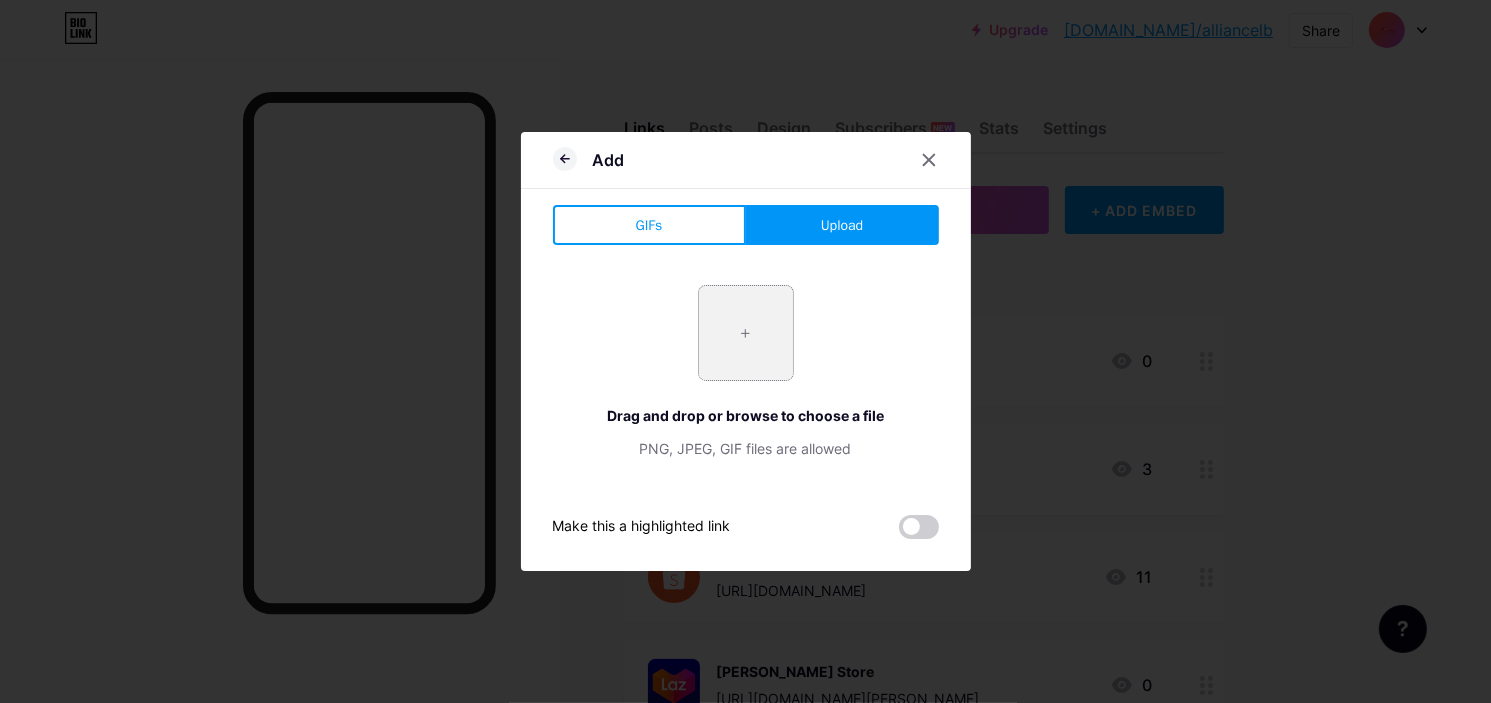 click at bounding box center [746, 333] 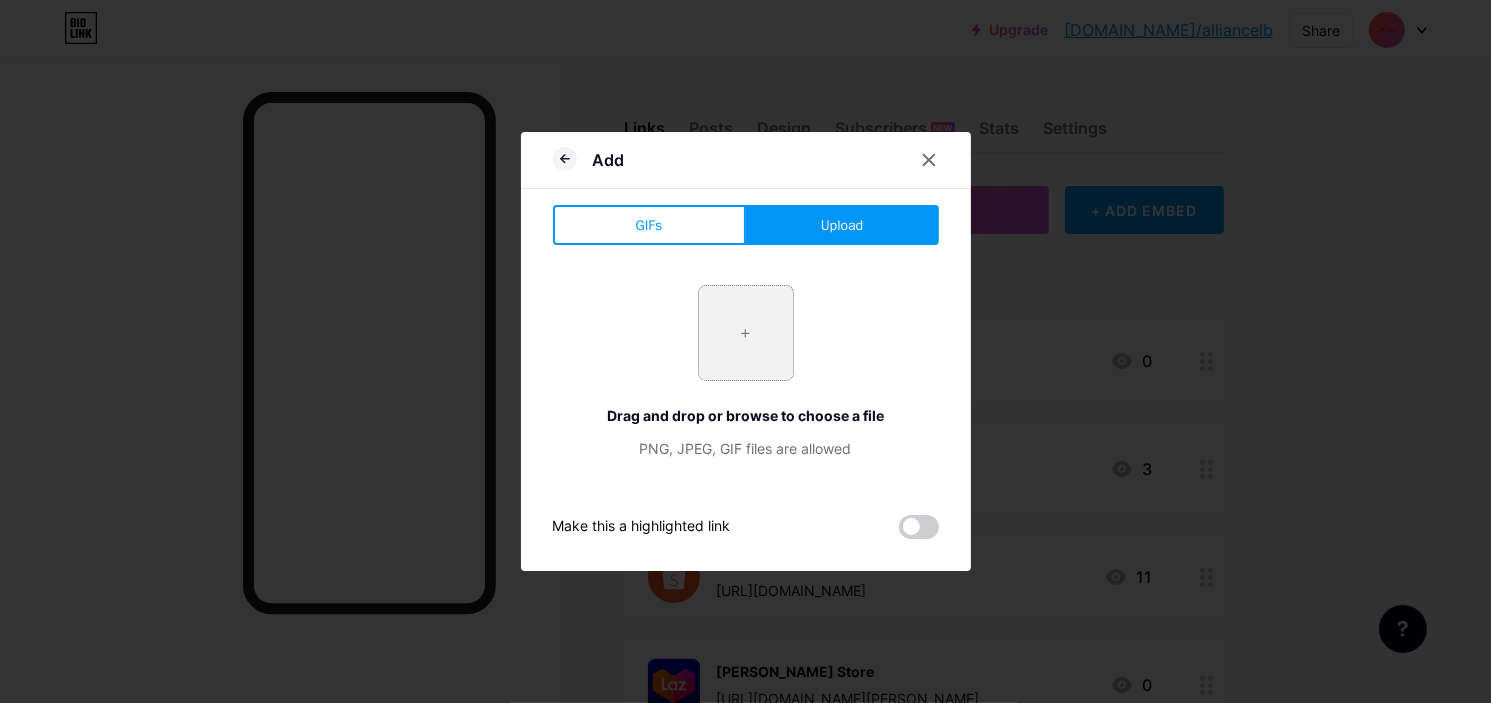 type on "C:\fakepath\16420abf2709798ffc5b5fe715c42538.png" 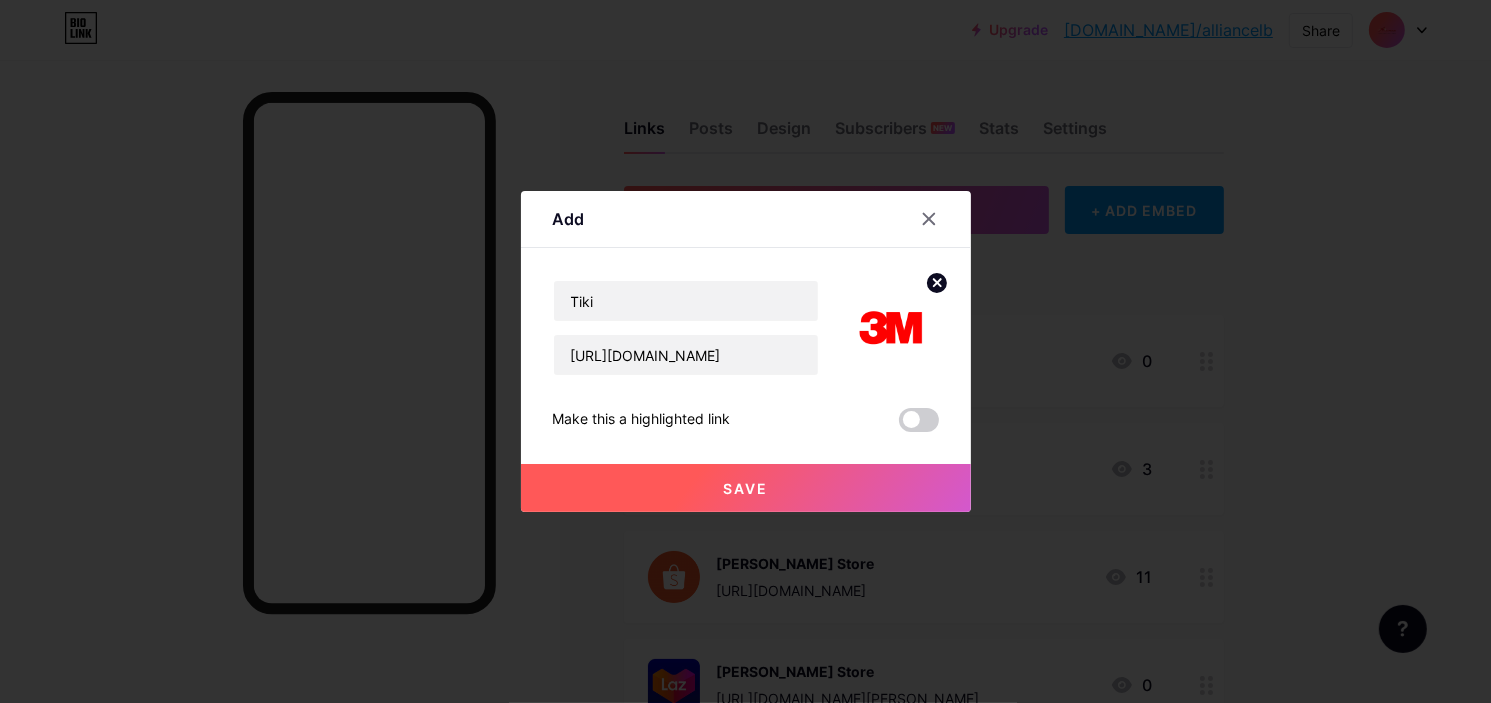 click on "Save" at bounding box center [746, 488] 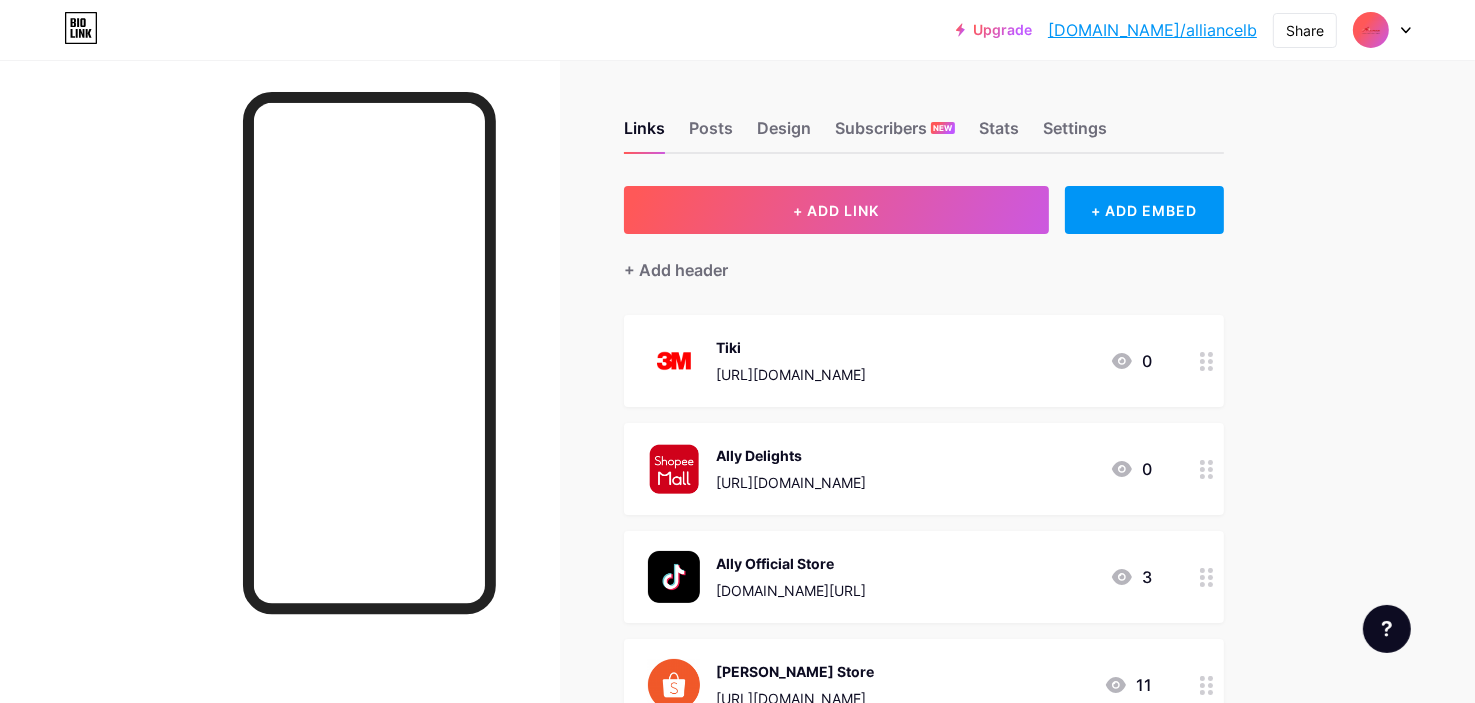 drag, startPoint x: 834, startPoint y: 352, endPoint x: 832, endPoint y: 426, distance: 74.02702 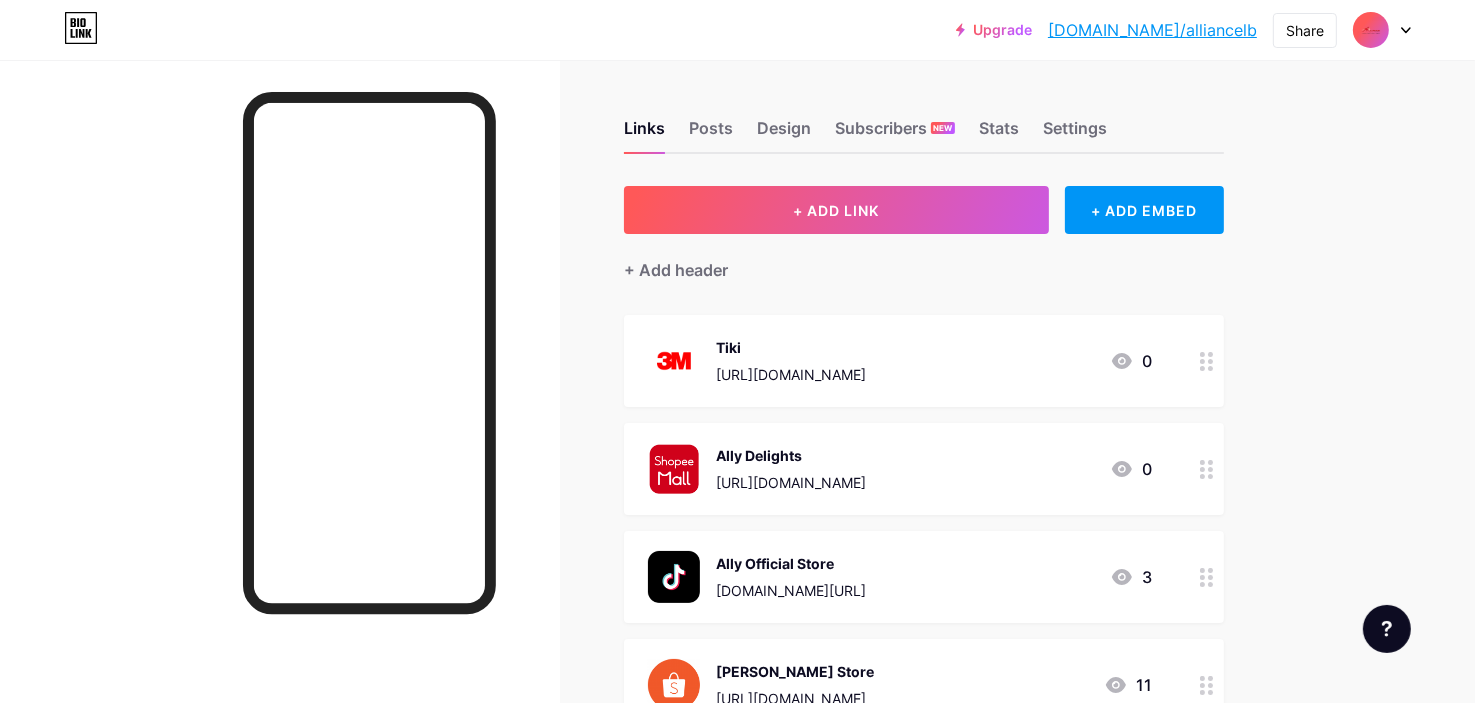 click on "Tiki
https://www.lazada.vn/shop/3mvietnam/?spm=a2o4n.pdp_revamp.seller.1.335b4a65uanFNH&itemId=869564572&channelSource=pdp
0
Ally Delights
https://shopee.vn/allydelights?page=0&sortBy=pop&tab=0
0
Ally Official Store
www.tiktok.com/@allyofficialstore
3
Yoha Store
https://shopee.vn/yoha_store
11
Yoha Store
https://www.lazada.vn/shop/yoha-store/?spm=a2o4n.pdp_revamp.seller.1.1e2478eamYchMY&itemId=444840561&channelSource=pdp
0
Liên Minh Store
https://tiki.vn/cua-hang/lien-minh?source_screen=product_detail&source_engine=organic" at bounding box center (924, 739) 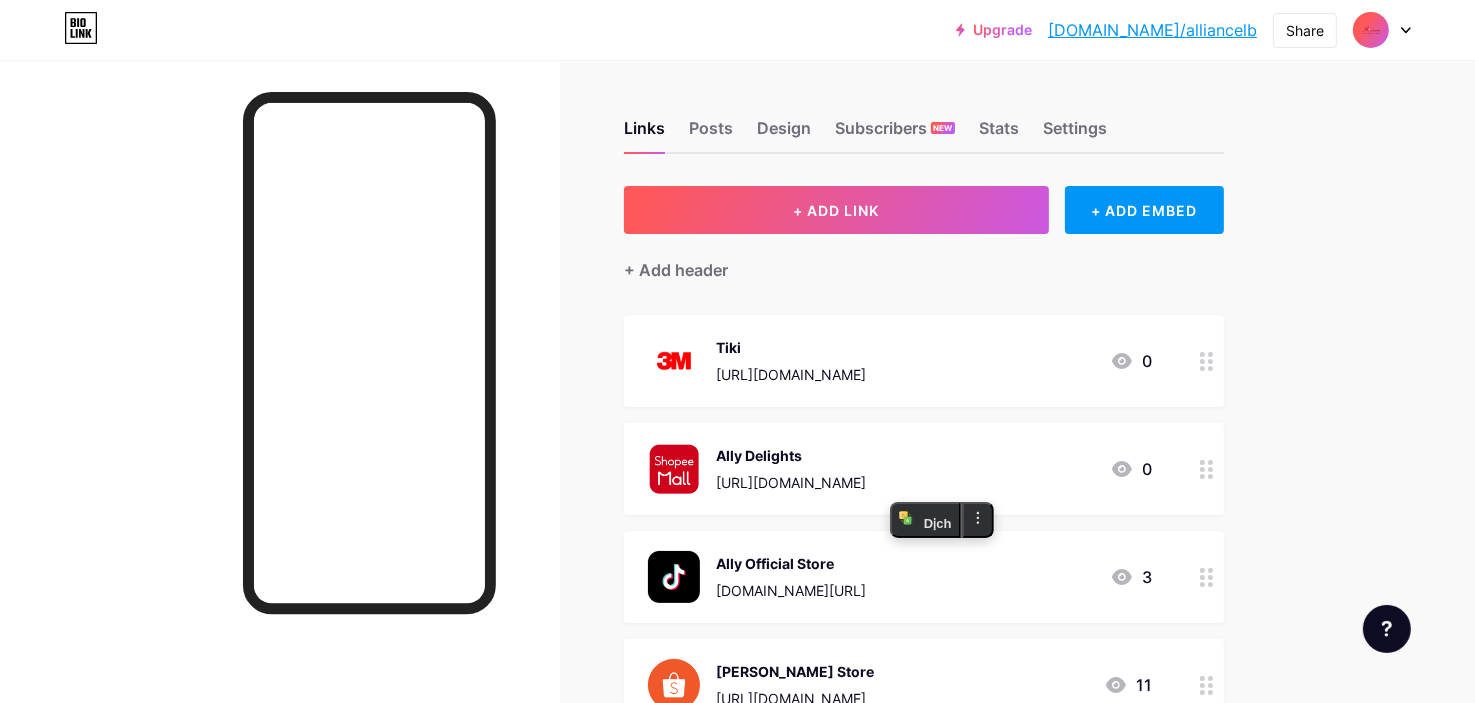 click on "Links
Posts
Design
Subscribers
NEW
Stats
Settings       + ADD LINK     + ADD EMBED
+ Add header
Tiki
https://www.lazada.vn/shop/3mvietnam/?spm=a2o4n.pdp_revamp.seller.1.335b4a65uanFNH&itemId=869564572&channelSource=pdp
0
Ally Delights
https://shopee.vn/allydelights?page=0&sortBy=pop&tab=0
0
Ally Official Store
www.tiktok.com/@allyofficialstore
3
Yoha Store
https://shopee.vn/yoha_store
11
Yoha Store
https://www.lazada.vn/shop/yoha-store/?spm=a2o4n.pdp_revamp.seller.1.1e2478eamYchMY&itemId=444840561&channelSource=pdp
0" at bounding box center [654, 818] 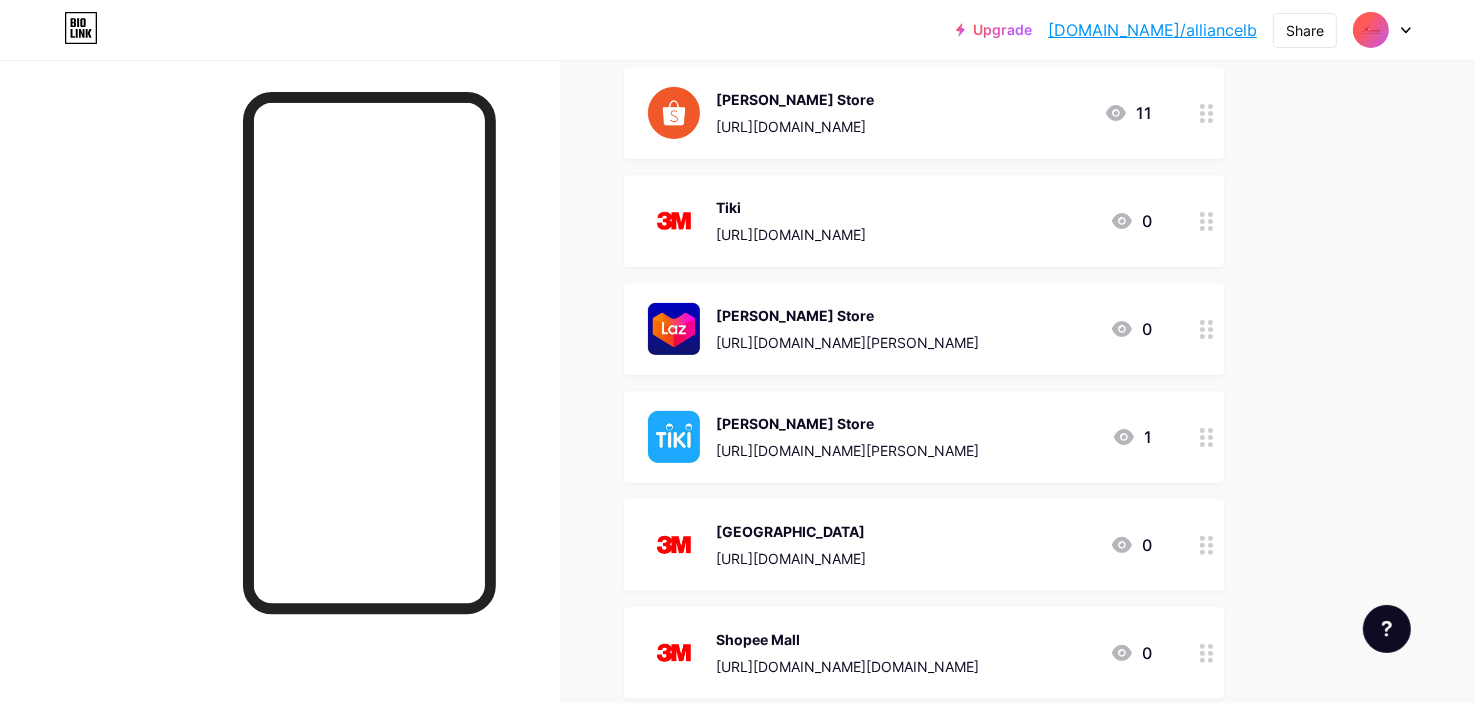 scroll, scrollTop: 500, scrollLeft: 0, axis: vertical 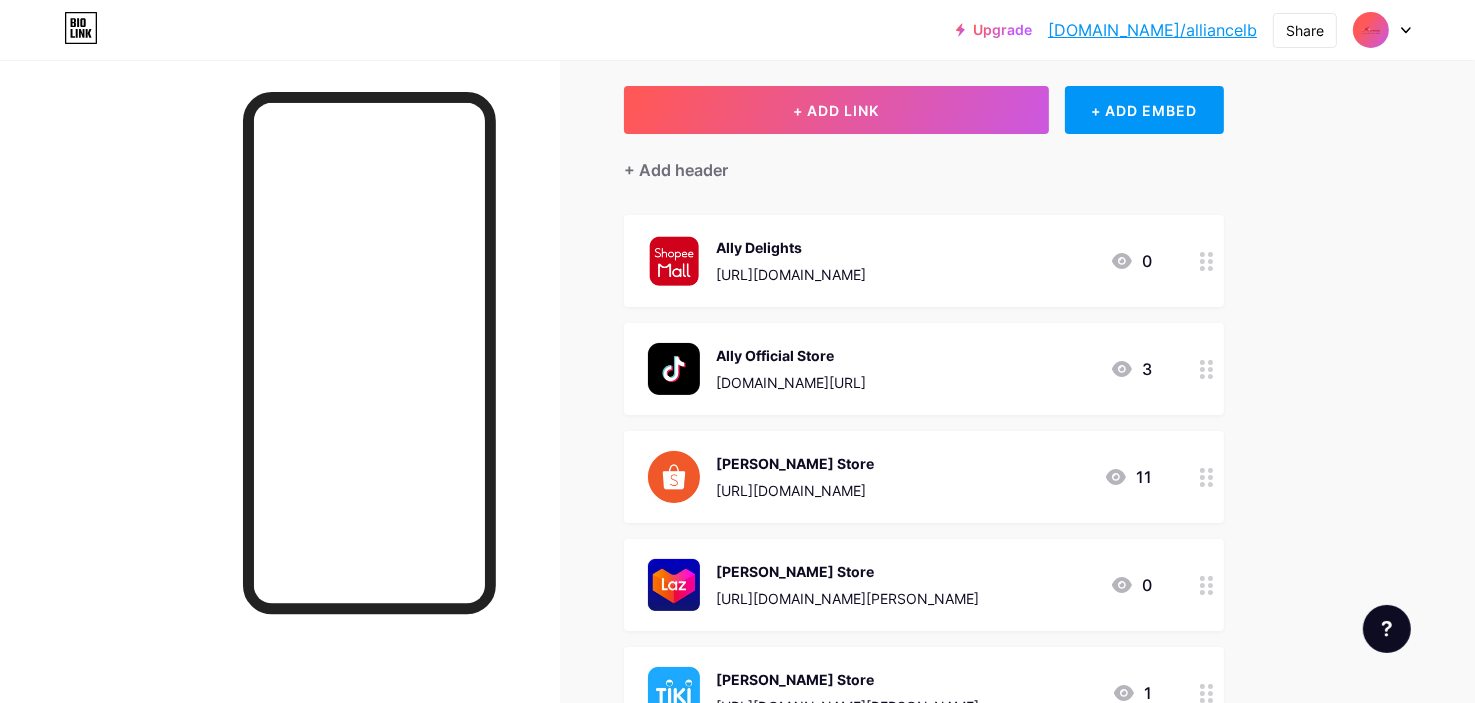 click 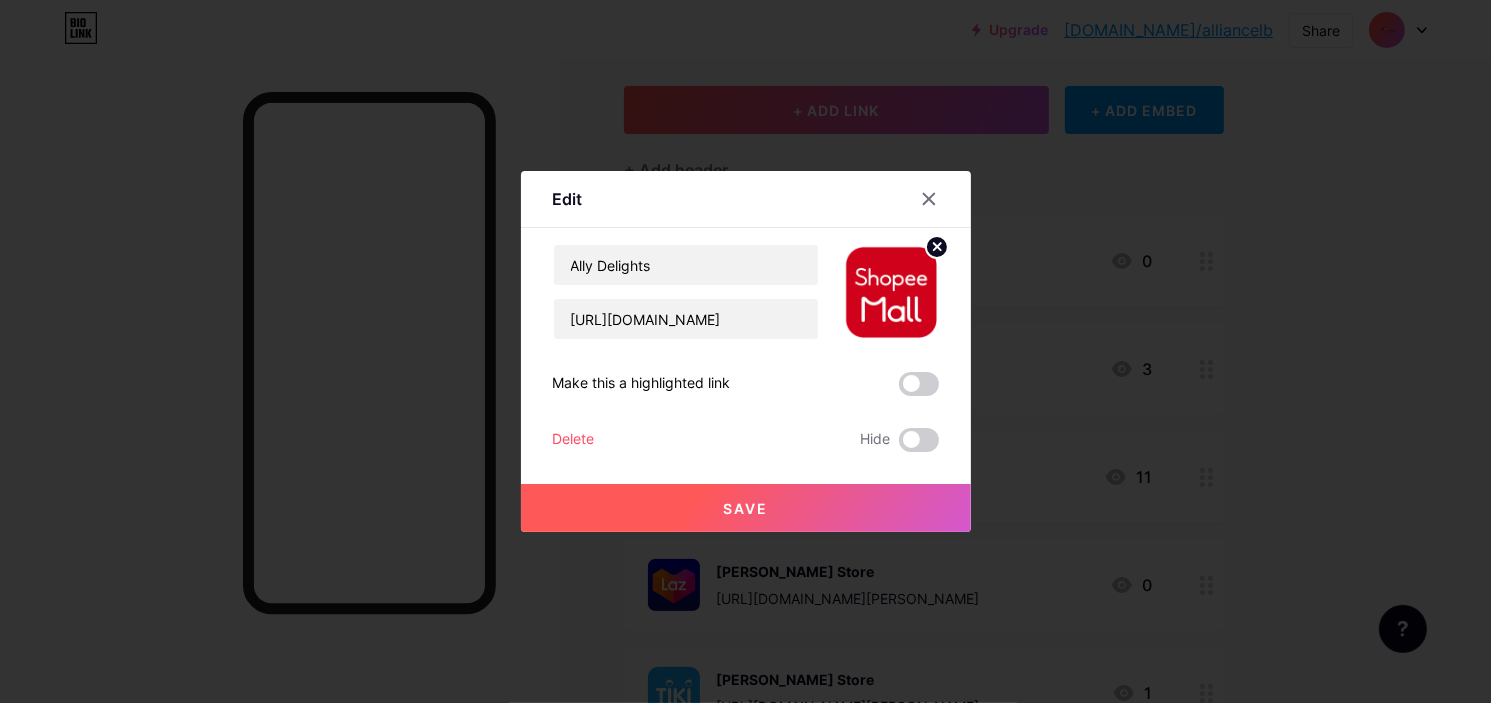 drag, startPoint x: 881, startPoint y: 318, endPoint x: 912, endPoint y: 270, distance: 57.14018 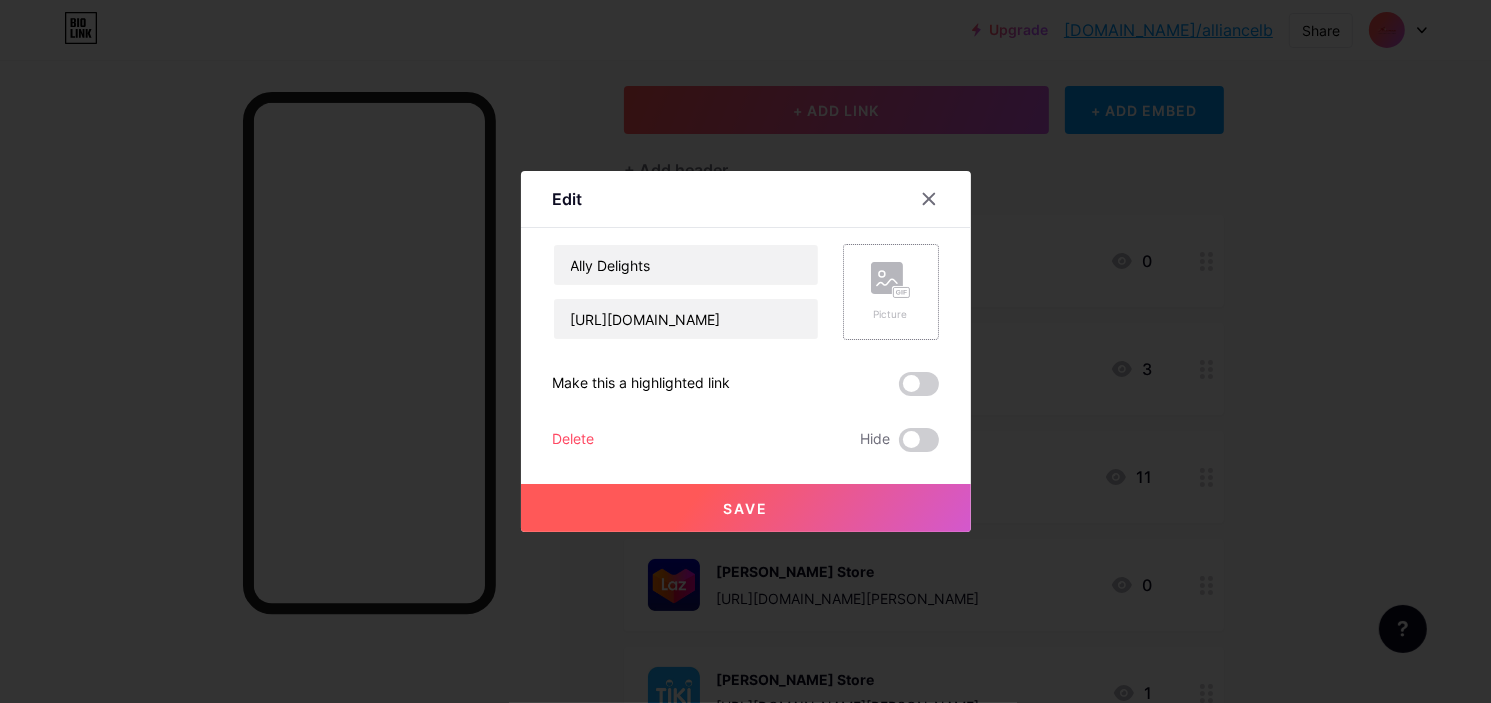 click 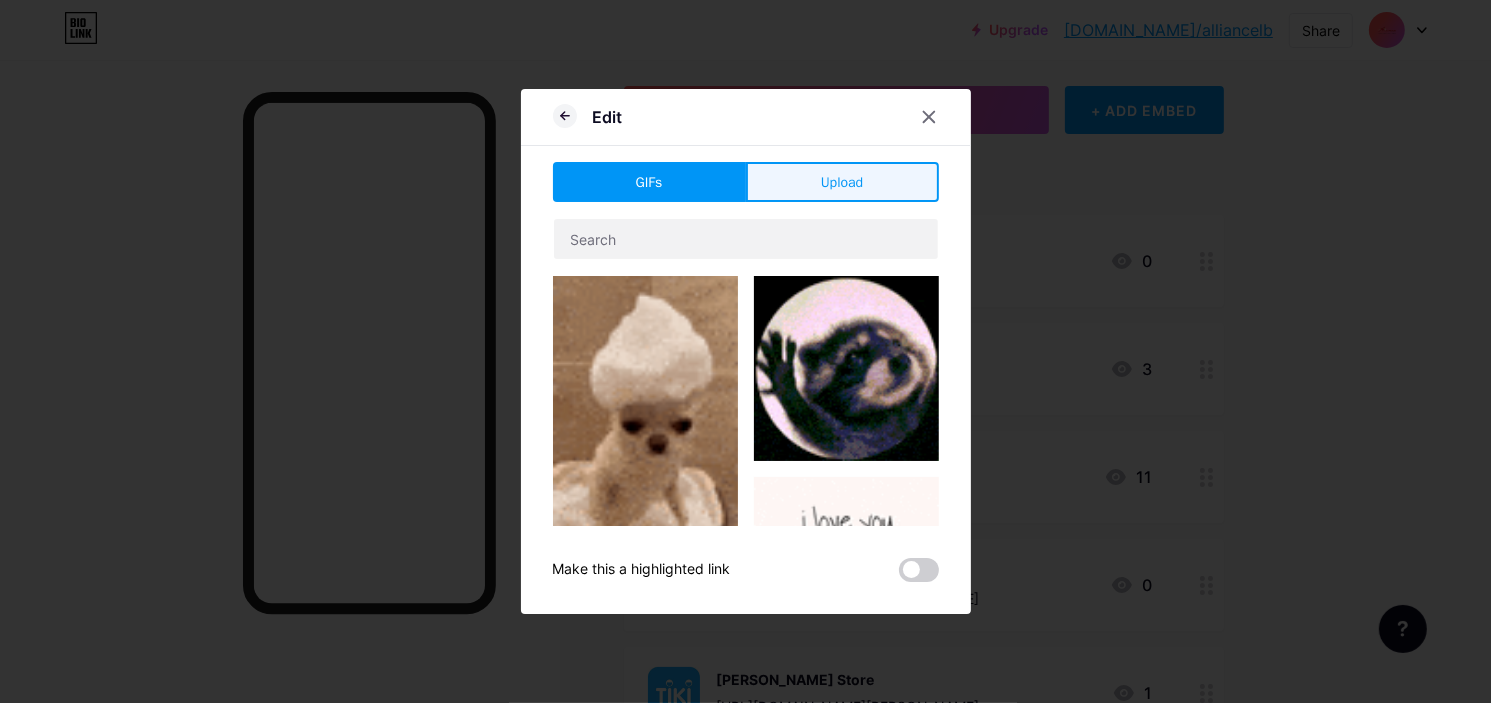 click on "Upload" at bounding box center (842, 182) 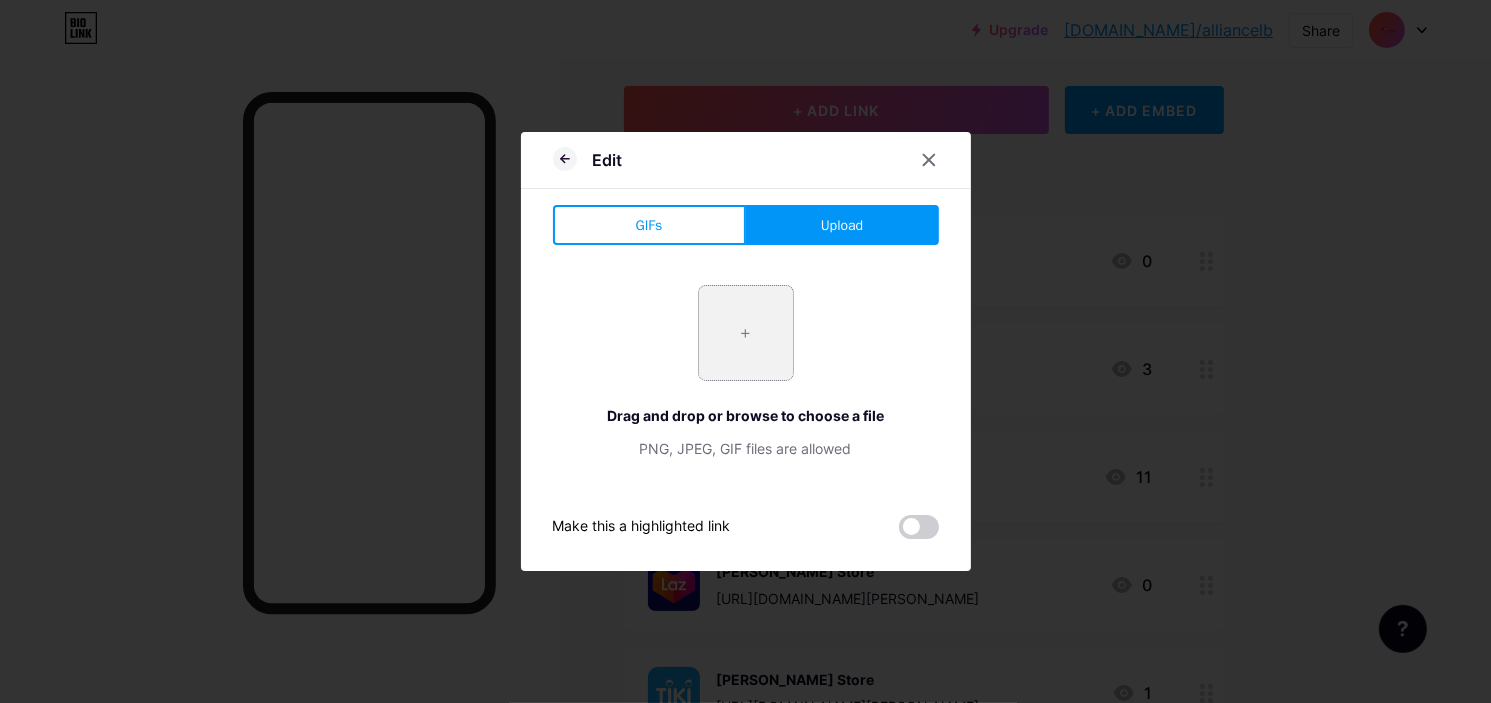 click at bounding box center (746, 333) 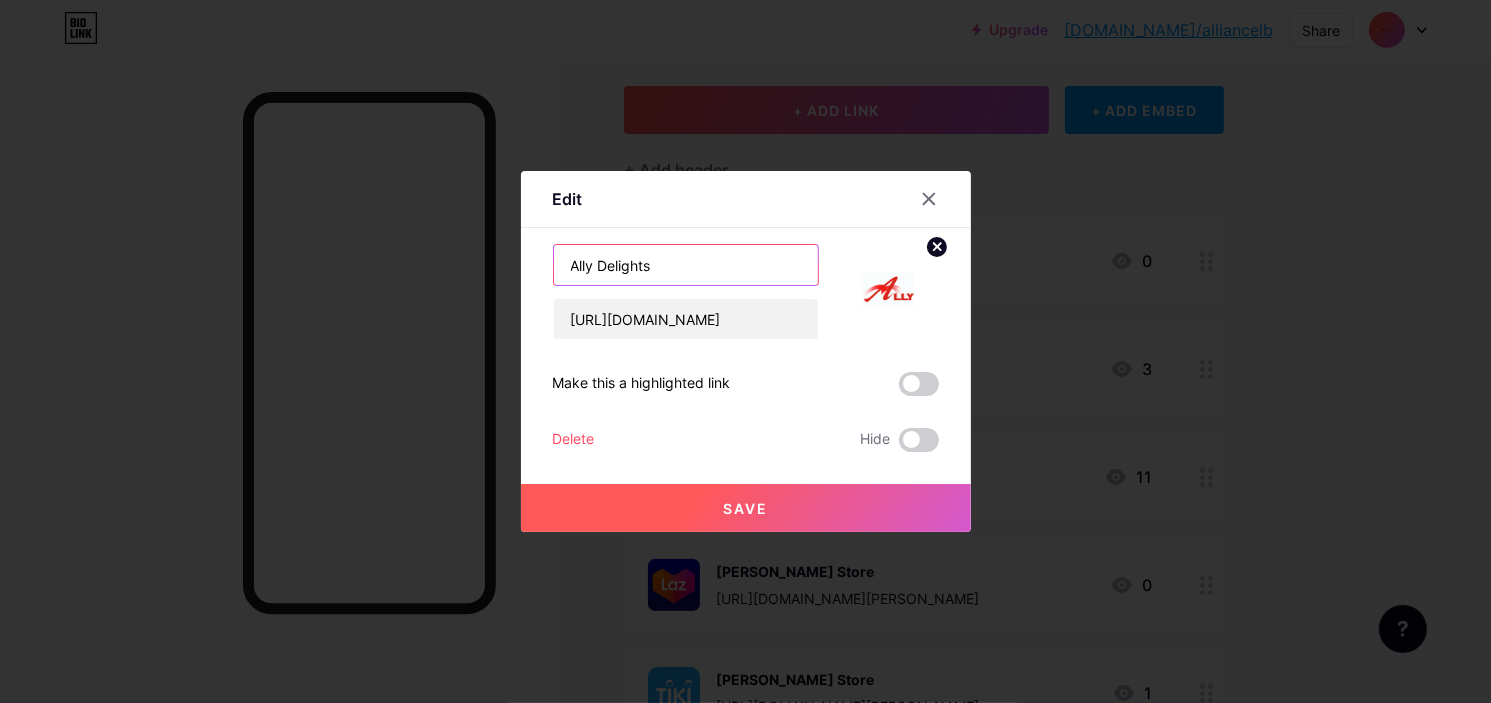 drag, startPoint x: 673, startPoint y: 259, endPoint x: 153, endPoint y: 237, distance: 520.46515 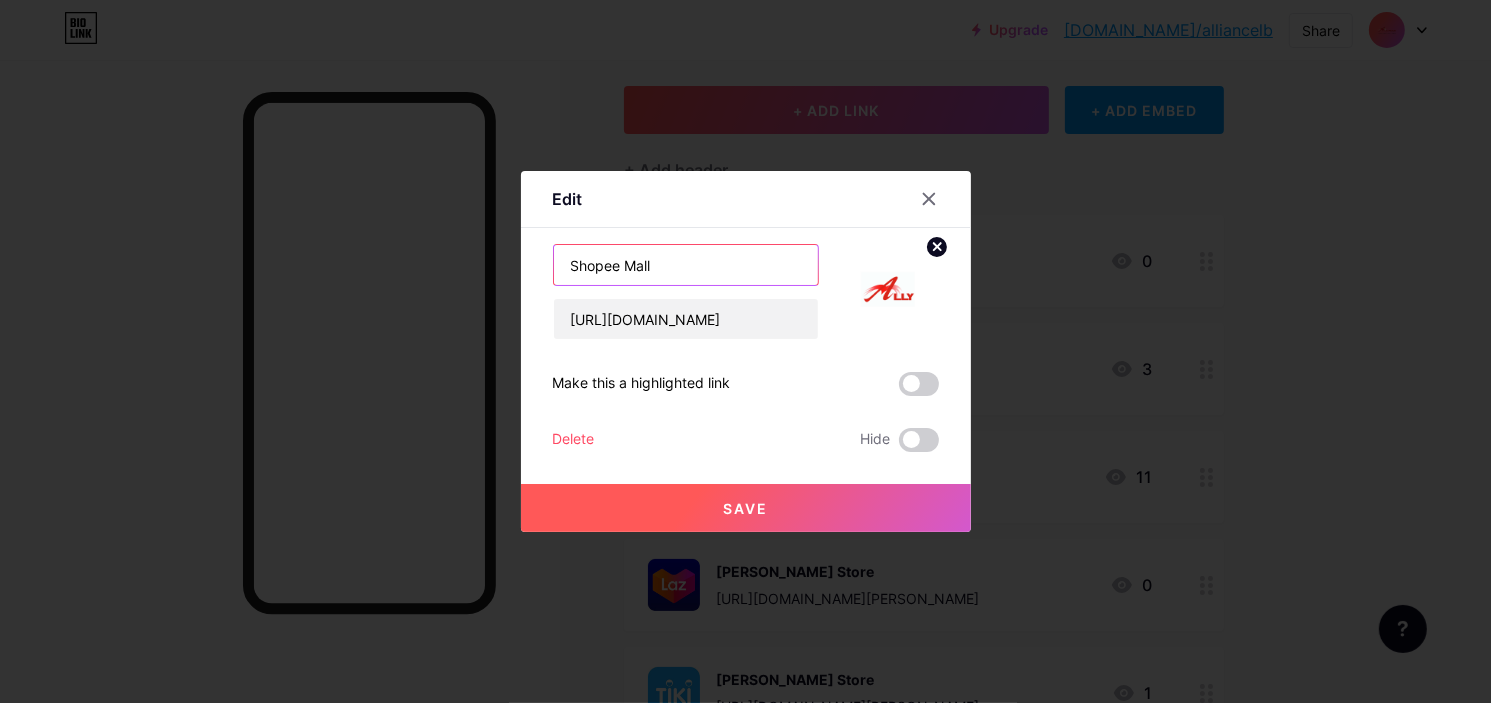 type on "Shopee Mall" 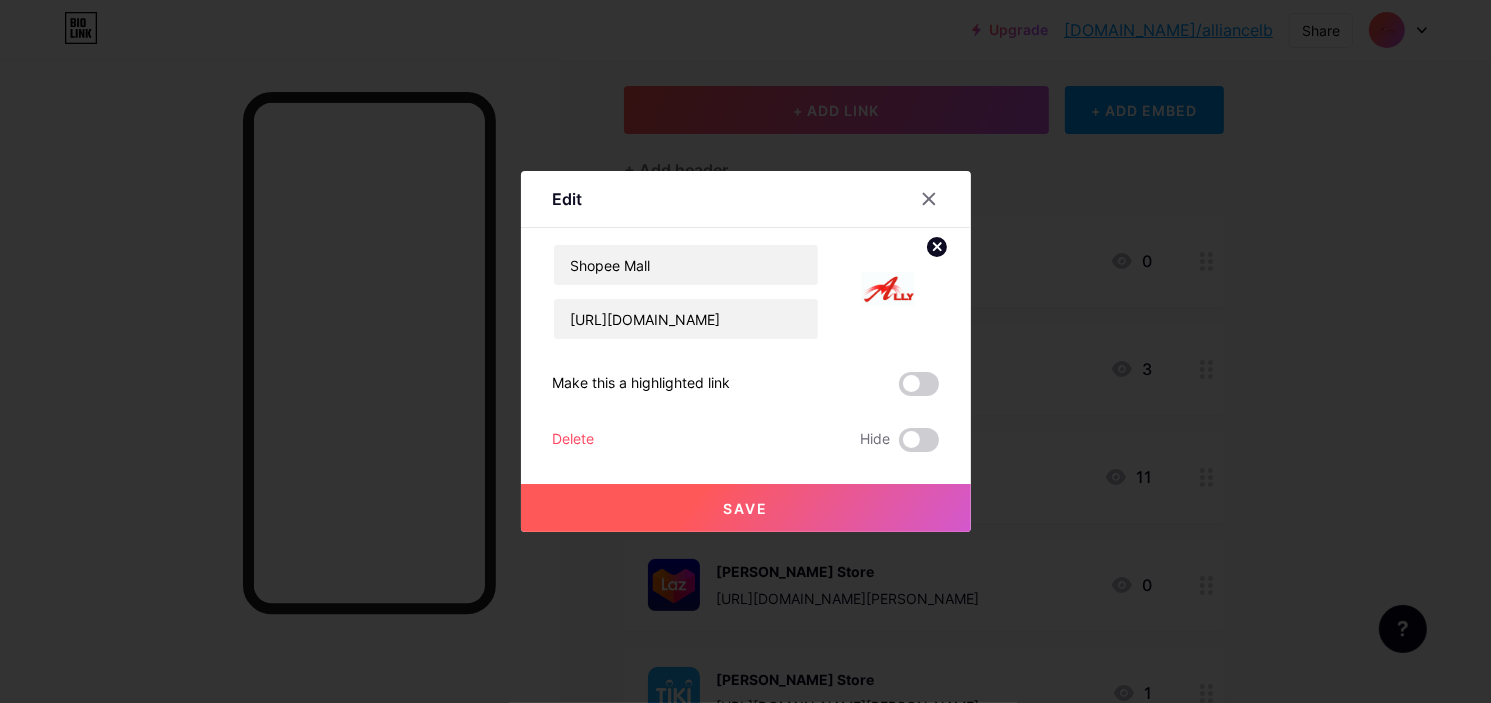 click on "Save" at bounding box center [746, 508] 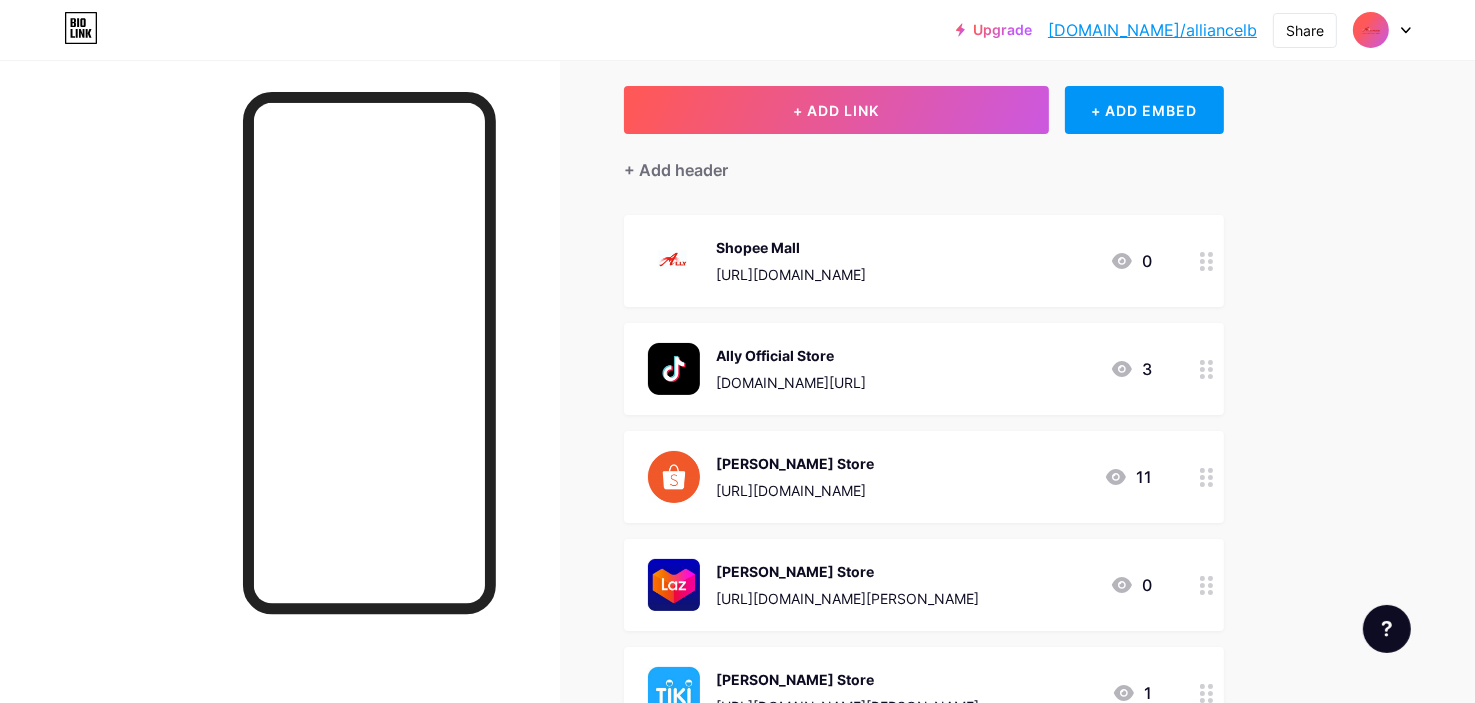 click 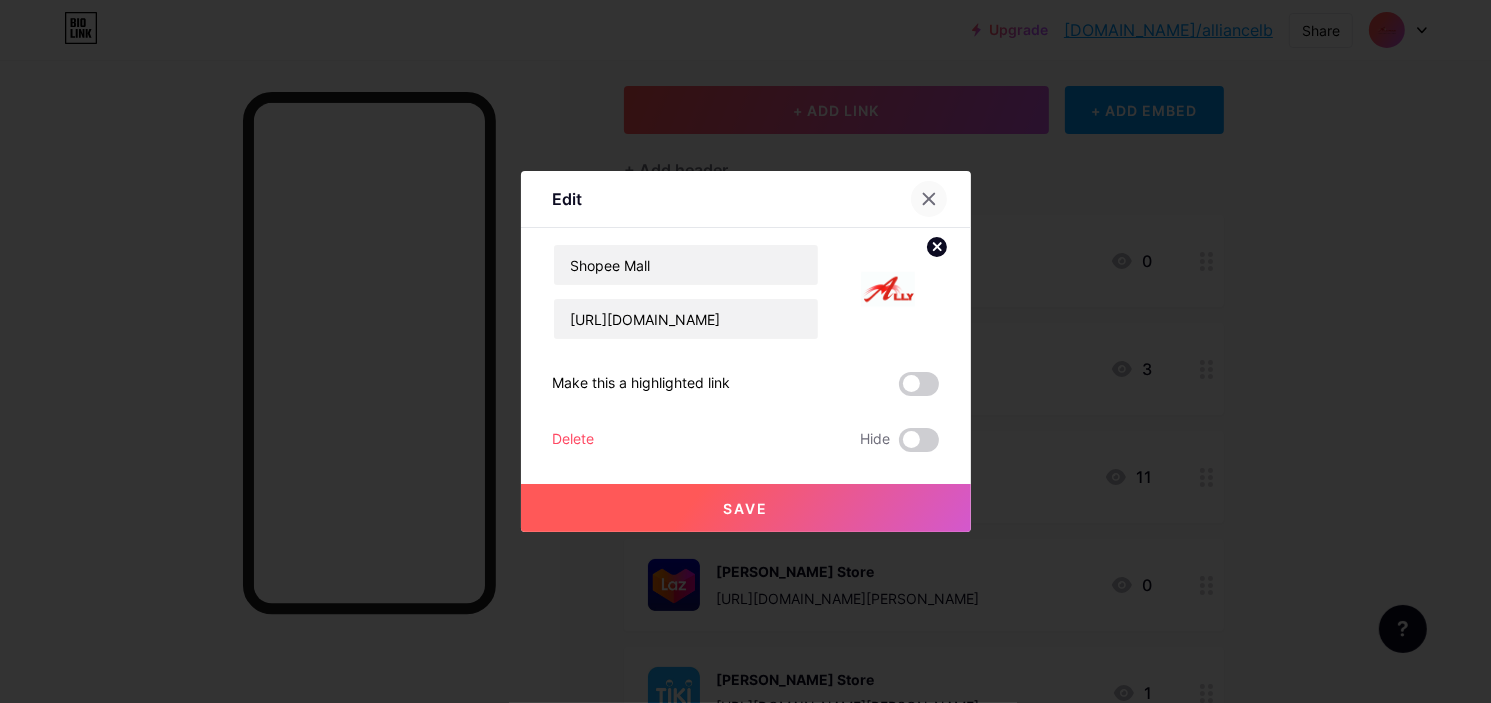 click 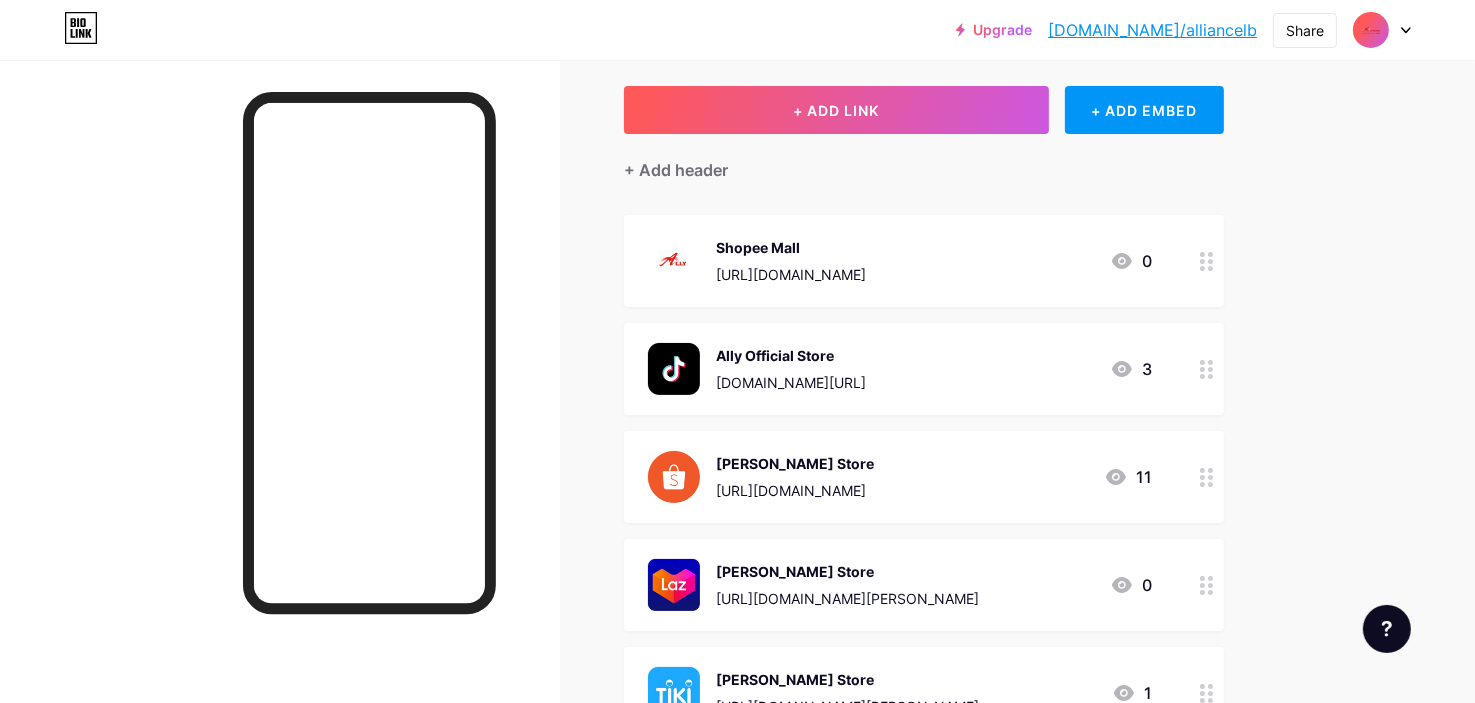 click 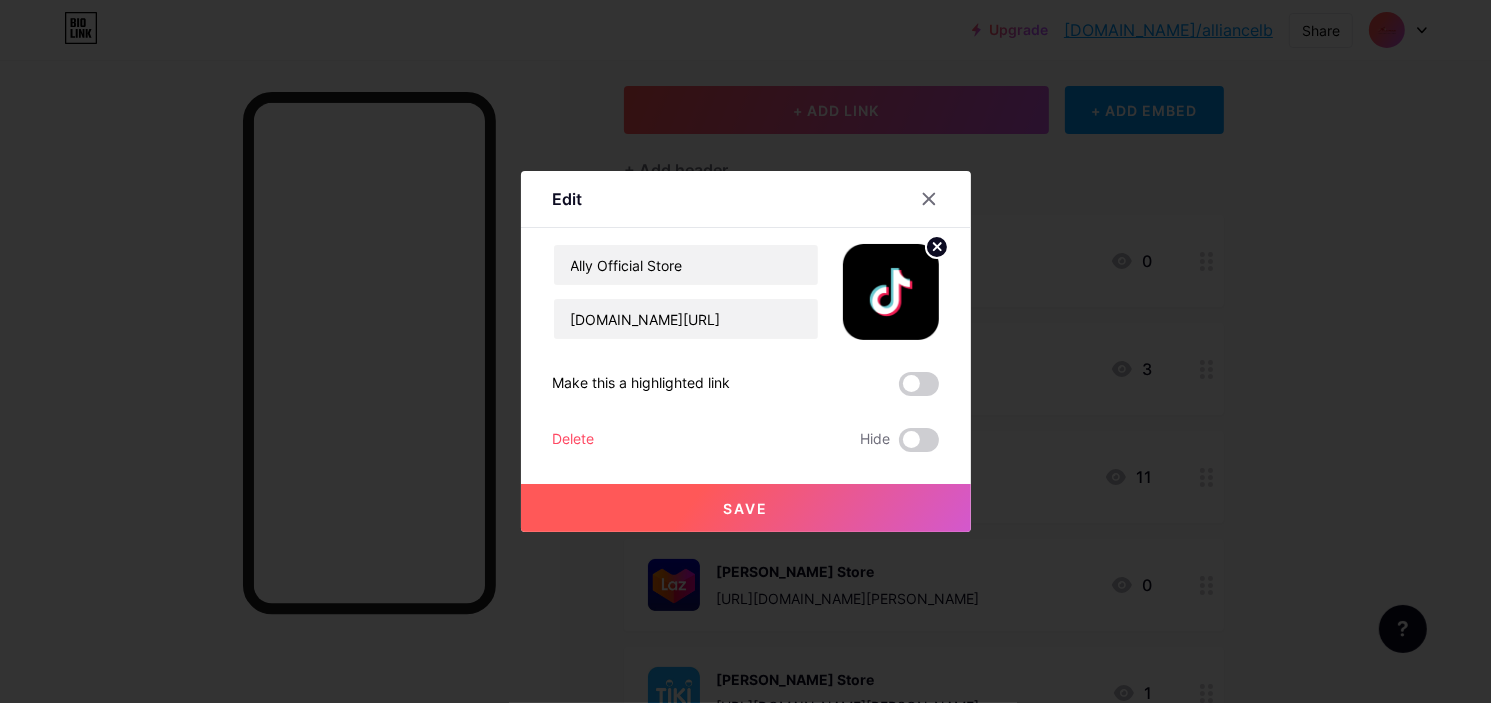 click 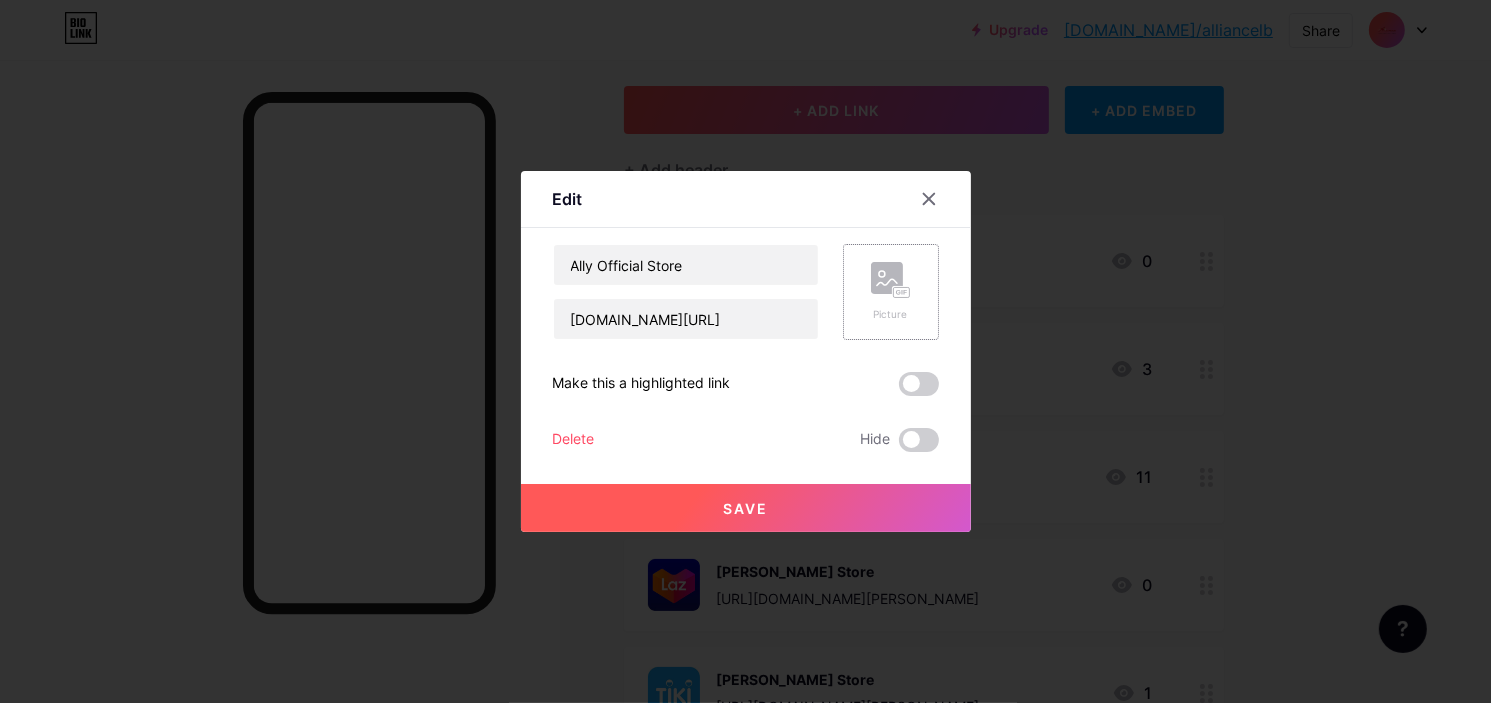 click 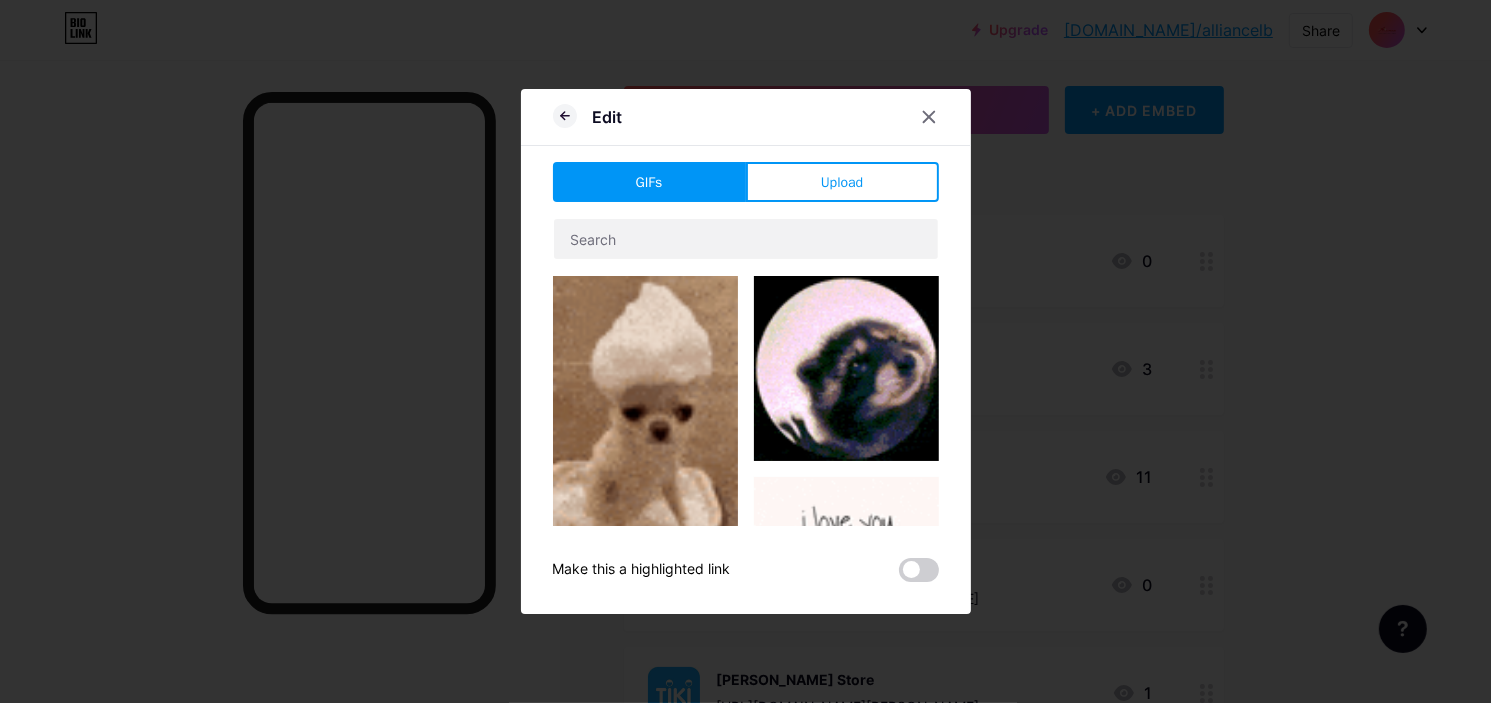 click on "Upload" at bounding box center (842, 182) 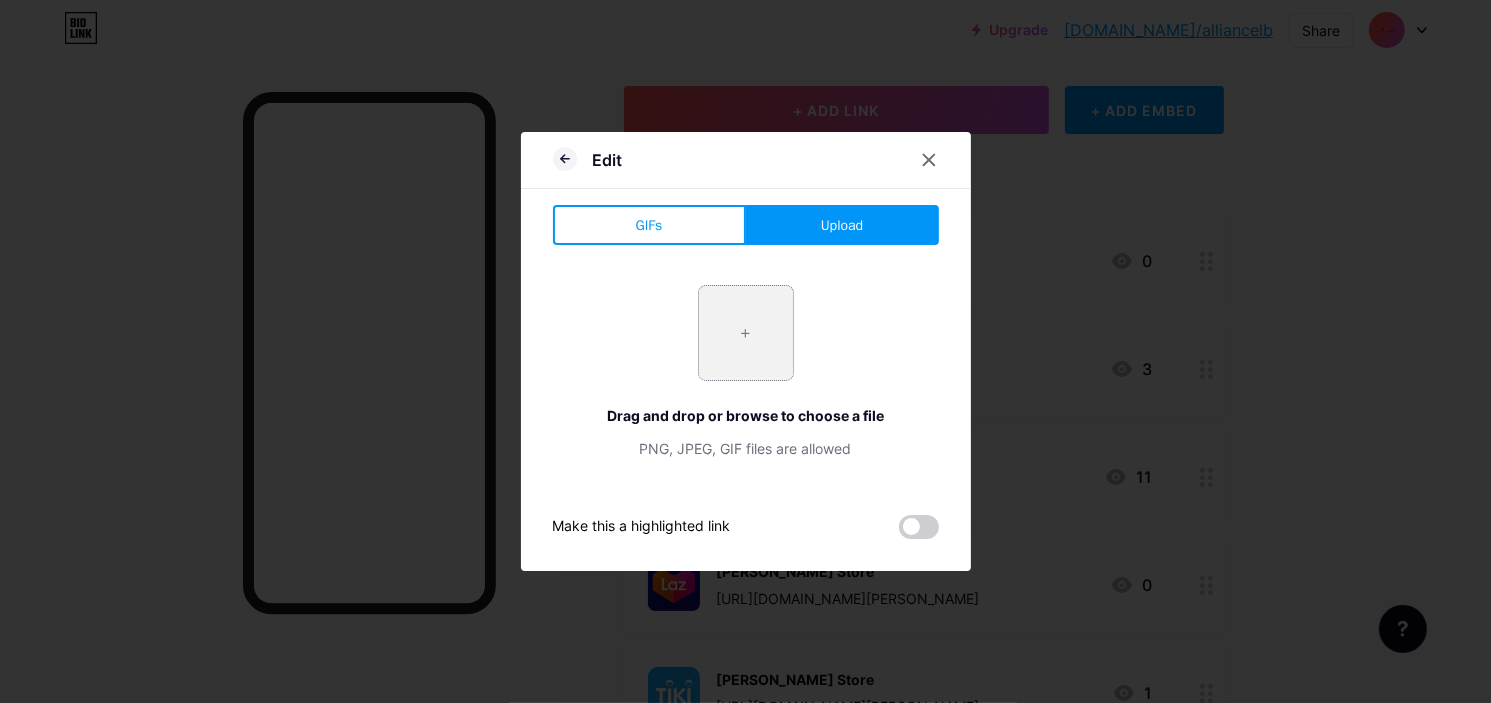 click at bounding box center [746, 333] 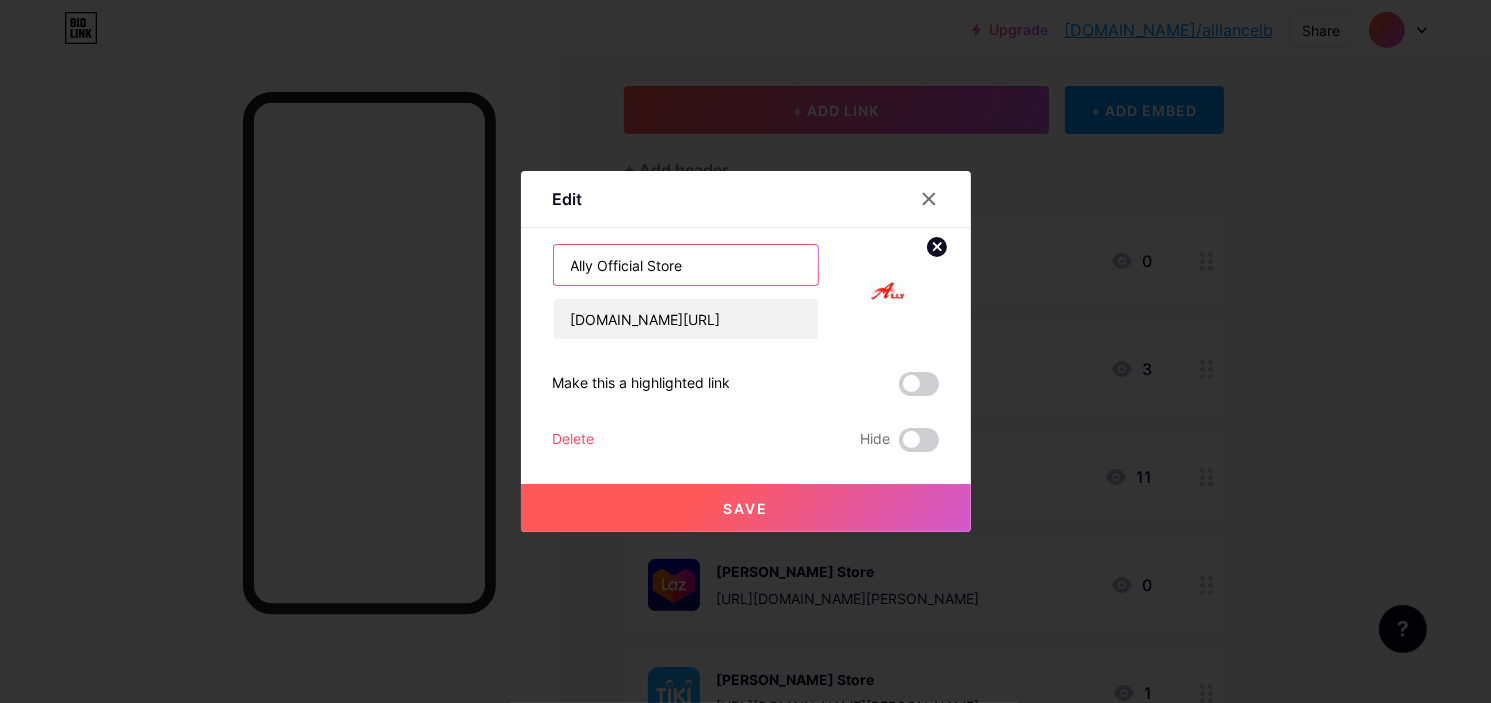 drag, startPoint x: 708, startPoint y: 265, endPoint x: 411, endPoint y: 263, distance: 297.00674 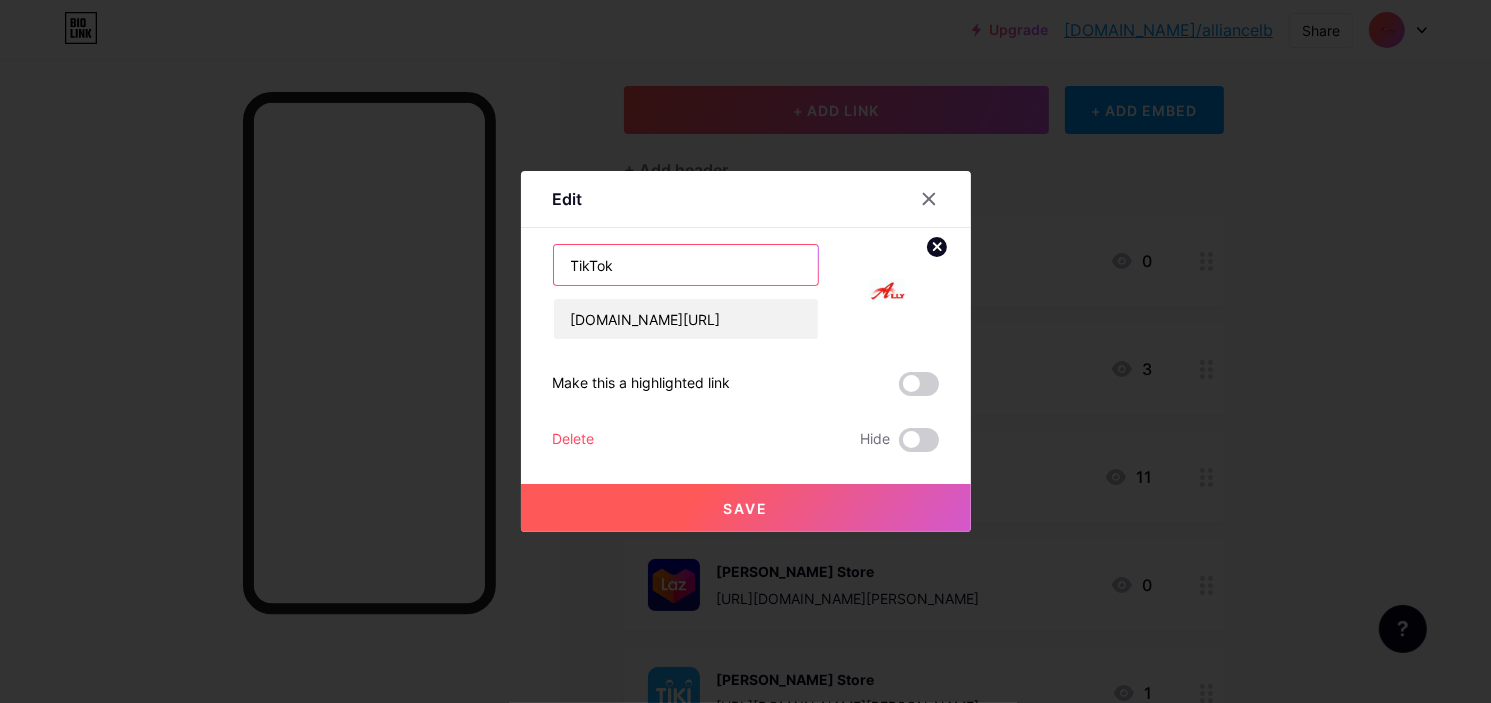 type on "TikTok" 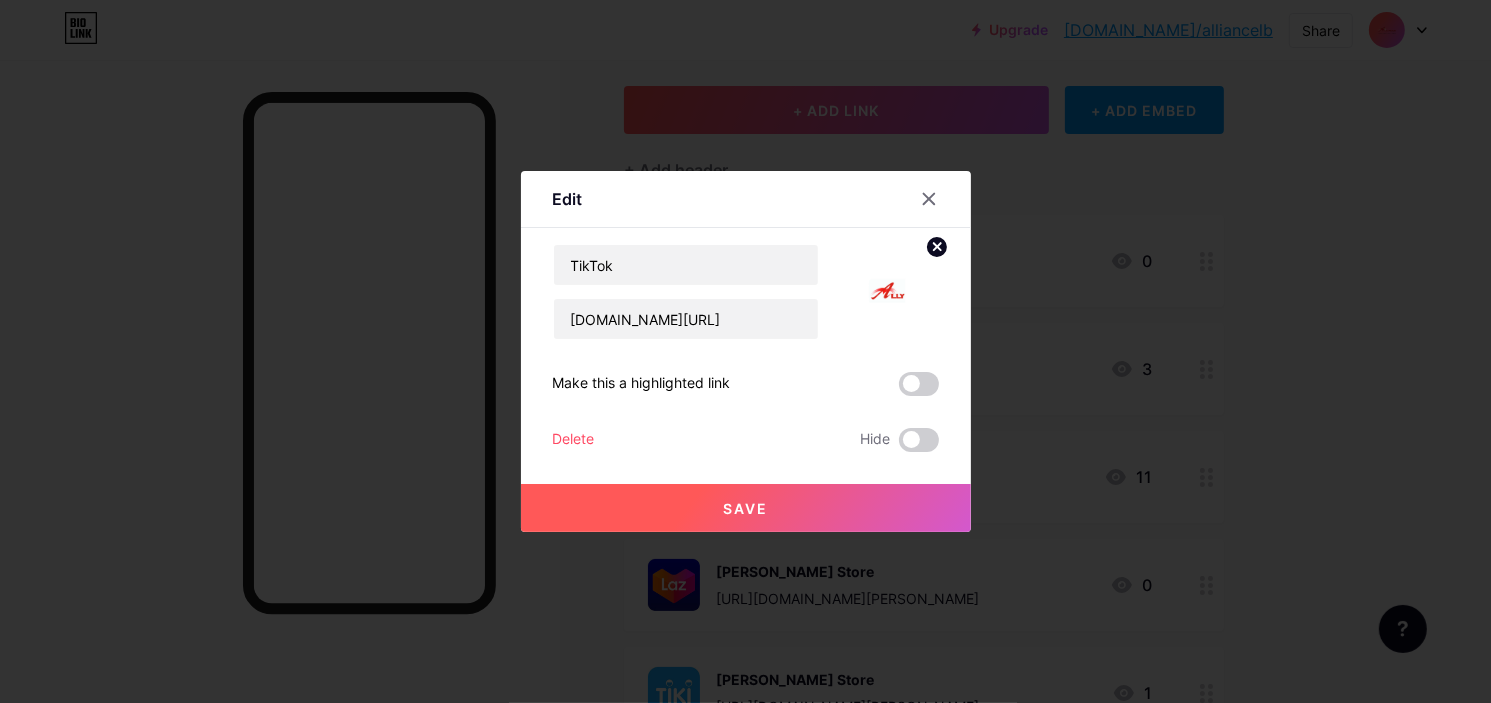 click on "Save" at bounding box center (746, 508) 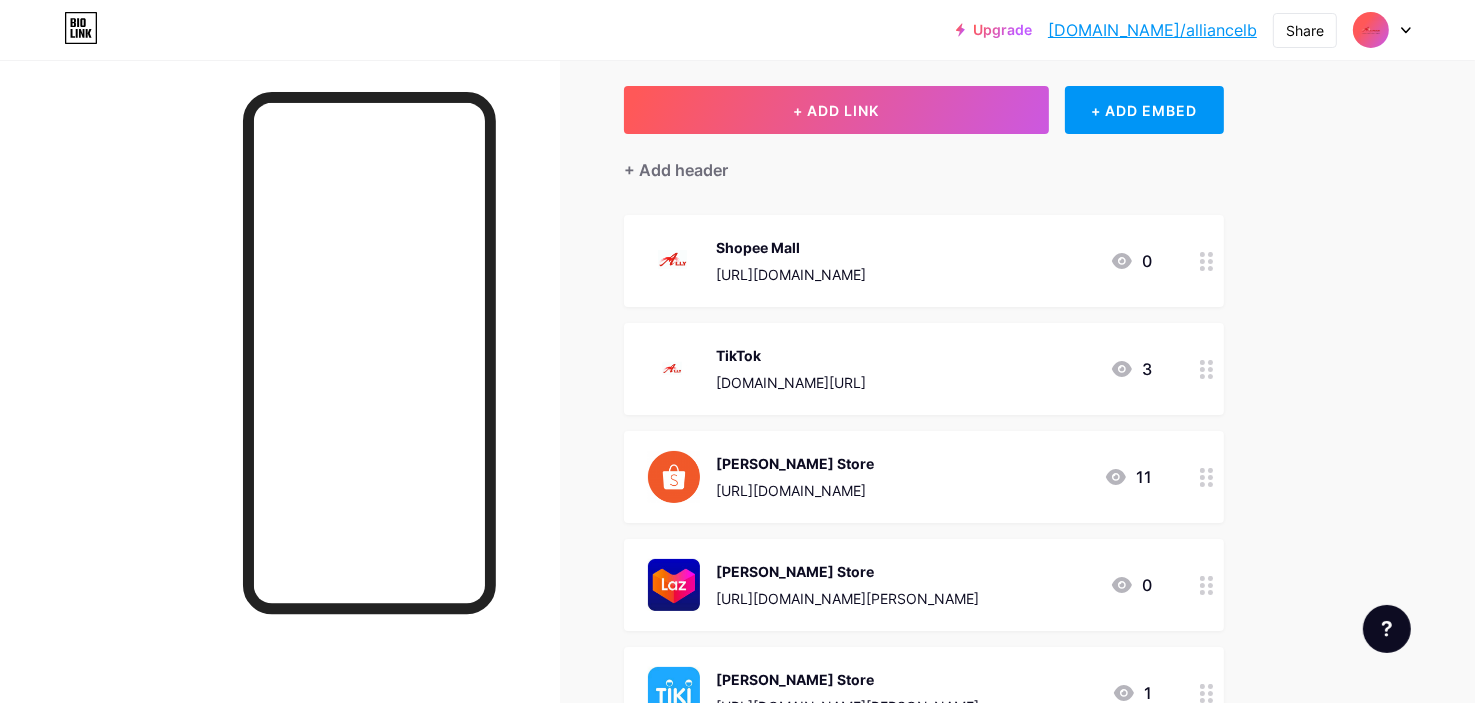 click 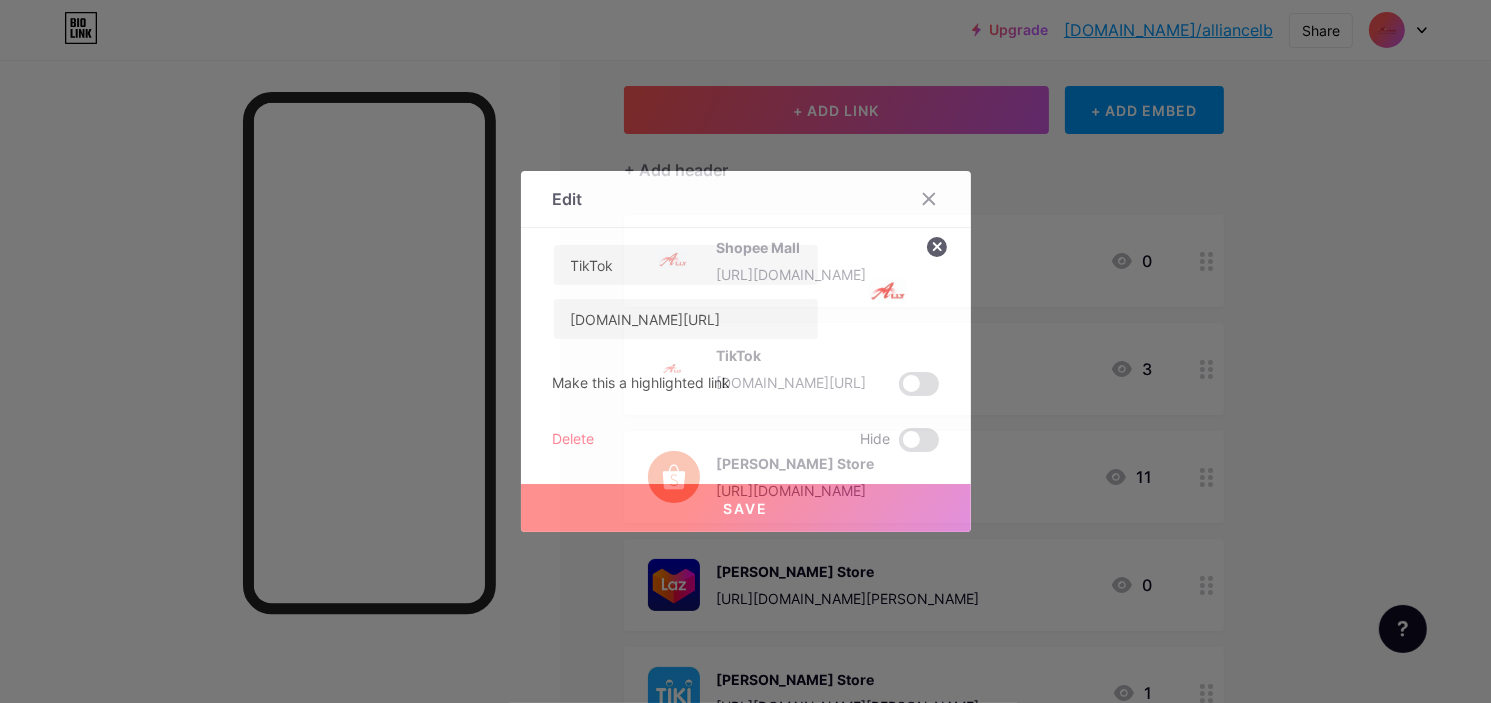 click 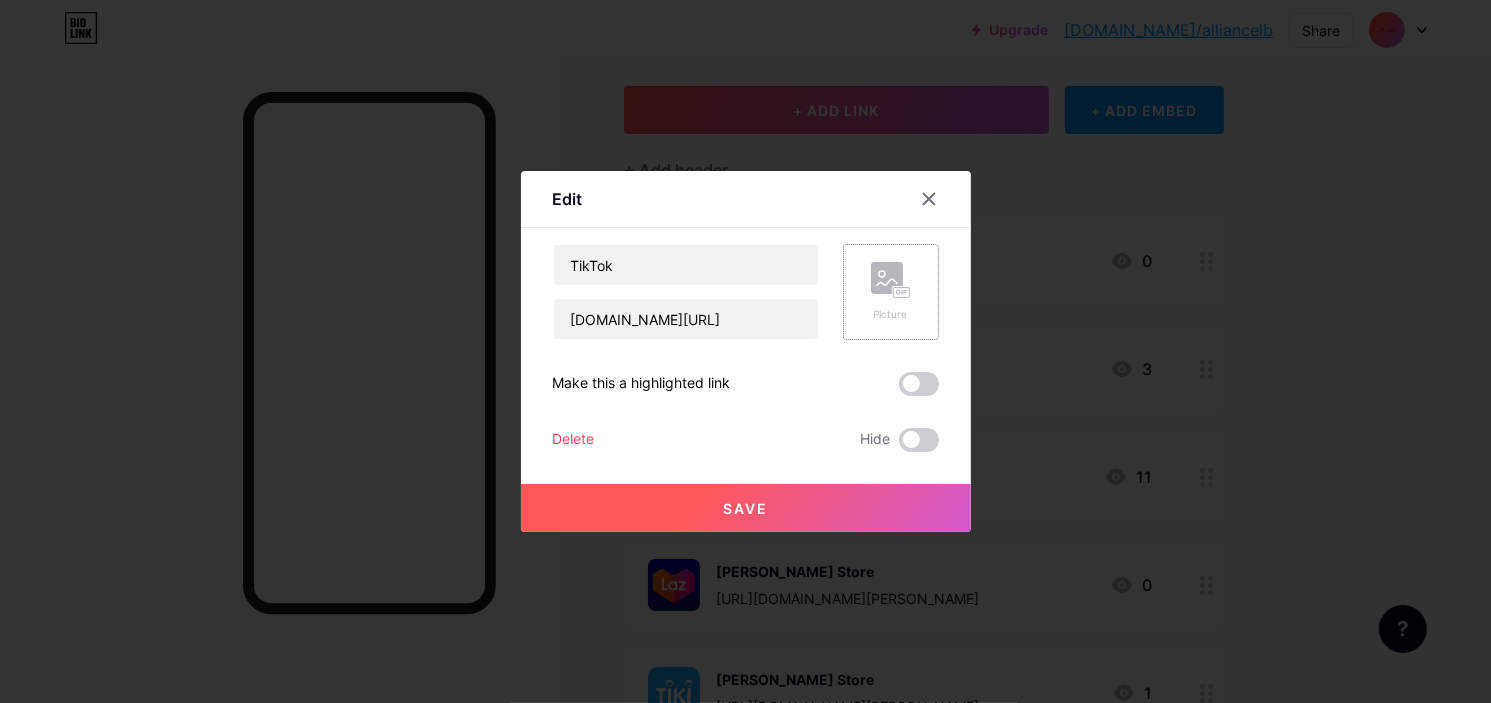 click 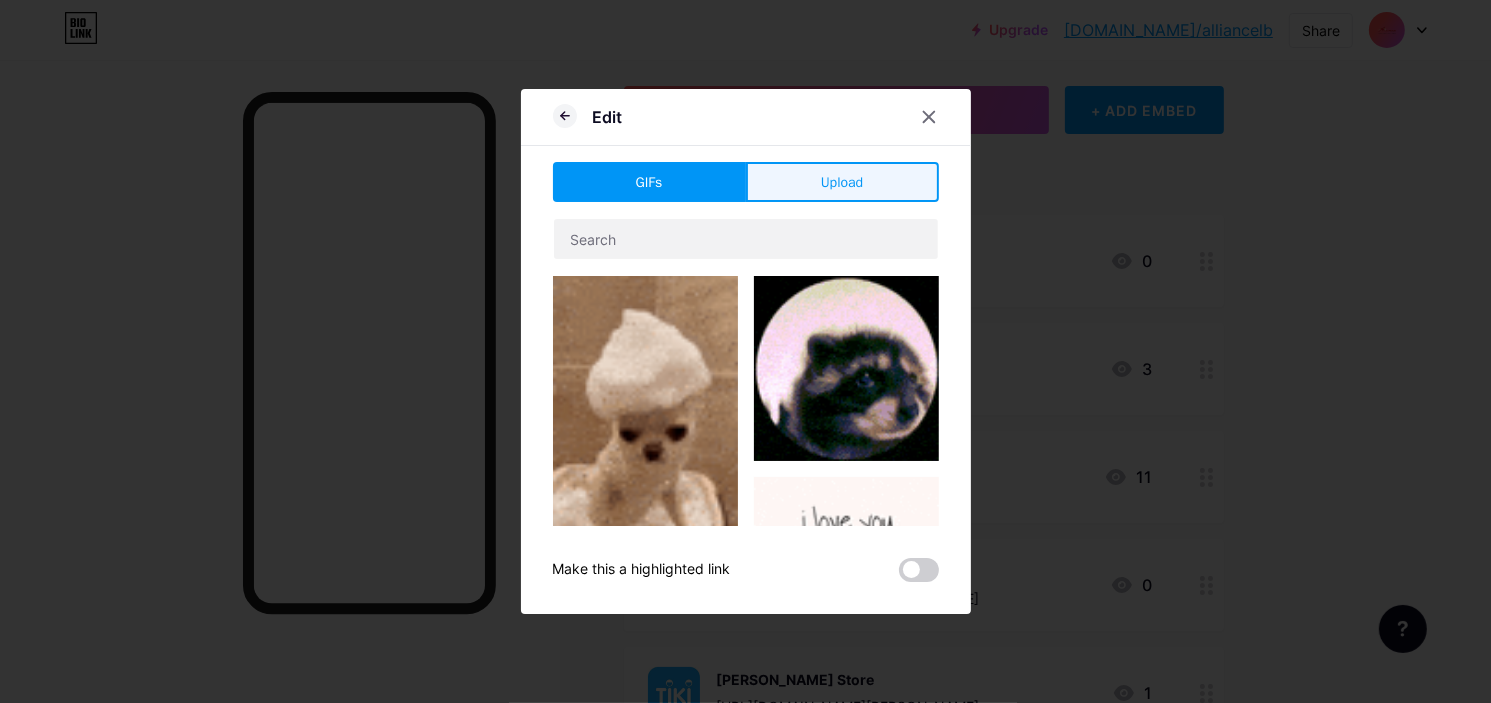 click on "Upload" at bounding box center [842, 182] 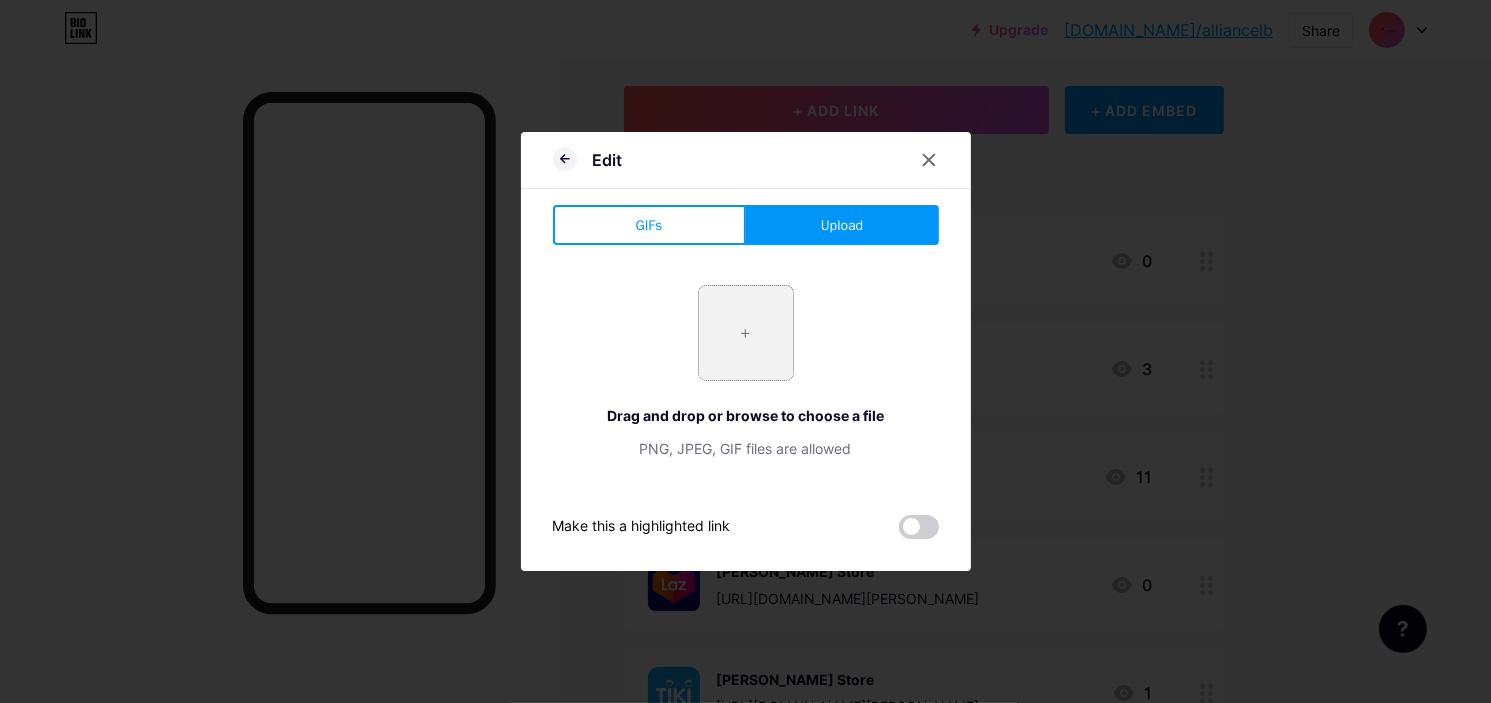 click at bounding box center [746, 333] 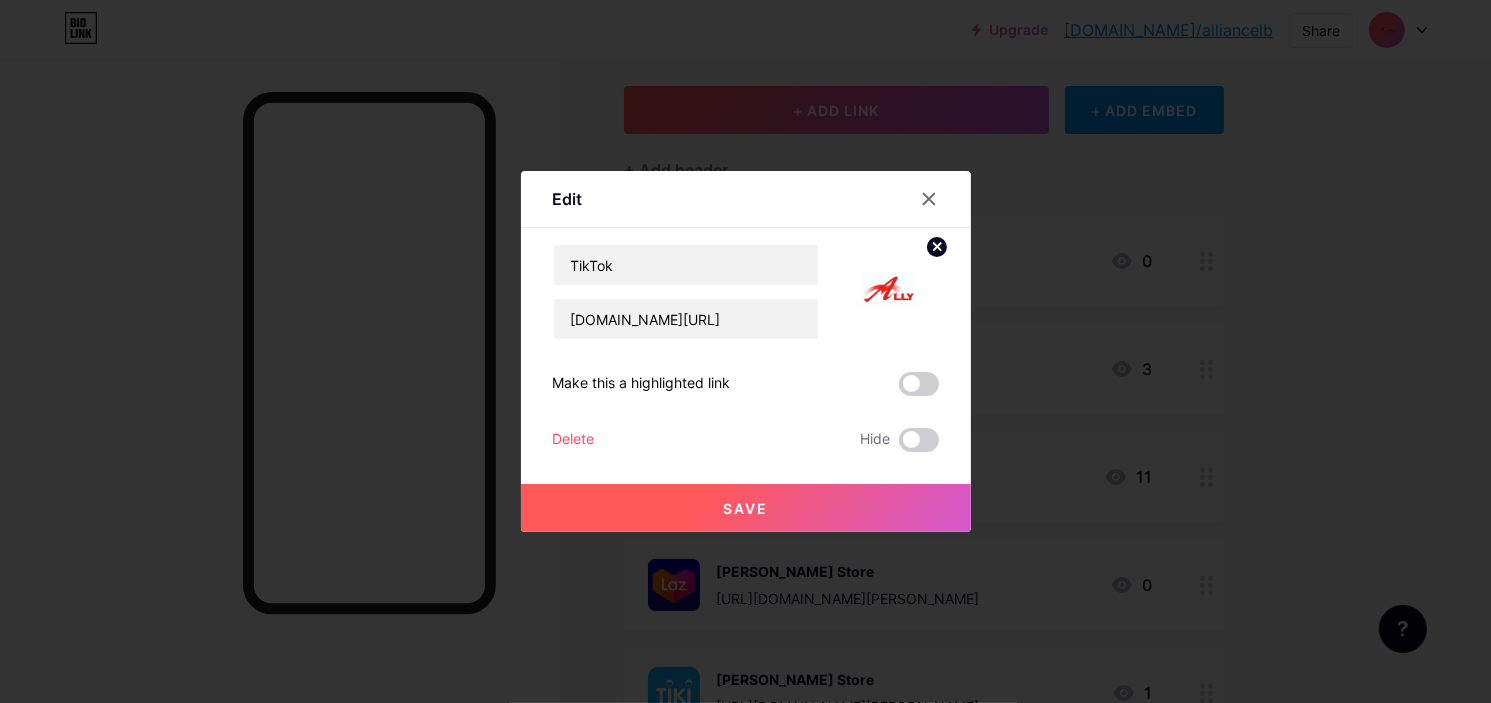 click on "Save" at bounding box center [746, 508] 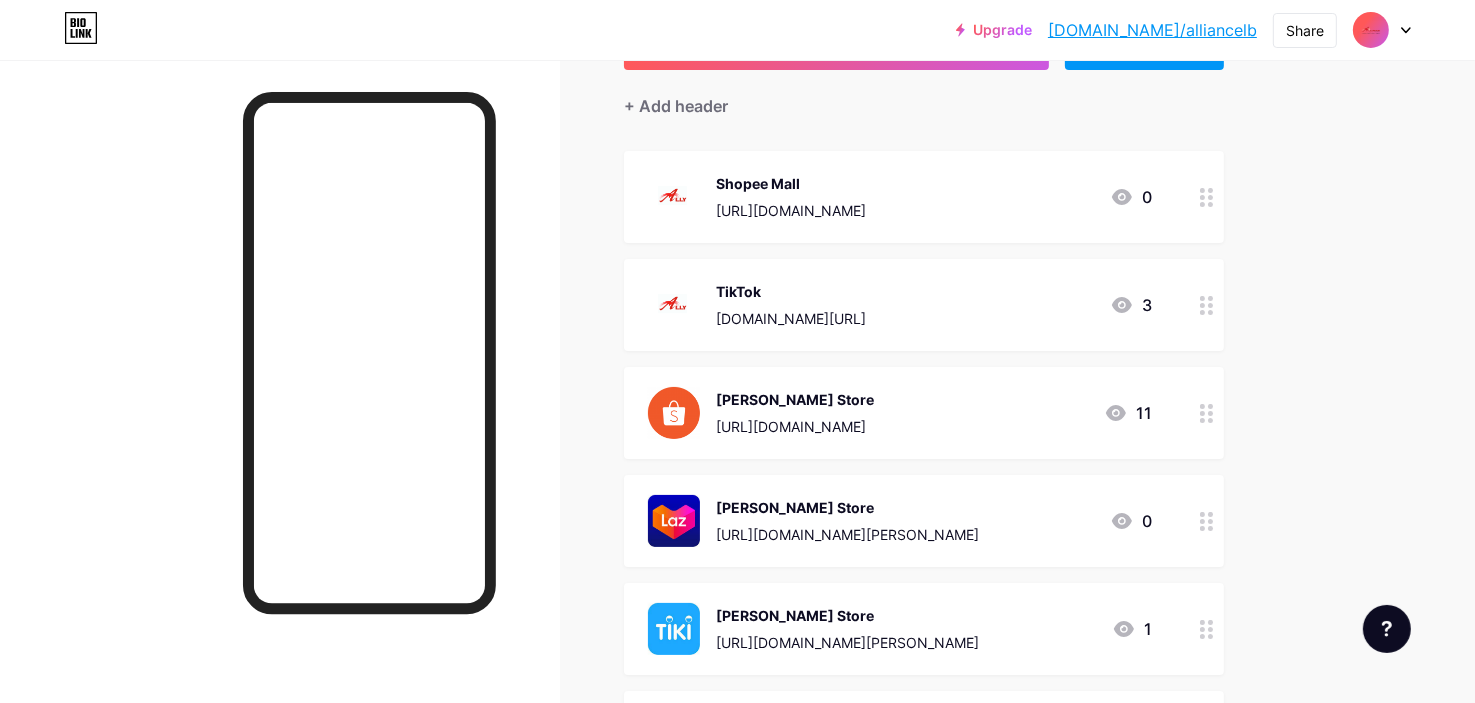 scroll, scrollTop: 200, scrollLeft: 0, axis: vertical 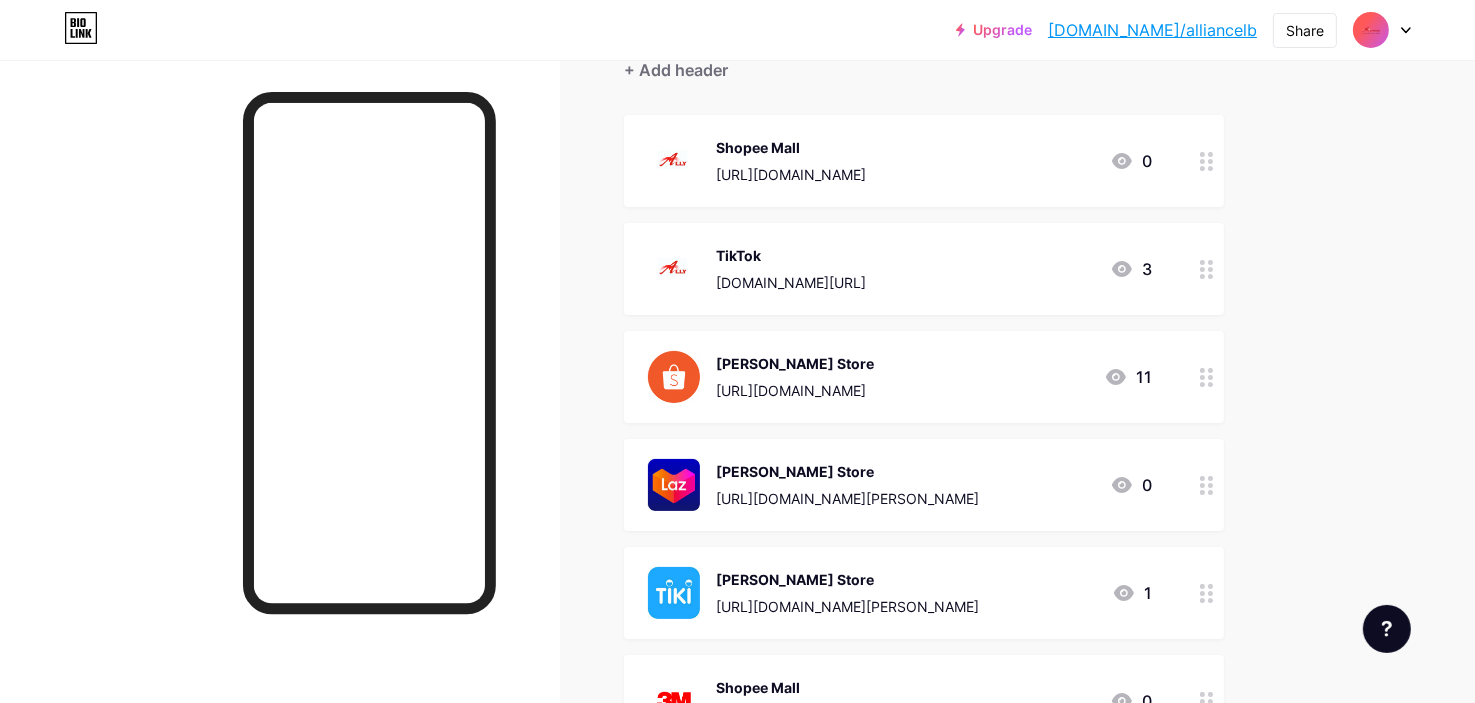 click at bounding box center [1207, 377] 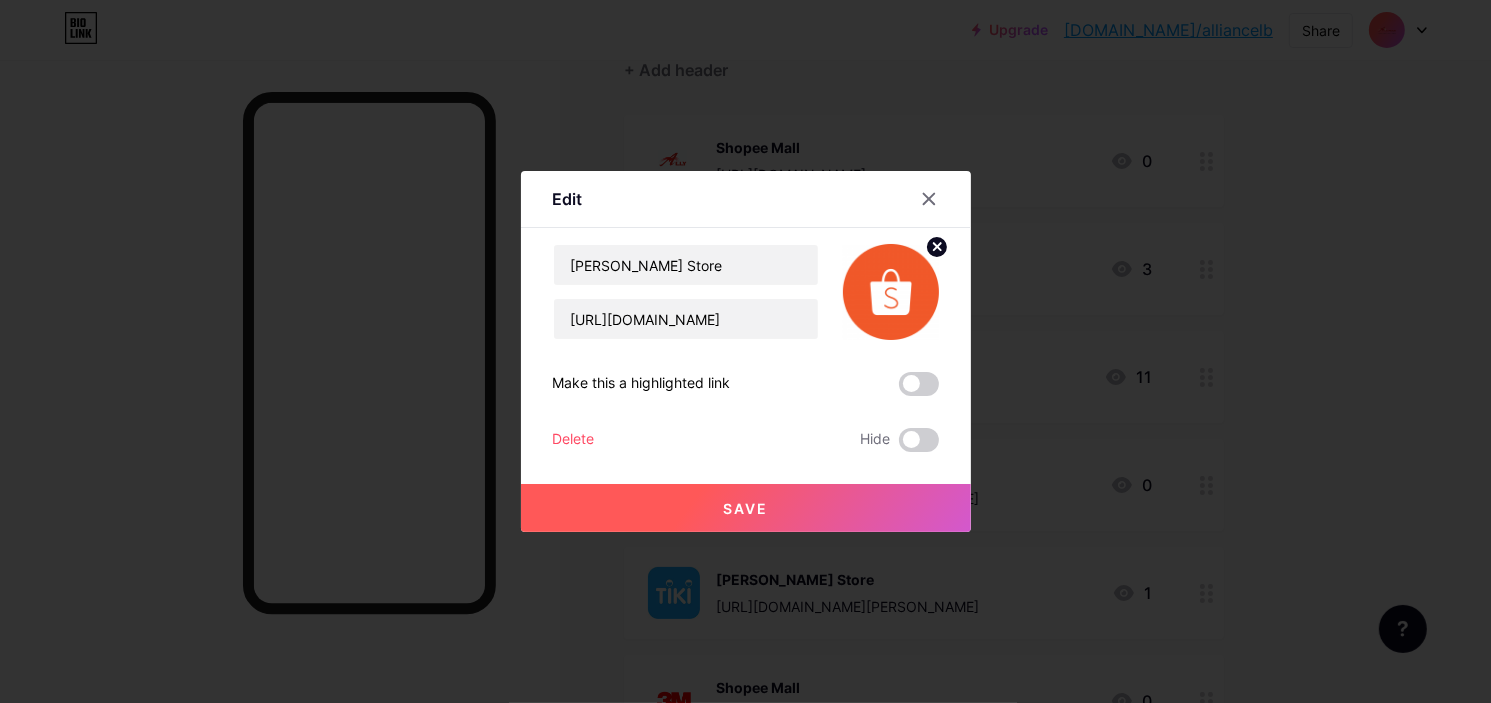 click 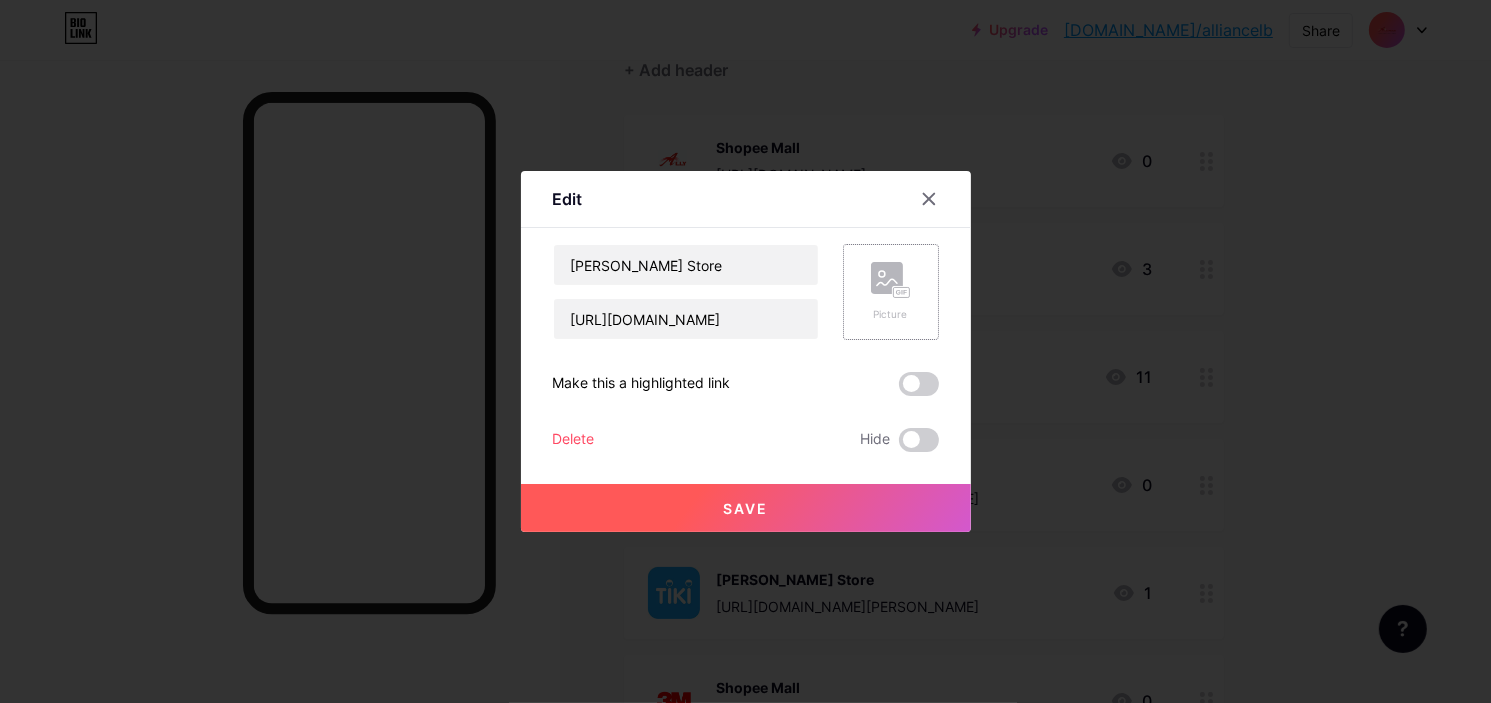 click 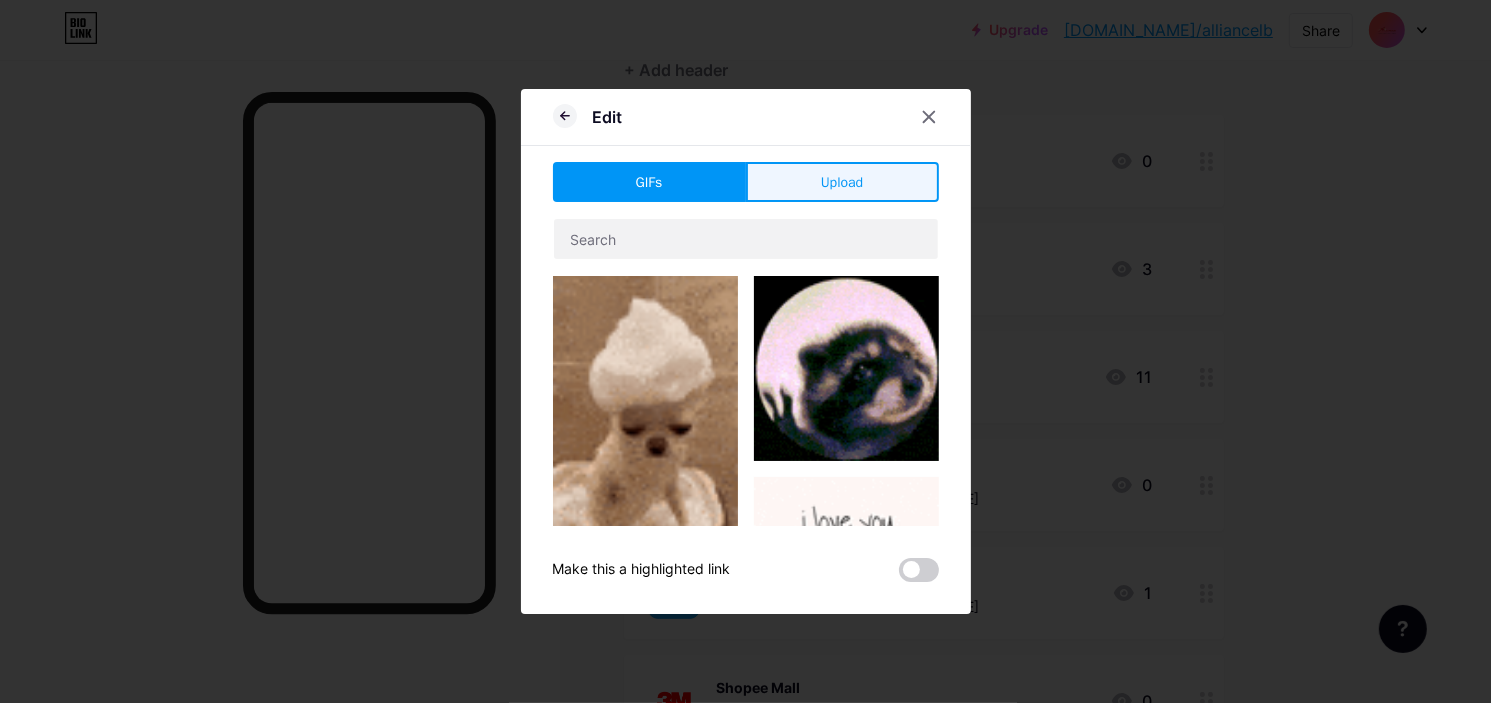 click on "Upload" at bounding box center [842, 182] 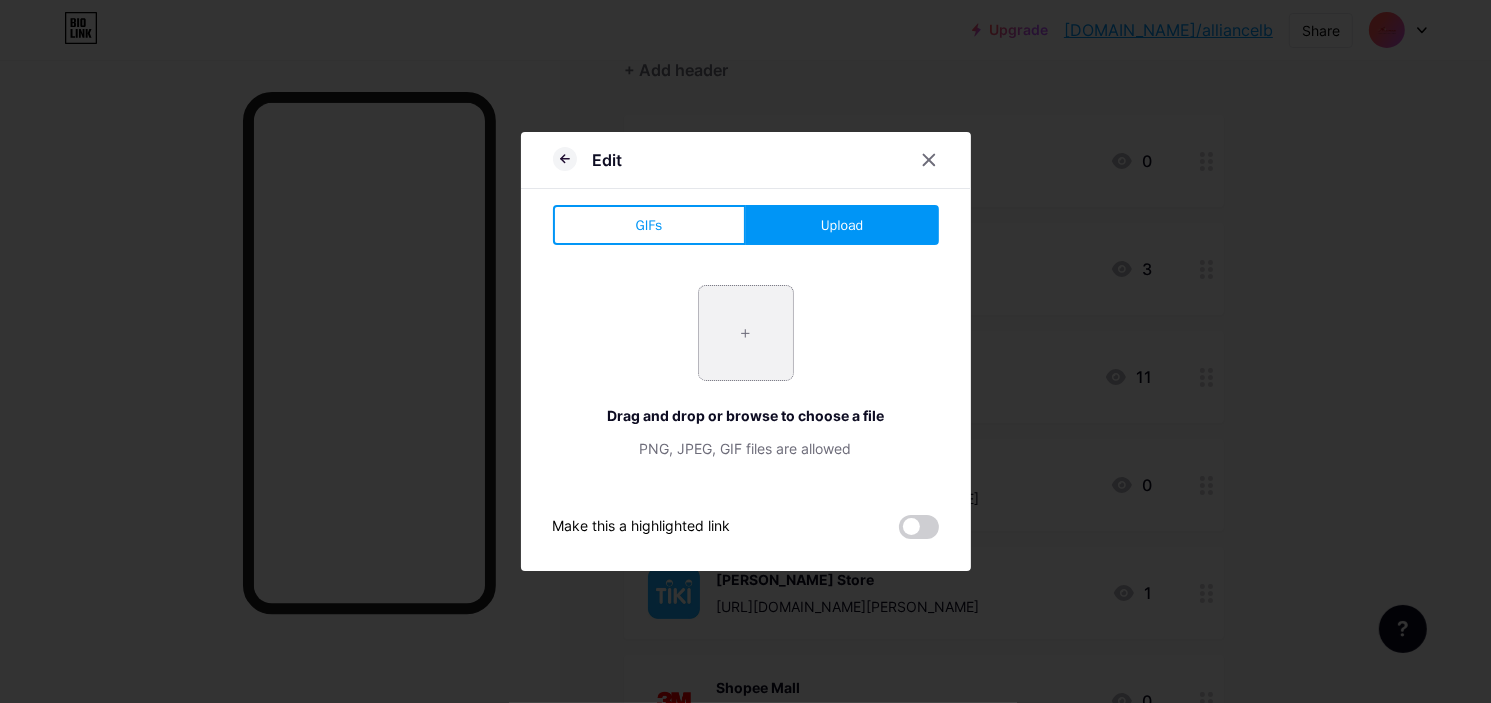 click at bounding box center (746, 333) 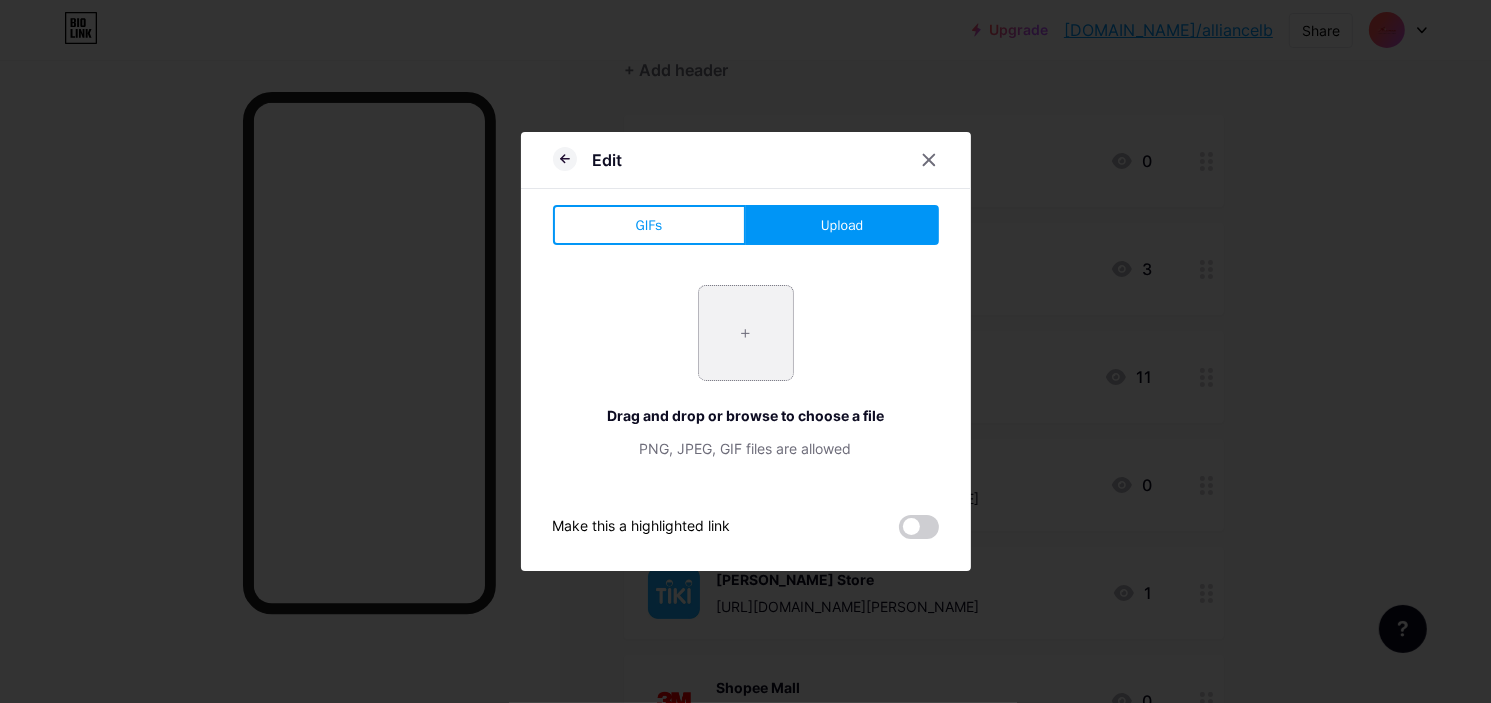 type on "C:\fakepath\Logo_Ally-vuông.png" 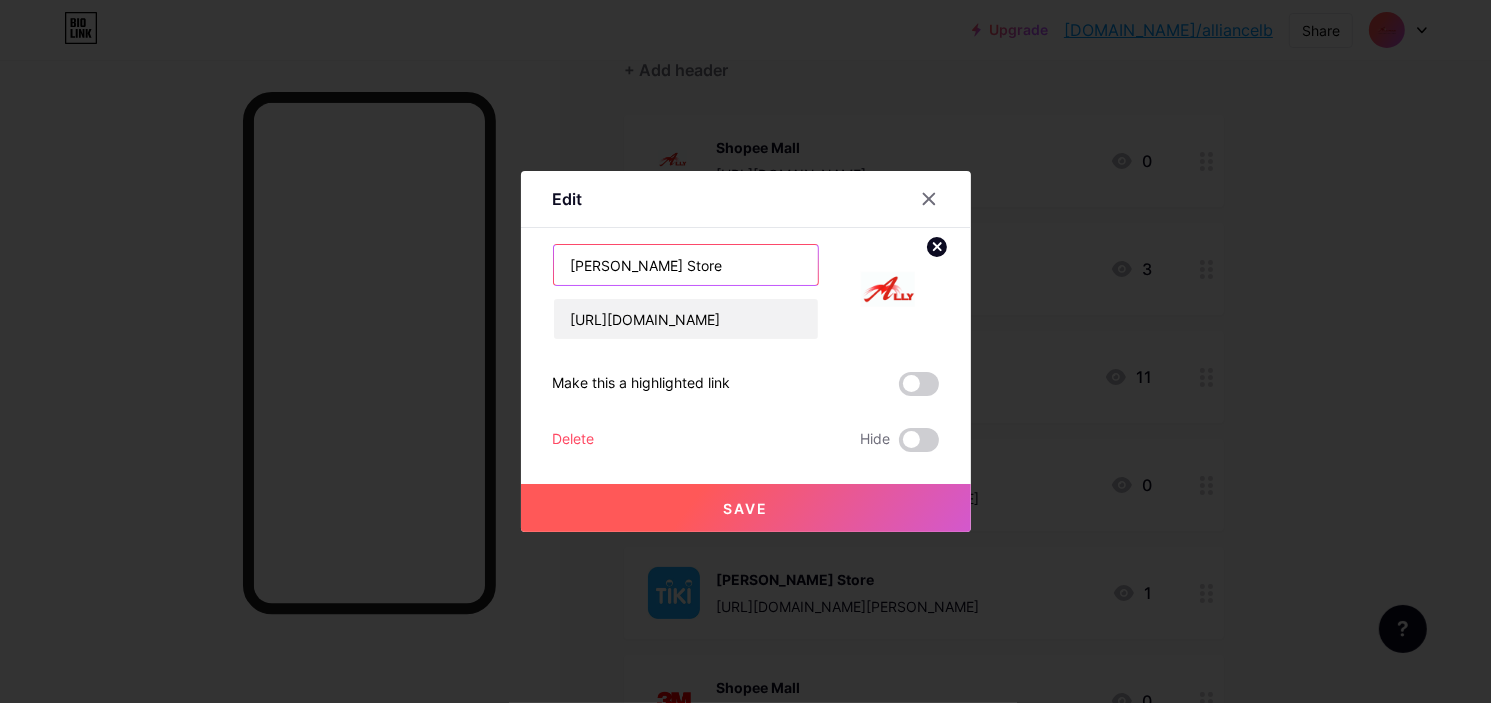 drag, startPoint x: 648, startPoint y: 257, endPoint x: 424, endPoint y: 219, distance: 227.20035 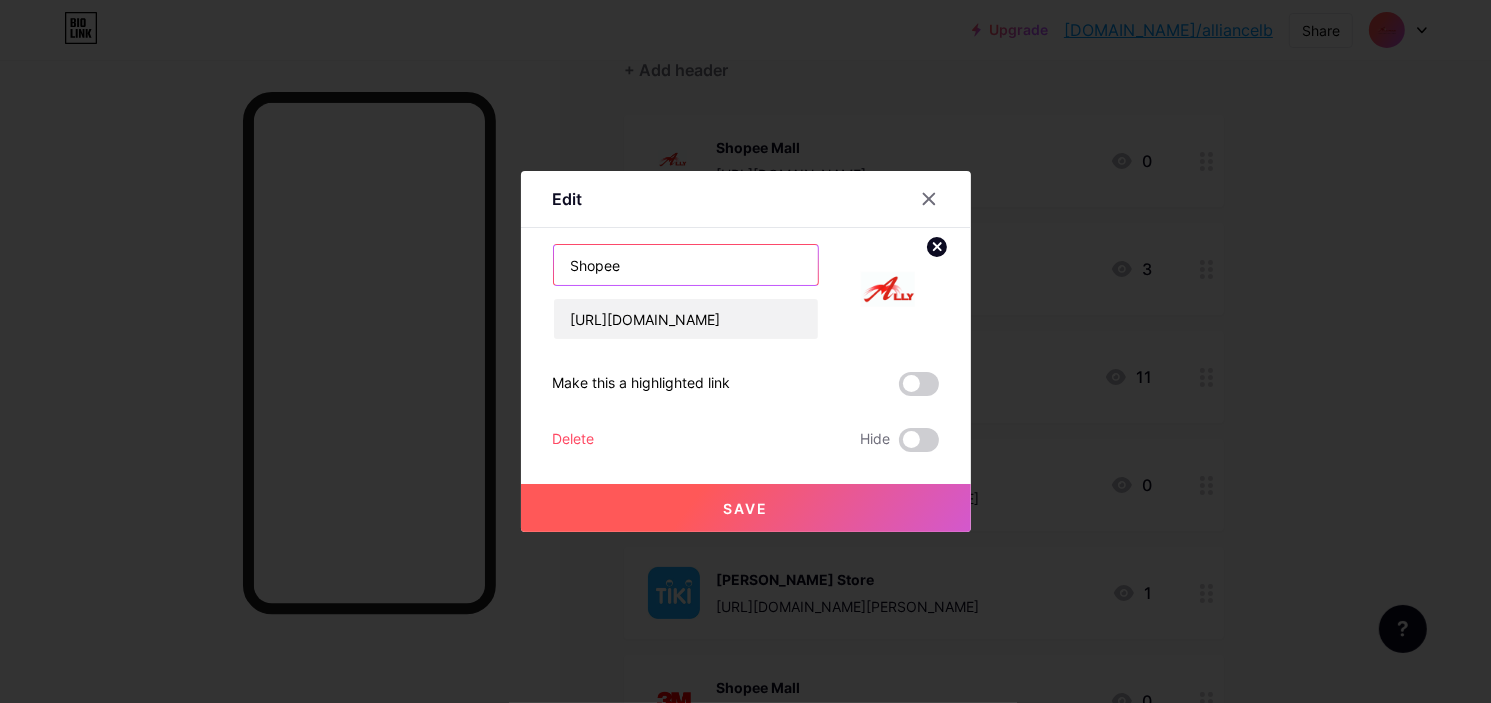 type on "Shopee" 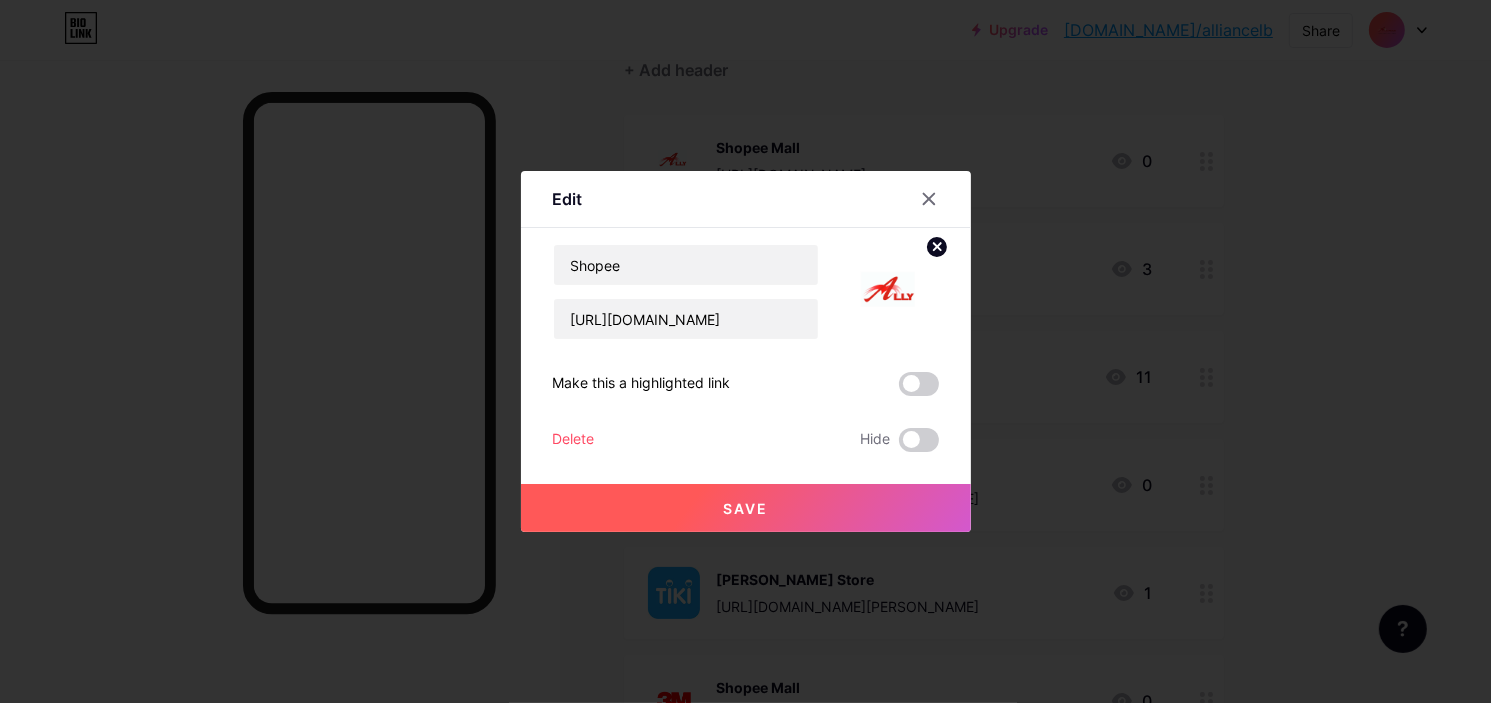 click on "Save" at bounding box center [746, 508] 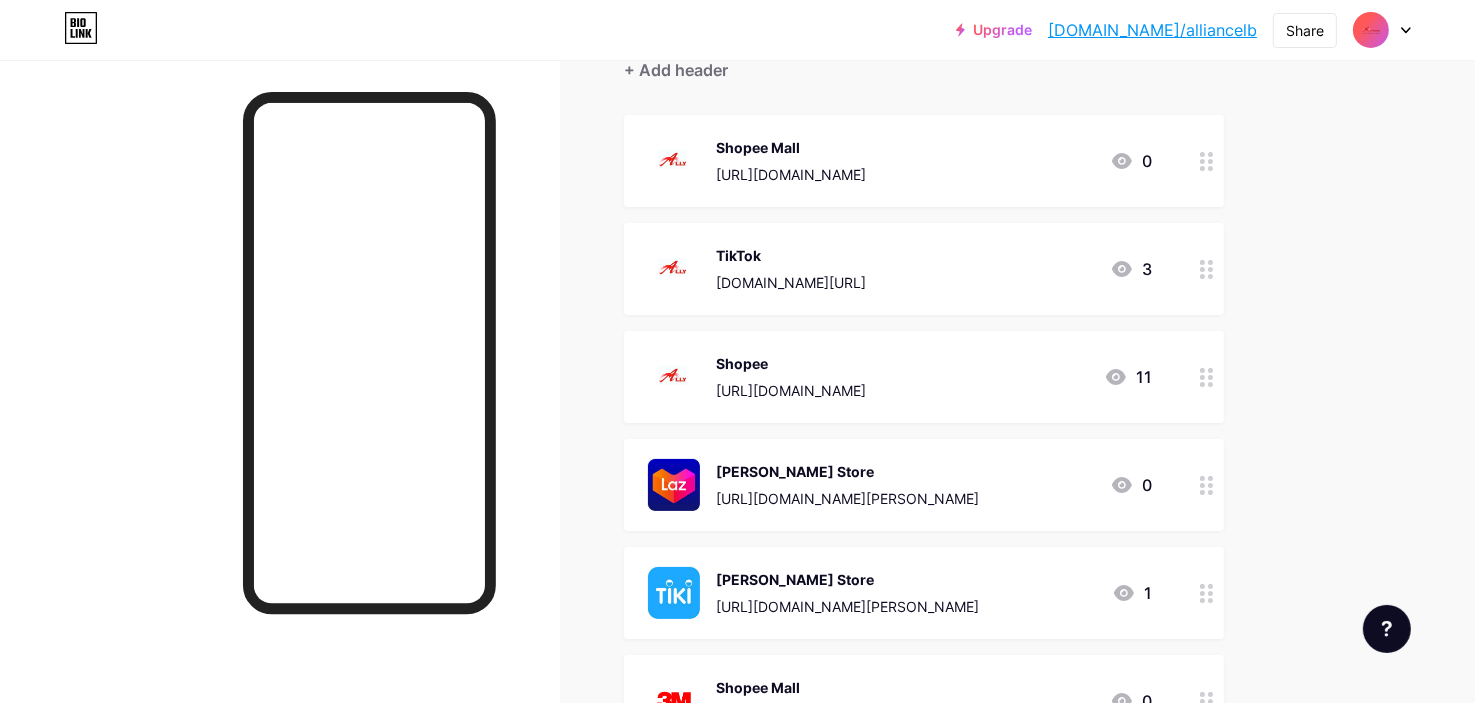 click at bounding box center [1207, 485] 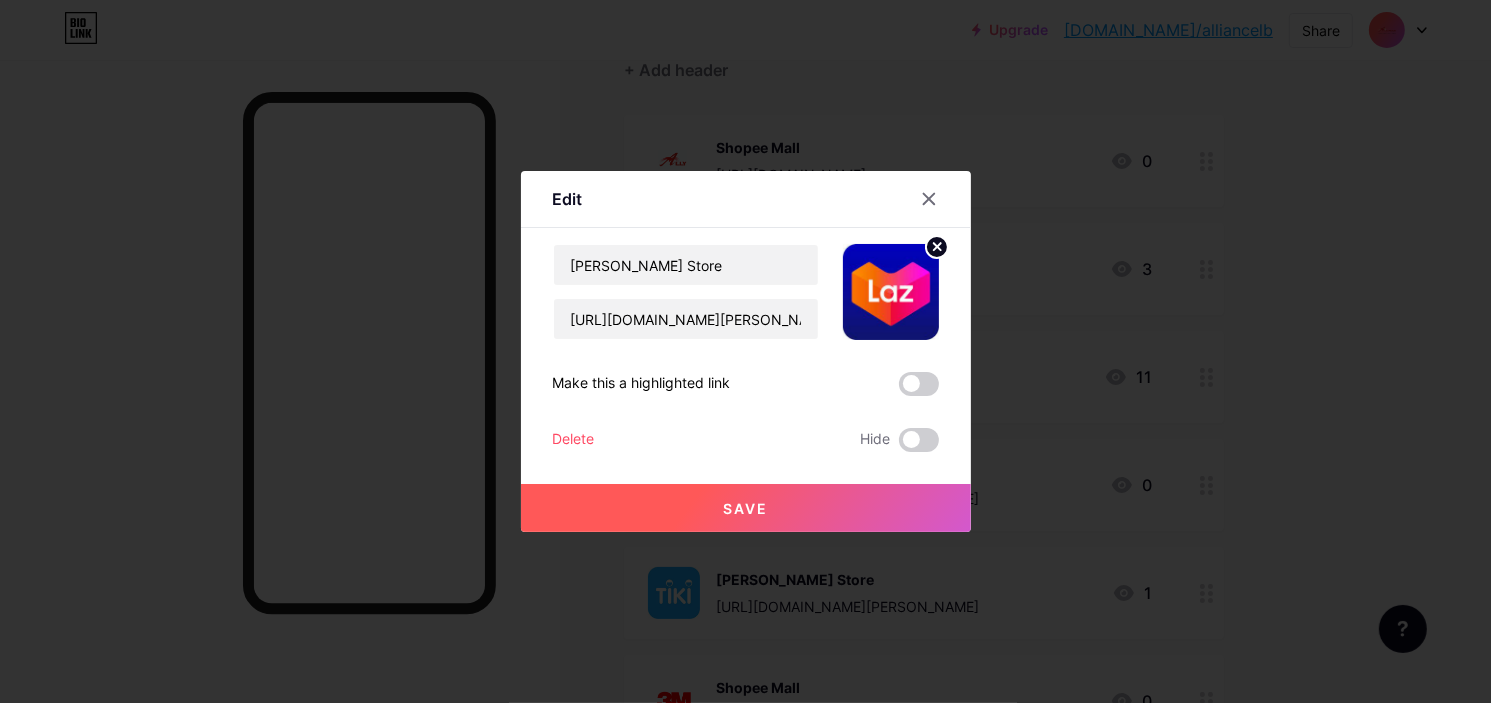 click 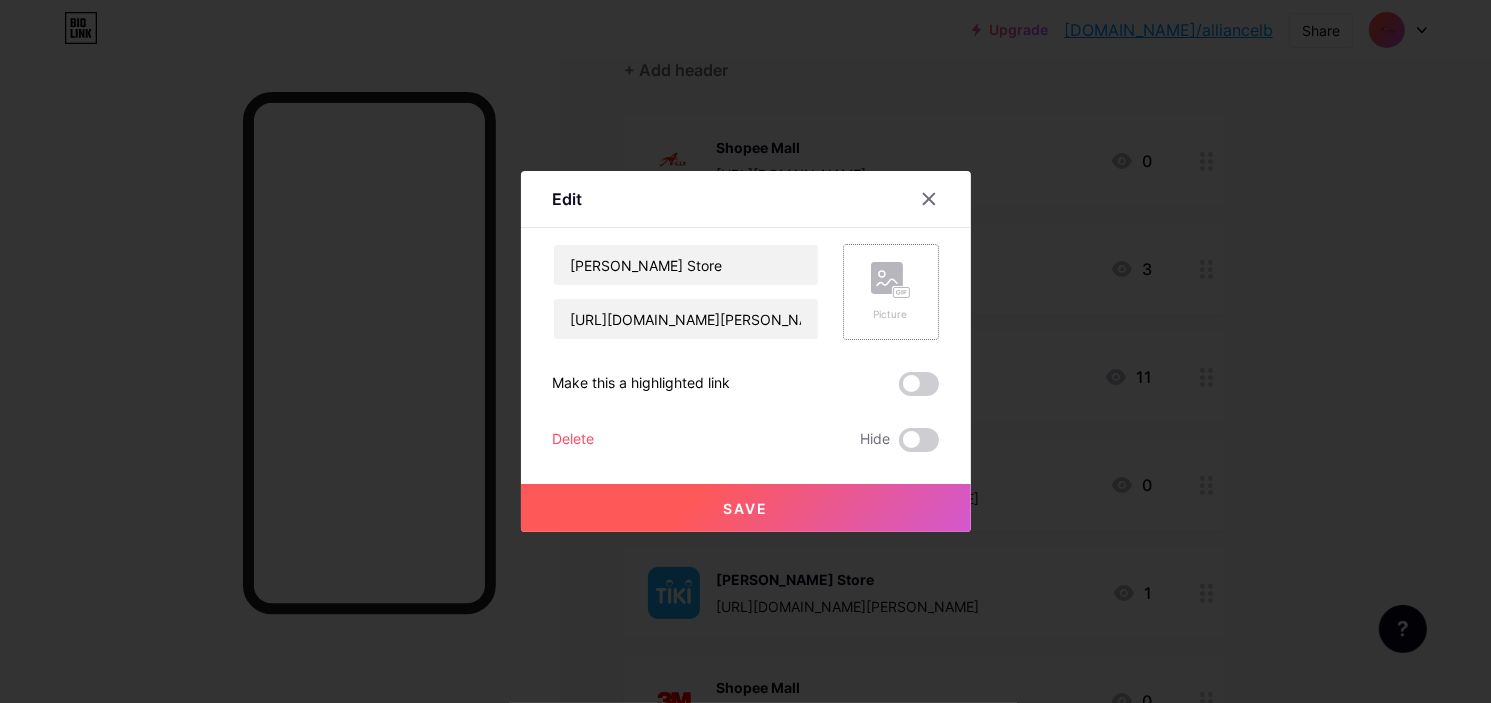 click 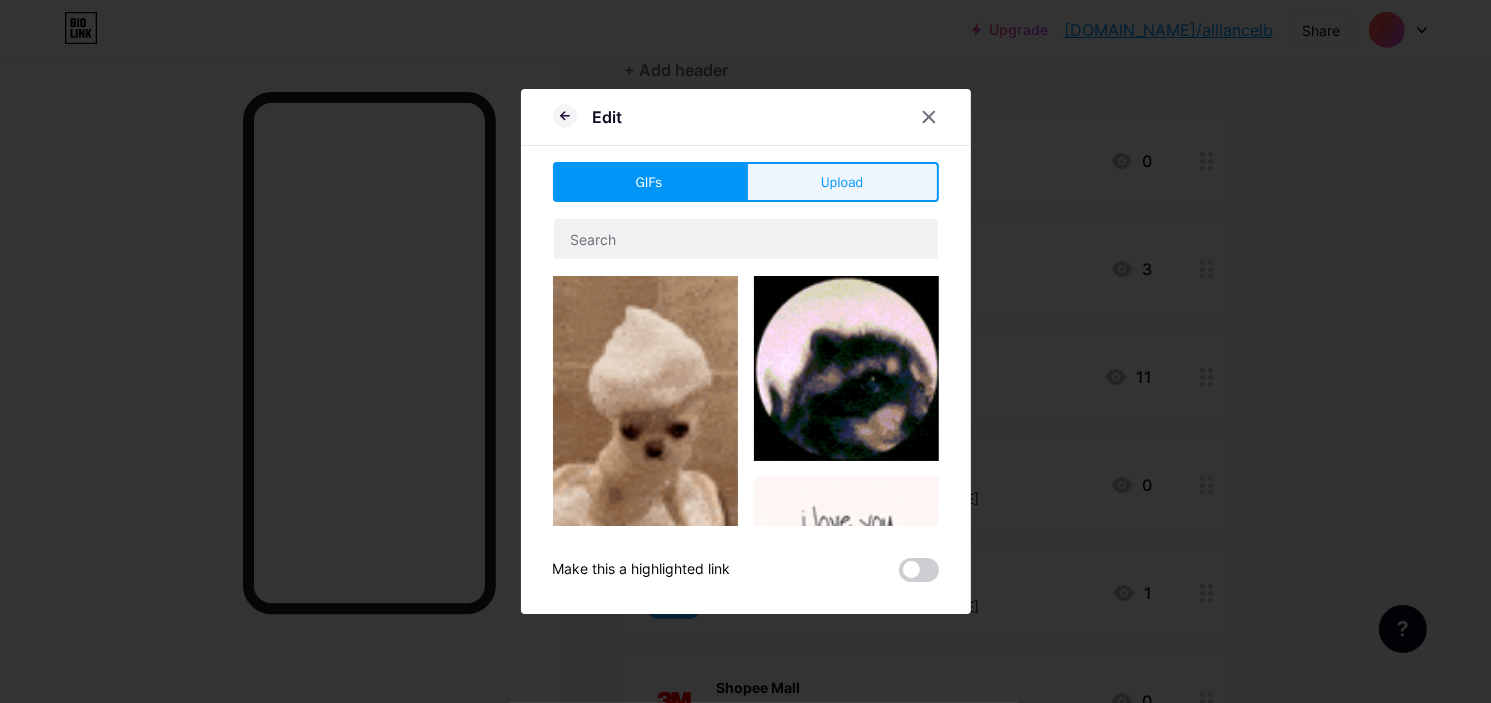 click on "Upload" at bounding box center [842, 182] 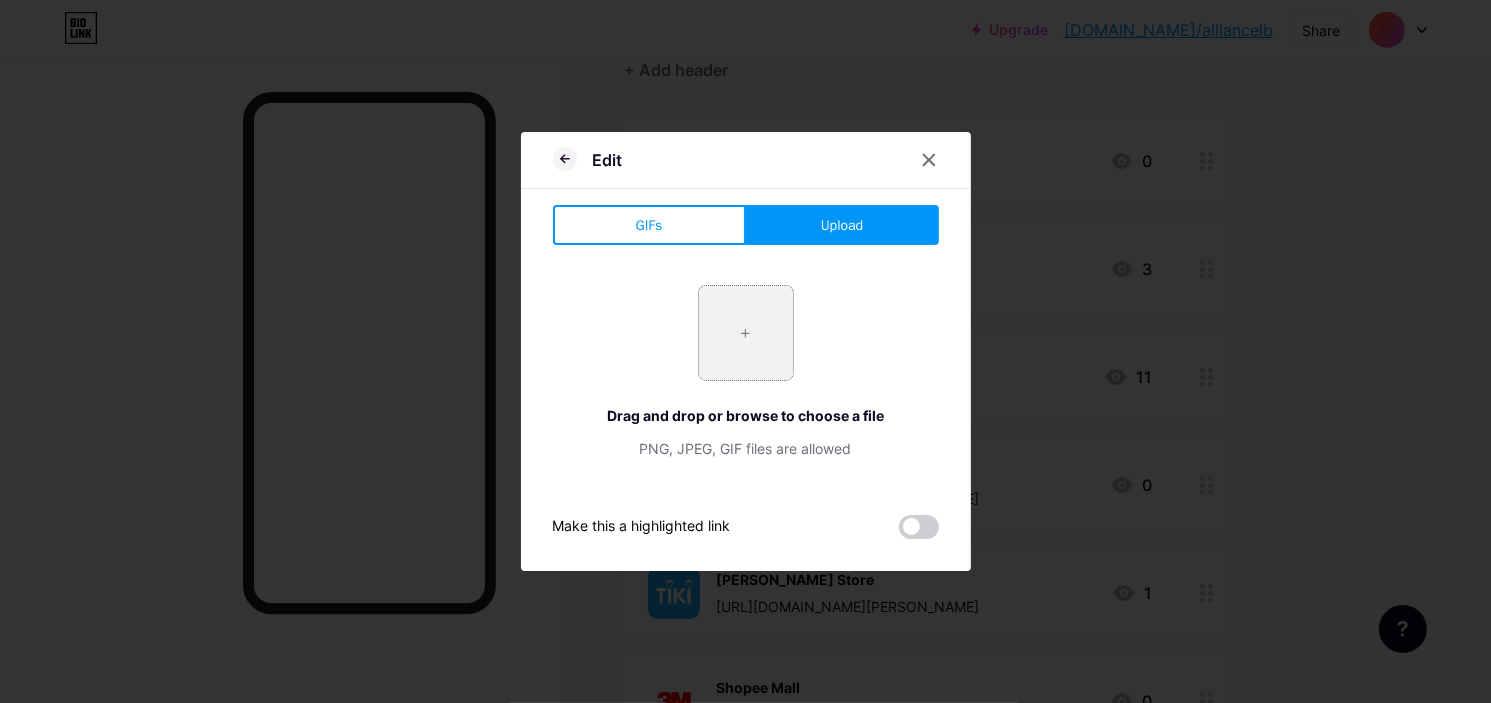 click at bounding box center (746, 333) 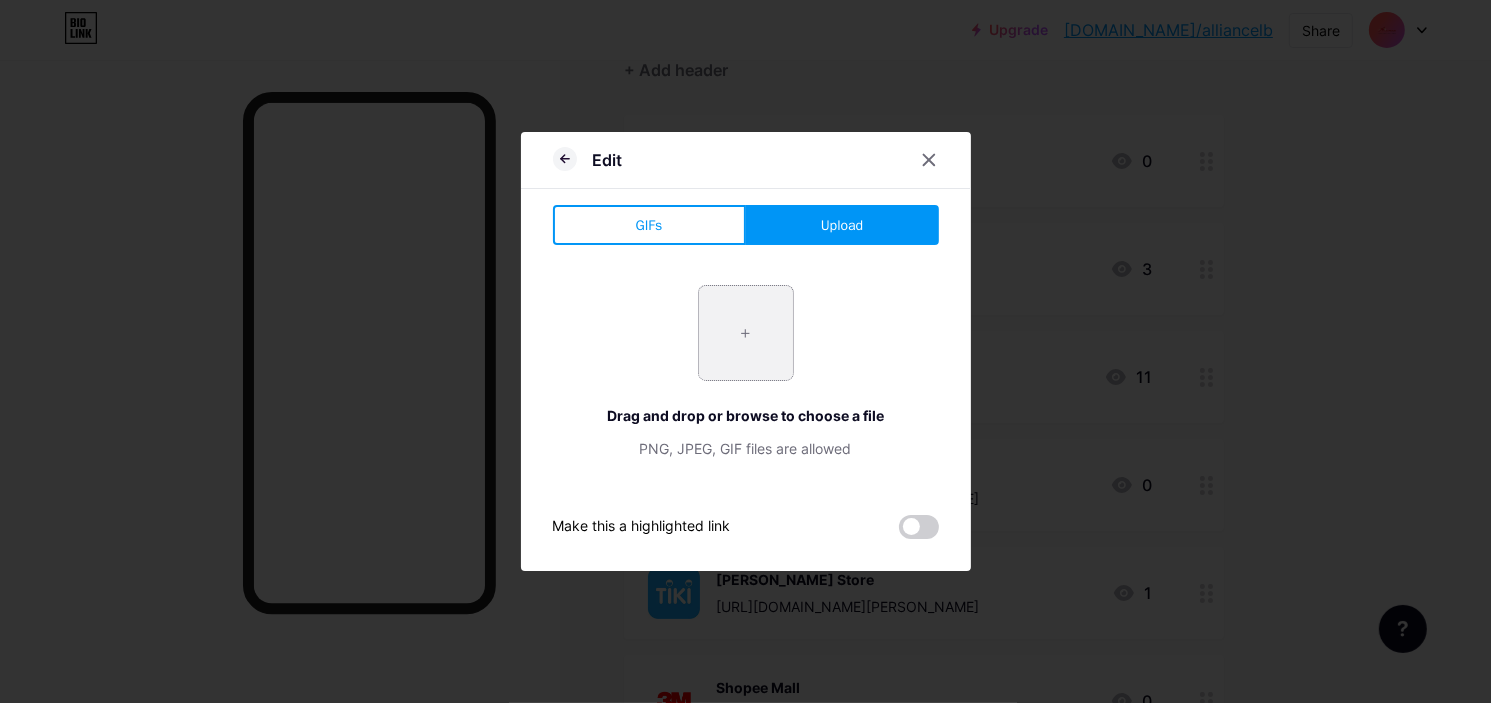 type on "C:\fakepath\Logo_Ally-vuông.png" 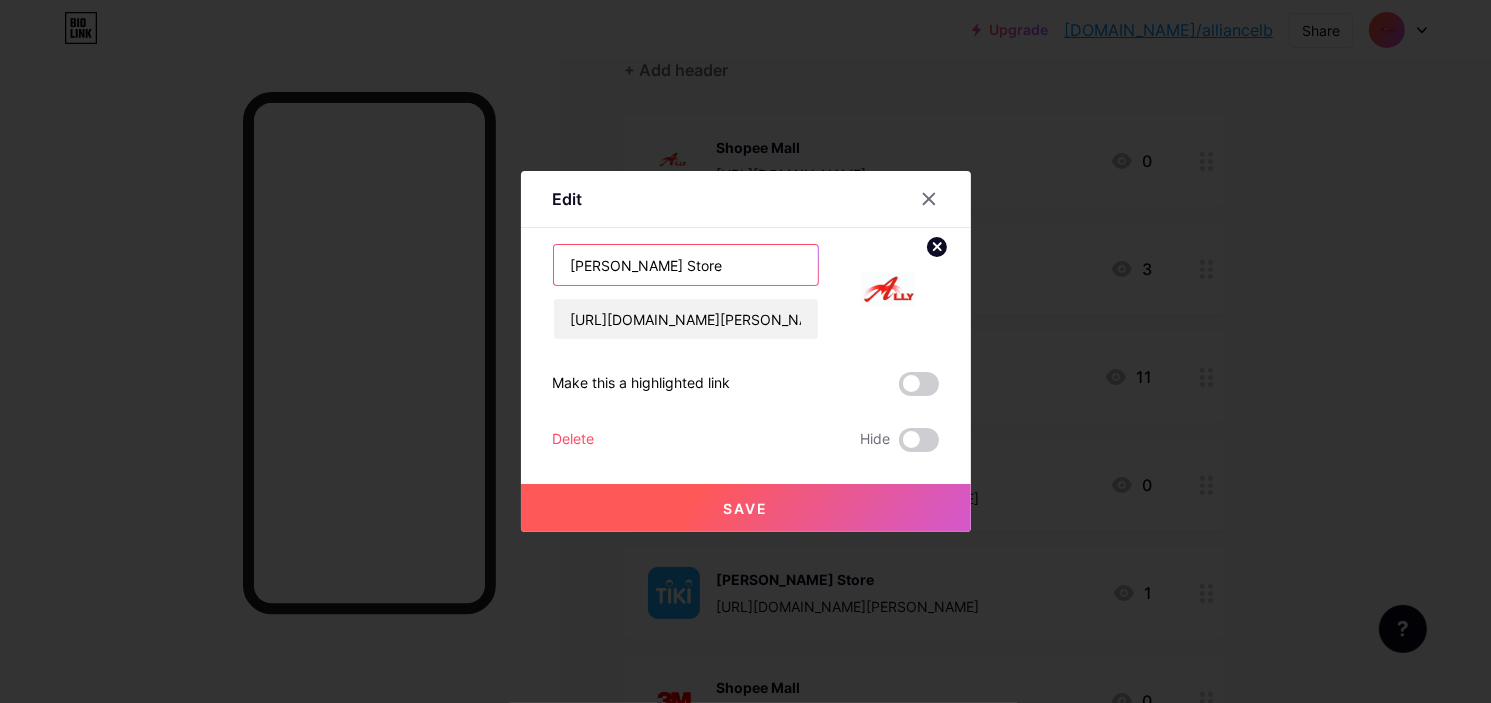 drag, startPoint x: 648, startPoint y: 256, endPoint x: 453, endPoint y: 237, distance: 195.92346 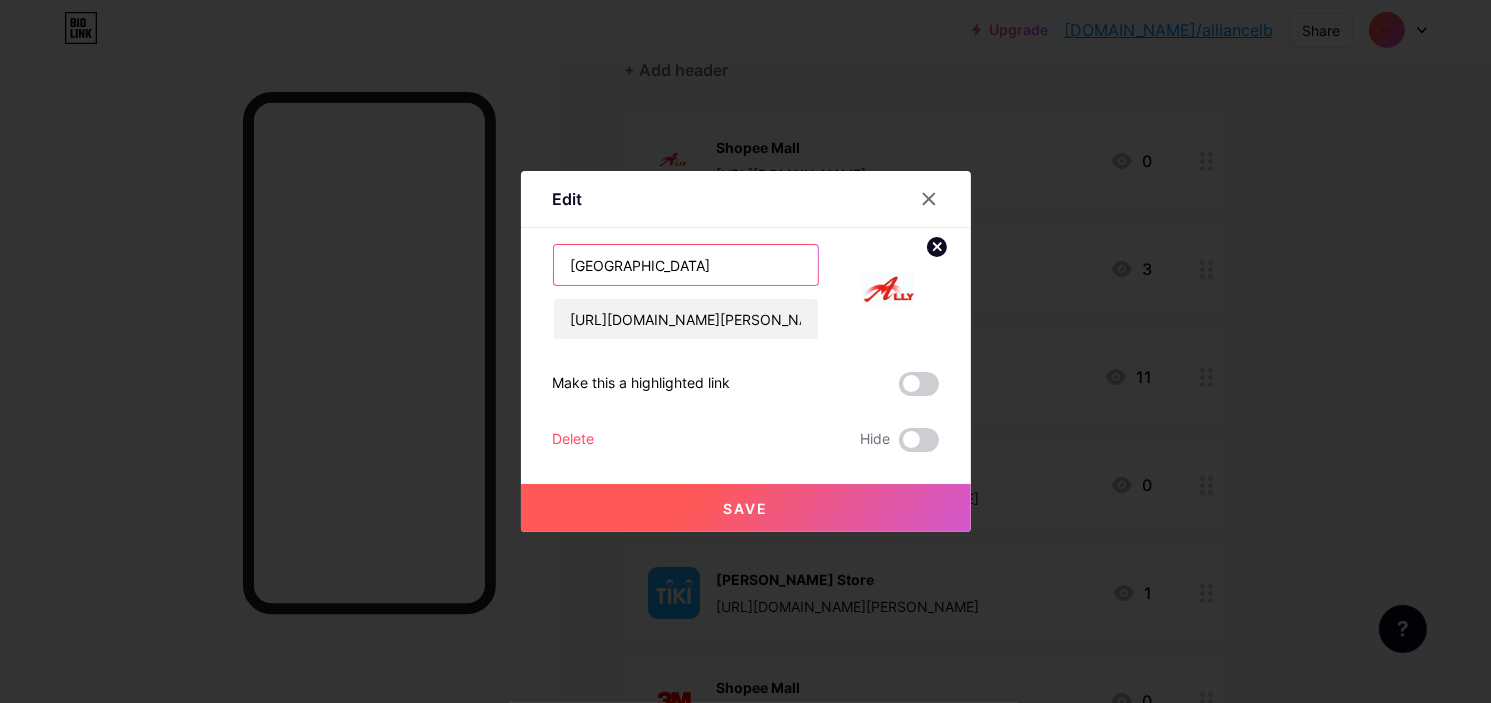 type on "Lazada Mall" 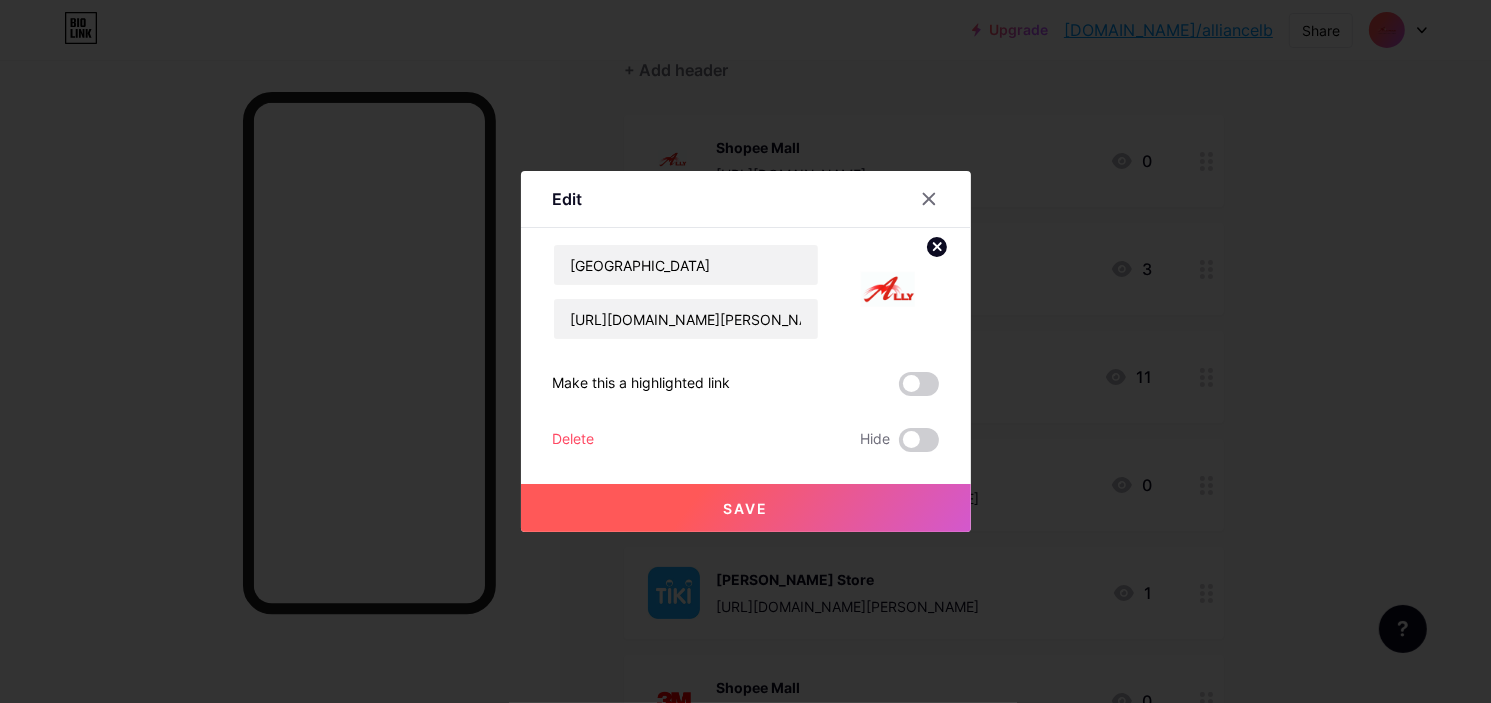 click on "Save" at bounding box center [746, 508] 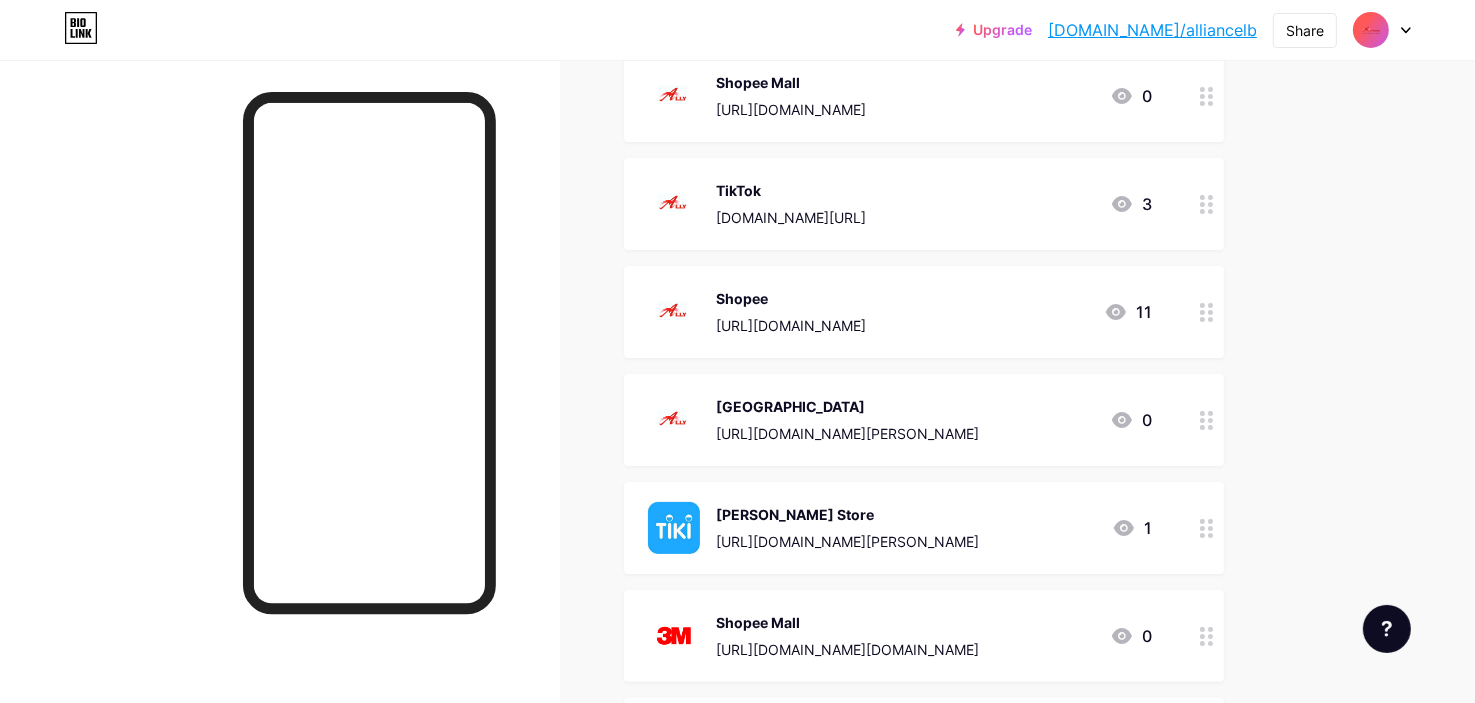 scroll, scrollTop: 300, scrollLeft: 0, axis: vertical 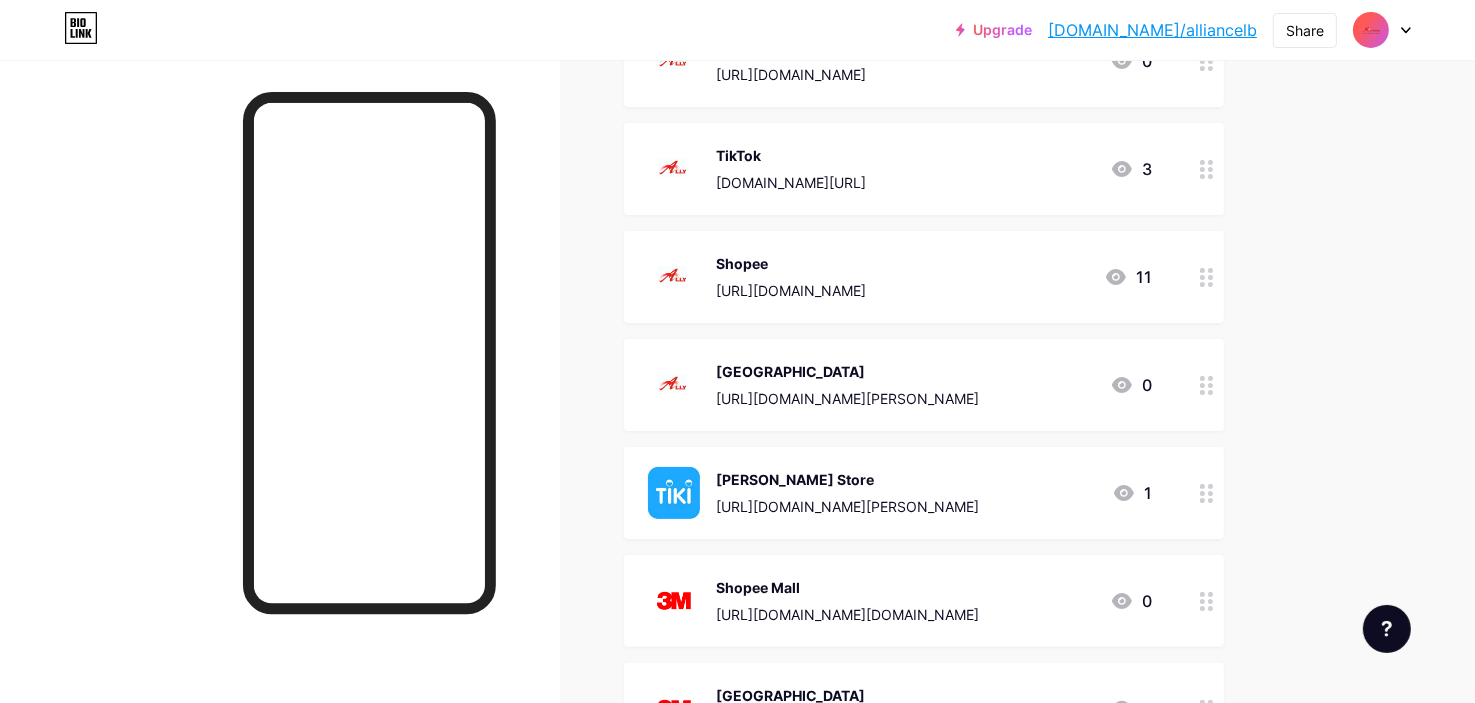 click at bounding box center (1207, 493) 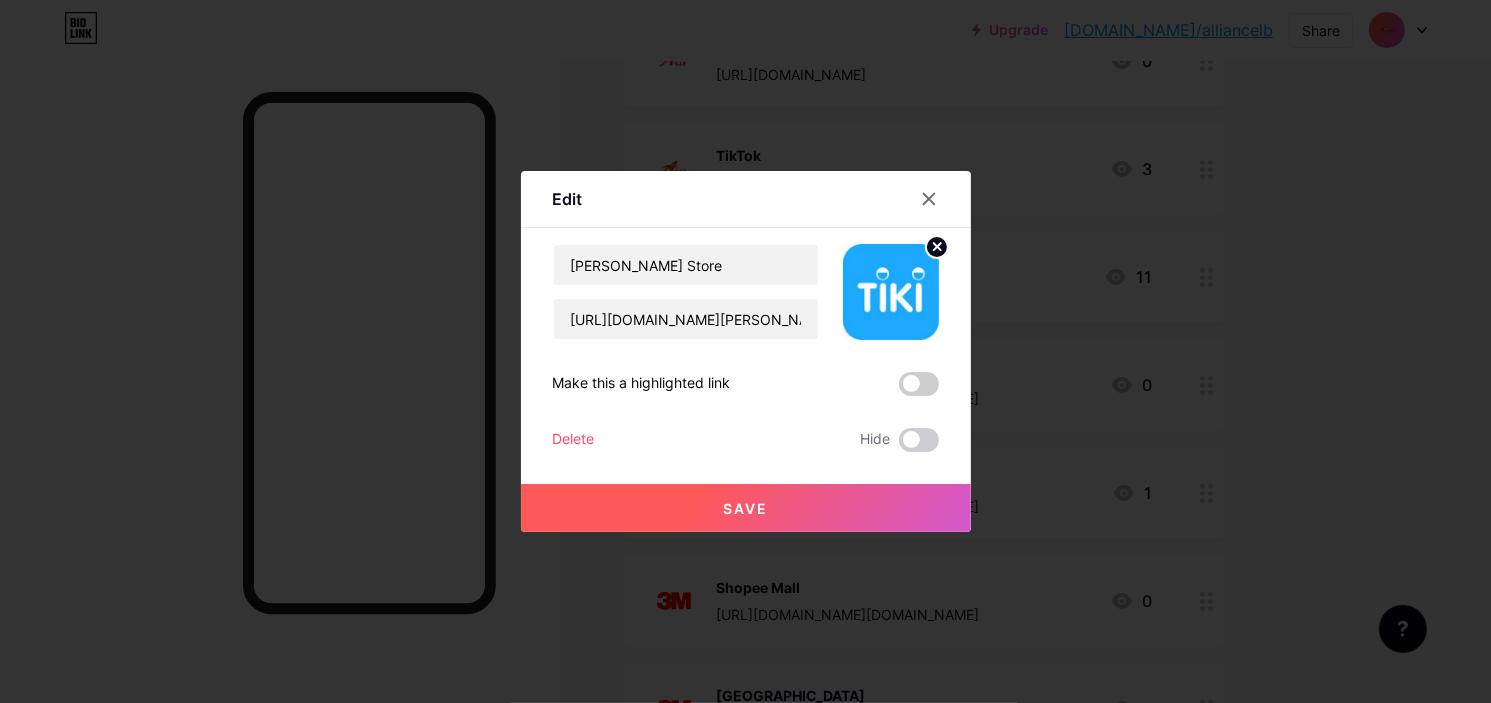 click 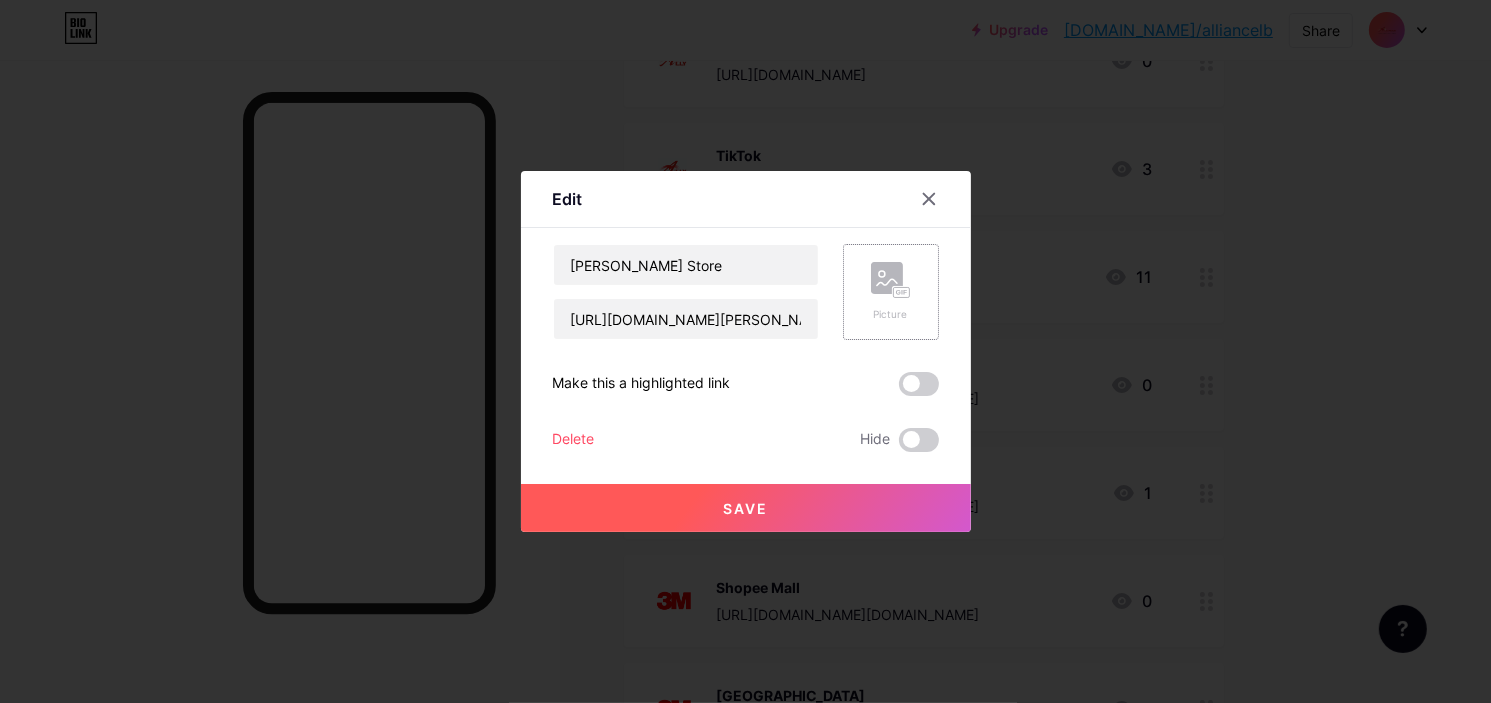 click 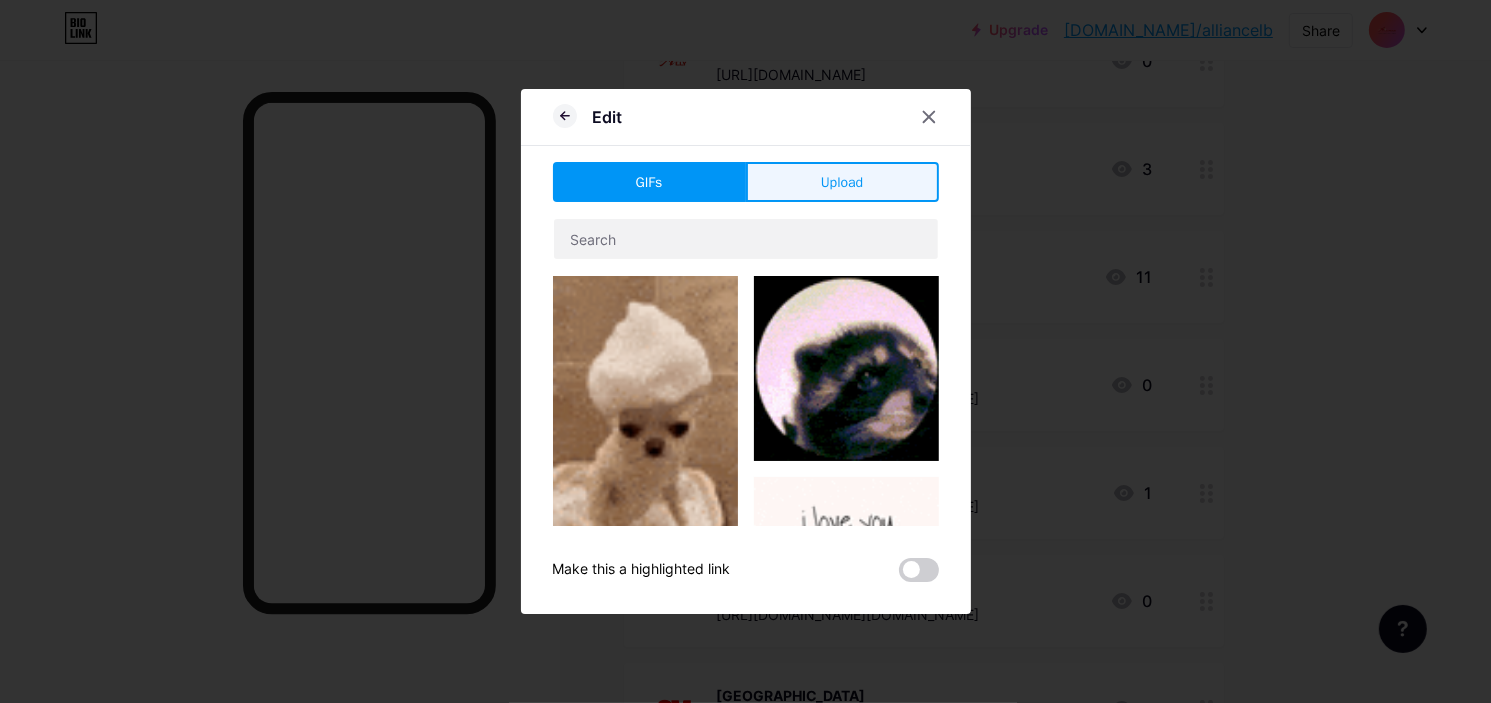 click on "Upload" at bounding box center (842, 182) 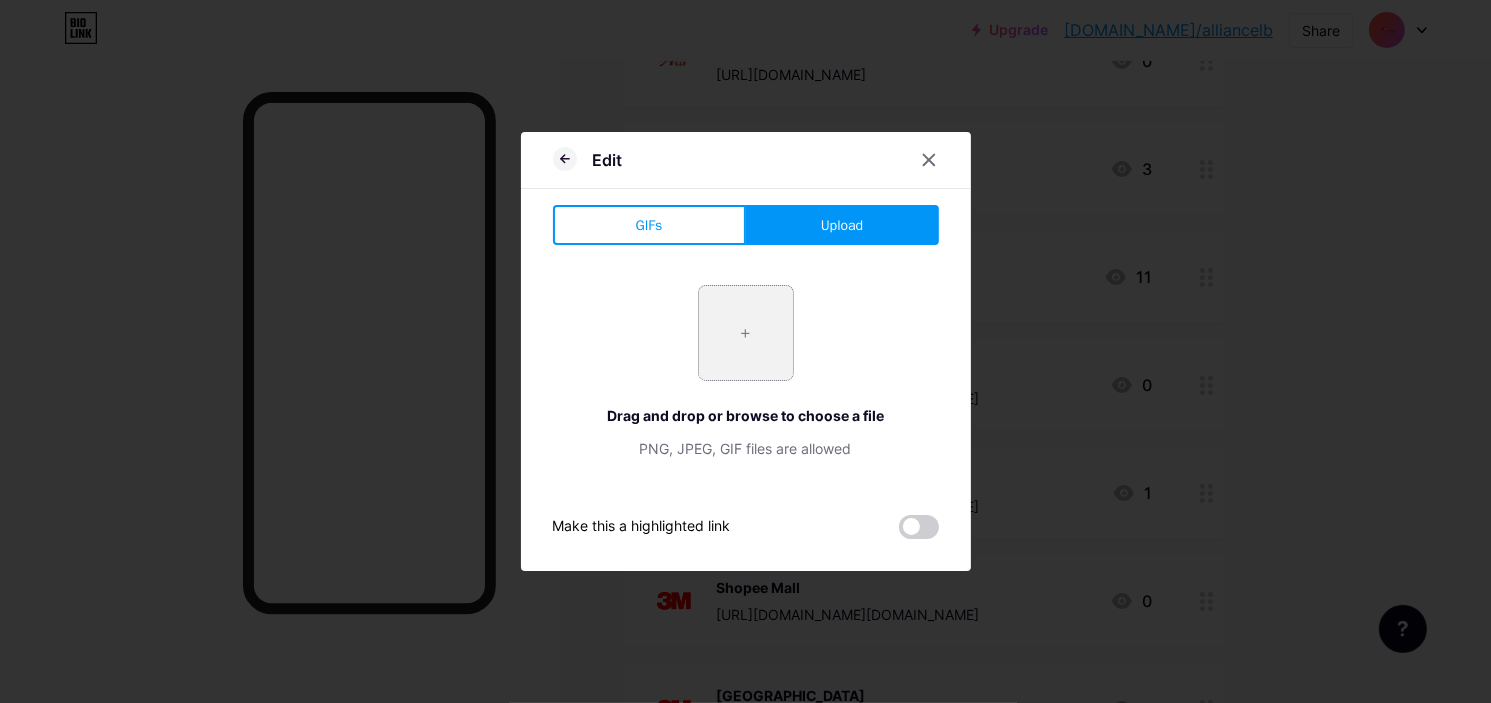 click at bounding box center (746, 333) 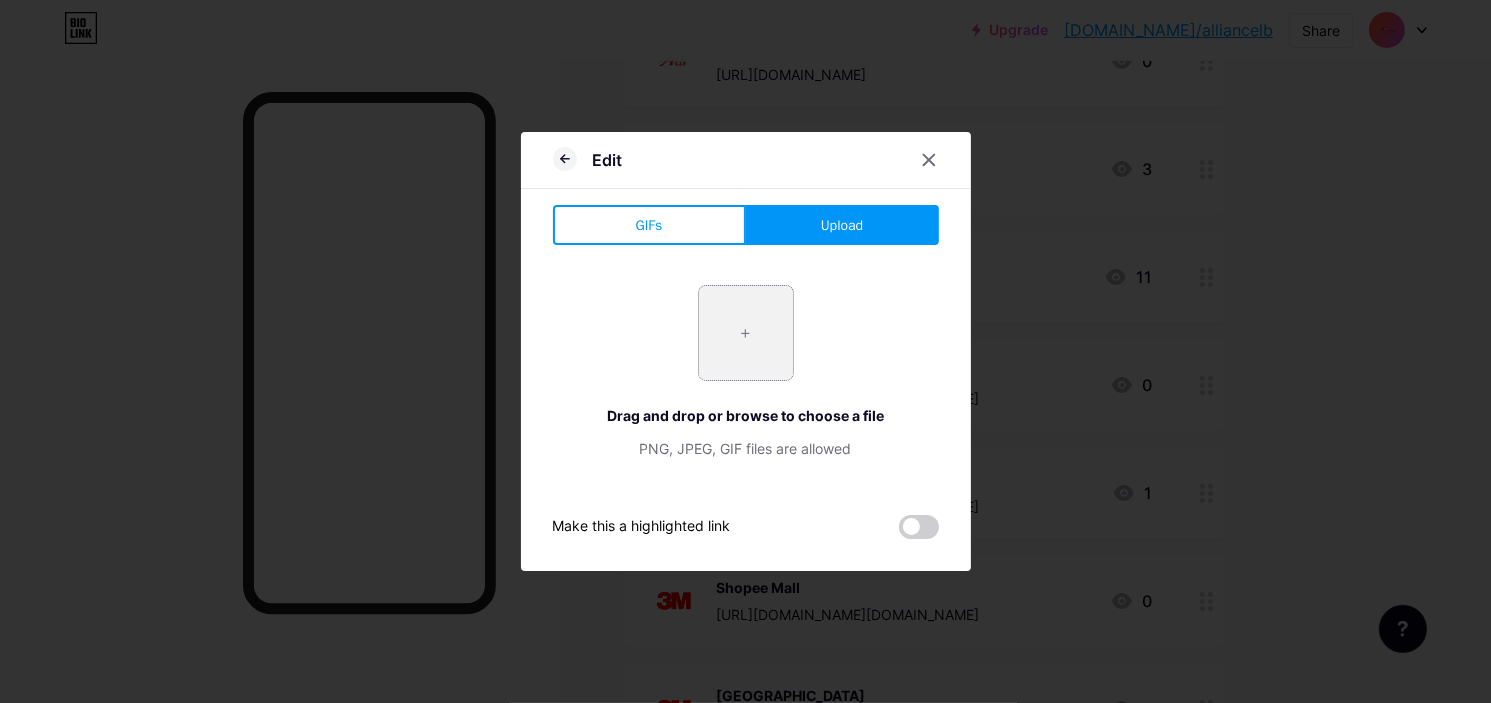 type on "C:\fakepath\Logo_Ally-vuông.png" 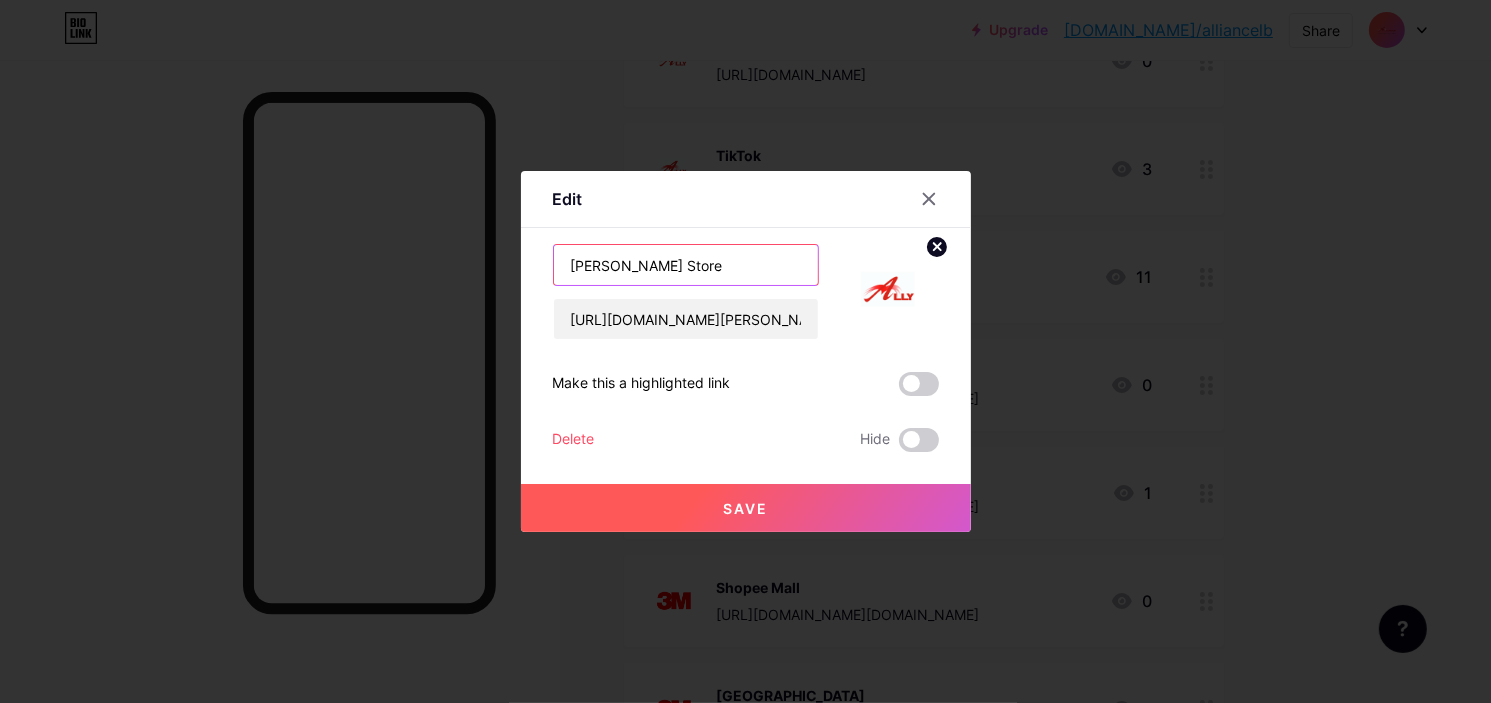 drag, startPoint x: 704, startPoint y: 260, endPoint x: 188, endPoint y: 219, distance: 517.62634 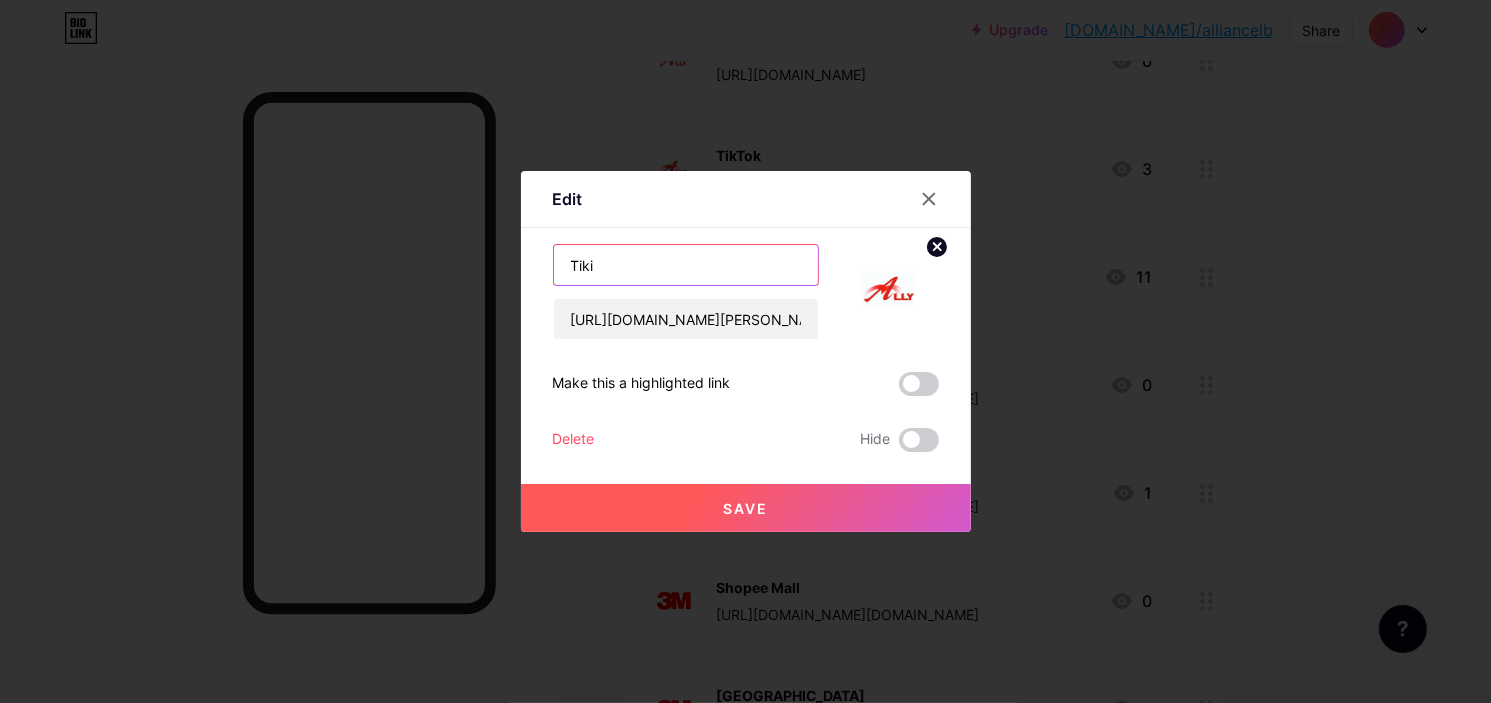 type on "Tiki" 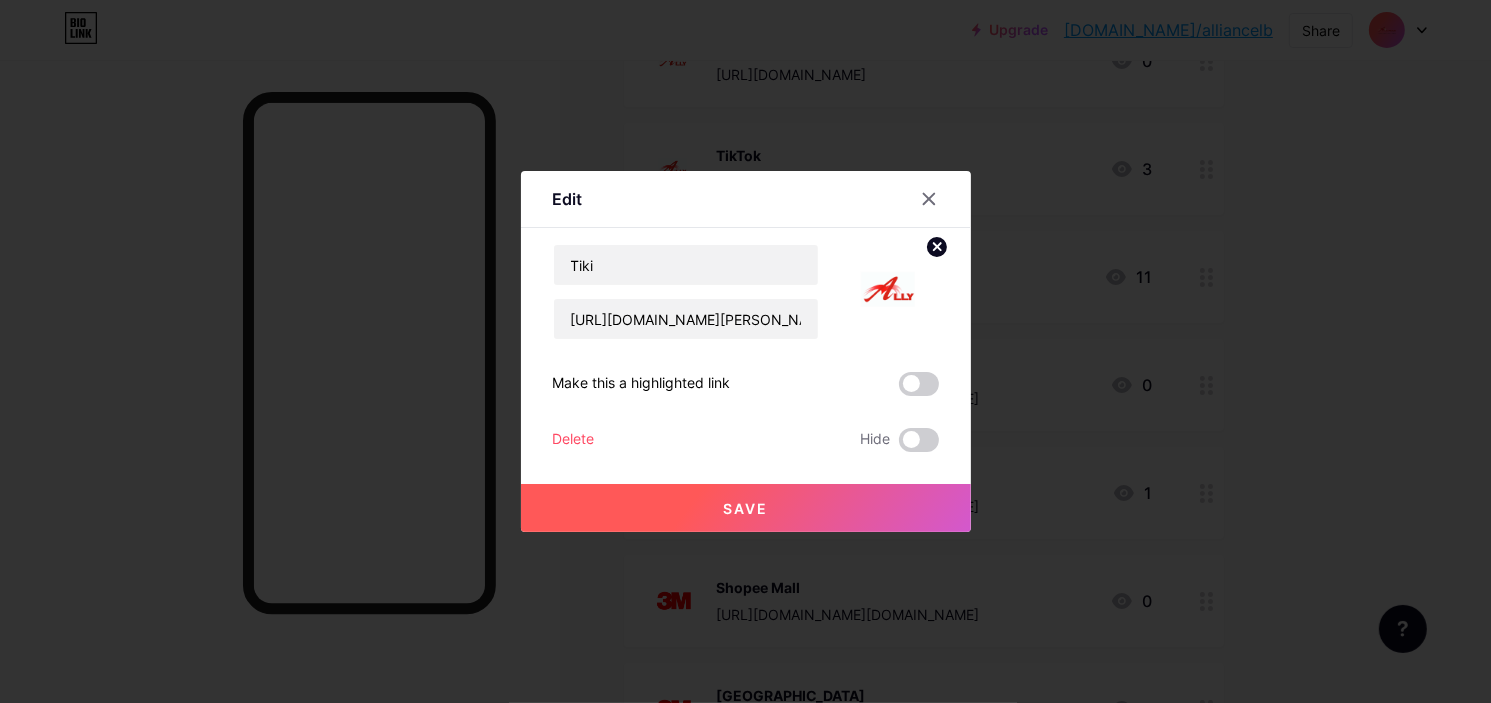 click on "Save" at bounding box center (746, 508) 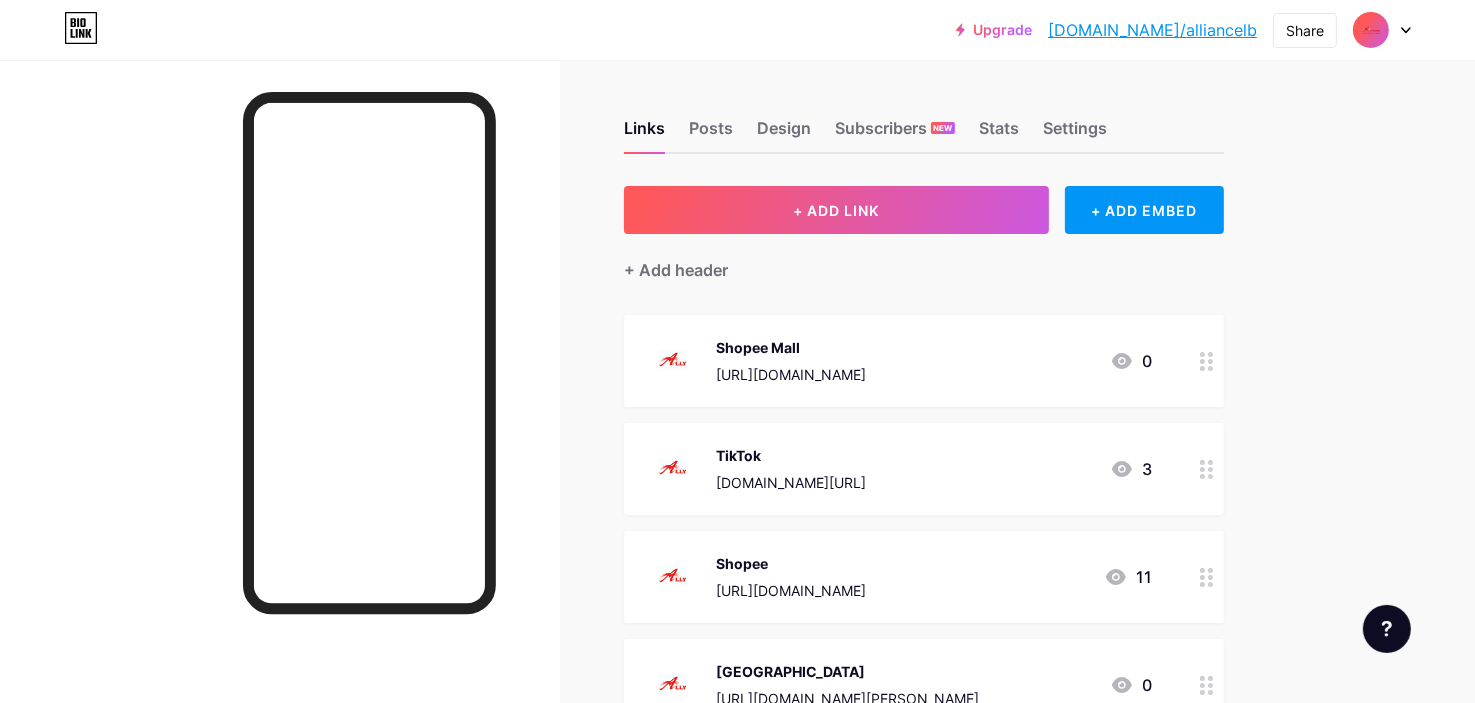 scroll, scrollTop: 100, scrollLeft: 0, axis: vertical 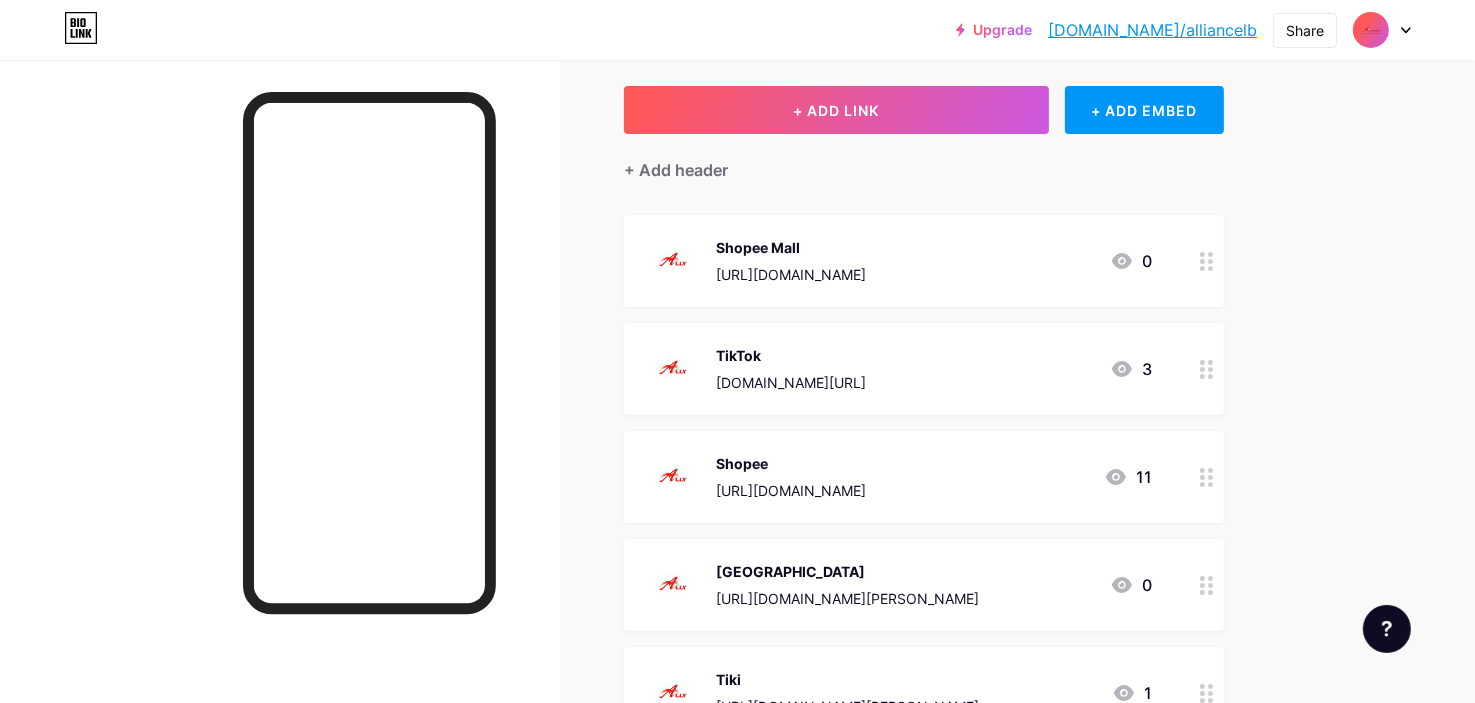 drag, startPoint x: 820, startPoint y: 561, endPoint x: 826, endPoint y: 340, distance: 221.08144 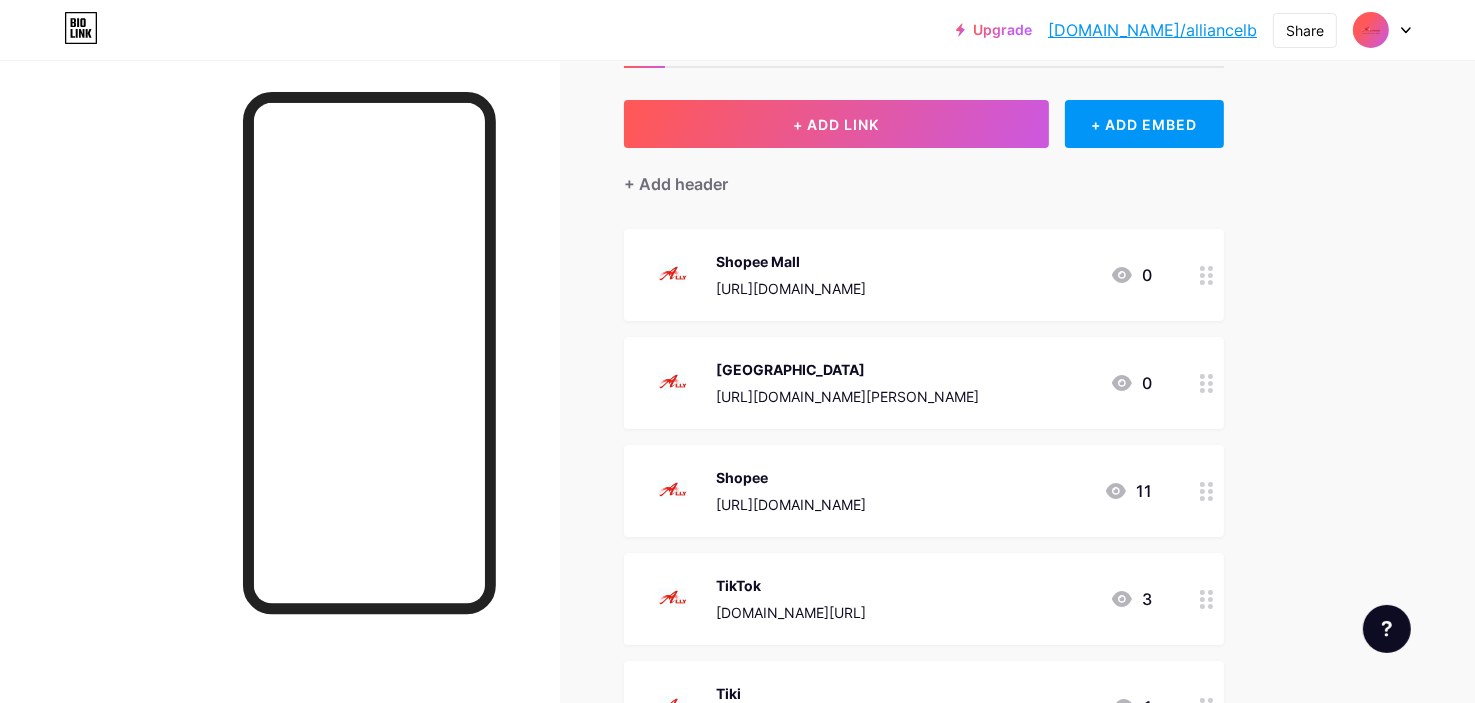scroll, scrollTop: 0, scrollLeft: 0, axis: both 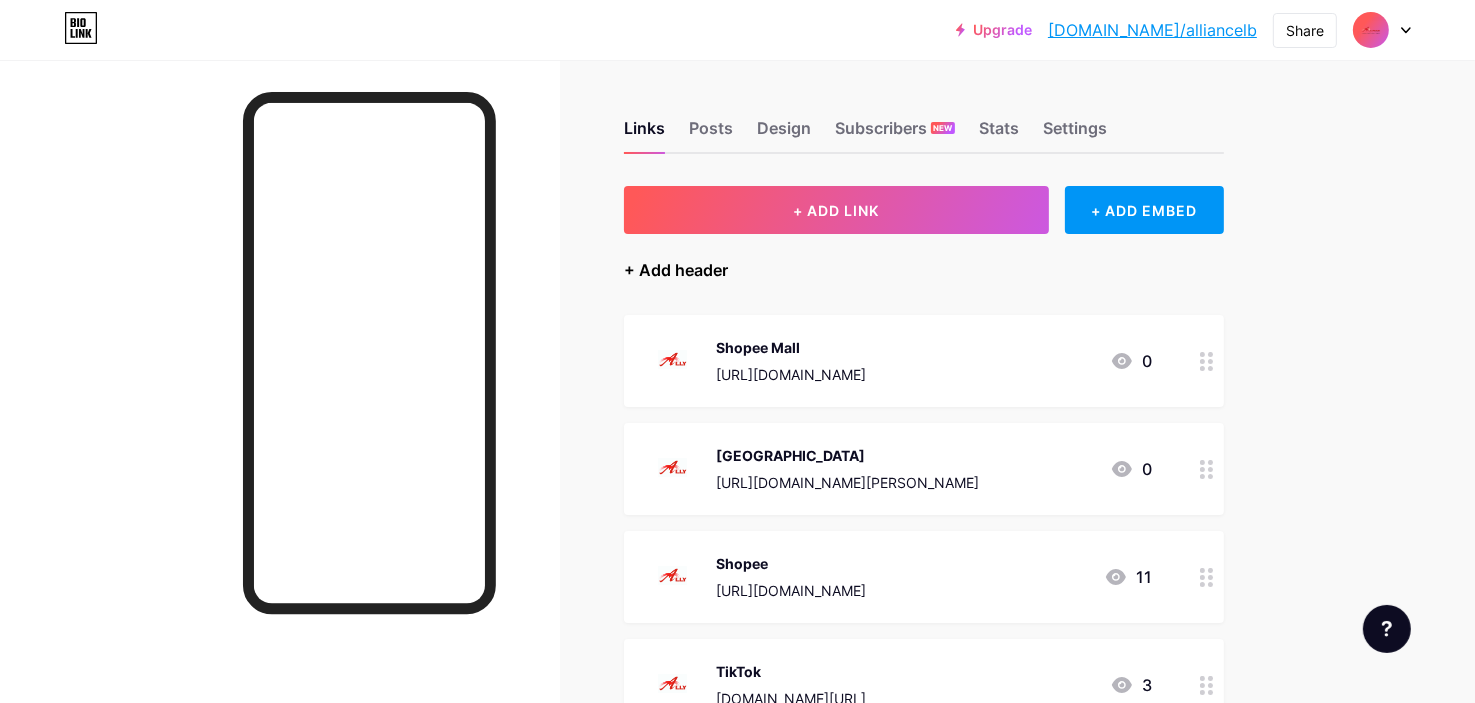 click on "+ Add header" at bounding box center (676, 270) 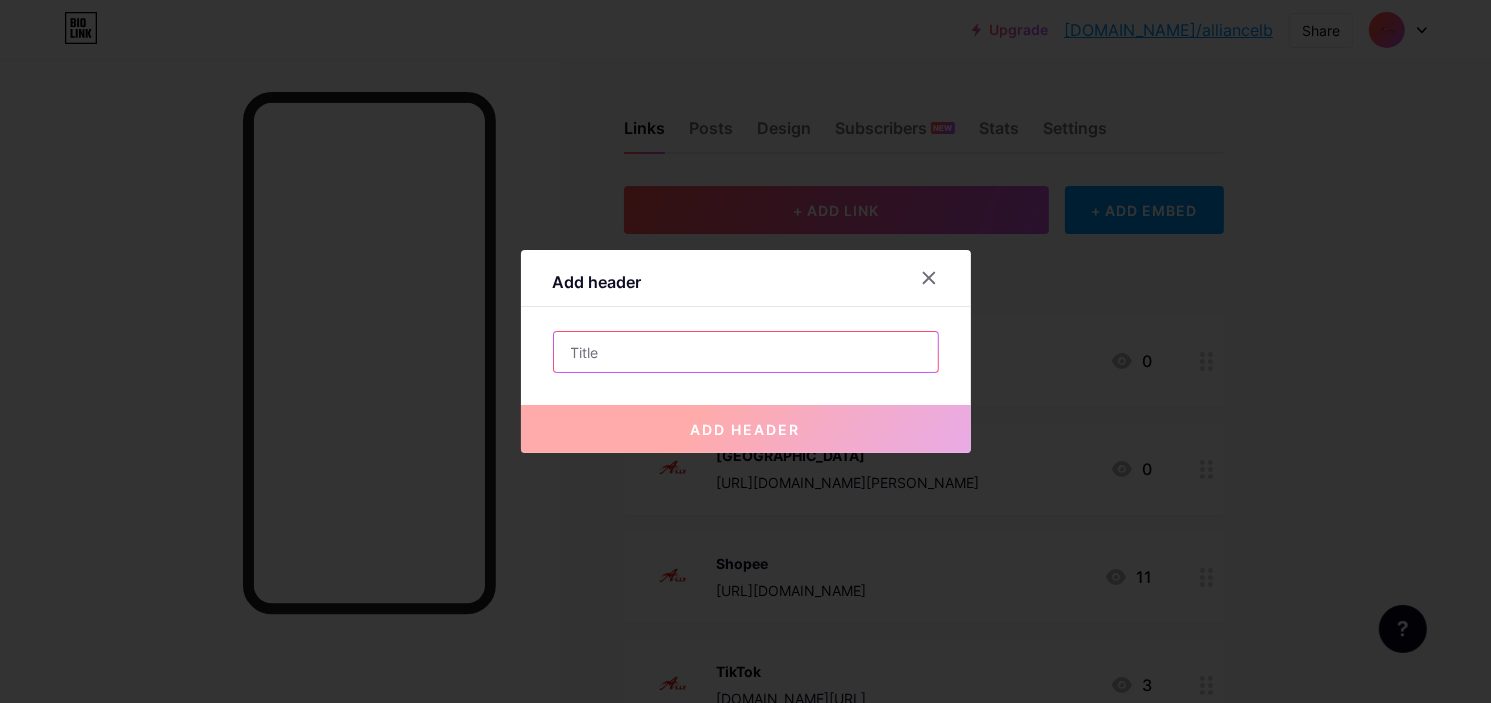 click at bounding box center (746, 352) 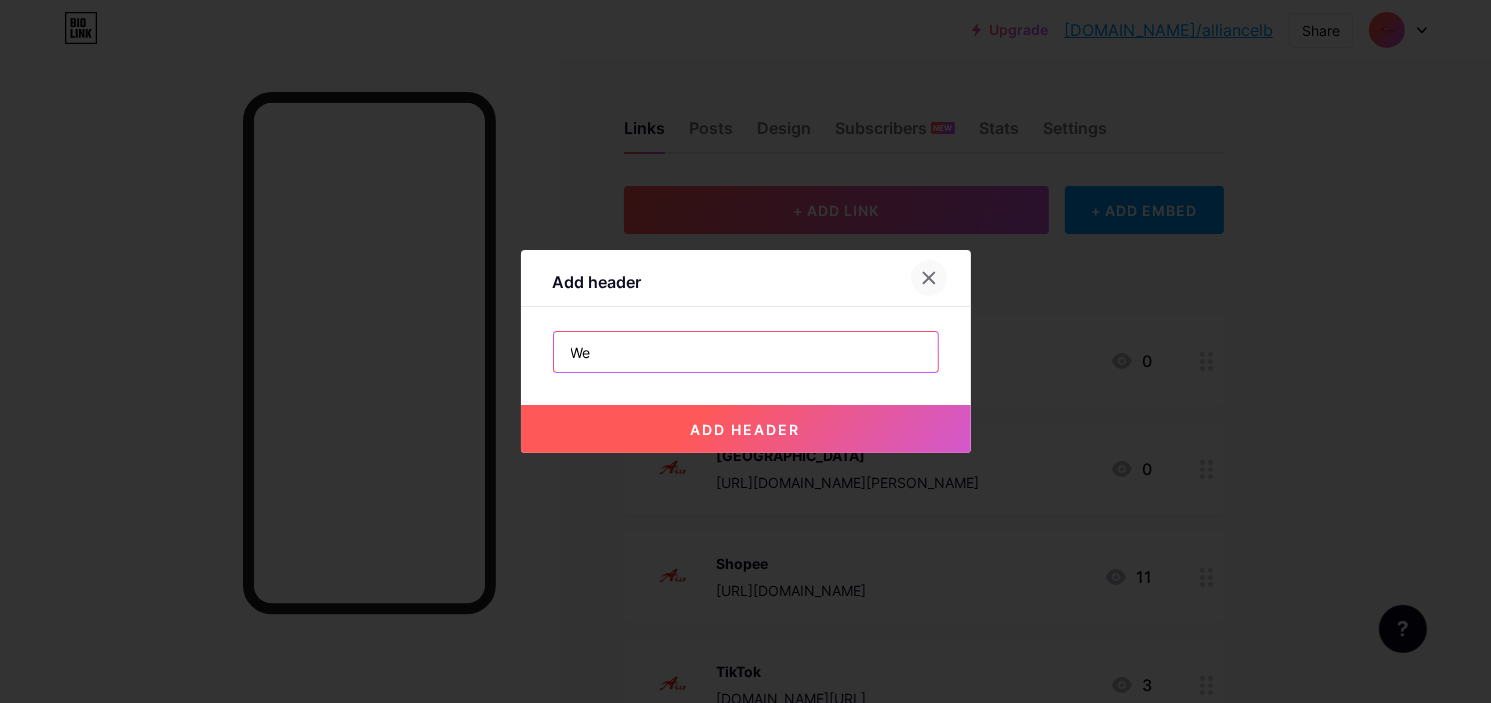 type on "We" 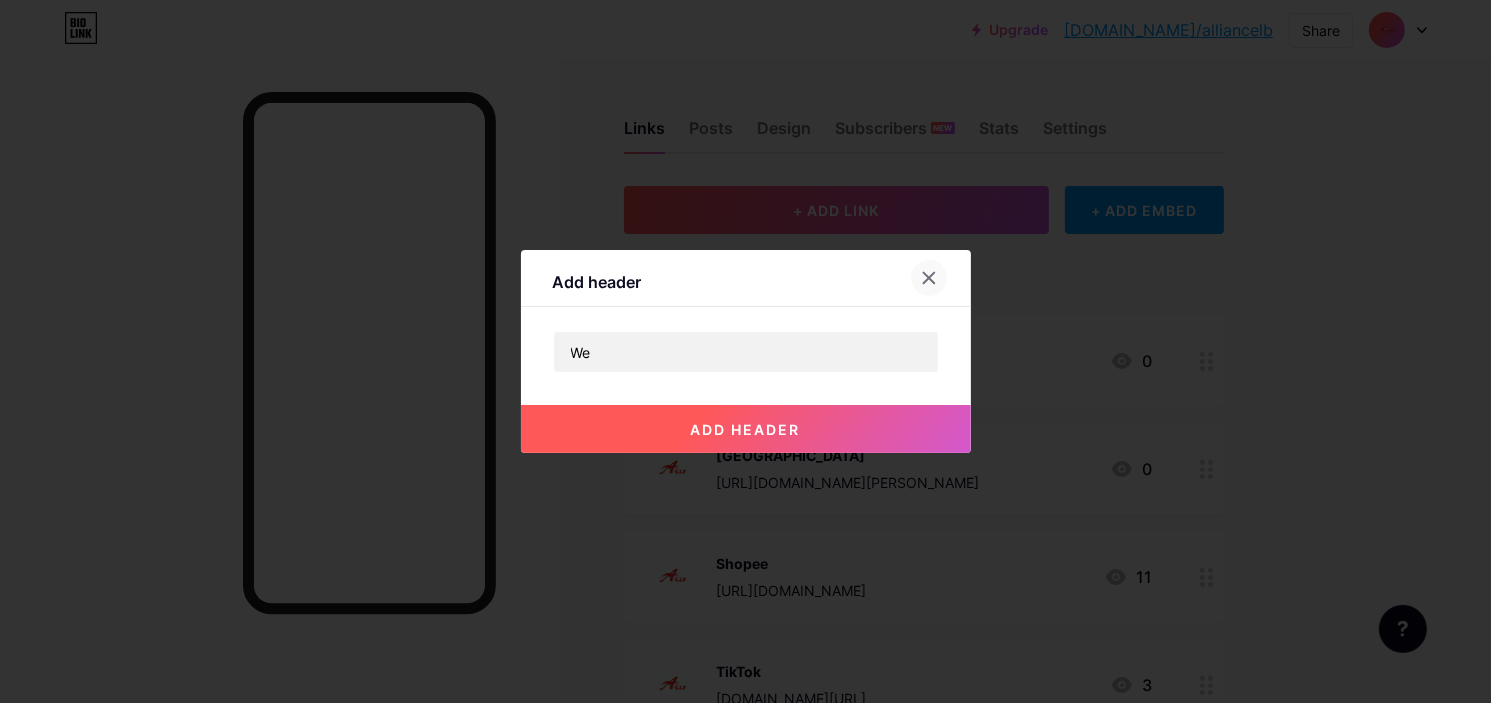 click 